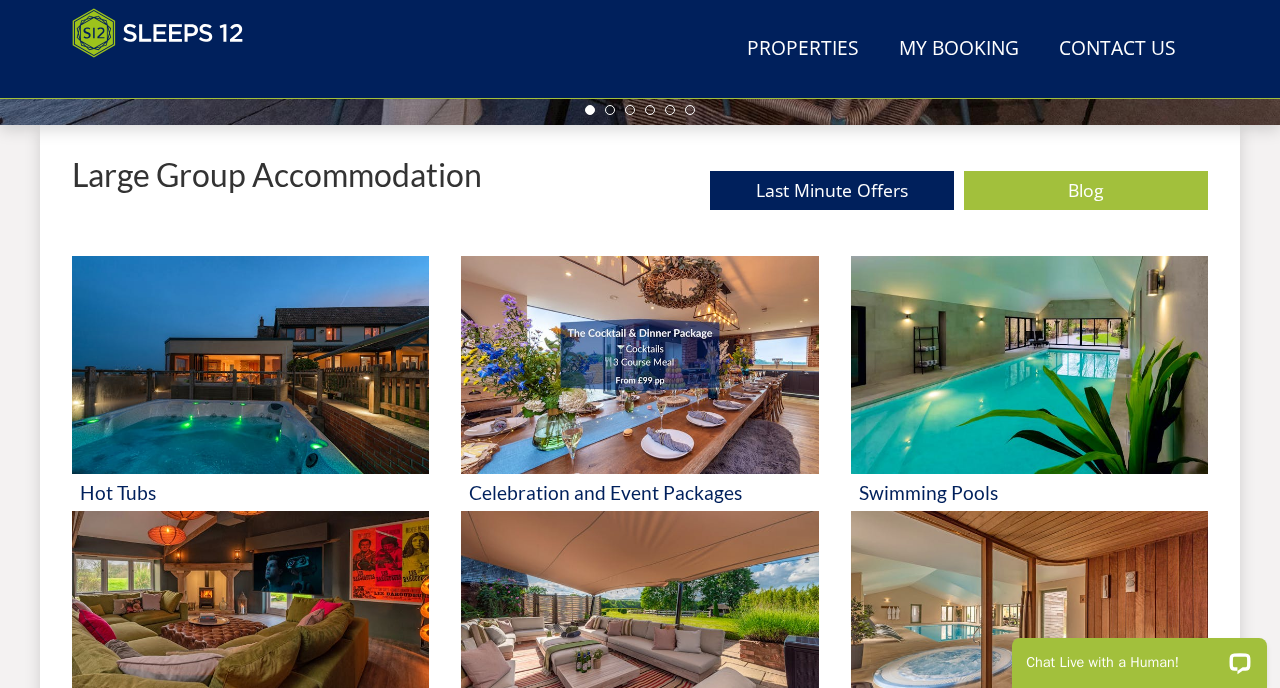 scroll, scrollTop: 0, scrollLeft: 0, axis: both 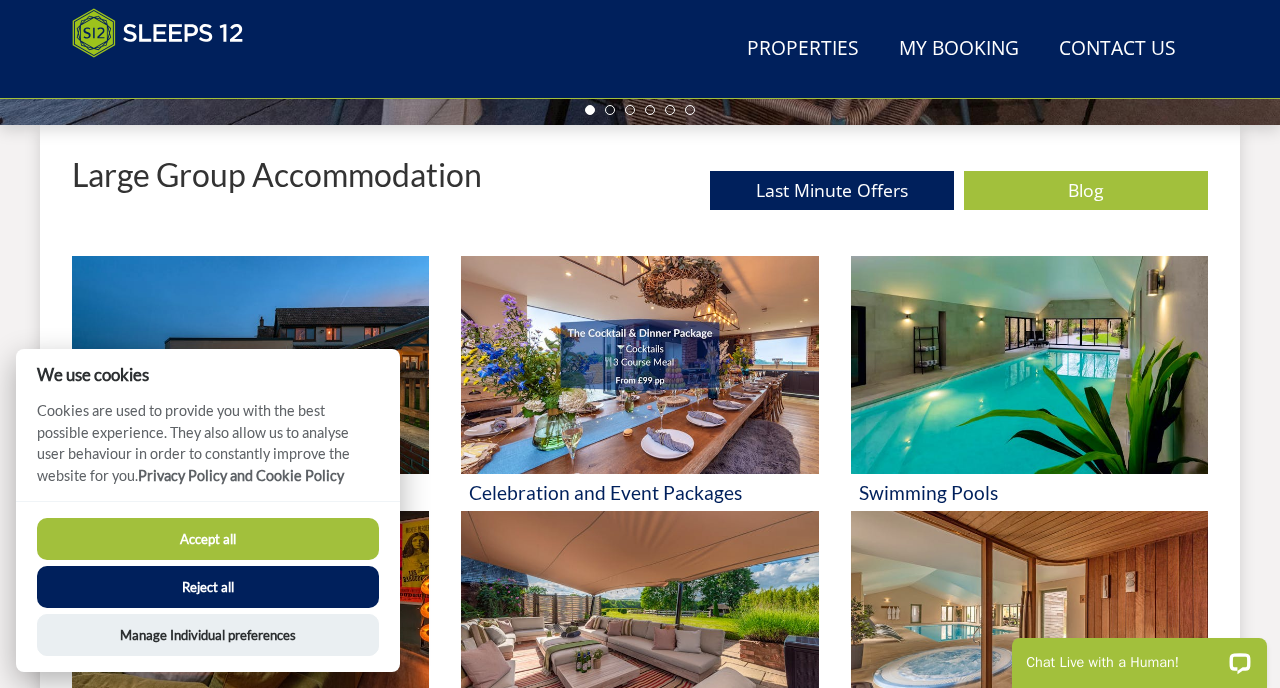 click on "Accept all" at bounding box center [208, 539] 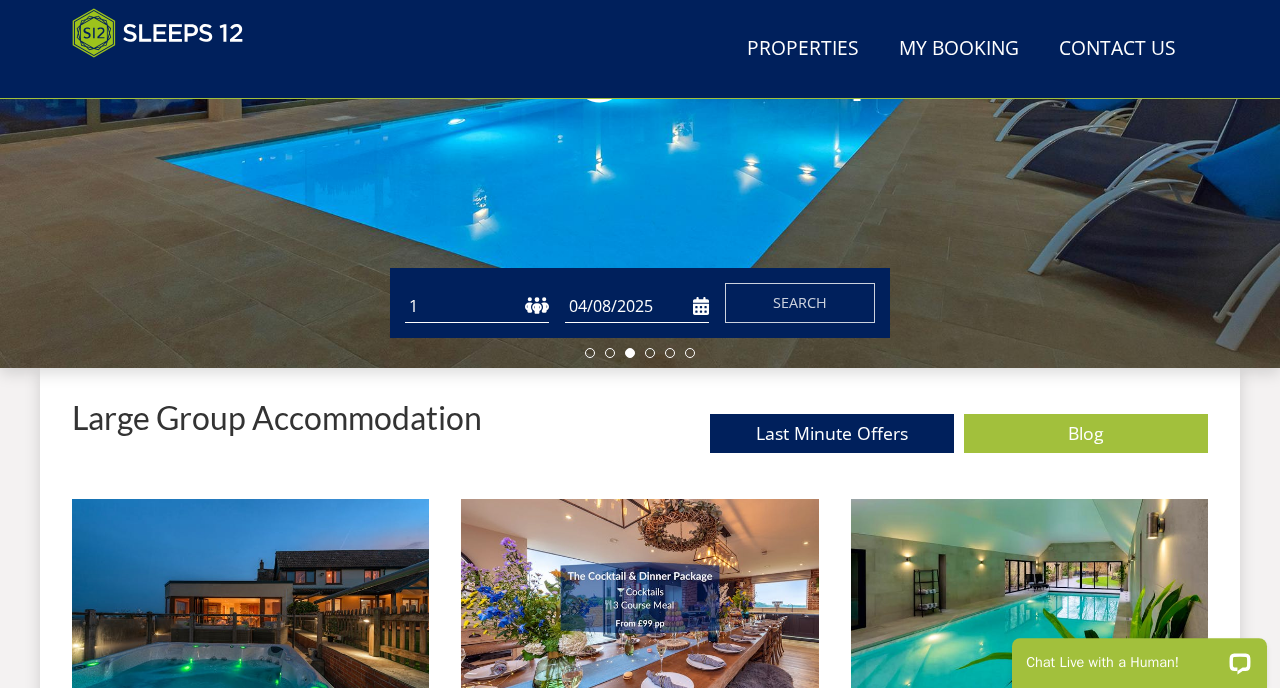 scroll, scrollTop: 470, scrollLeft: 0, axis: vertical 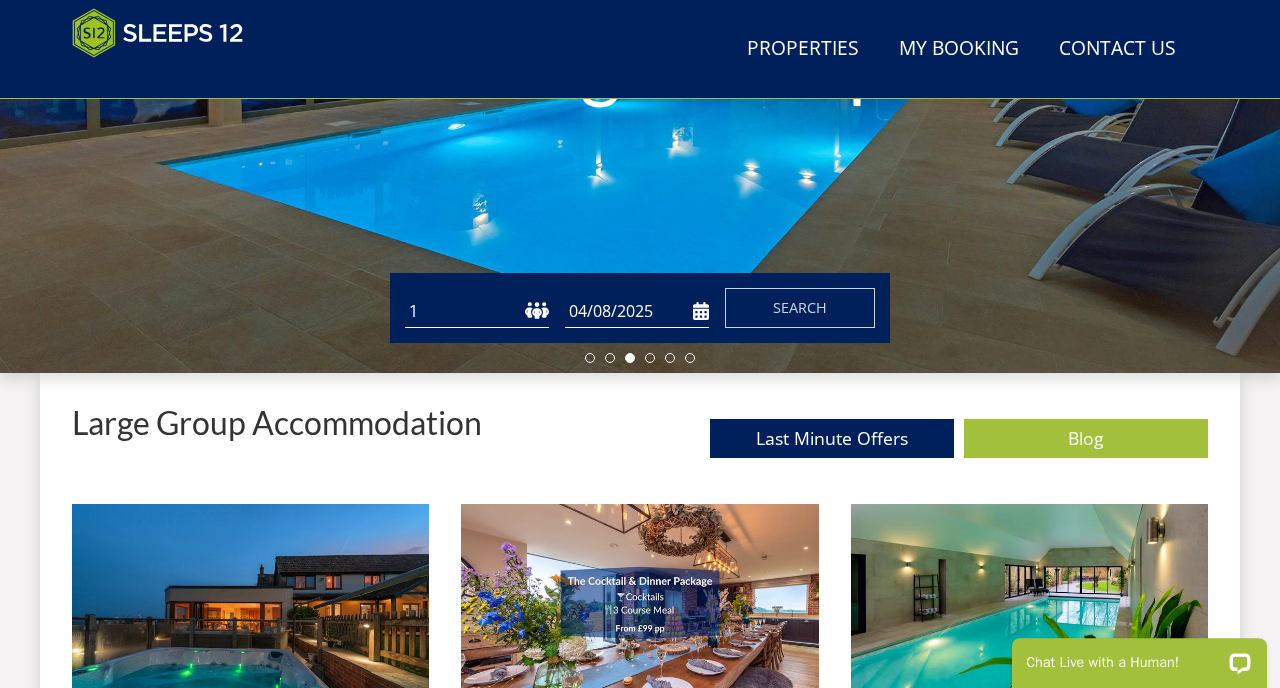 click on "1
2
3
4
5
6
7
8
9
10
11
12
13
14
15
16
17
18
19
20
21
22
23
24
25
26
27
28
29
30
31
32" at bounding box center (477, 311) 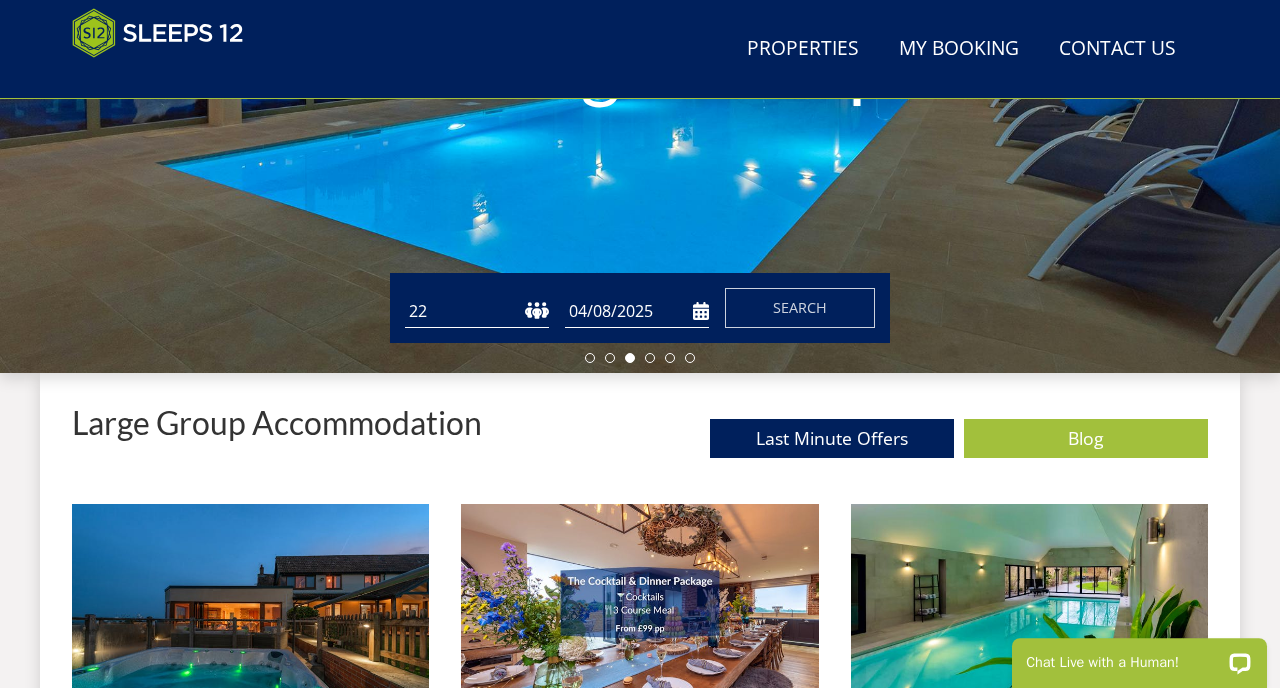 click on "04/08/2025" at bounding box center (637, 311) 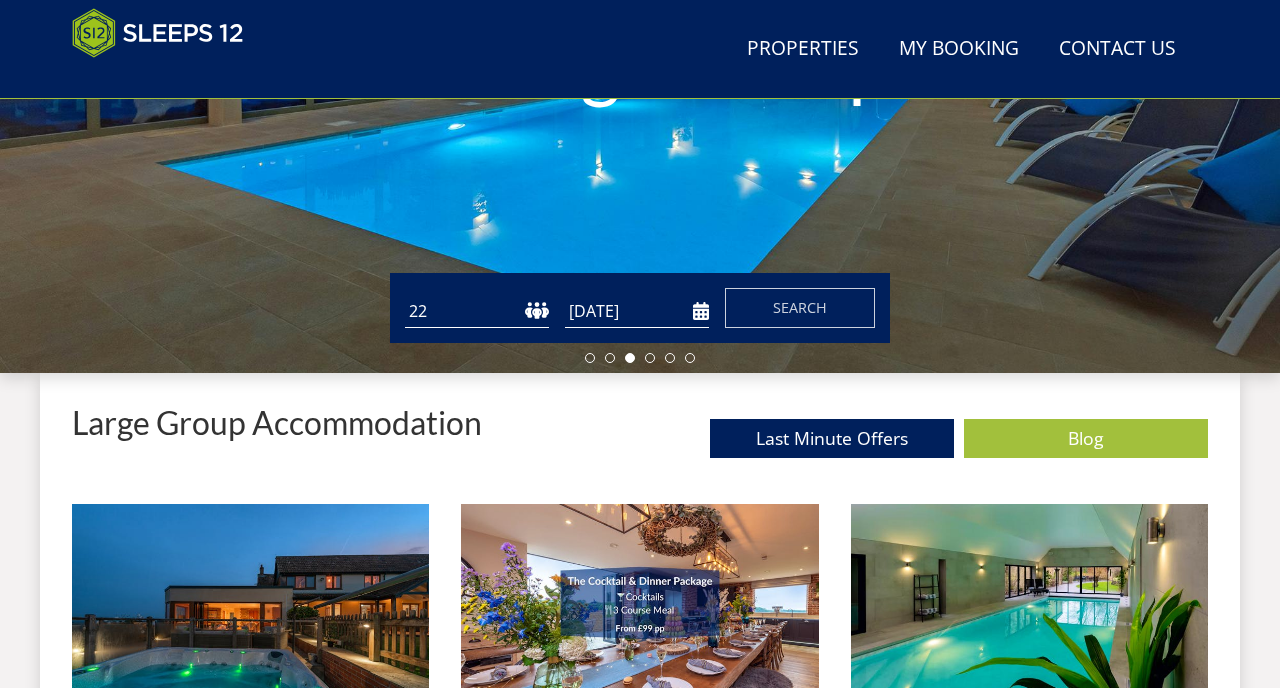click on "08/05/2026" at bounding box center [637, 311] 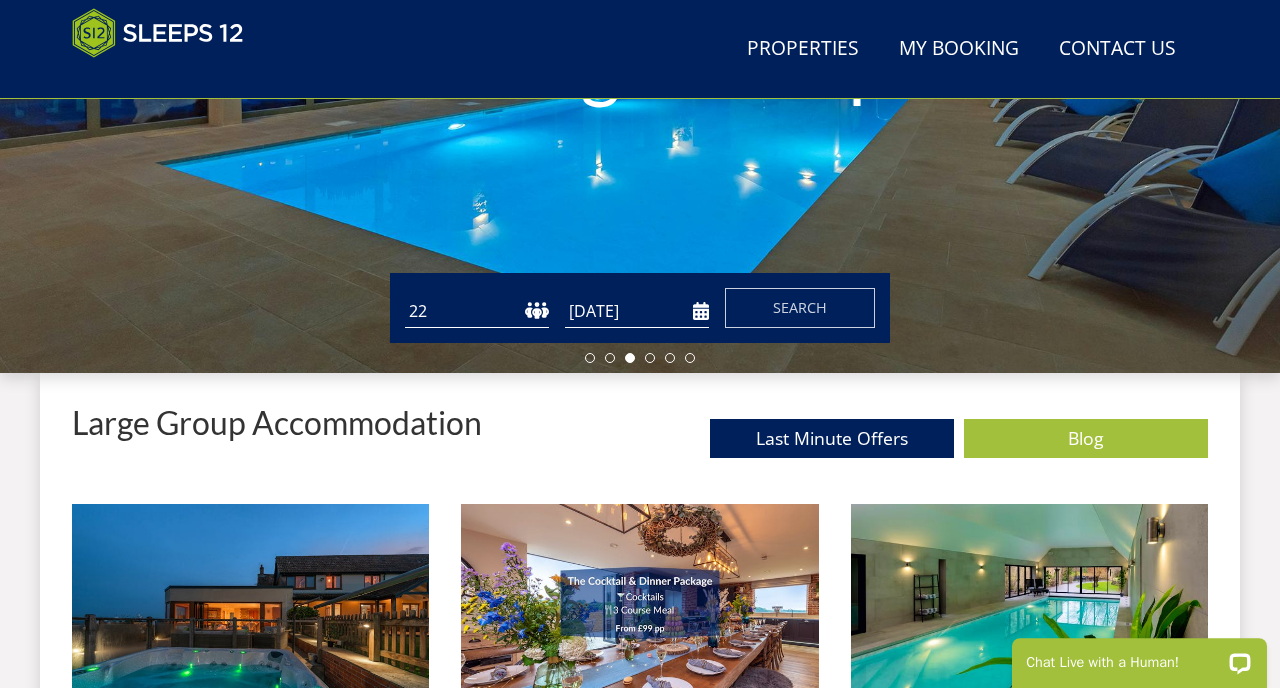 click on "08/05/2026" at bounding box center (637, 311) 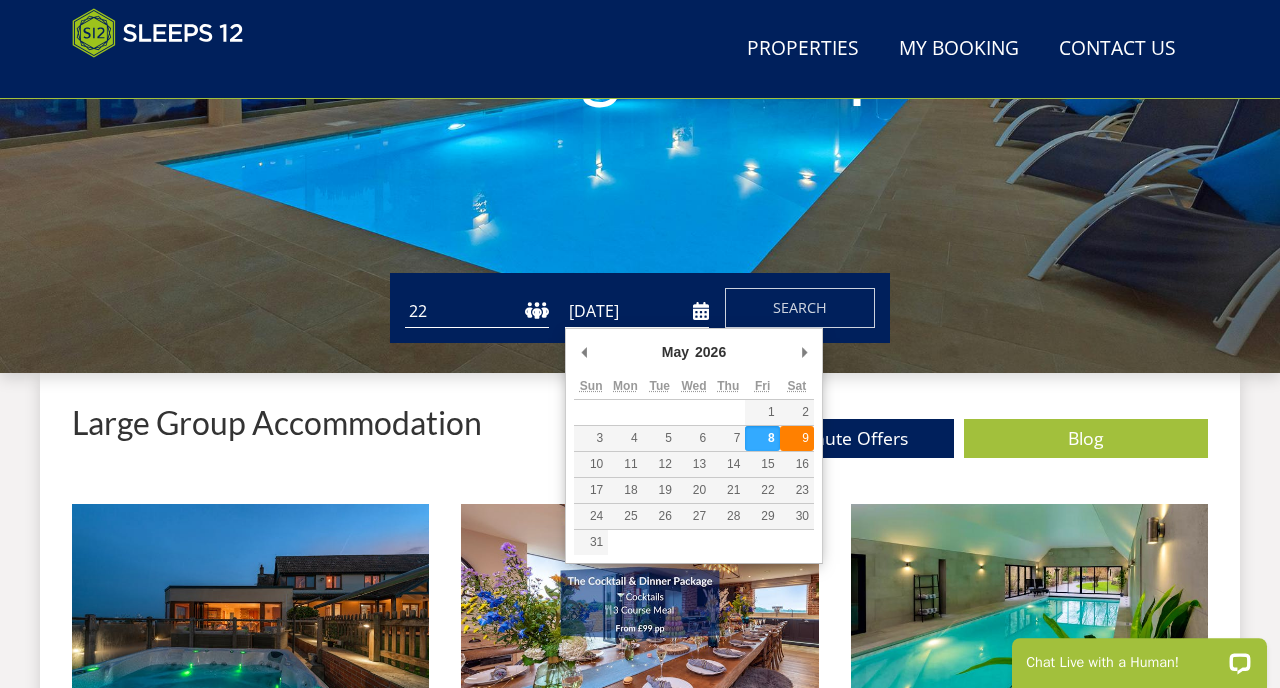 type on "09/05/2026" 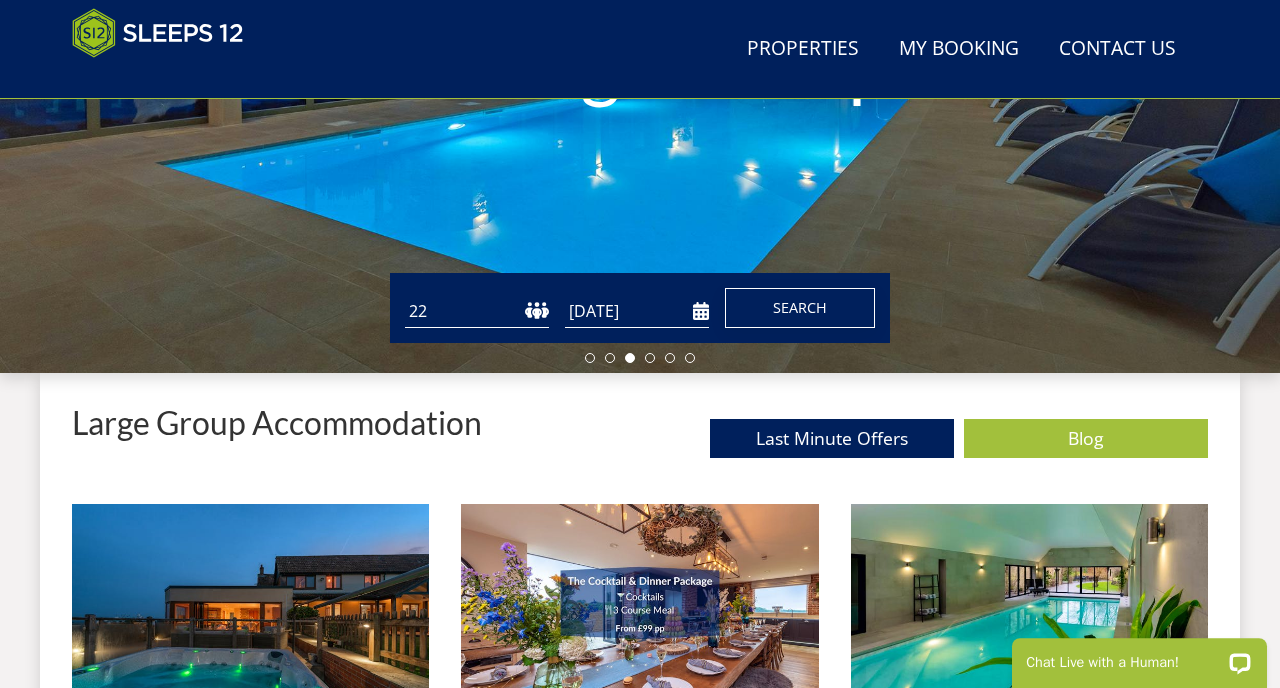 click on "Search" at bounding box center [800, 307] 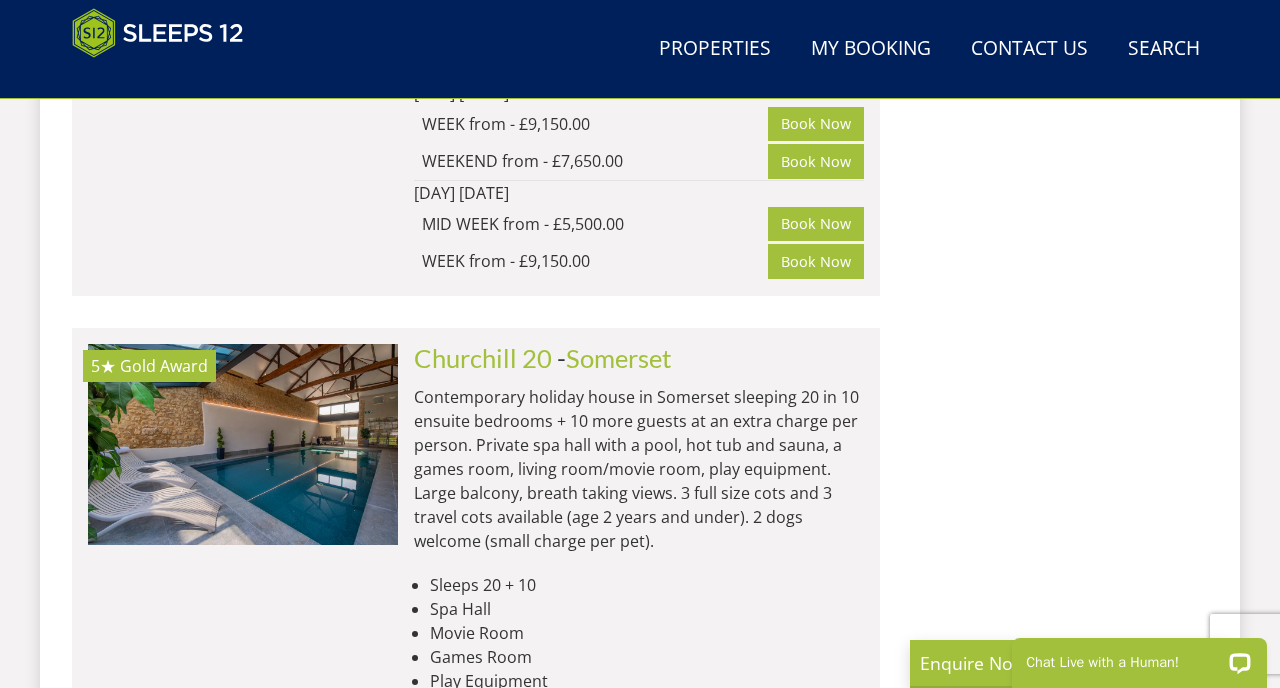 scroll, scrollTop: 6223, scrollLeft: 0, axis: vertical 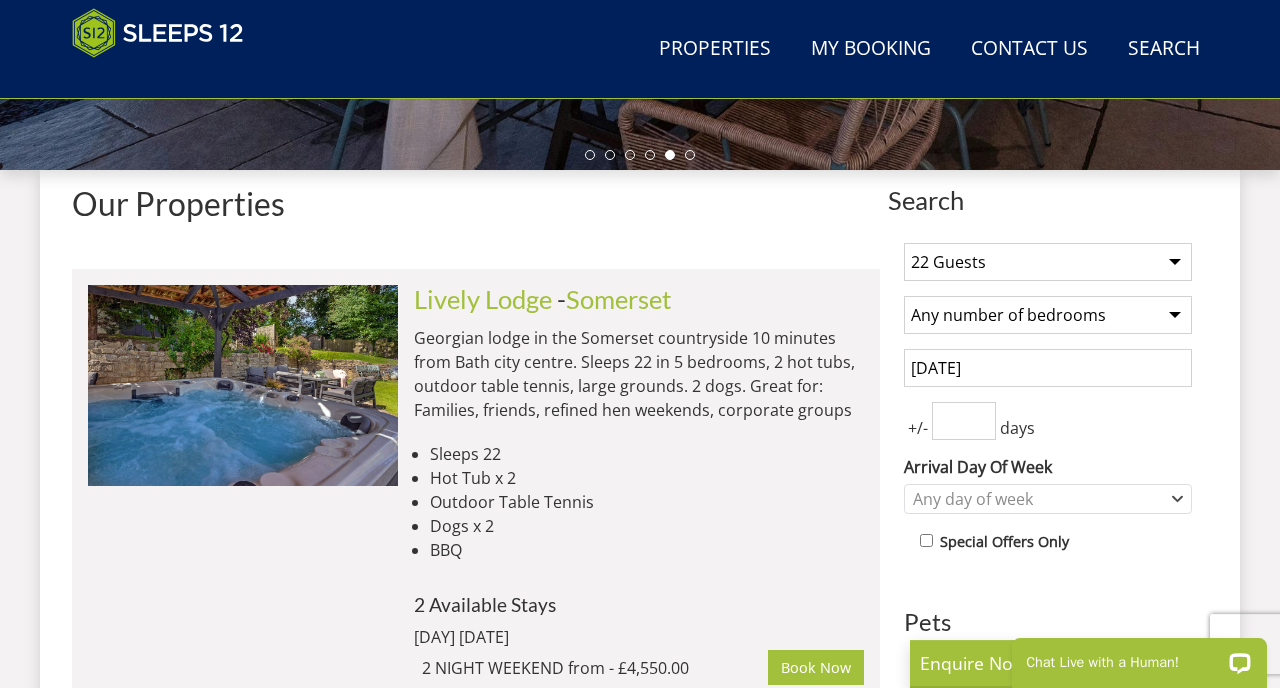 click on "1 Guest
2 Guests
3 Guests
4 Guests
5 Guests
6 Guests
7 Guests
8 Guests
9 Guests
10 Guests
11 Guests
12 Guests
13 Guests
14 Guests
15 Guests
16 Guests
17 Guests
18 Guests
19 Guests
20 Guests
21 Guests
22 Guests
23 Guests
24 Guests
25 Guests
26 Guests
27 Guests
28 Guests
29 Guests
30 Guests
31 Guests
32 Guests
33 Guests
34 Guests
35 Guests
36 Guests
37 Guests
38 Guests
39 Guests
40 Guests
41 Guests
42 Guests
43 Guests
44 Guests
45 Guests
46 Guests
47 Guests
48 Guests
49 Guests
50 Guests
51 Guests
52 Guests
53 Guests
54 Guests
55 Guests
56 Guests
57 Guests
58 Guests
59 Guests
60 Guests
61 Guests
62 Guests
63 Guests
64 Guests
65 Guests
66 Guests
67 Guests
68 Guests
69 Guests
70 Guests
71 Guests
72 Guests
73 Guests
74 Guests
75 Guests
76 Guests
77 Guests
78 Guests
79 Guests
80 Guests
81 Guests
82 Guests
83 Guests
84 Guests
85 Guests
86 Guests" at bounding box center [1048, 262] 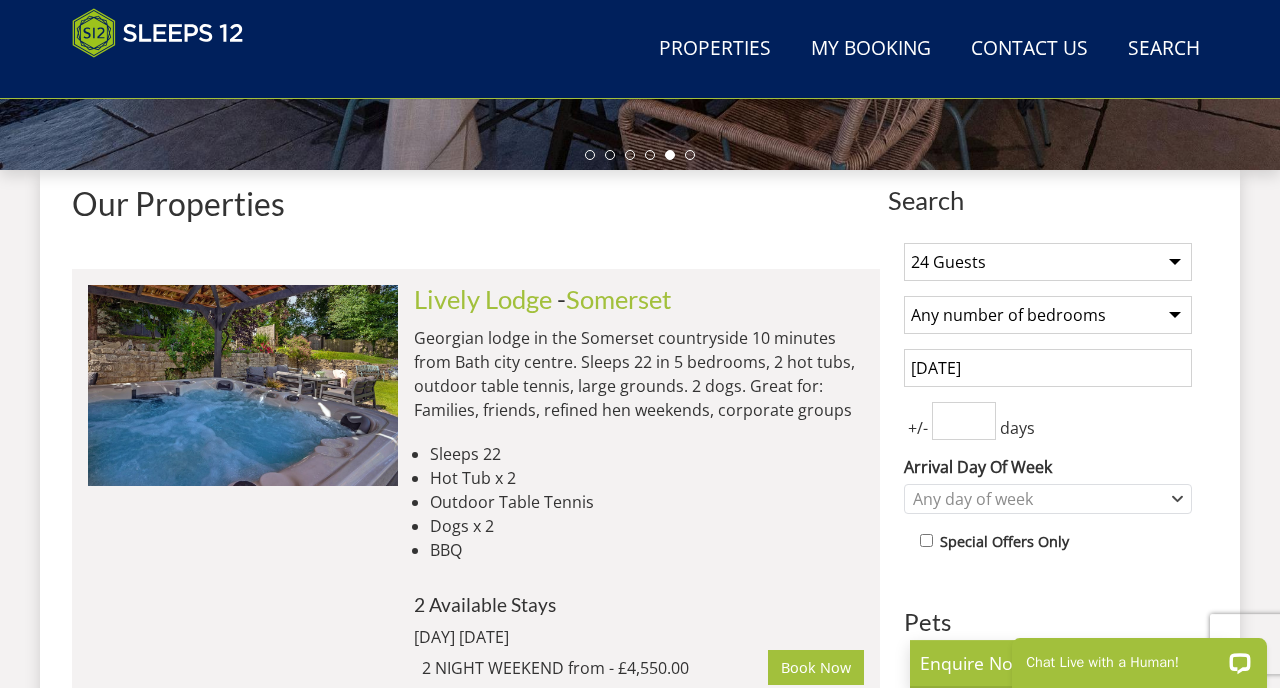 click on "+/-
days" at bounding box center [1048, 421] 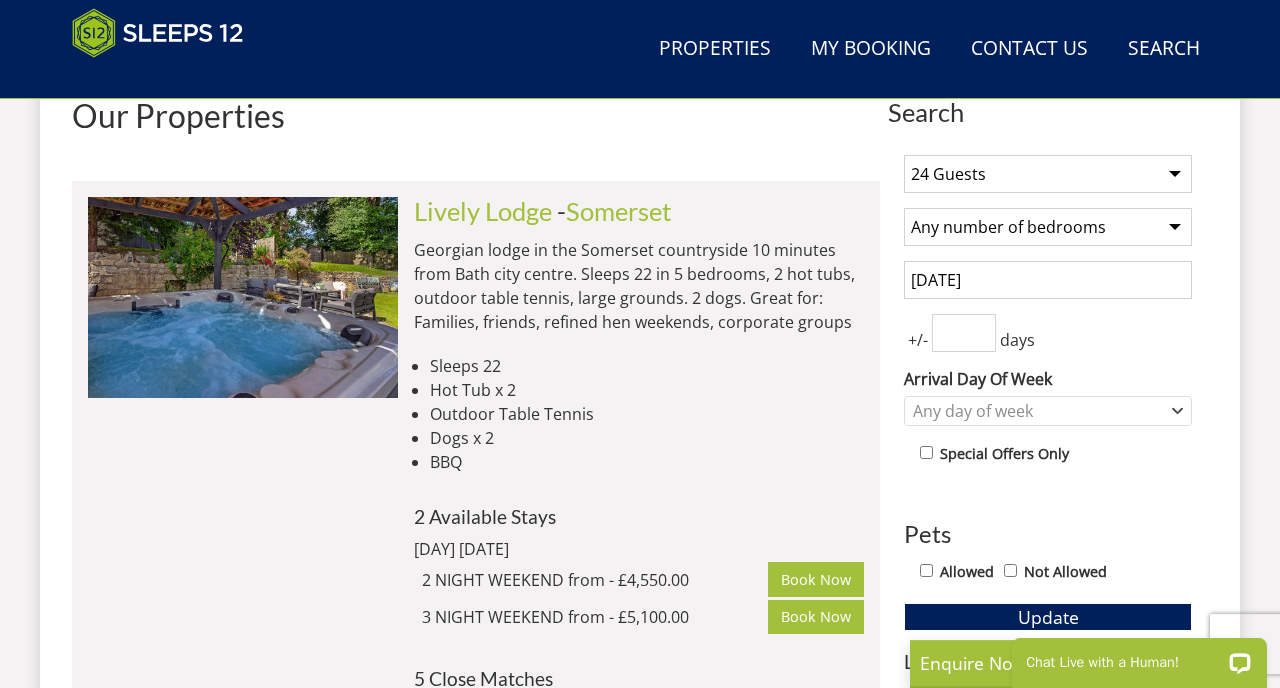 scroll, scrollTop: 777, scrollLeft: 0, axis: vertical 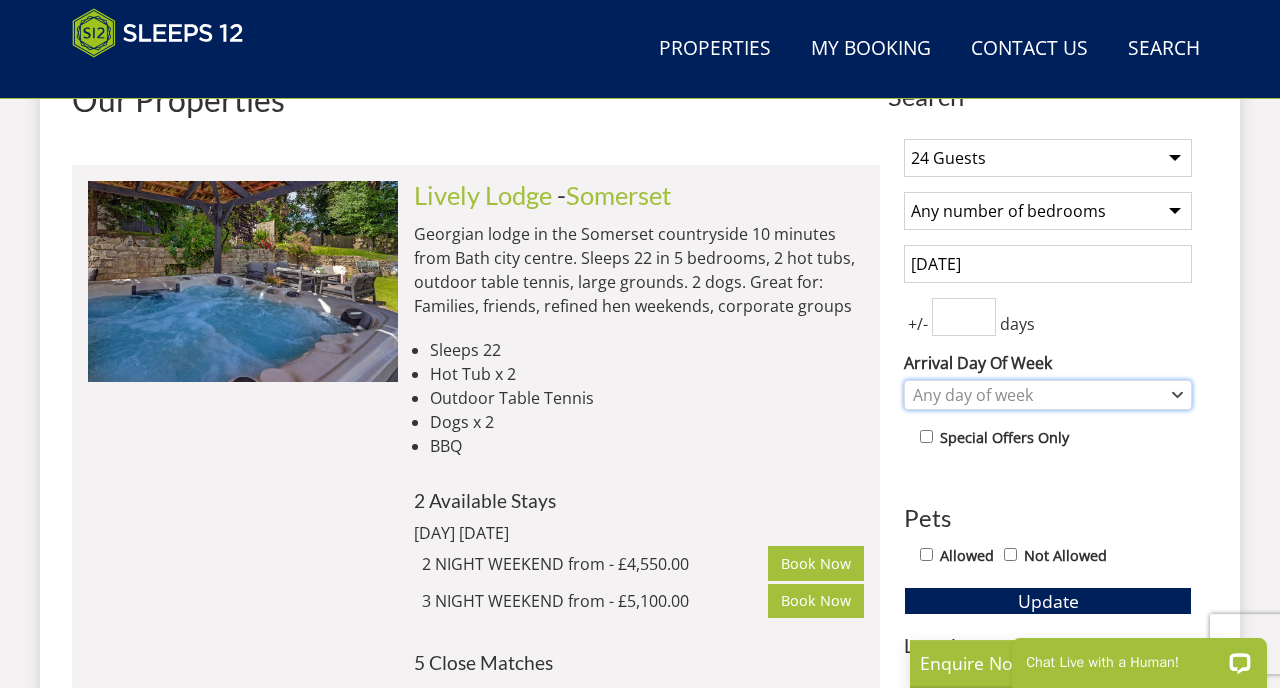 click on "Any day of week" at bounding box center [1037, 395] 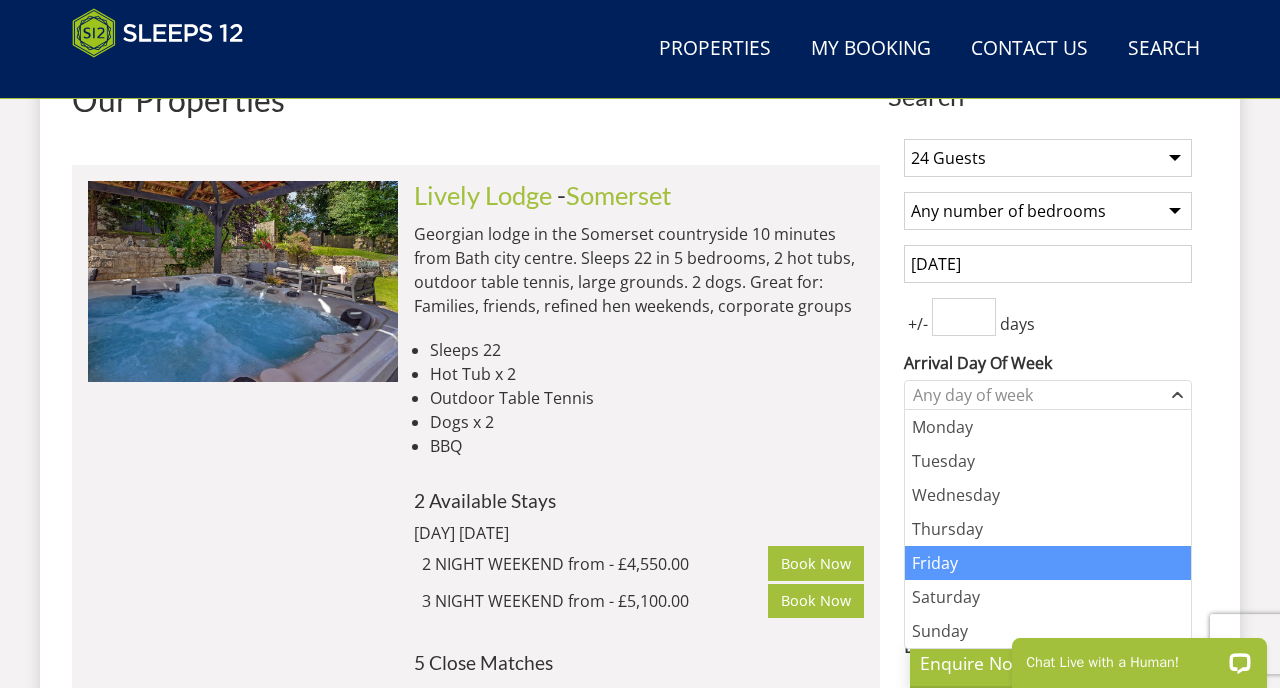 click on "Friday" at bounding box center (1048, 563) 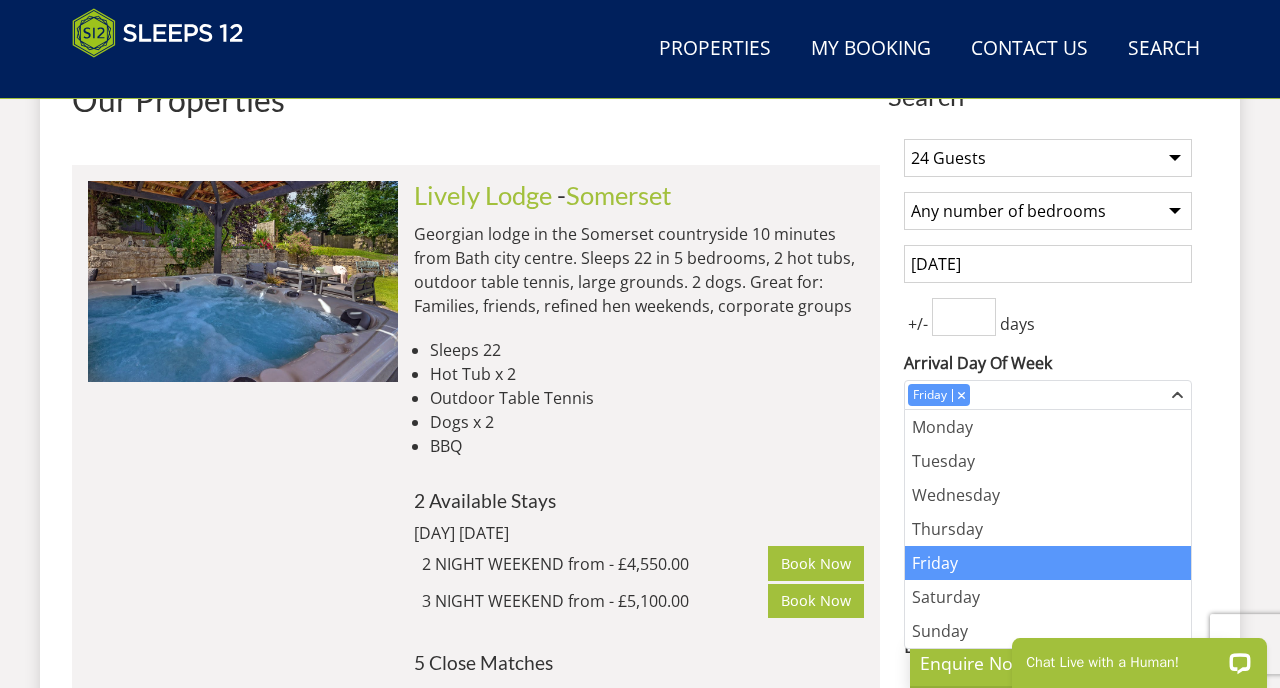 click on "Arrival Day Of Week" at bounding box center (1048, 363) 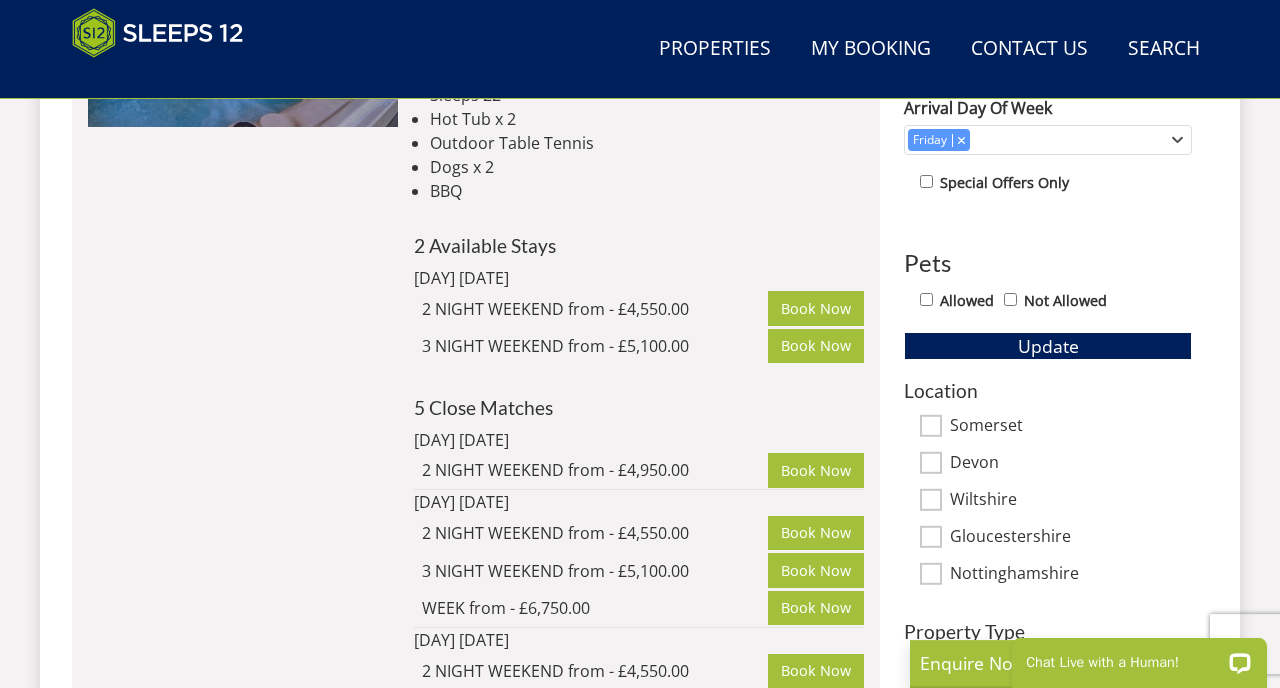 scroll, scrollTop: 996, scrollLeft: 0, axis: vertical 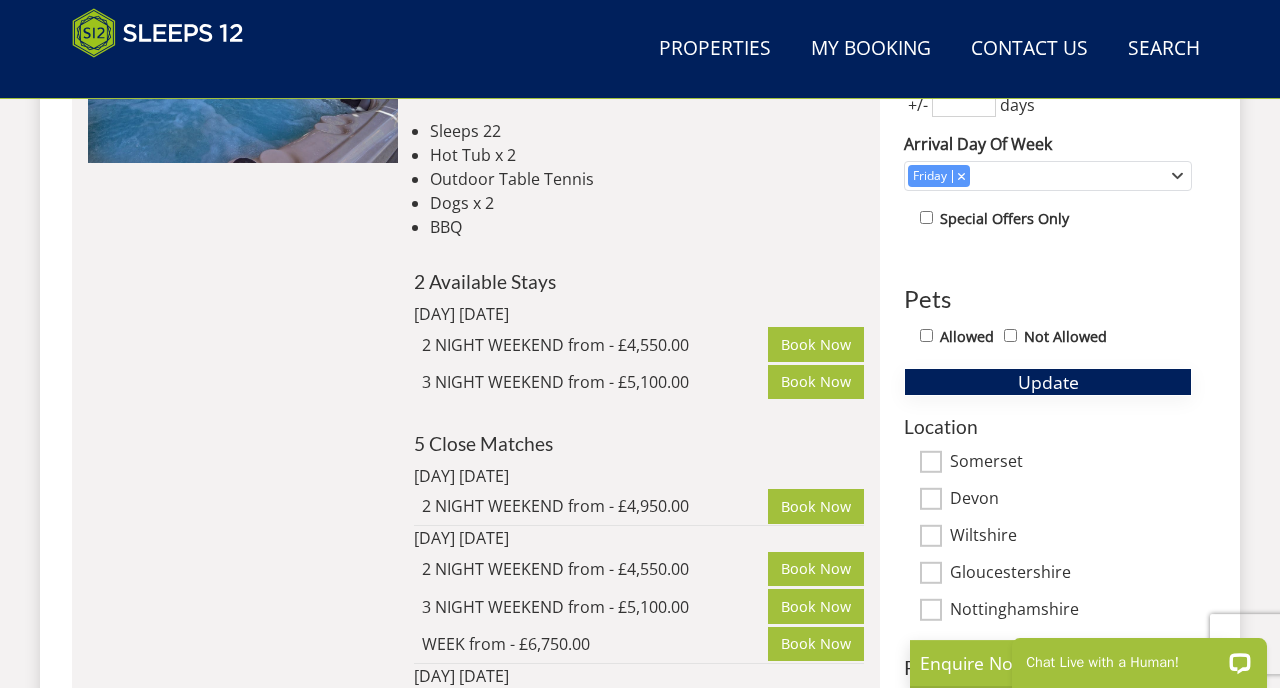 click on "Update" at bounding box center (1048, 382) 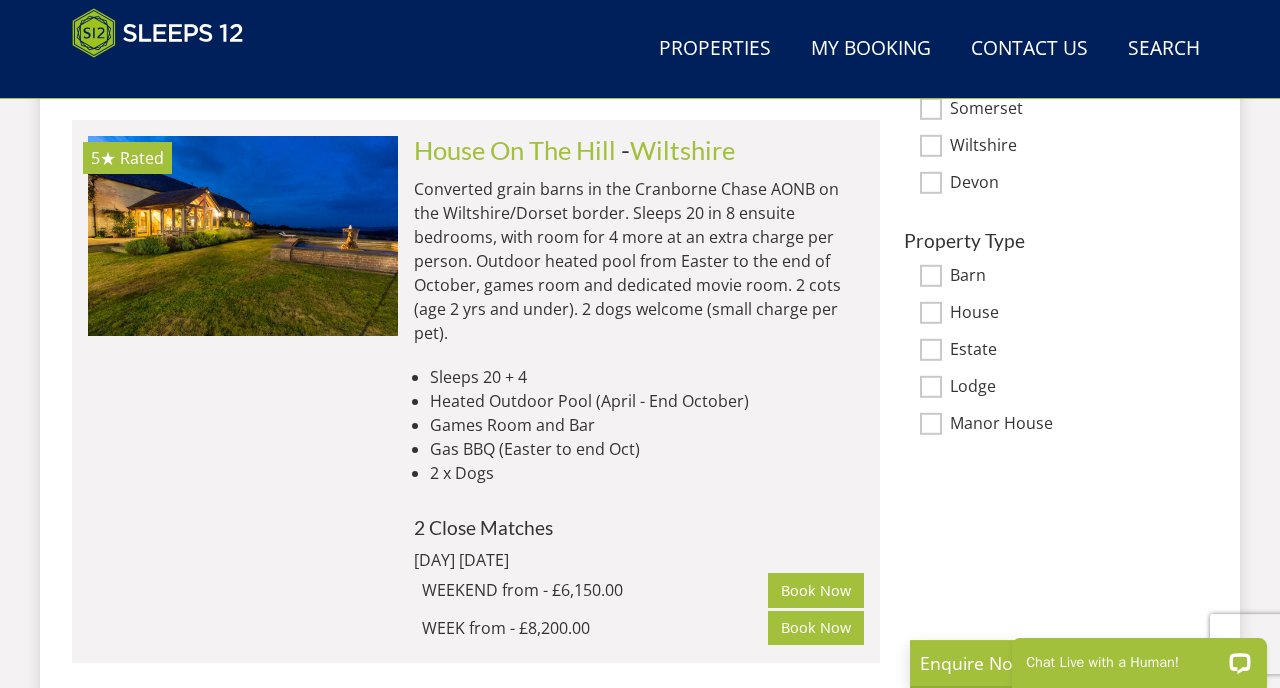 scroll, scrollTop: 1351, scrollLeft: 0, axis: vertical 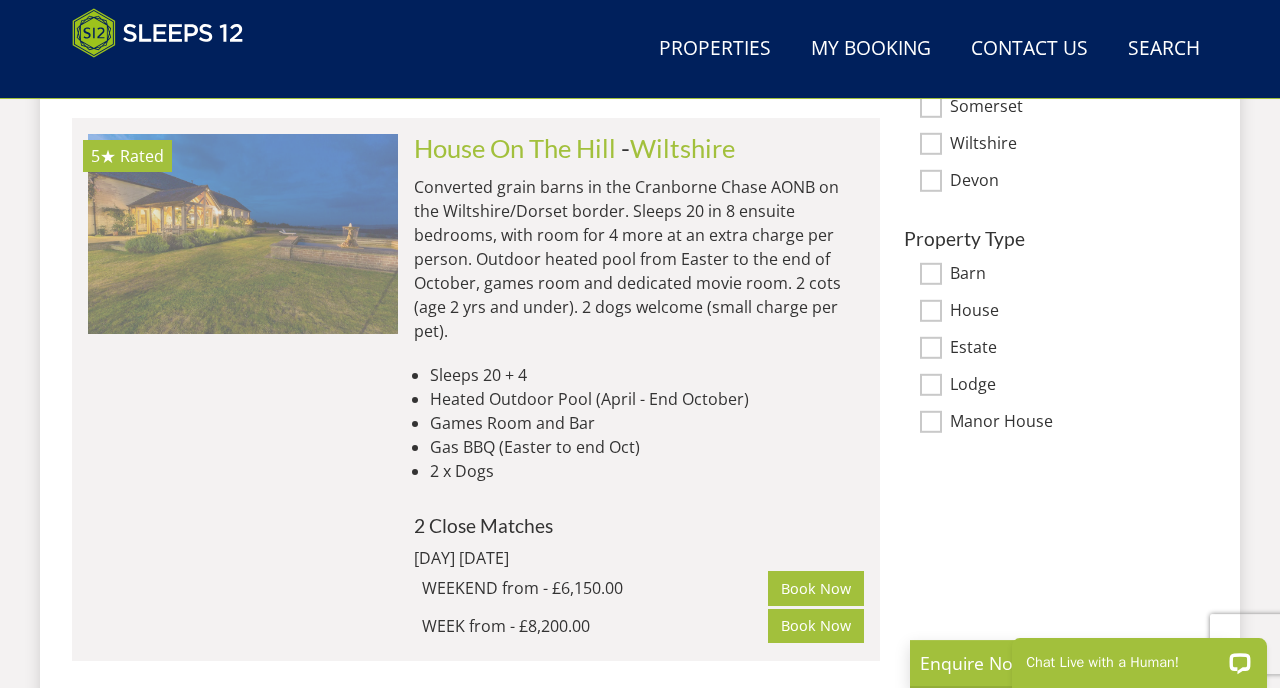 click at bounding box center (243, 234) 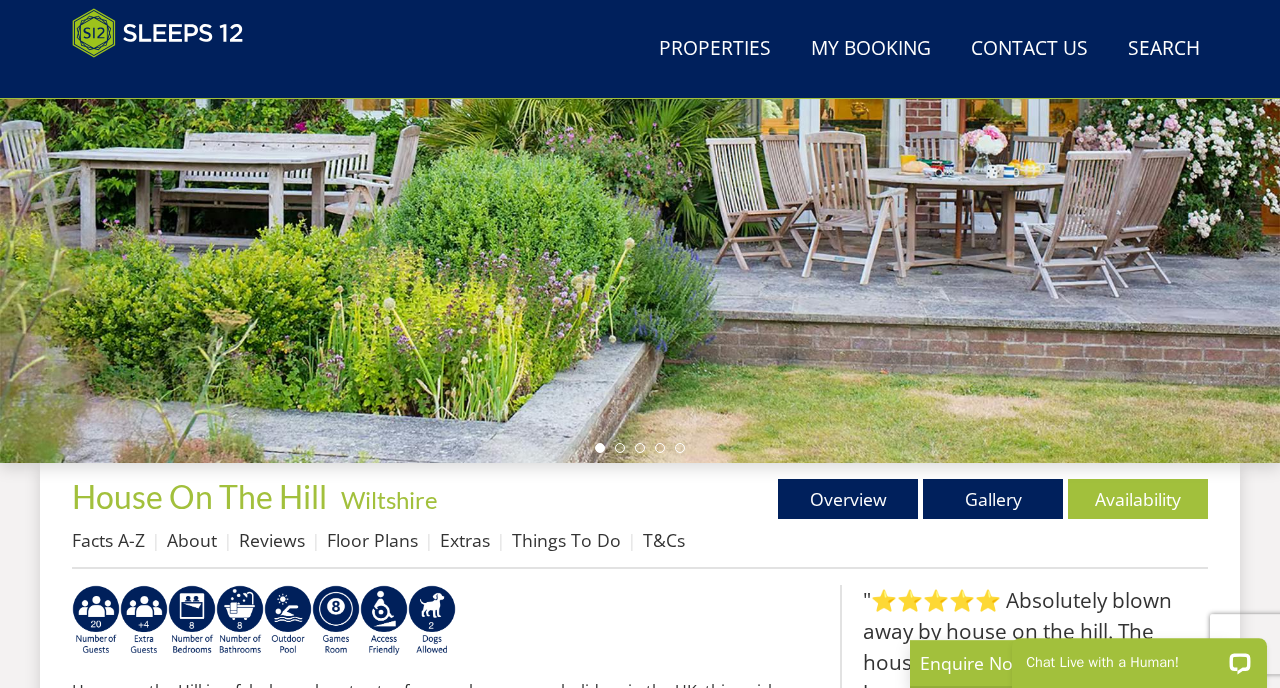 scroll, scrollTop: 417, scrollLeft: 0, axis: vertical 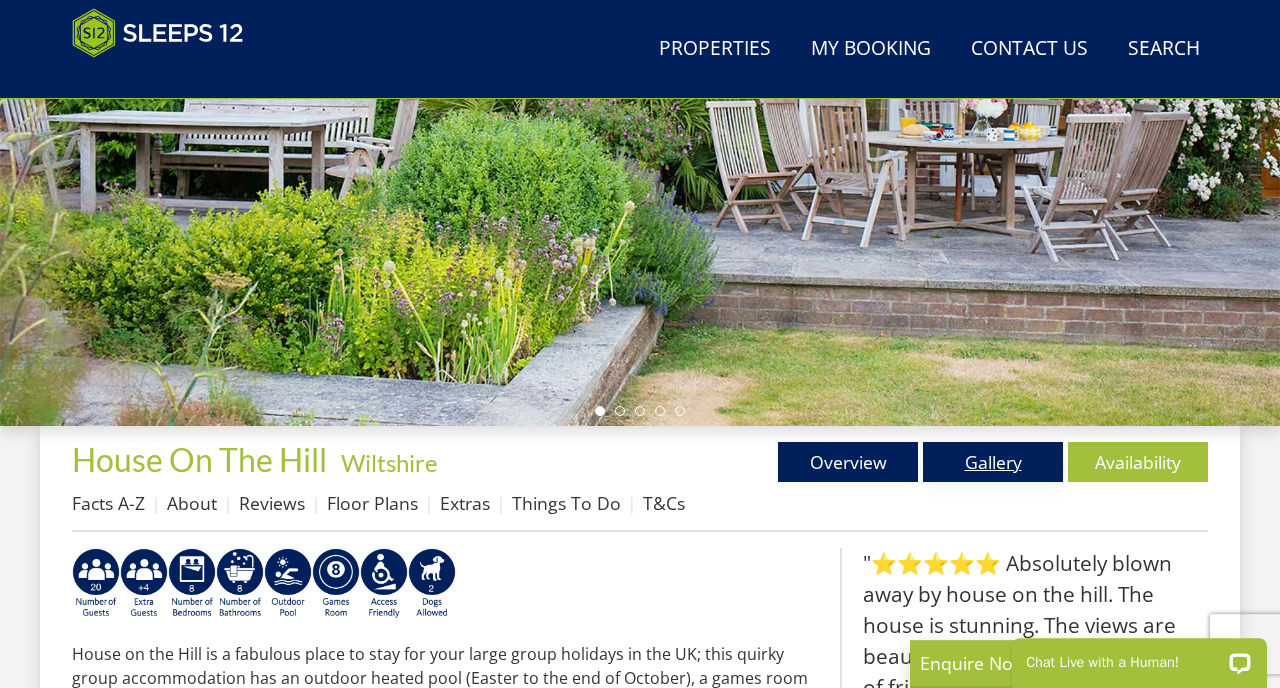 click on "Gallery" at bounding box center [993, 462] 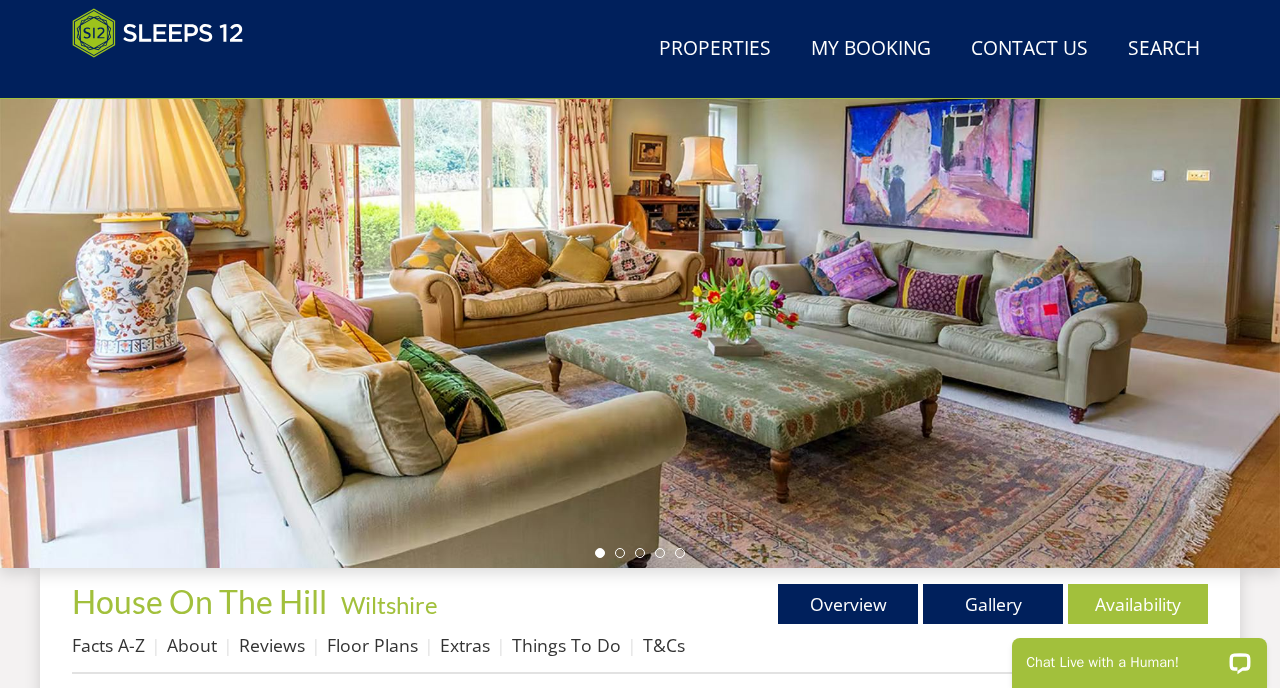 scroll, scrollTop: 0, scrollLeft: 0, axis: both 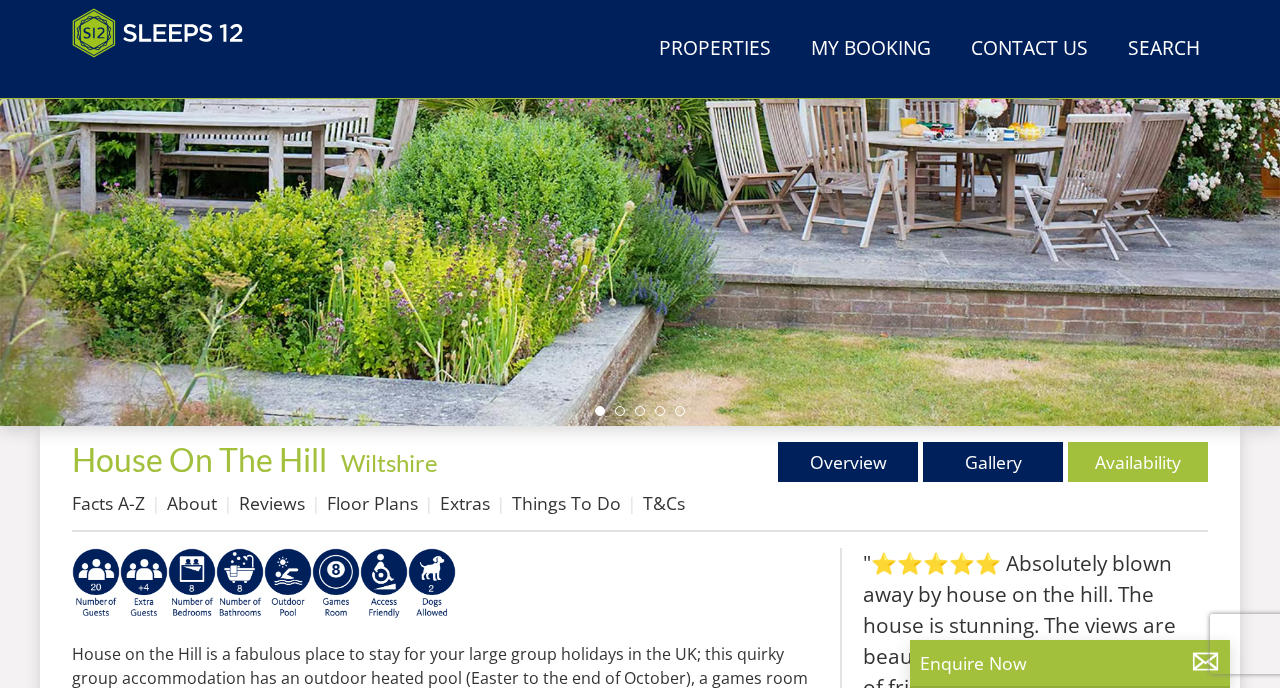 select on "24" 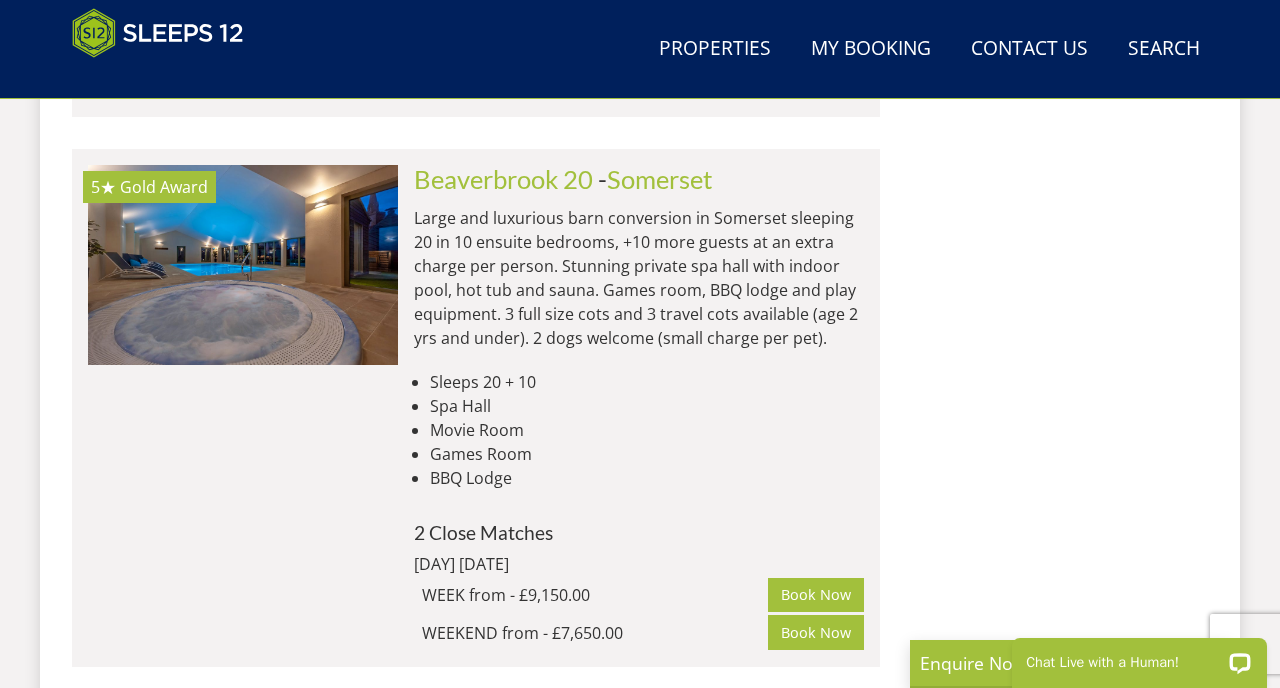 scroll, scrollTop: 2474, scrollLeft: 0, axis: vertical 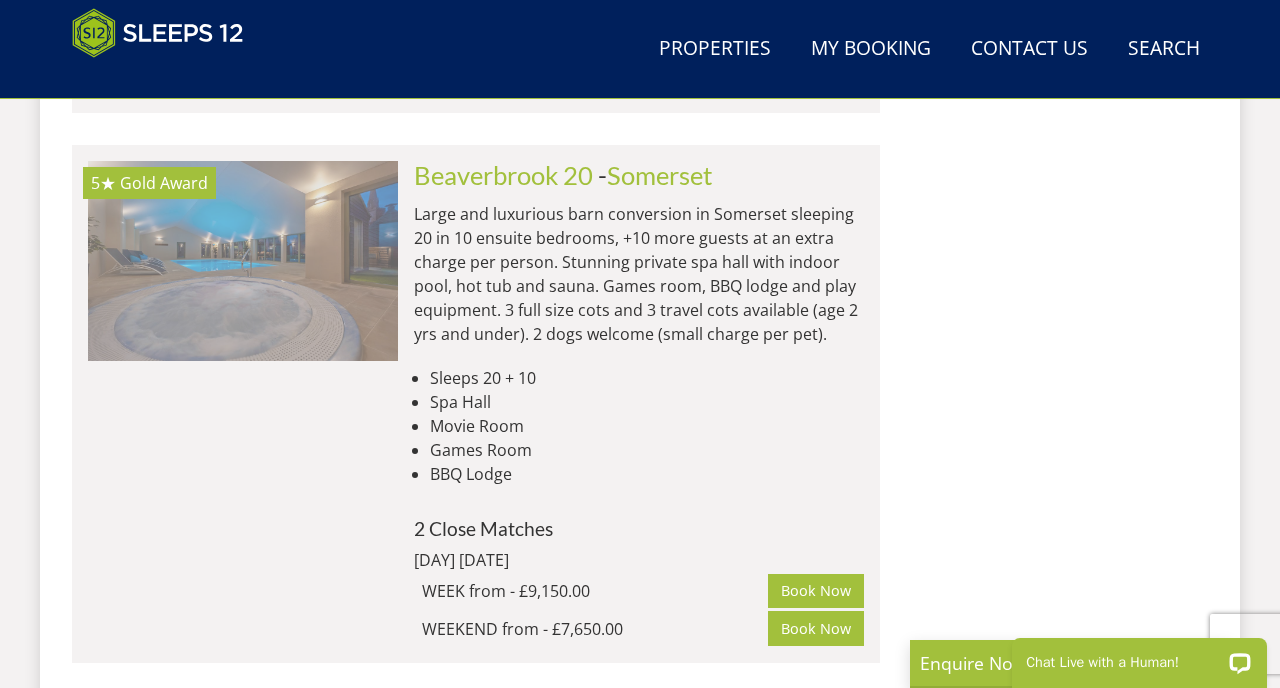 click at bounding box center [243, 261] 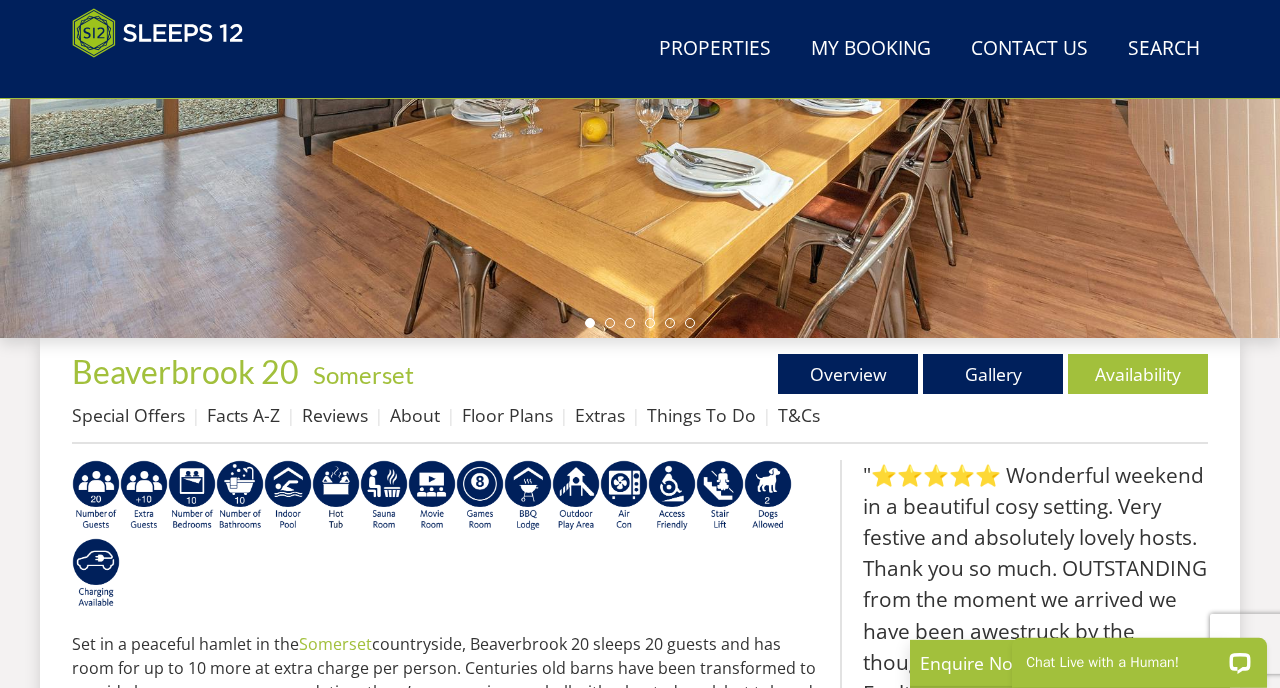 scroll, scrollTop: 587, scrollLeft: 0, axis: vertical 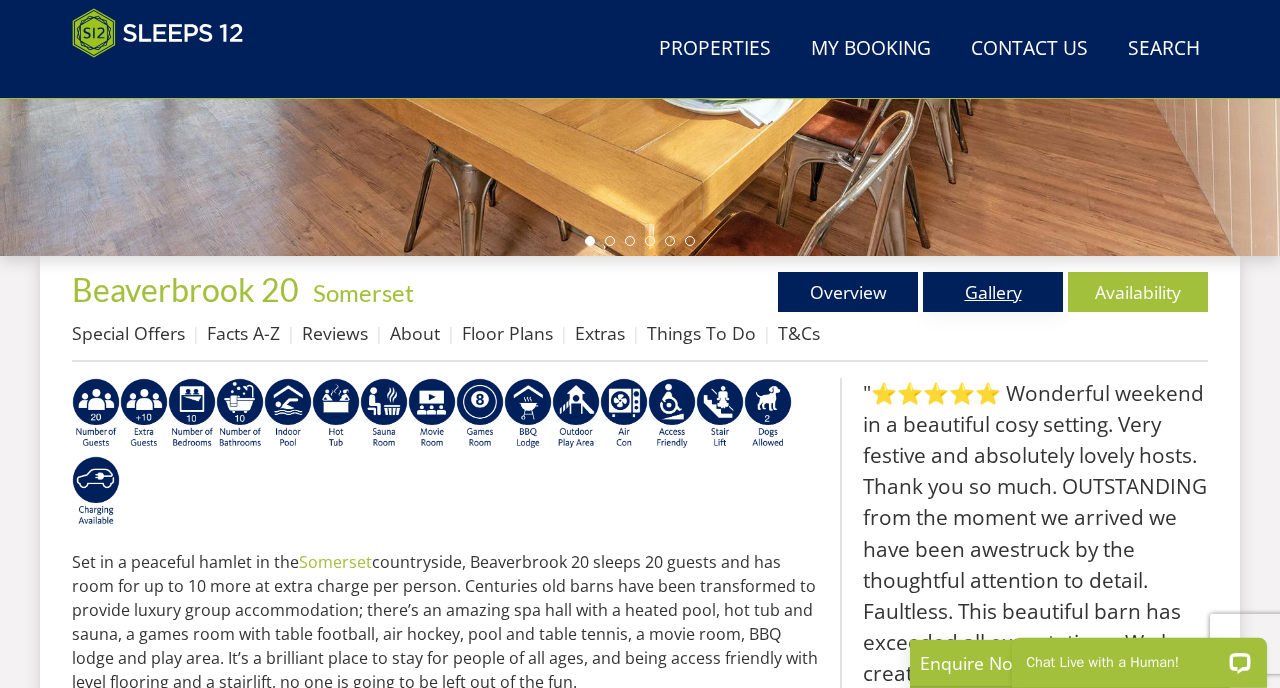 click on "Gallery" at bounding box center [993, 292] 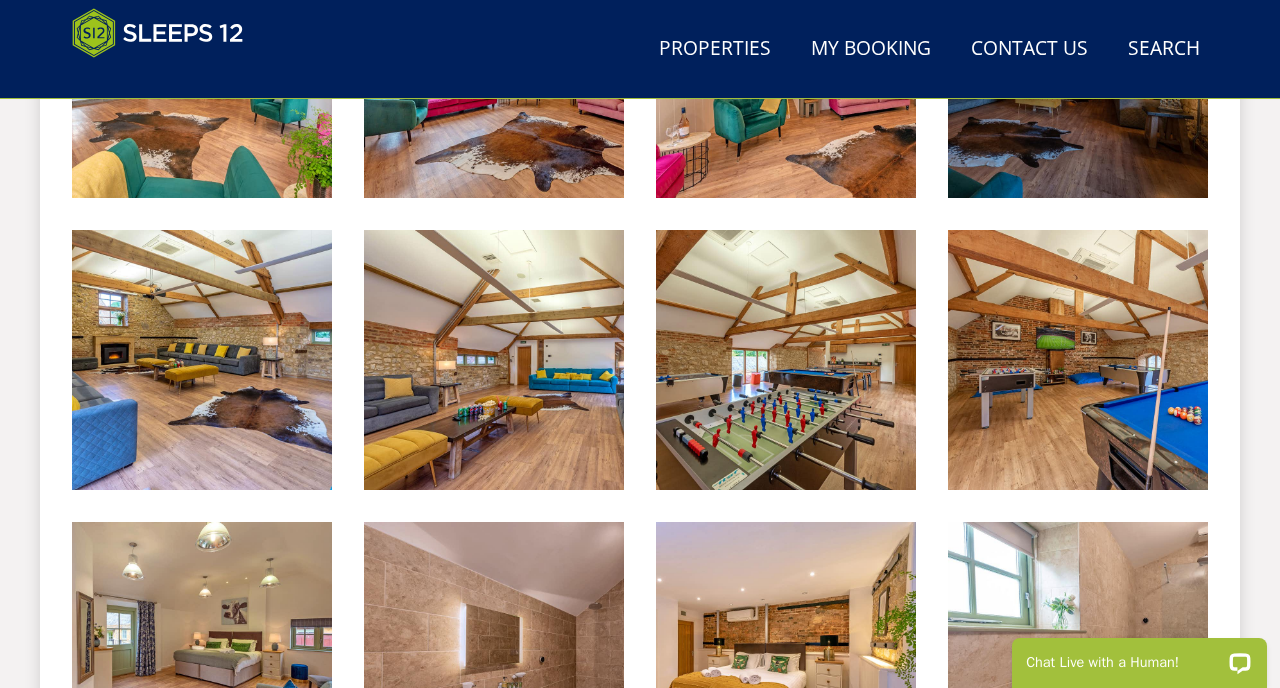 scroll, scrollTop: 1617, scrollLeft: 0, axis: vertical 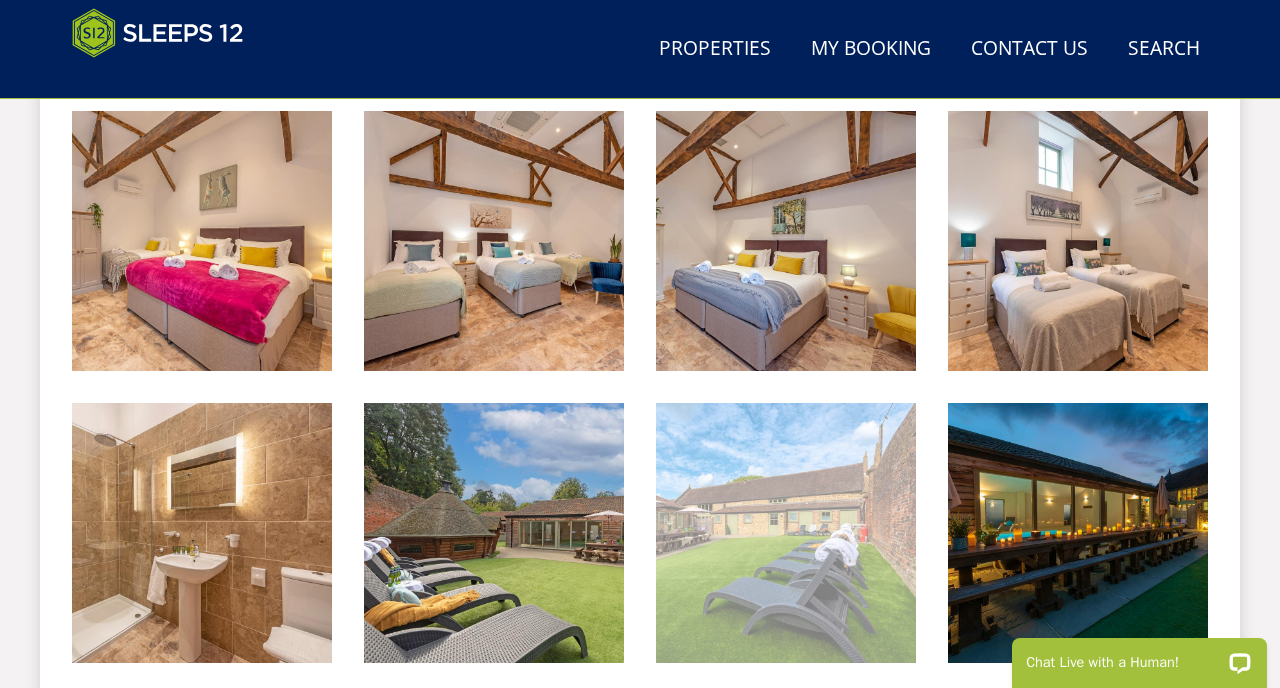 click at bounding box center (786, 533) 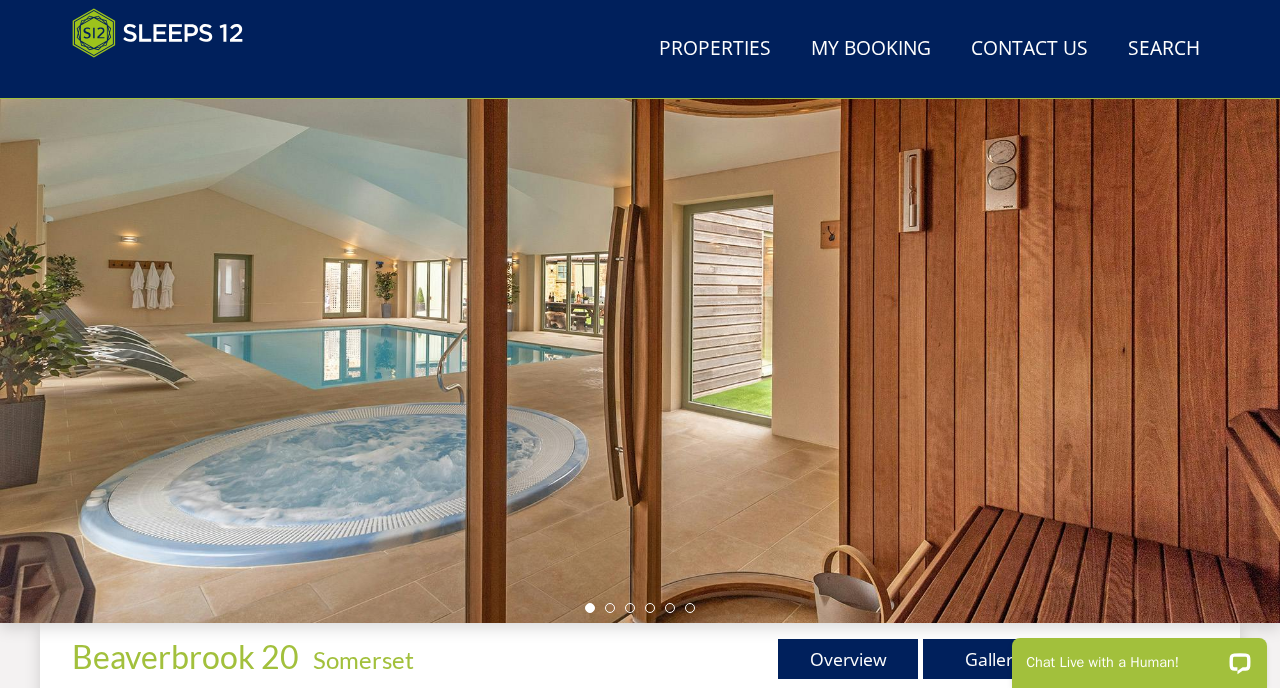 scroll, scrollTop: 0, scrollLeft: 0, axis: both 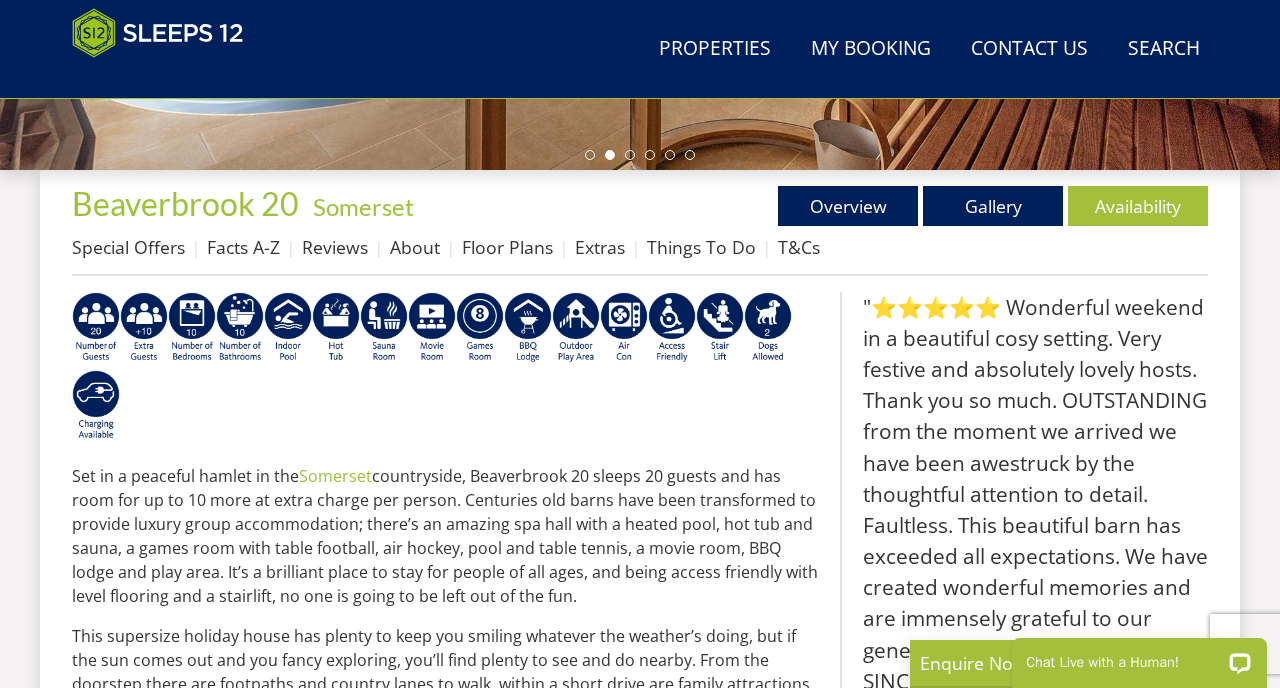 select on "24" 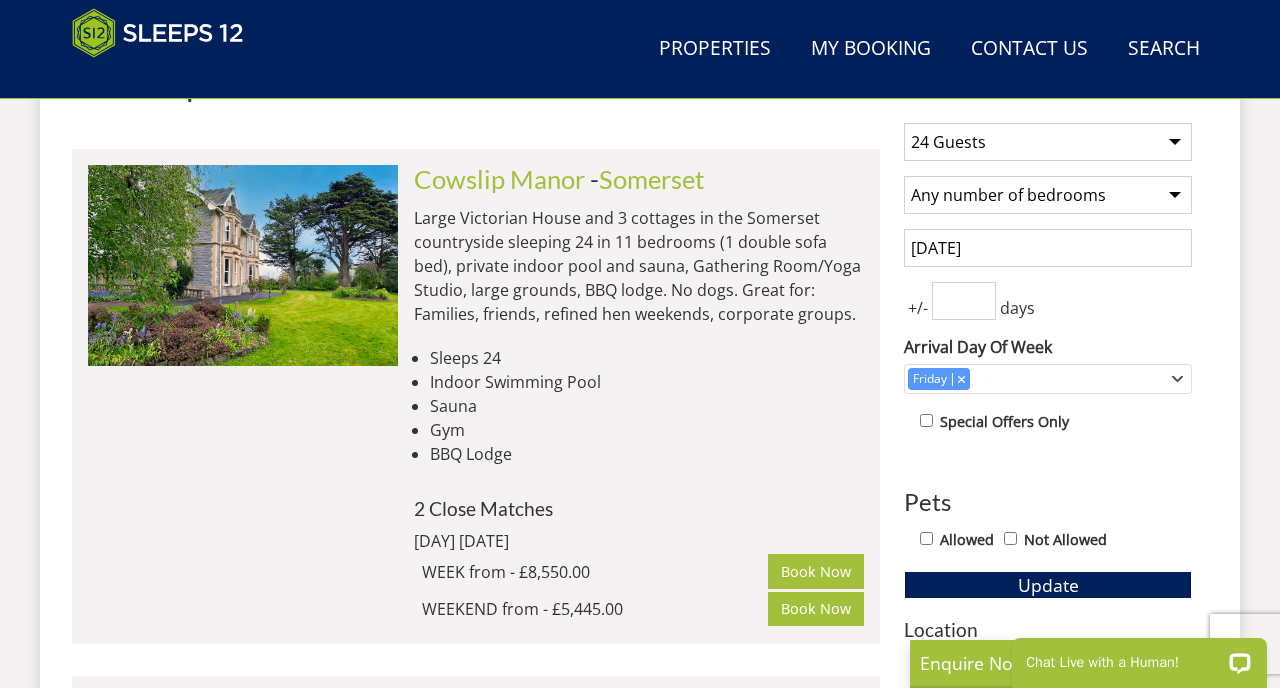 scroll, scrollTop: 810, scrollLeft: 0, axis: vertical 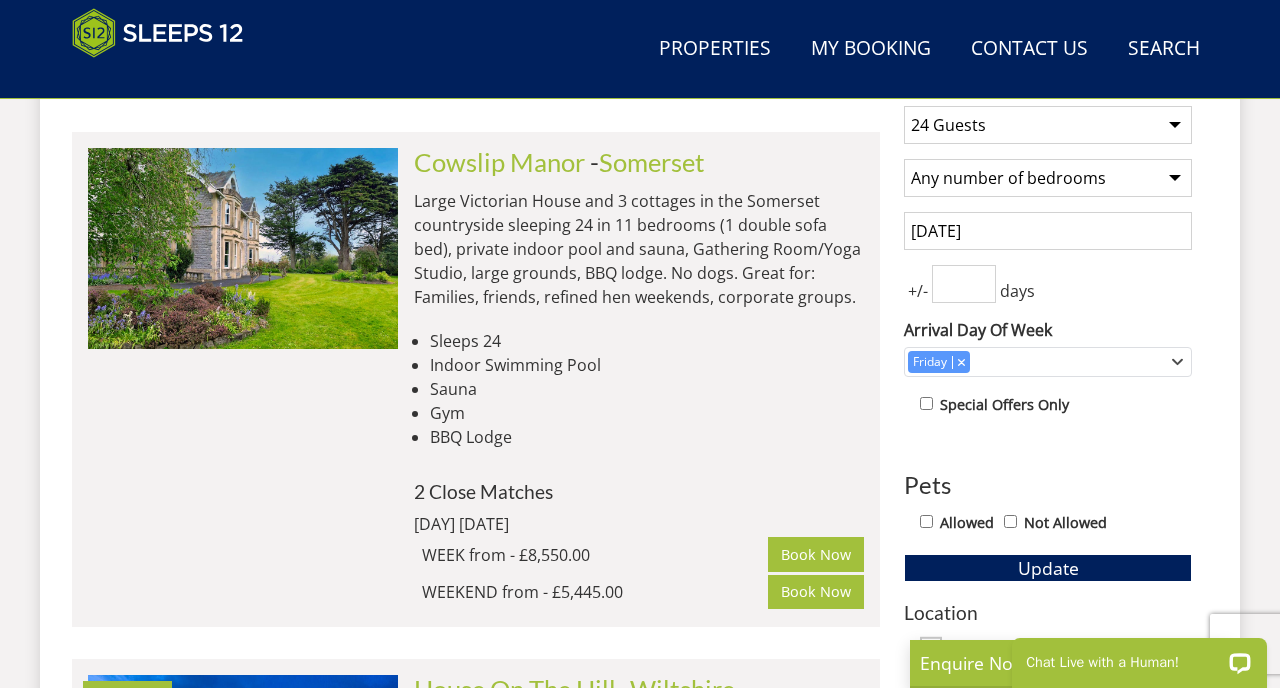 click on "09/05/2026" at bounding box center (1048, 231) 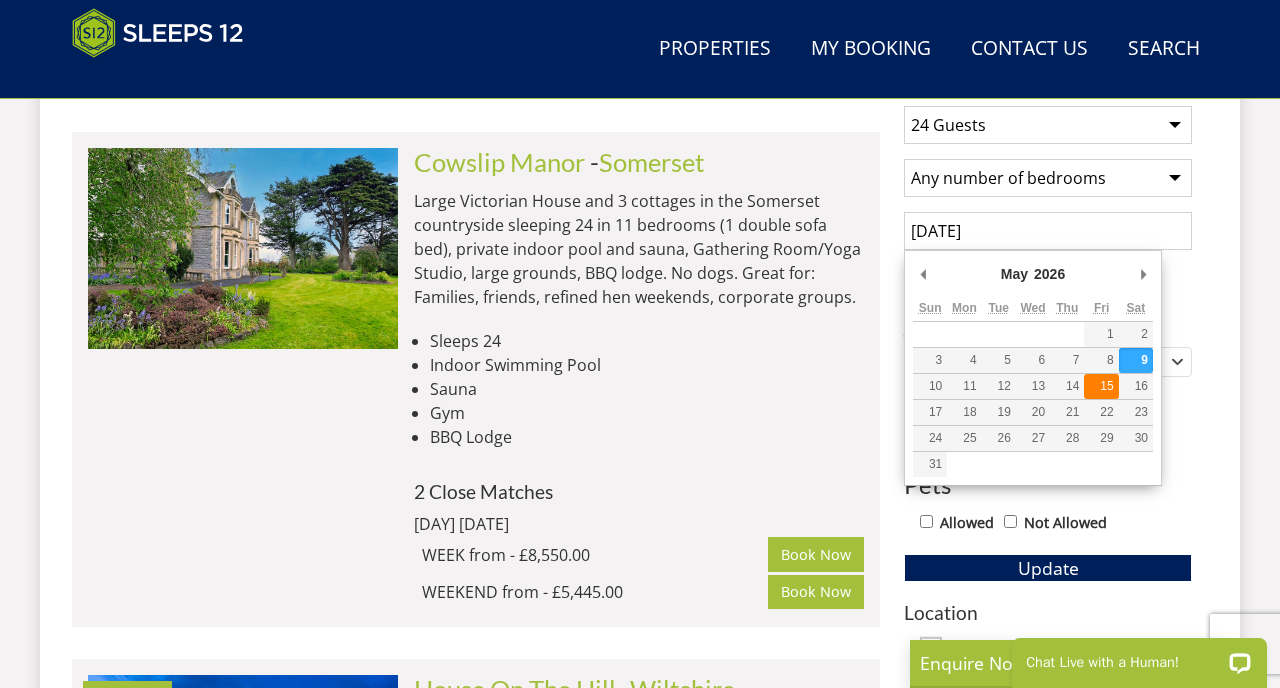 type on "[DATE]" 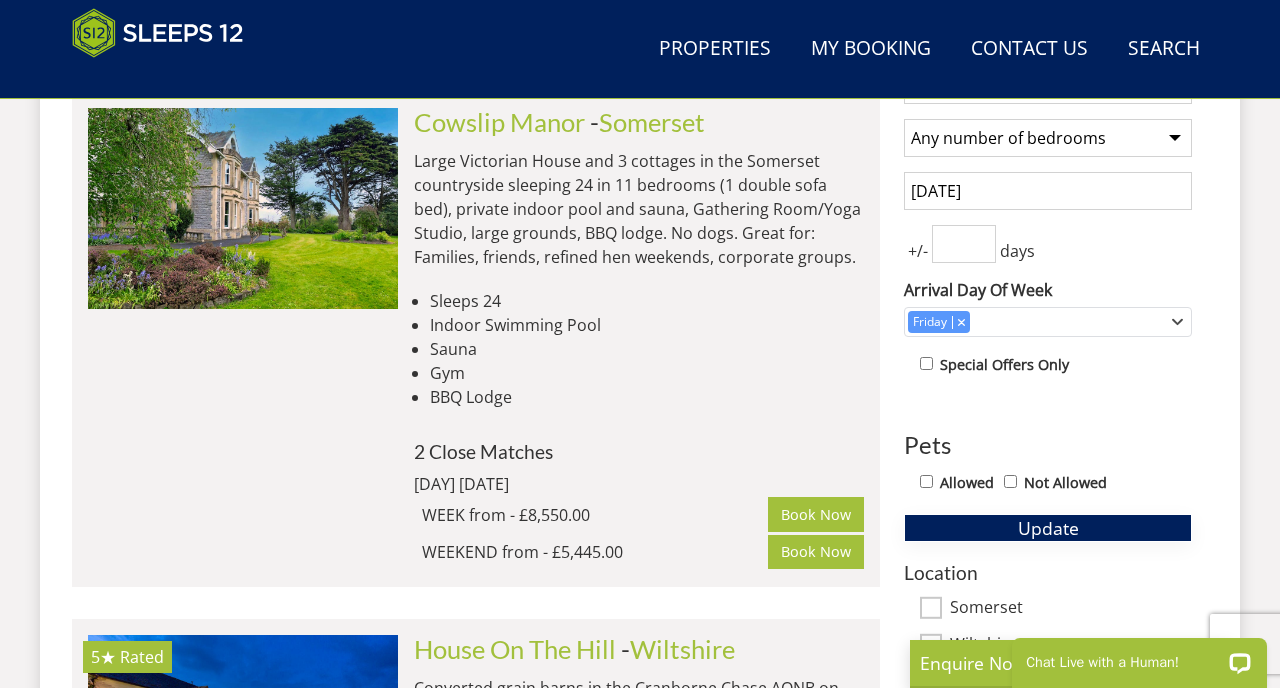 scroll, scrollTop: 870, scrollLeft: 0, axis: vertical 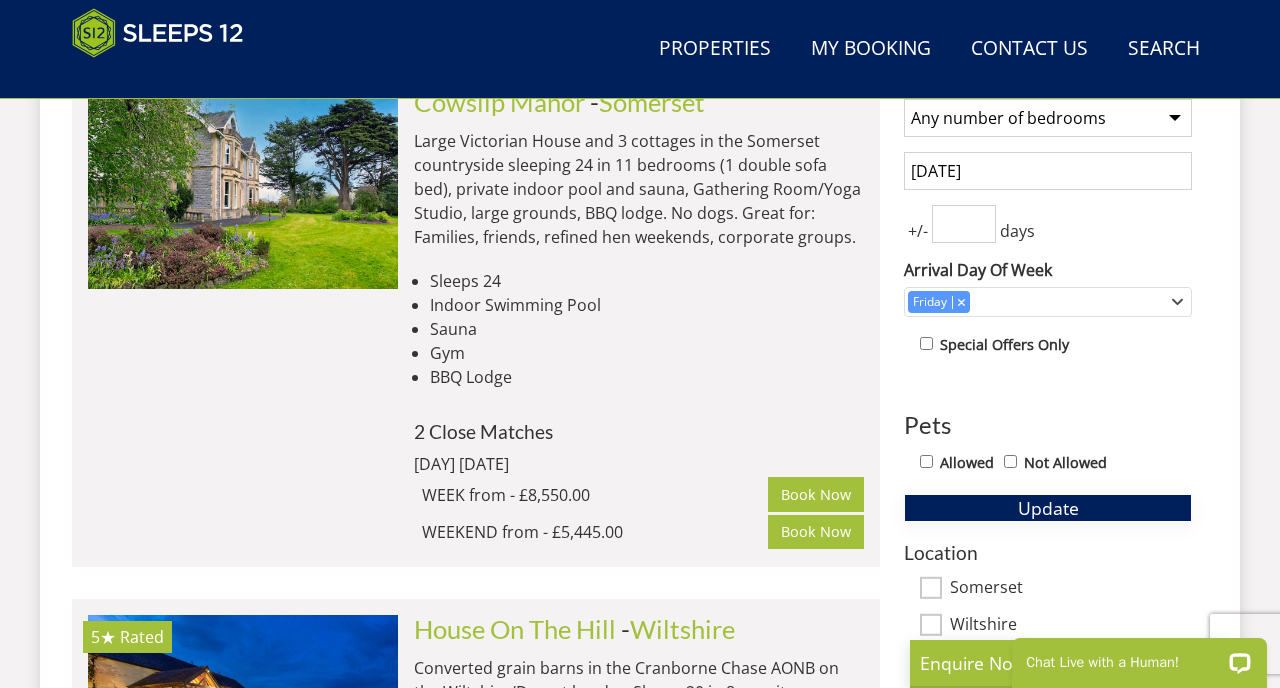 click on "Update" at bounding box center [1048, 508] 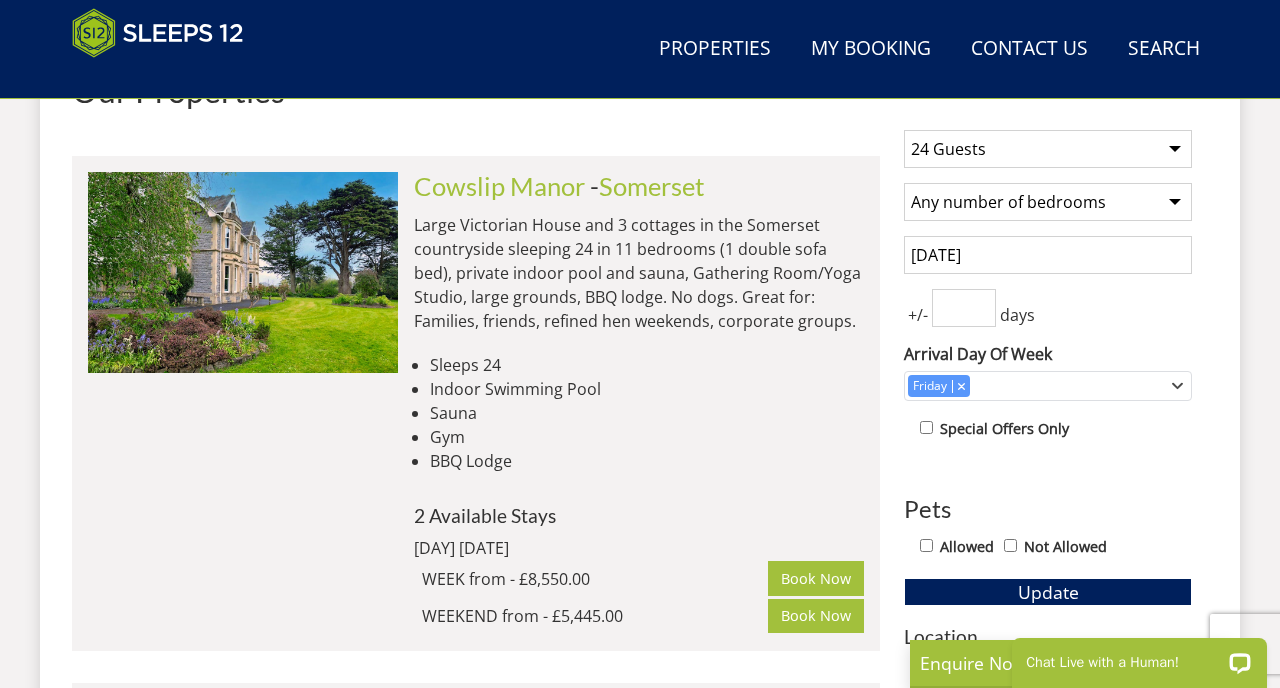 scroll, scrollTop: 774, scrollLeft: 0, axis: vertical 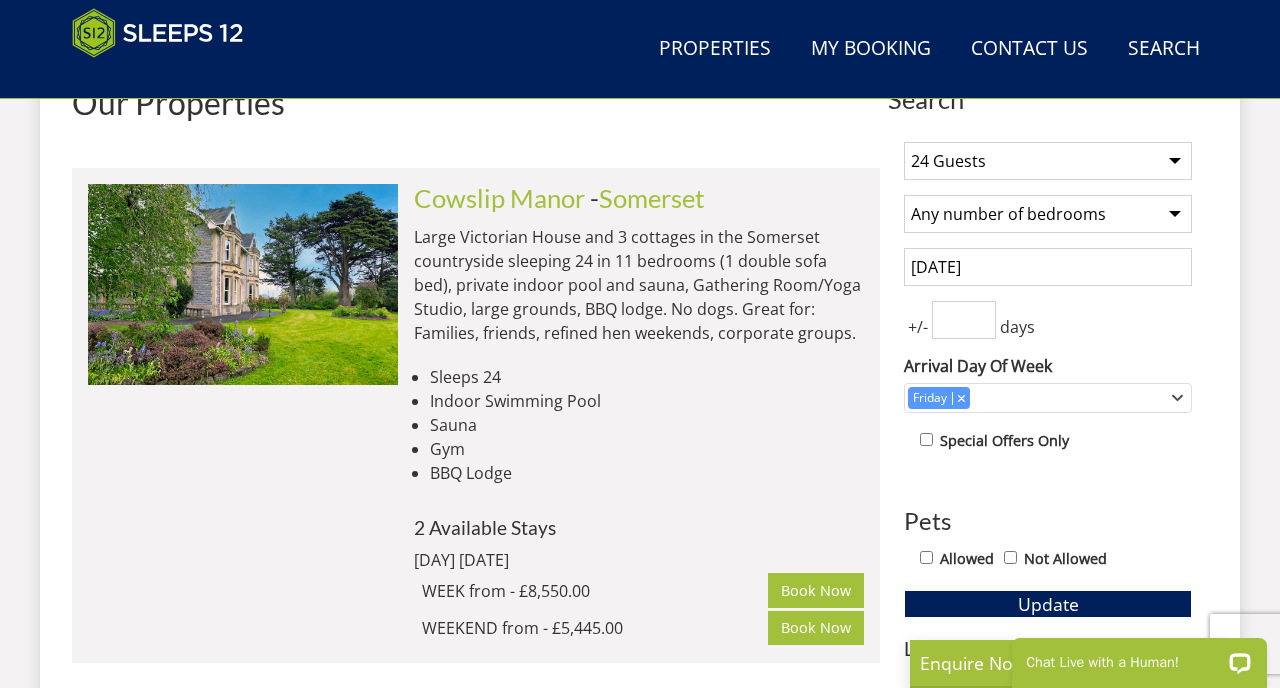 click on "1 Guest
2 Guests
3 Guests
4 Guests
5 Guests
6 Guests
7 Guests
8 Guests
9 Guests
10 Guests
11 Guests
12 Guests
13 Guests
14 Guests
15 Guests
16 Guests
17 Guests
18 Guests
19 Guests
20 Guests
21 Guests
22 Guests
23 Guests
24 Guests
25 Guests
26 Guests
27 Guests
28 Guests
29 Guests
30 Guests
31 Guests
32 Guests
33 Guests
34 Guests
35 Guests
36 Guests
37 Guests
38 Guests
39 Guests
40 Guests
41 Guests
42 Guests
43 Guests
44 Guests
45 Guests
46 Guests
47 Guests
48 Guests
49 Guests
50 Guests
51 Guests
52 Guests
53 Guests
54 Guests
55 Guests
56 Guests
57 Guests
58 Guests
59 Guests
60 Guests
61 Guests
62 Guests
63 Guests
64 Guests
65 Guests
66 Guests
67 Guests
68 Guests
69 Guests
70 Guests
71 Guests
72 Guests
73 Guests
74 Guests
75 Guests
76 Guests
77 Guests
78 Guests
79 Guests
80 Guests
81 Guests
82 Guests
83 Guests
84 Guests
85 Guests
86 Guests" at bounding box center [1048, 161] 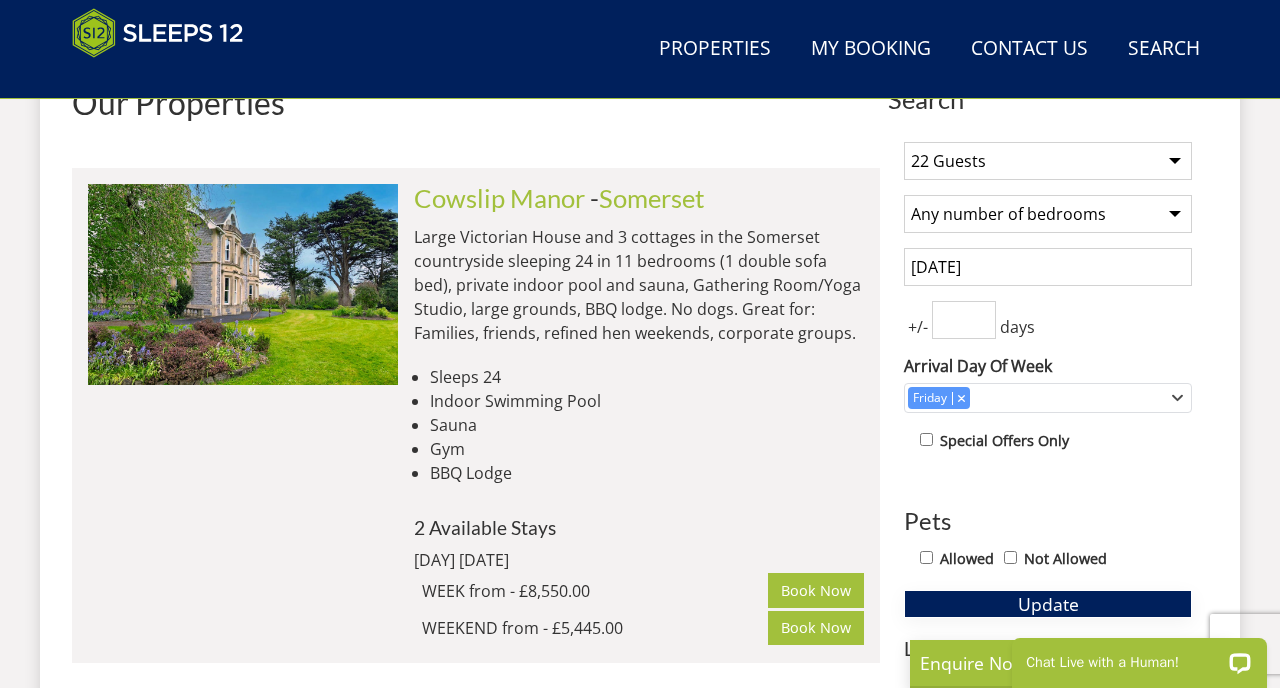 click on "Update" at bounding box center [1048, 604] 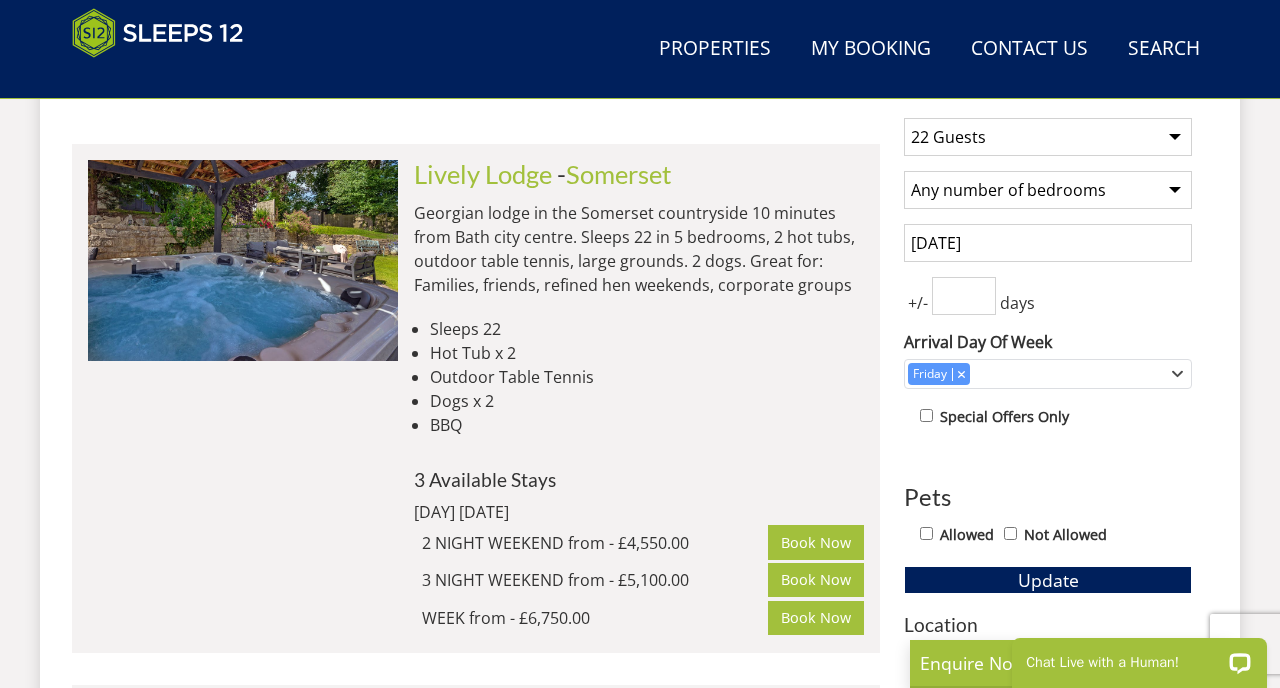 scroll, scrollTop: 802, scrollLeft: 0, axis: vertical 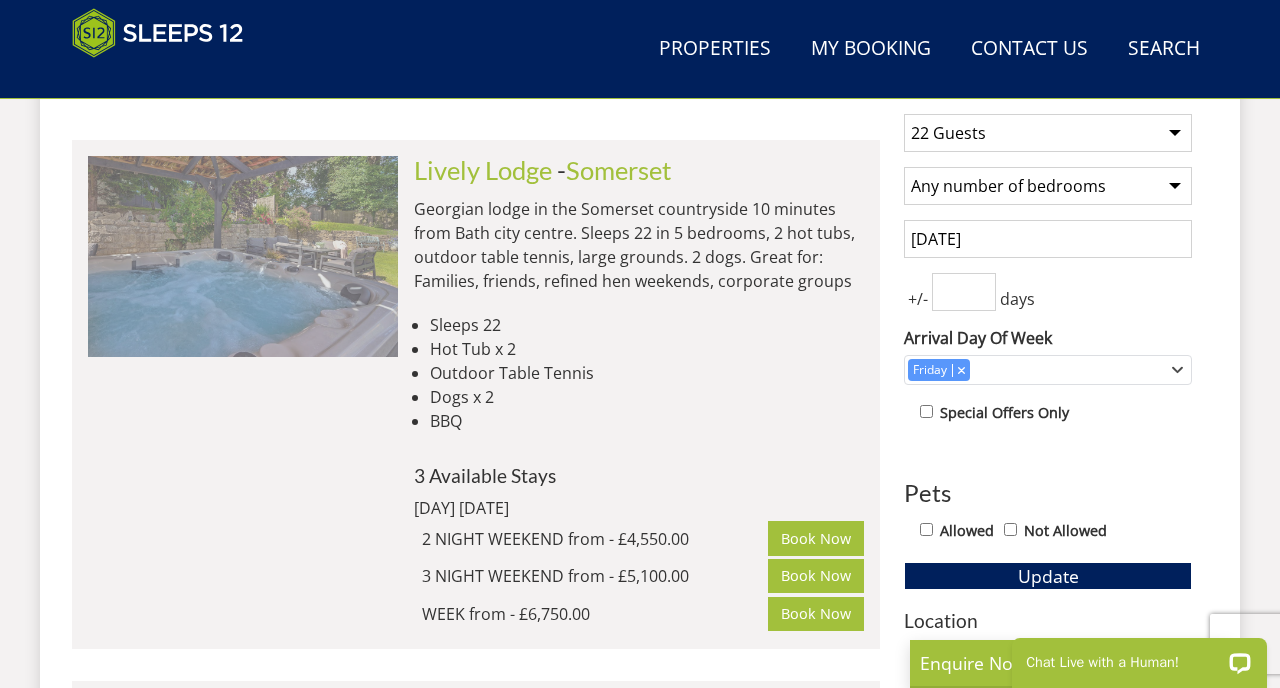 click at bounding box center (243, 256) 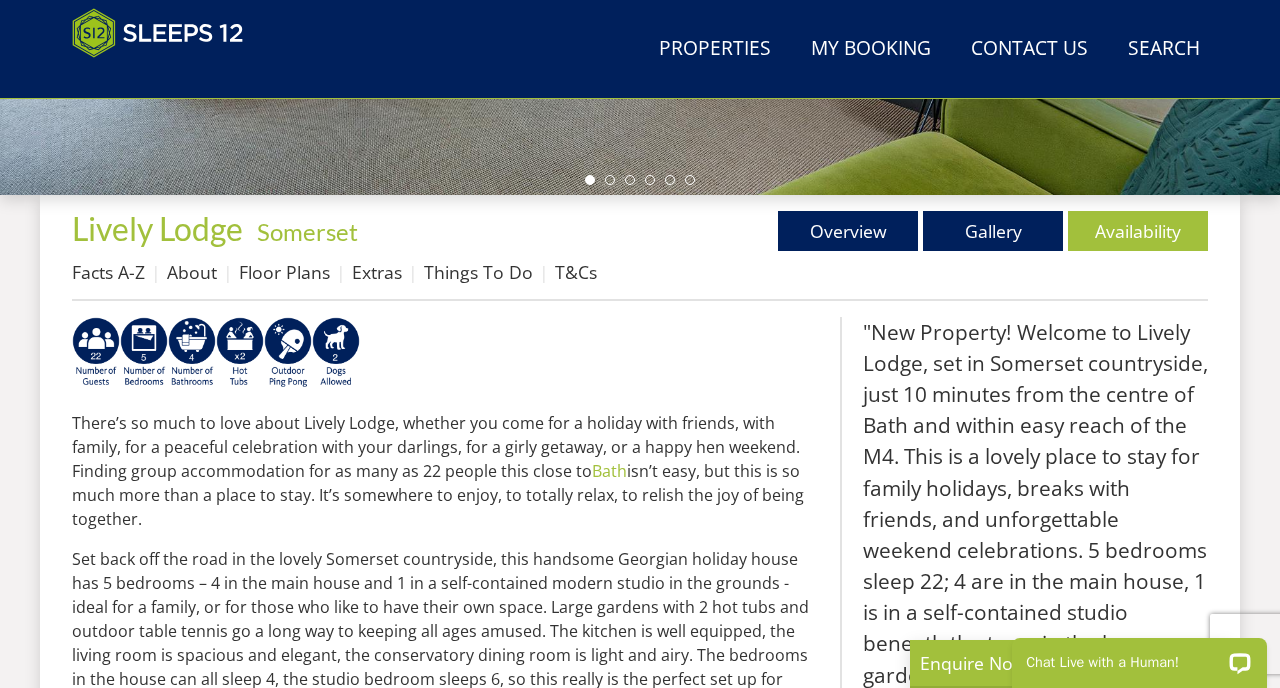scroll, scrollTop: 520, scrollLeft: 0, axis: vertical 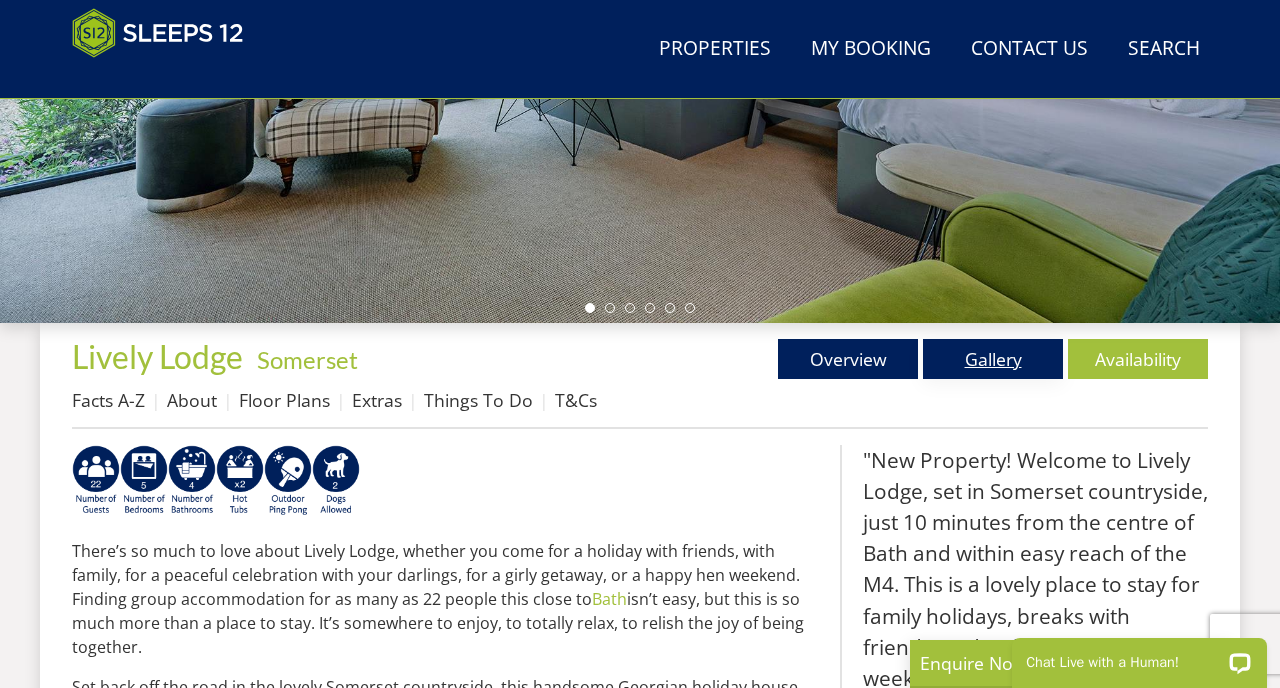 click on "Gallery" at bounding box center (993, 359) 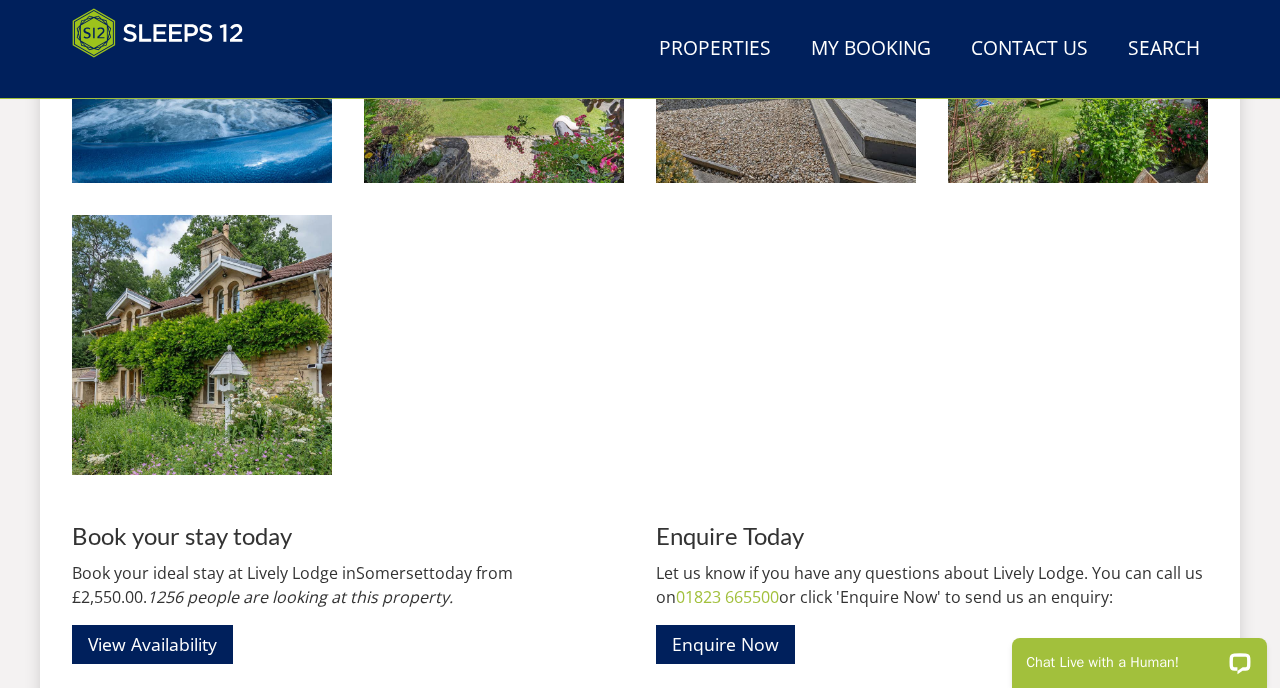 scroll, scrollTop: 2806, scrollLeft: 0, axis: vertical 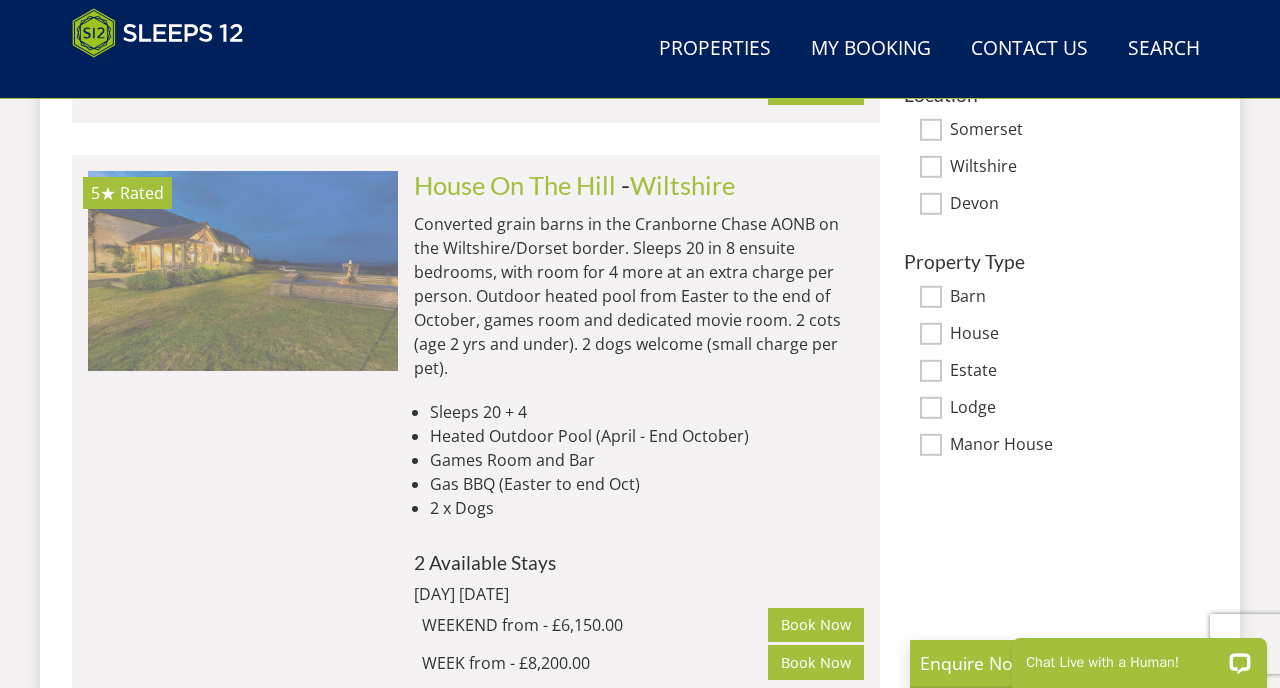click at bounding box center [243, 271] 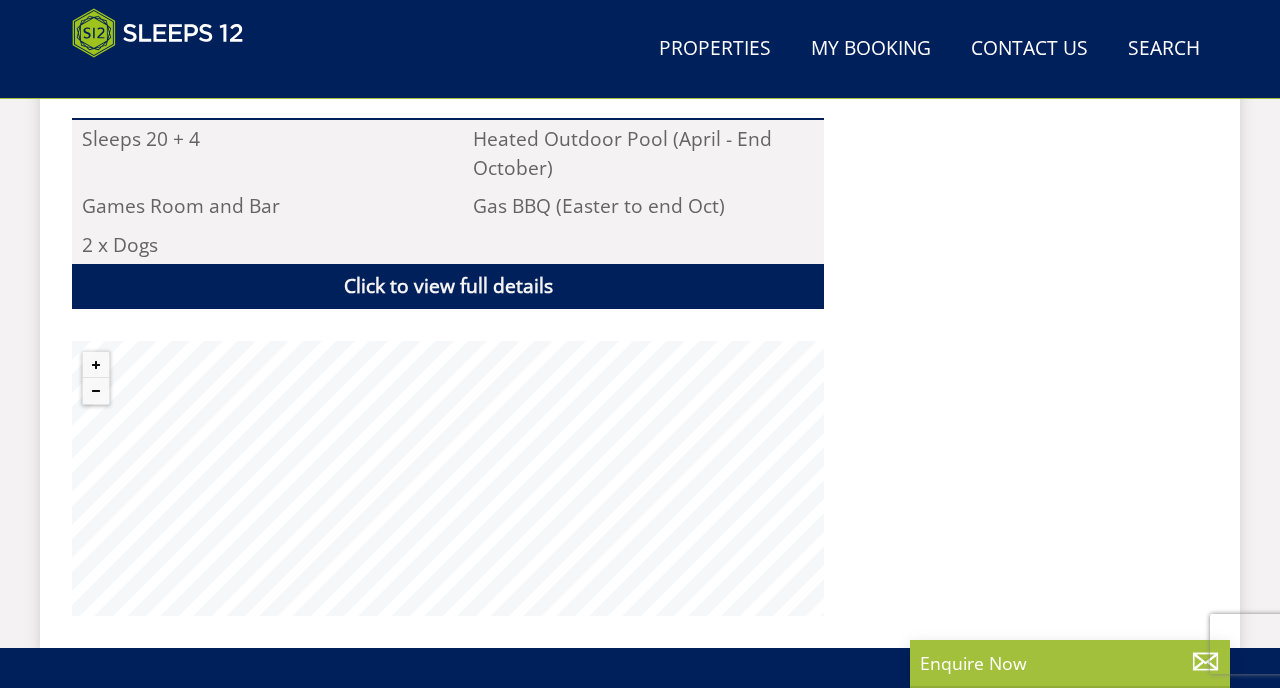 scroll, scrollTop: 1465, scrollLeft: 0, axis: vertical 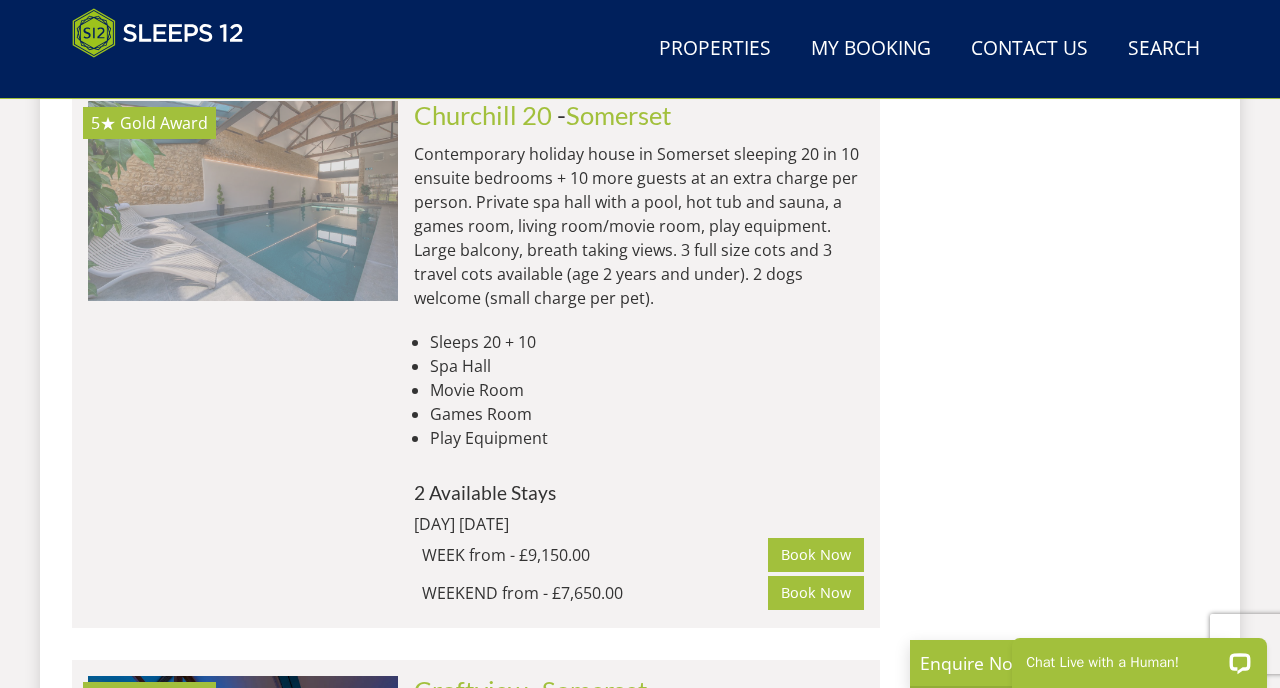 click at bounding box center [243, 201] 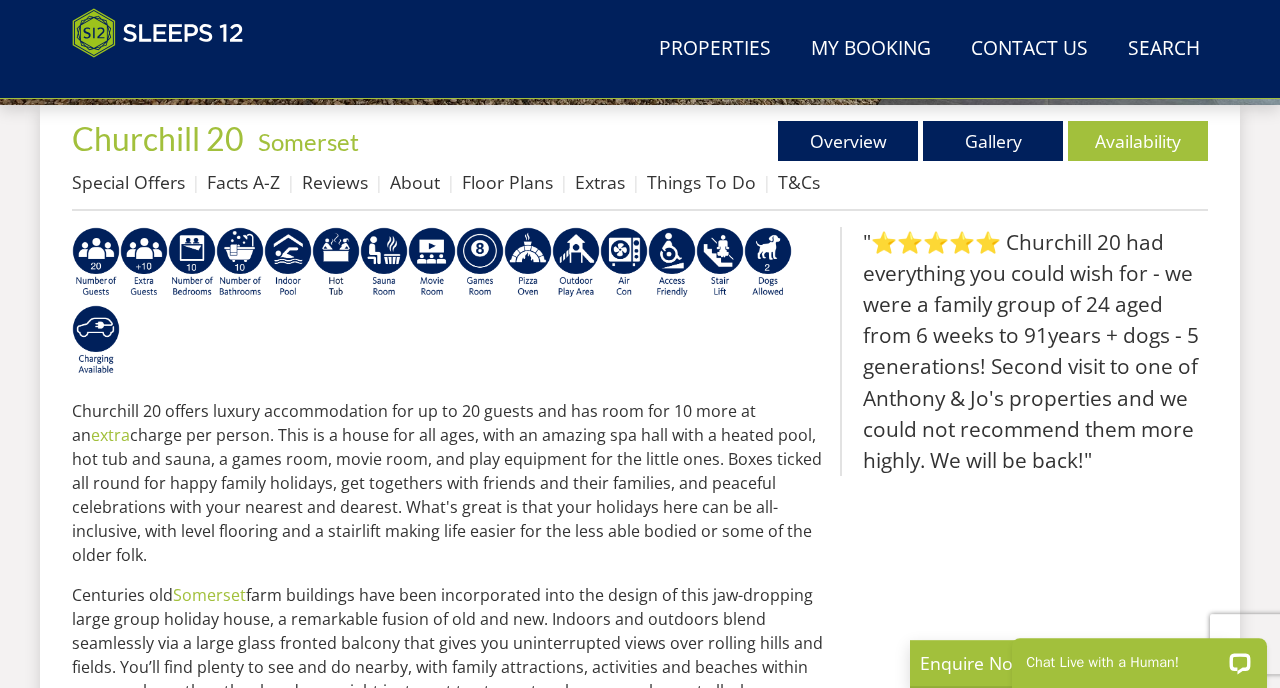 scroll, scrollTop: 664, scrollLeft: 0, axis: vertical 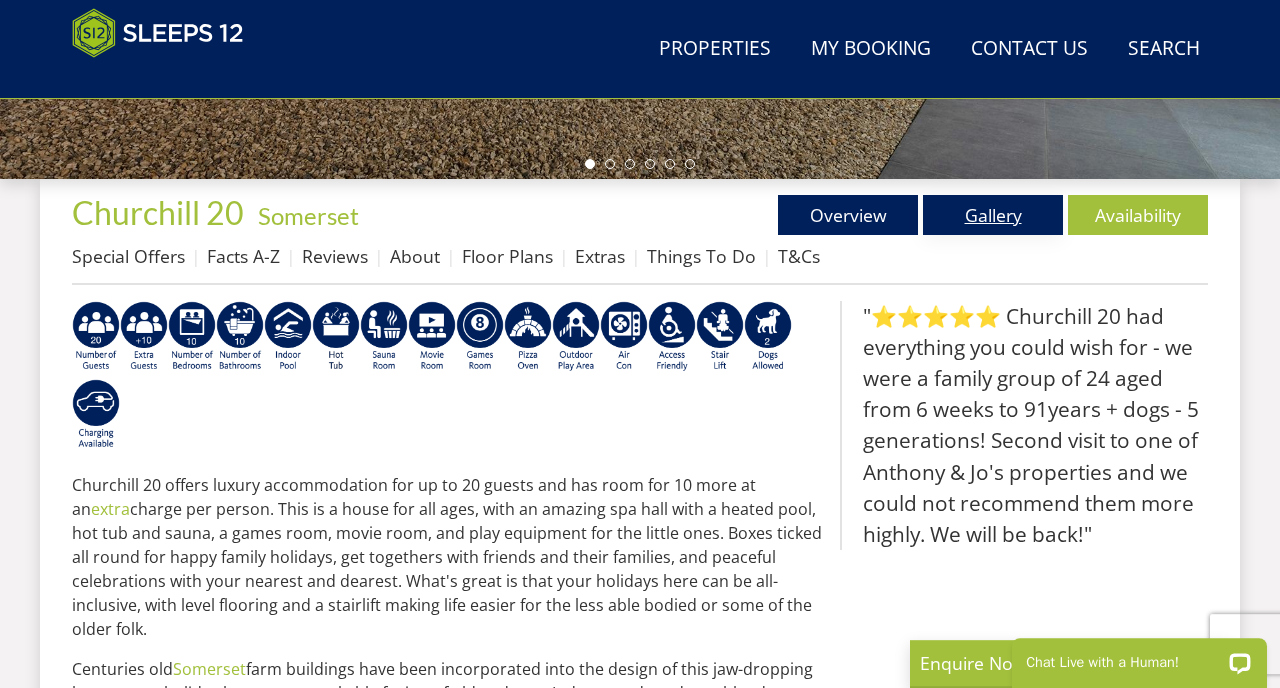 click on "Gallery" at bounding box center [993, 215] 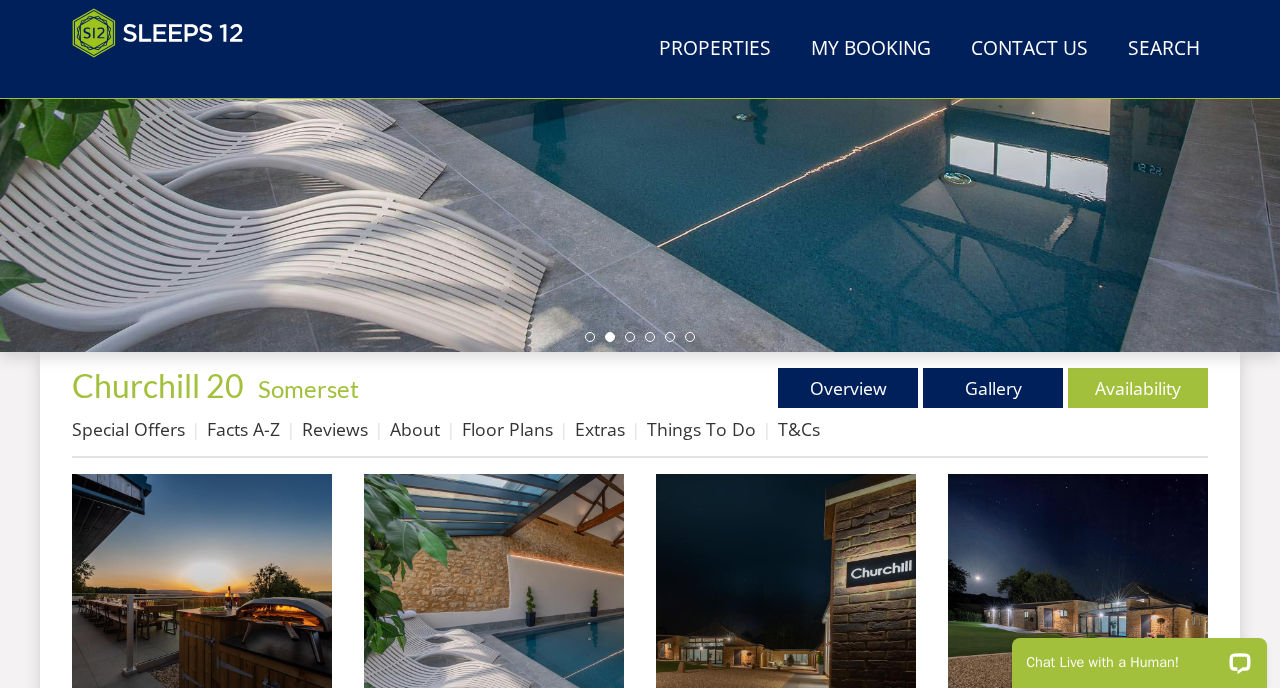 scroll, scrollTop: 486, scrollLeft: 0, axis: vertical 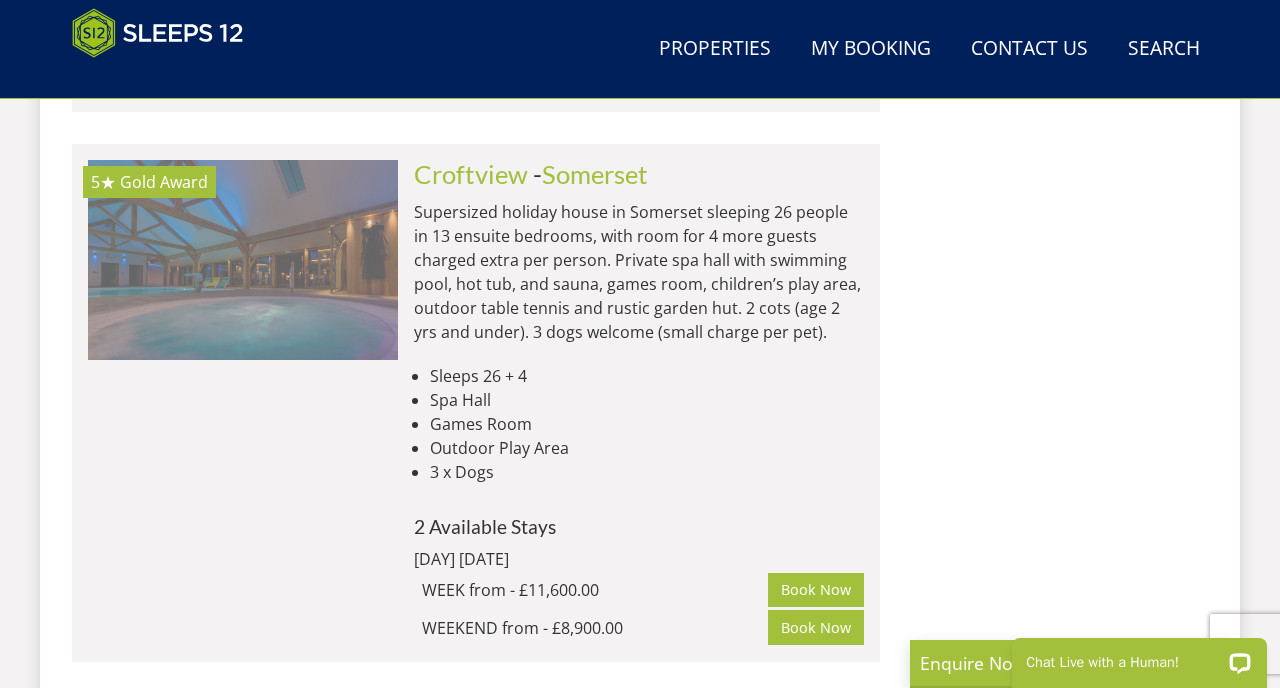 click at bounding box center (243, 260) 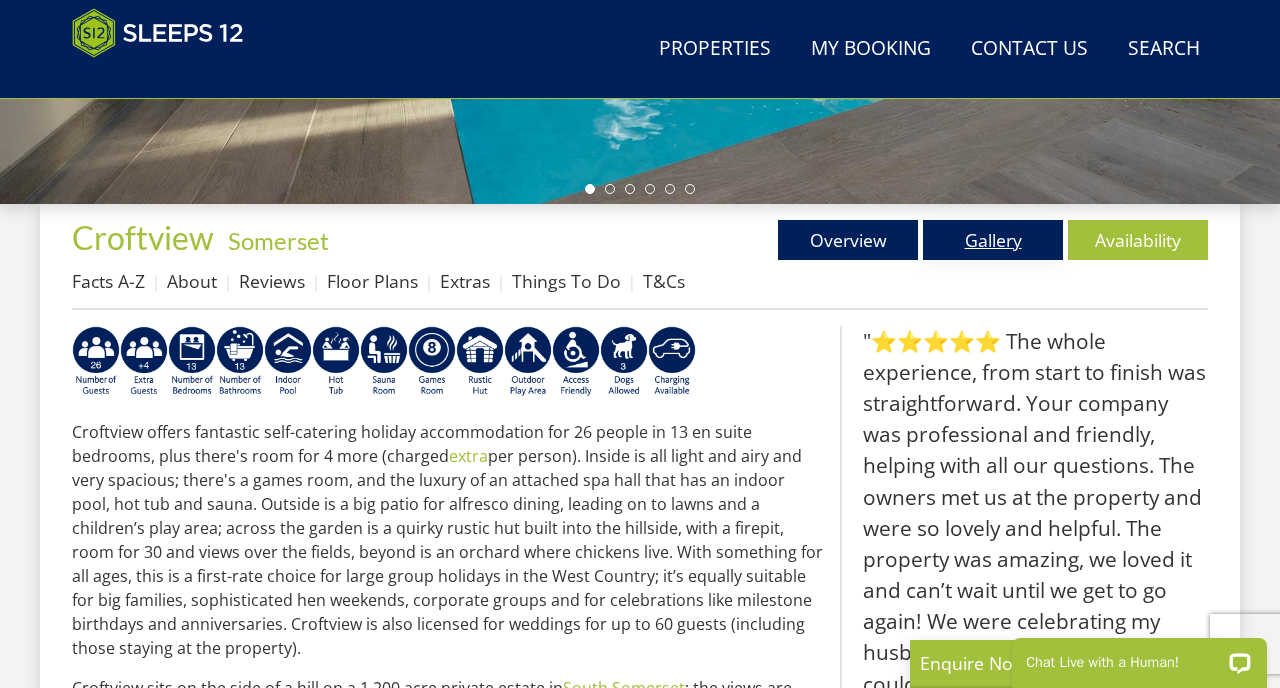 scroll, scrollTop: 0, scrollLeft: 0, axis: both 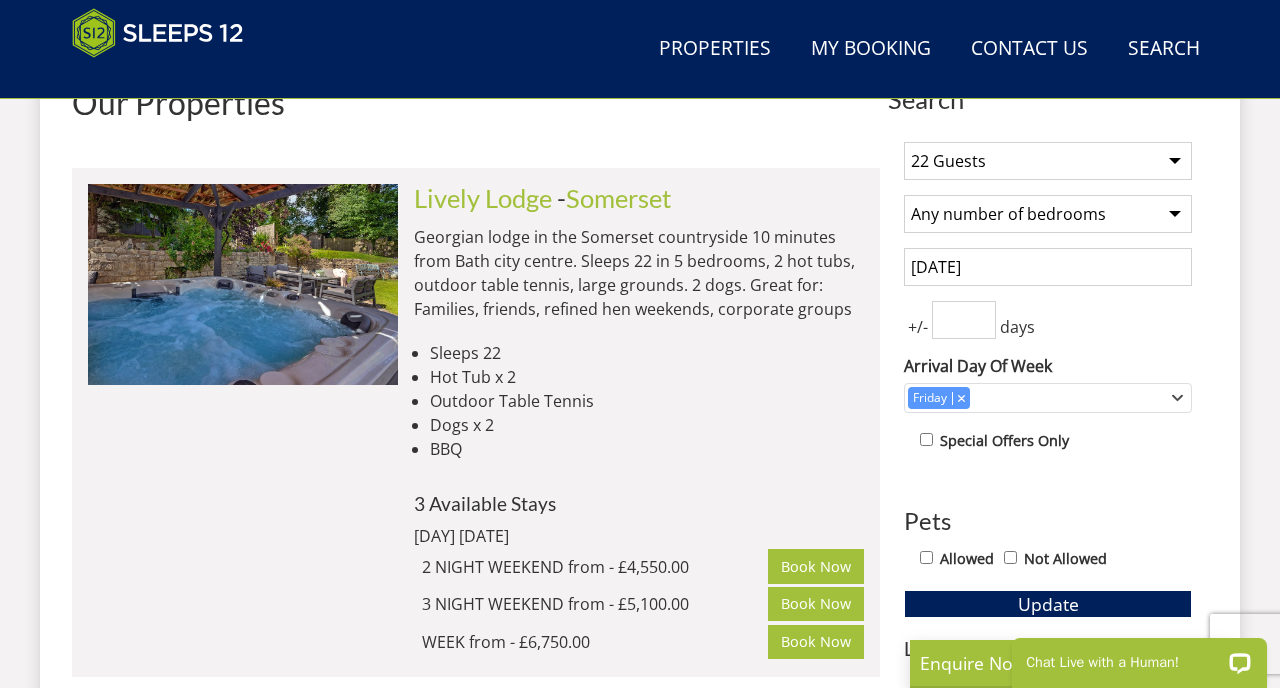 click on "[DATE]" at bounding box center [1048, 267] 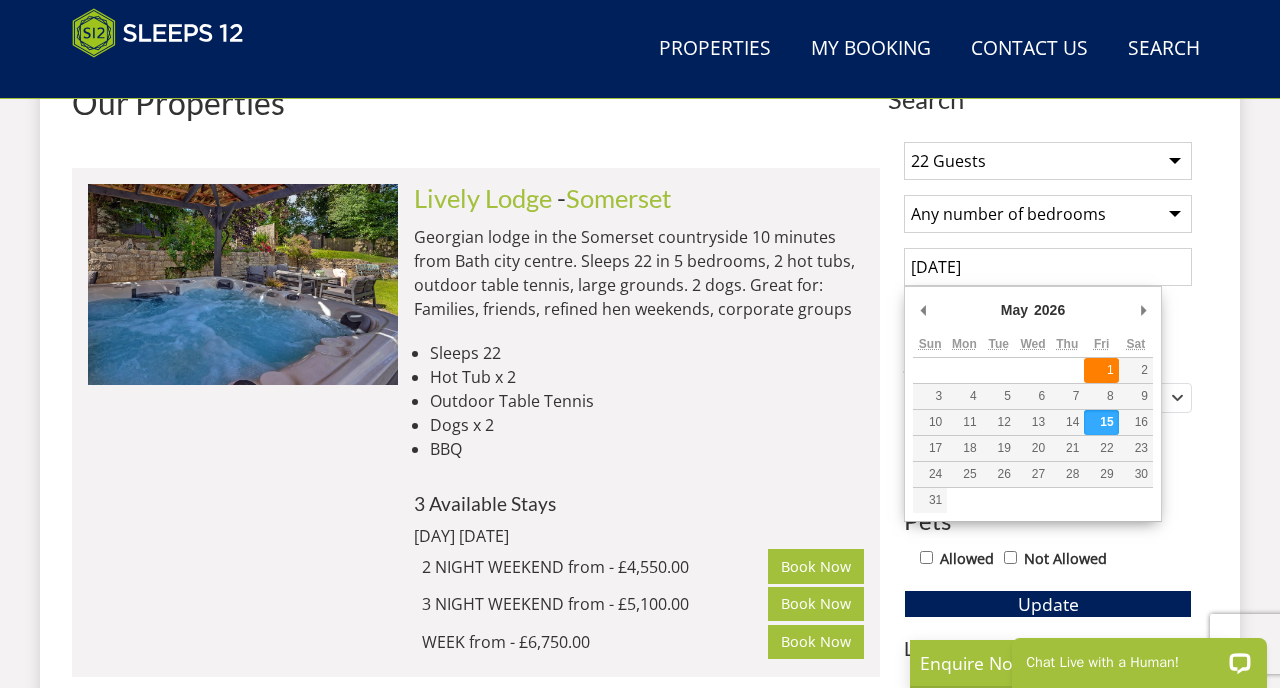 type on "01/05/2026" 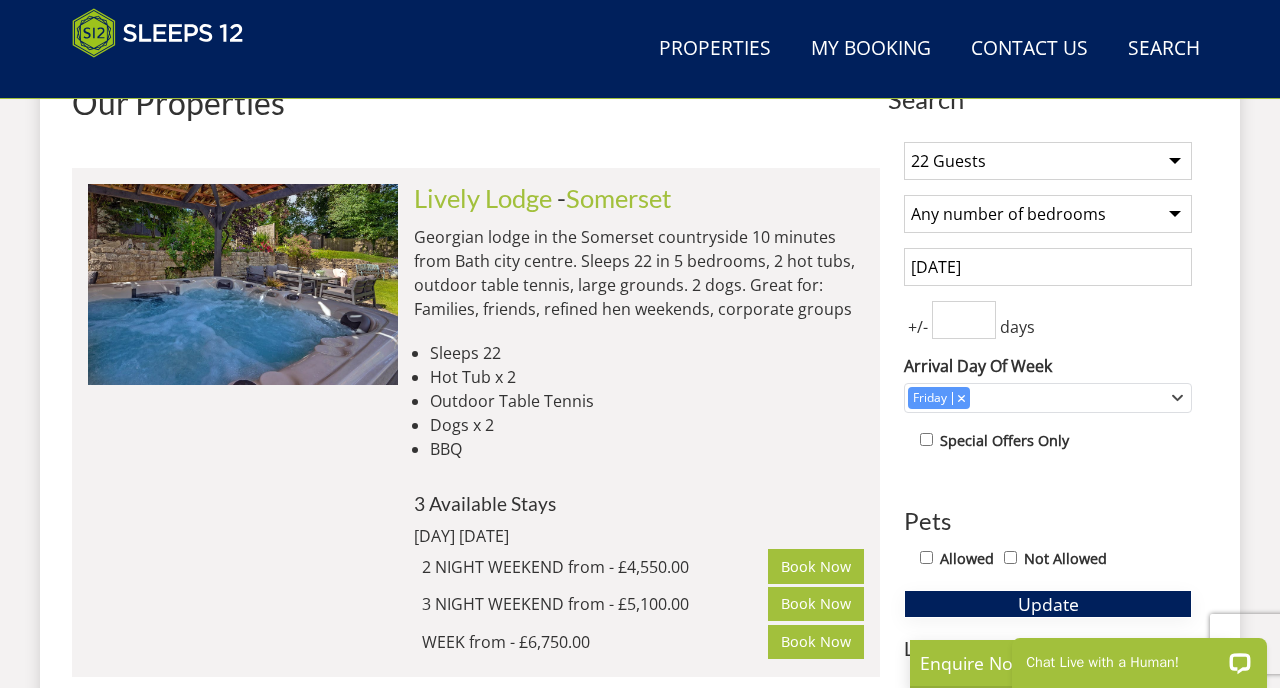 click on "Update" at bounding box center [1048, 604] 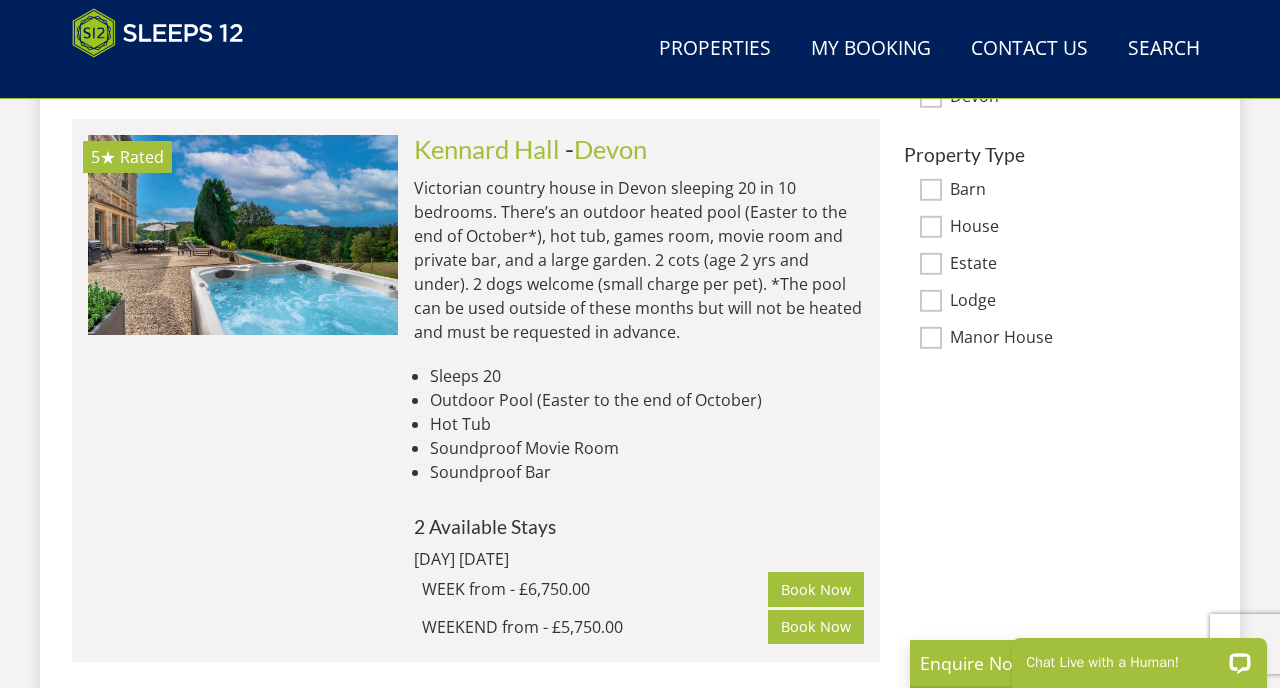 scroll, scrollTop: 1399, scrollLeft: 0, axis: vertical 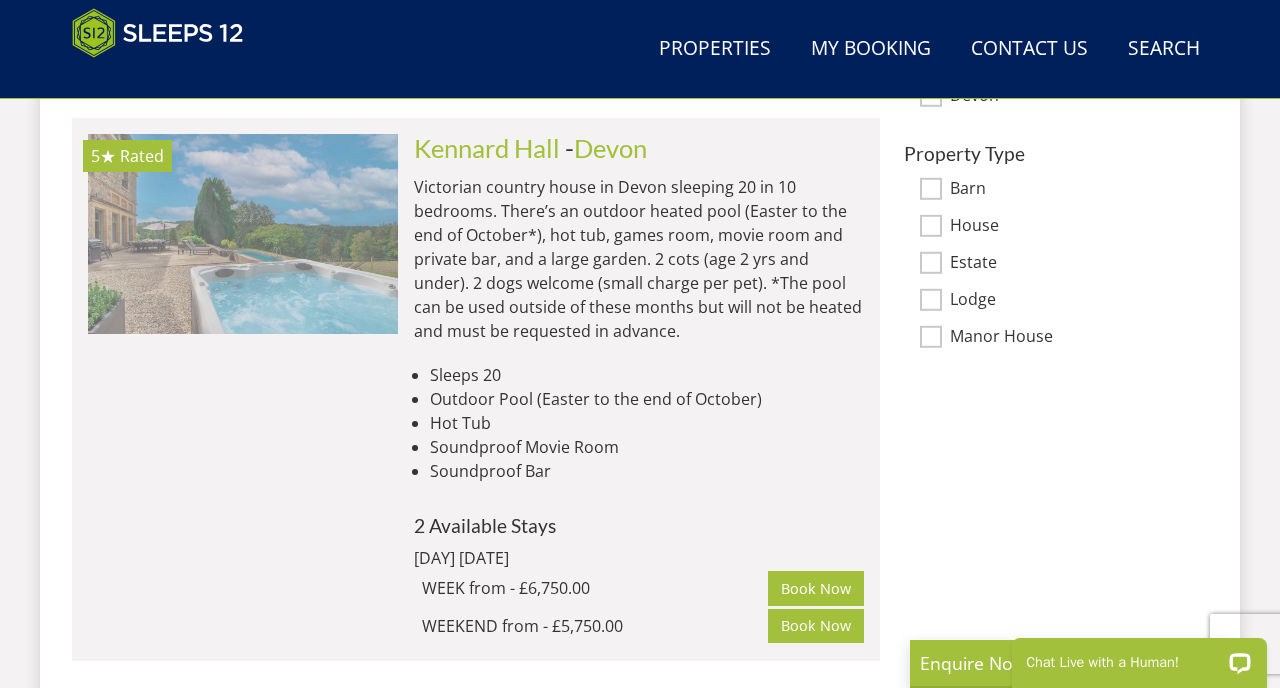 click at bounding box center (243, 234) 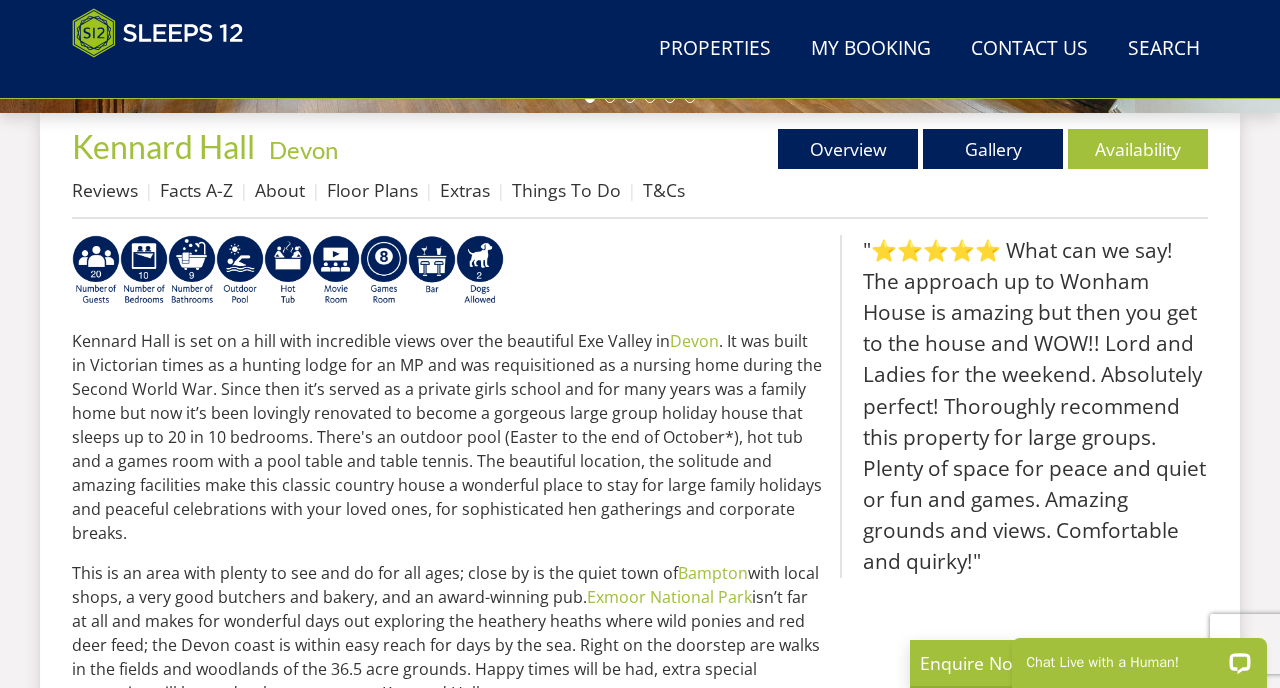 scroll, scrollTop: 590, scrollLeft: 0, axis: vertical 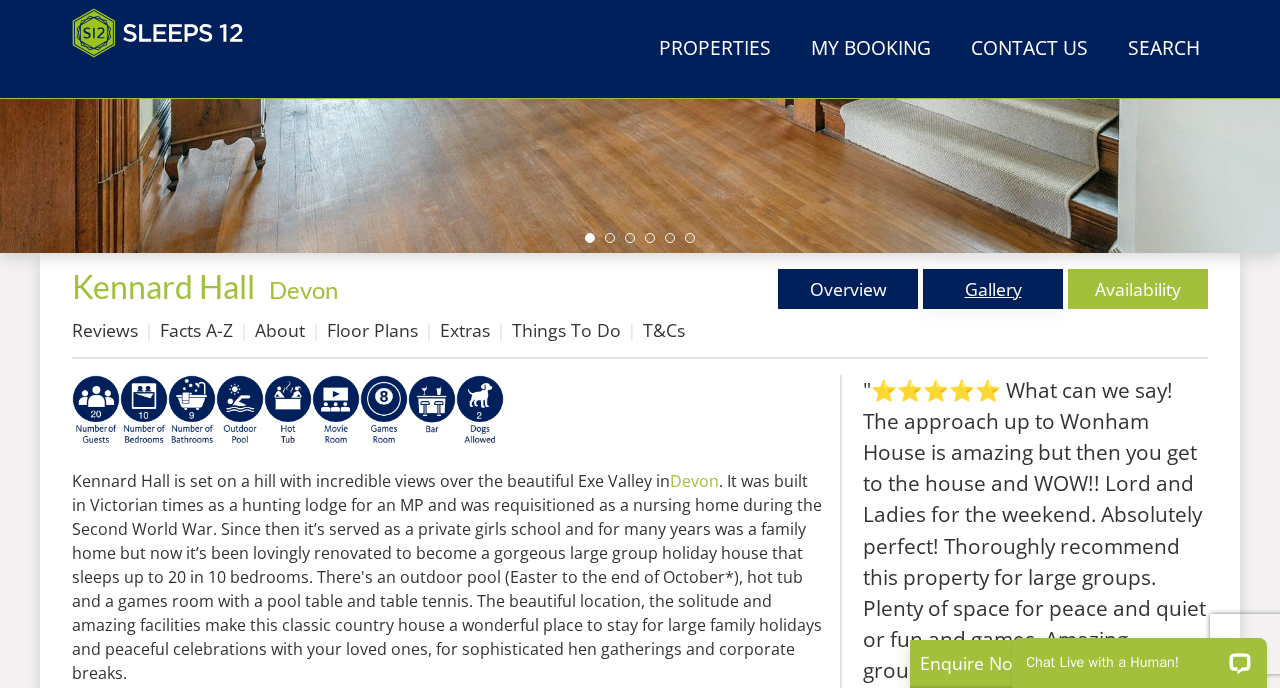 click on "Gallery" at bounding box center [993, 289] 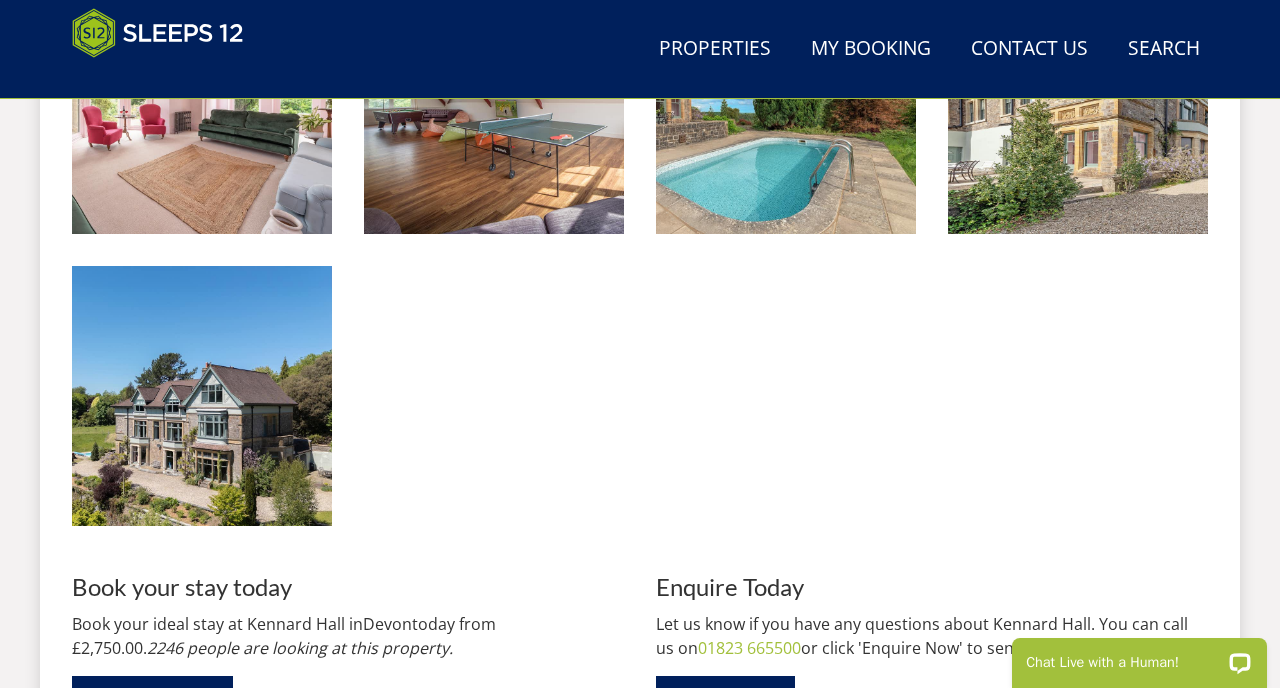 scroll, scrollTop: 3626, scrollLeft: 0, axis: vertical 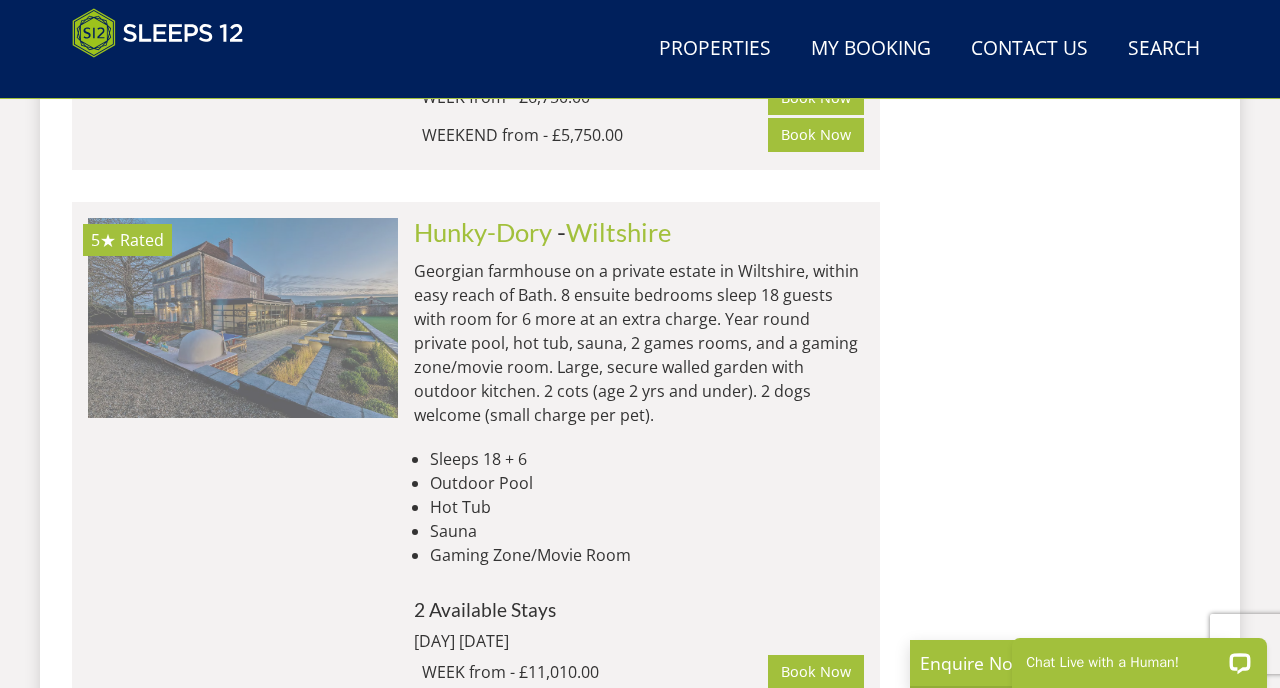 click at bounding box center (243, 318) 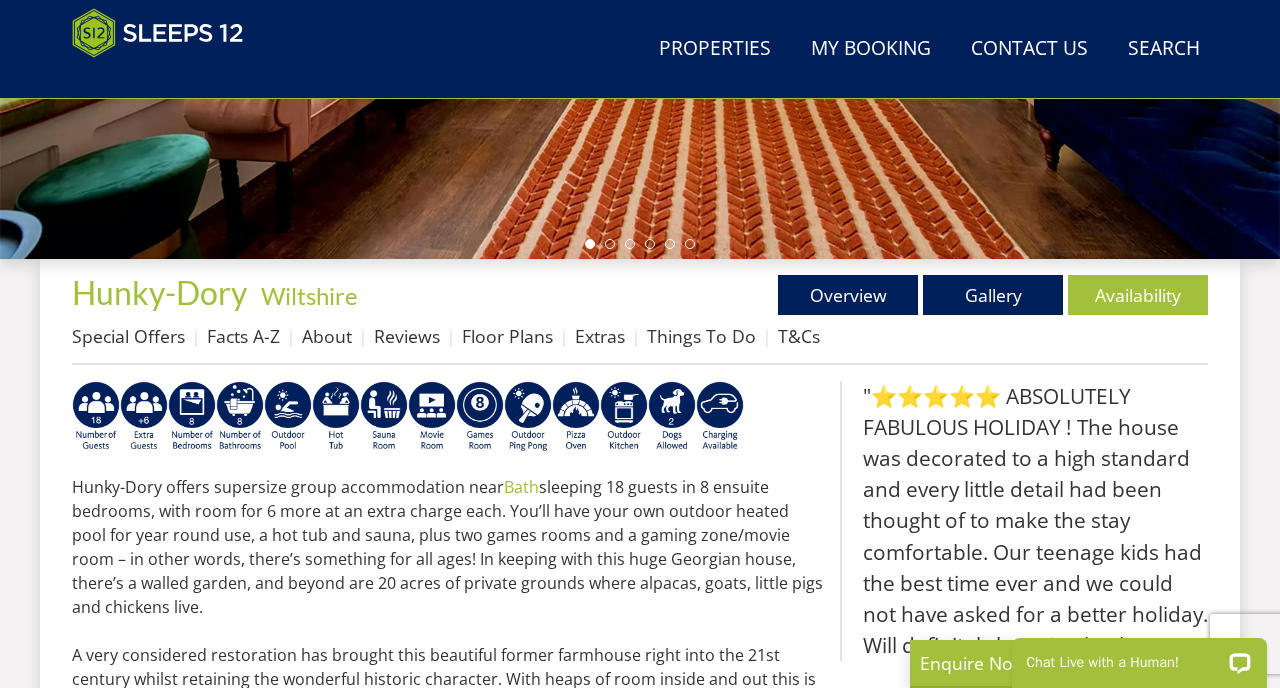 scroll, scrollTop: 535, scrollLeft: 0, axis: vertical 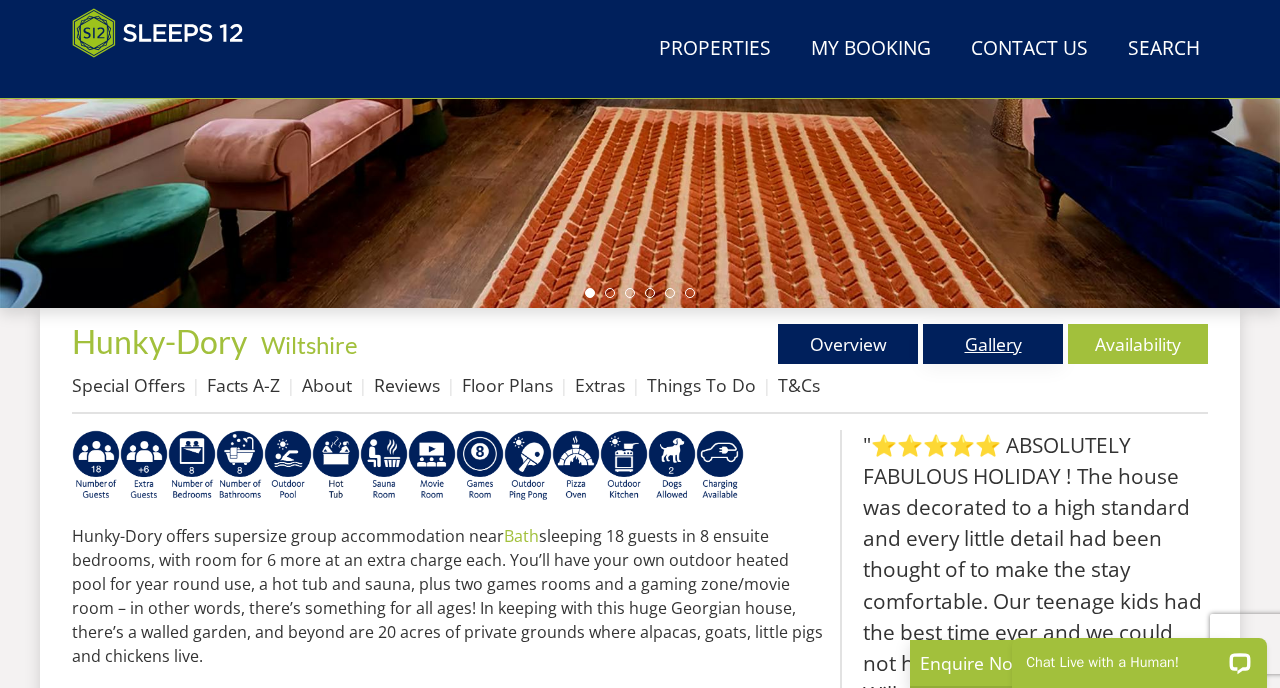 click on "Gallery" at bounding box center [993, 344] 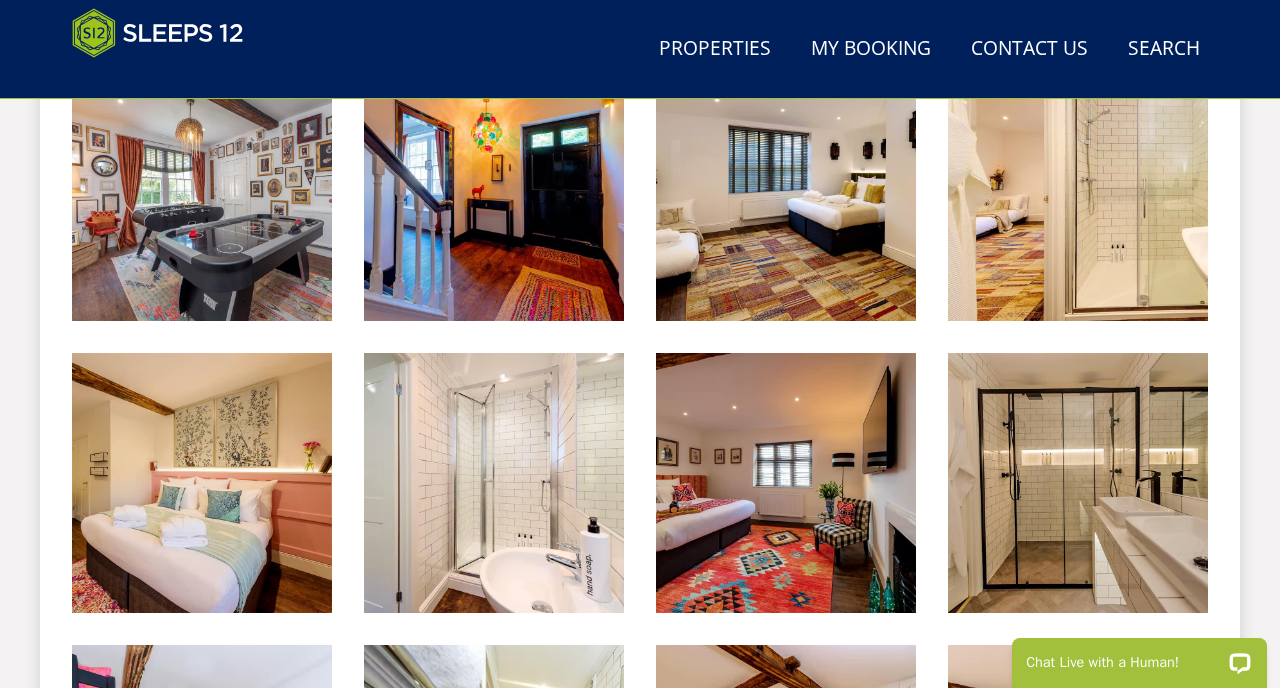 scroll, scrollTop: 2073, scrollLeft: 0, axis: vertical 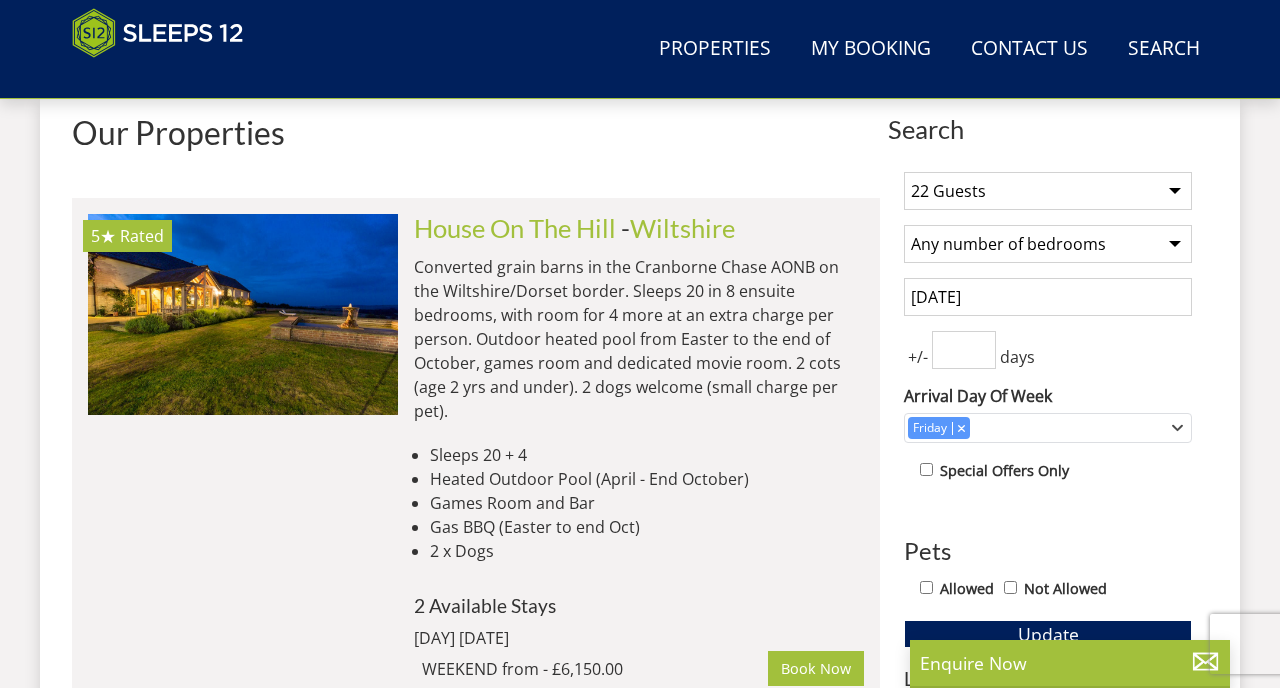 click on "1 Guest
2 Guests
3 Guests
4 Guests
5 Guests
6 Guests
7 Guests
8 Guests
9 Guests
10 Guests
11 Guests
12 Guests
13 Guests
14 Guests
15 Guests
16 Guests
17 Guests
18 Guests
19 Guests
20 Guests
21 Guests
22 Guests
23 Guests
24 Guests
25 Guests
26 Guests
27 Guests
28 Guests
29 Guests
30 Guests
31 Guests
32 Guests
33 Guests
34 Guests
35 Guests
36 Guests
37 Guests
38 Guests
39 Guests
40 Guests
41 Guests
42 Guests
43 Guests
44 Guests
45 Guests
46 Guests
47 Guests
48 Guests
49 Guests
50 Guests
51 Guests
52 Guests
53 Guests
54 Guests
55 Guests
56 Guests
57 Guests
58 Guests
59 Guests
60 Guests
61 Guests
62 Guests
63 Guests
64 Guests
65 Guests
66 Guests
67 Guests
68 Guests
69 Guests
70 Guests
71 Guests
72 Guests
73 Guests
74 Guests
75 Guests
76 Guests
77 Guests
78 Guests
79 Guests
80 Guests
81 Guests
82 Guests
83 Guests
84 Guests
85 Guests
86 Guests" at bounding box center [1048, 191] 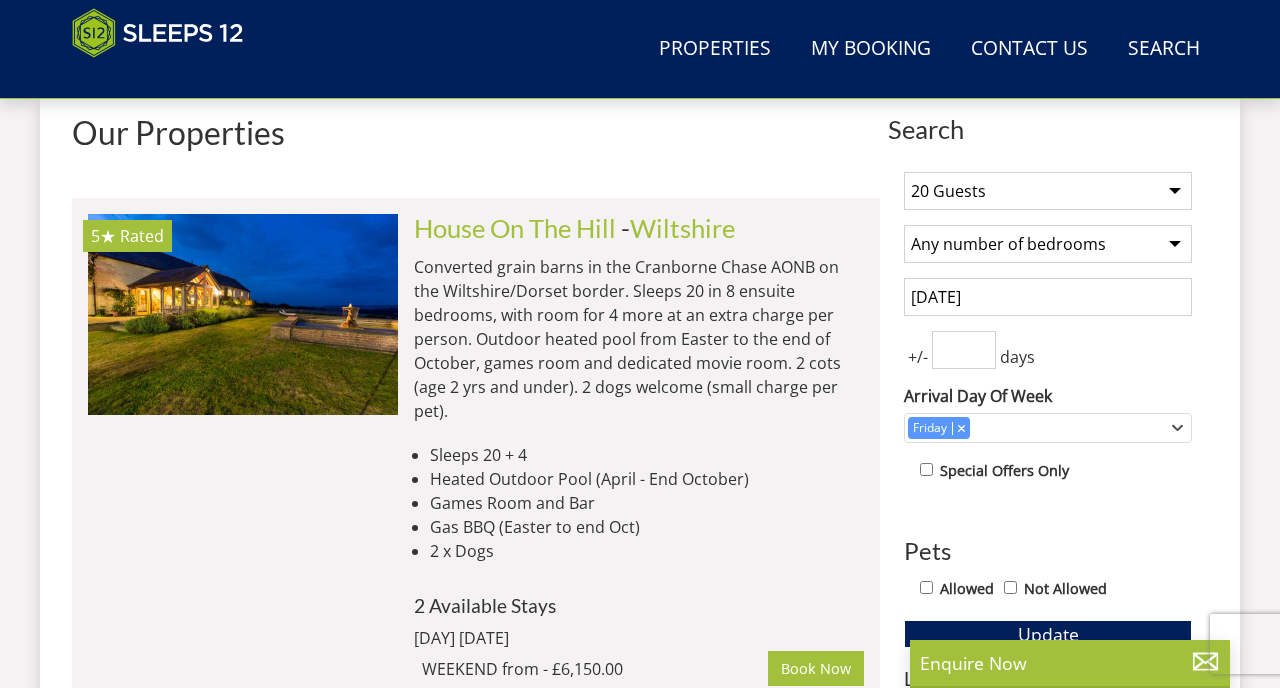 click on "20 Guests" at bounding box center (0, 0) 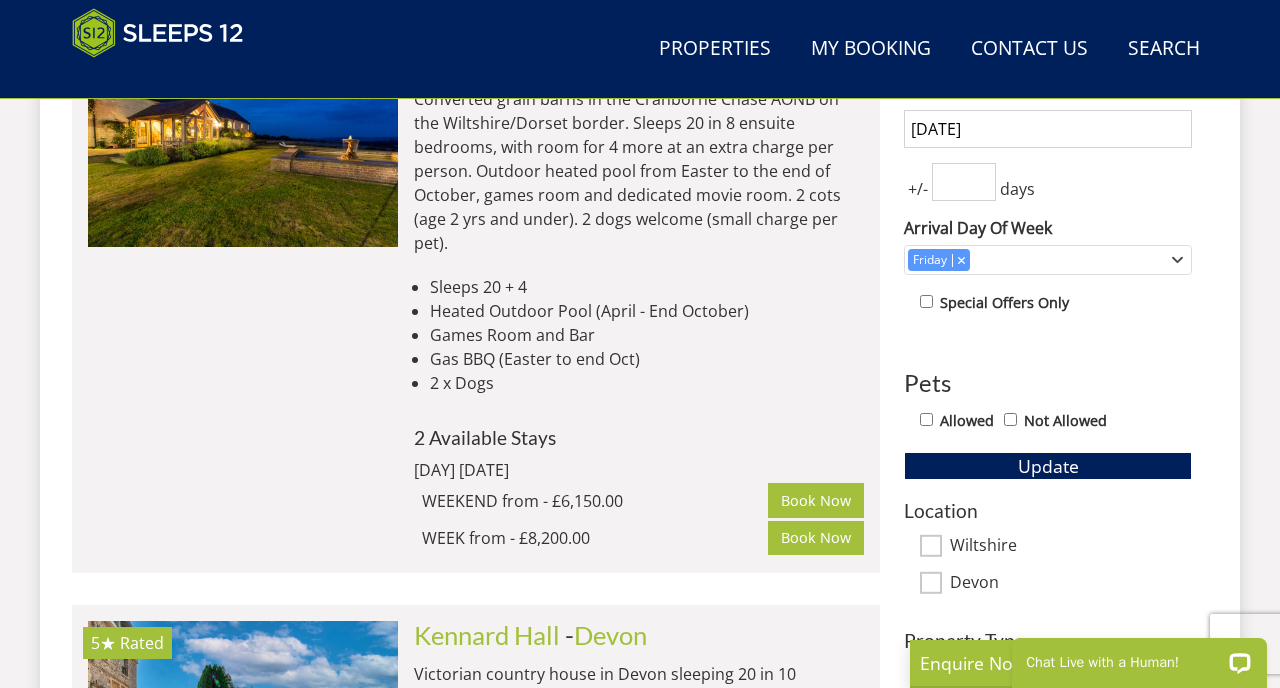 scroll, scrollTop: 984, scrollLeft: 0, axis: vertical 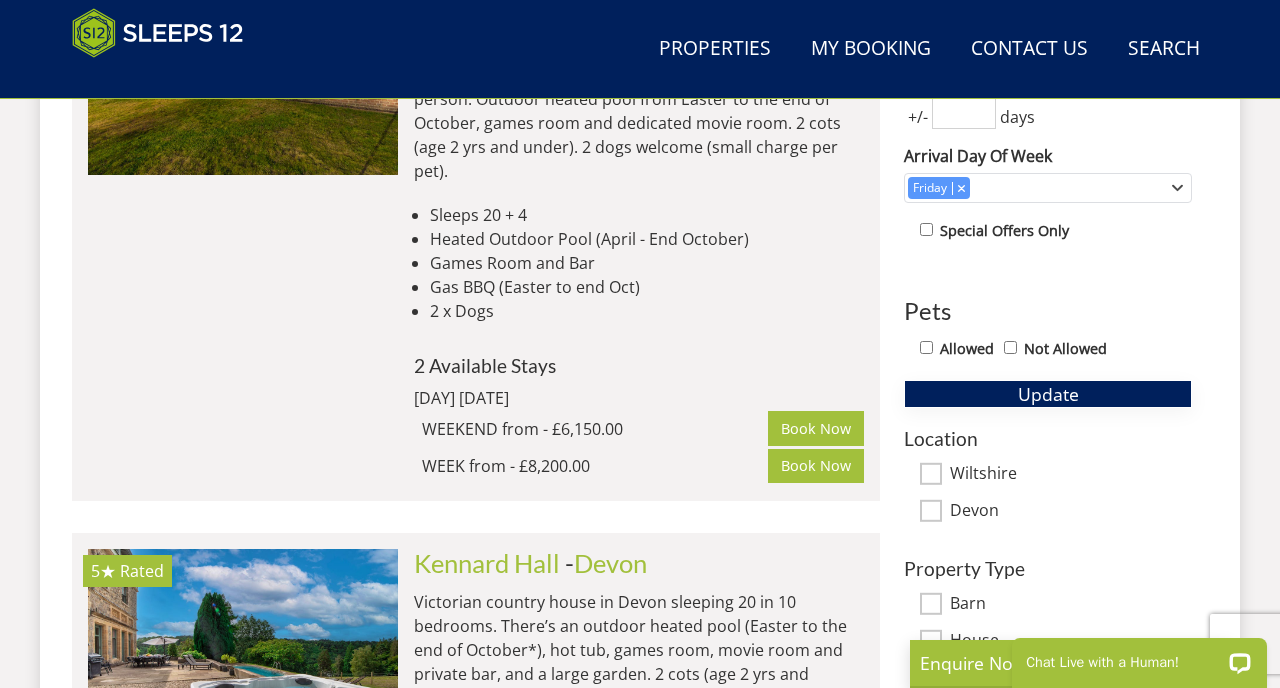 click on "Update" at bounding box center [1048, 394] 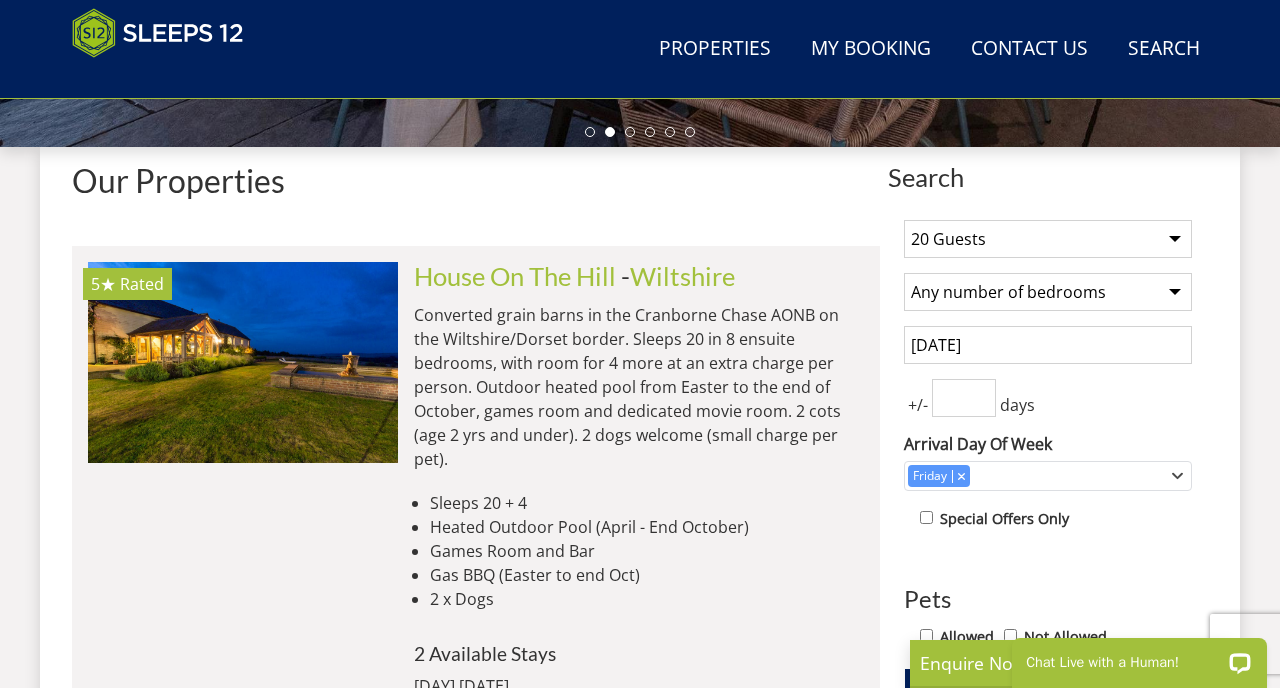 scroll, scrollTop: 650, scrollLeft: 0, axis: vertical 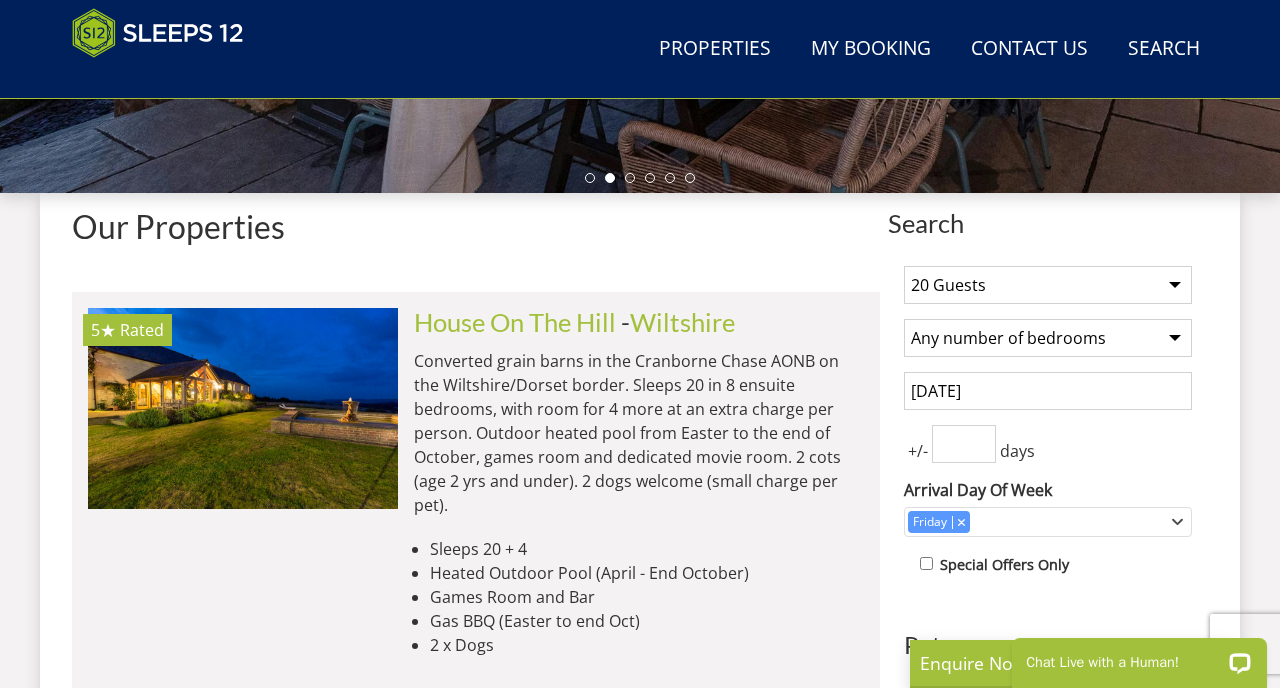 click on "01/05/2026" at bounding box center (1048, 391) 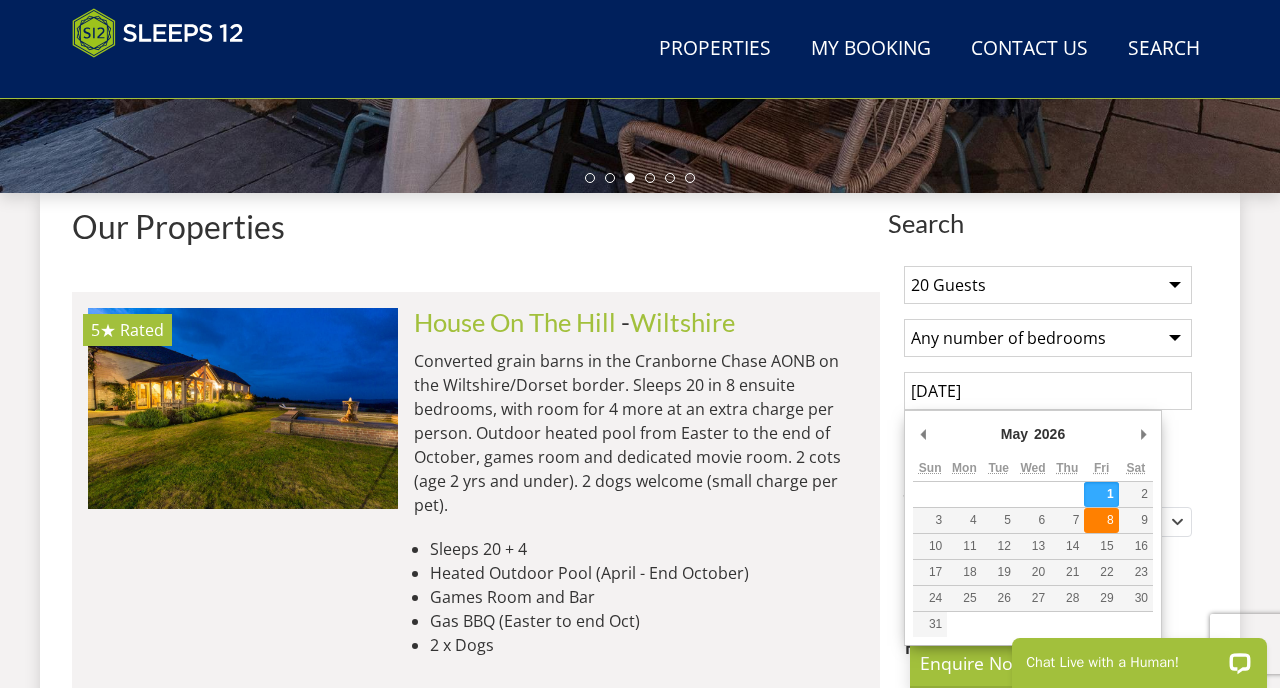 type on "08/05/2026" 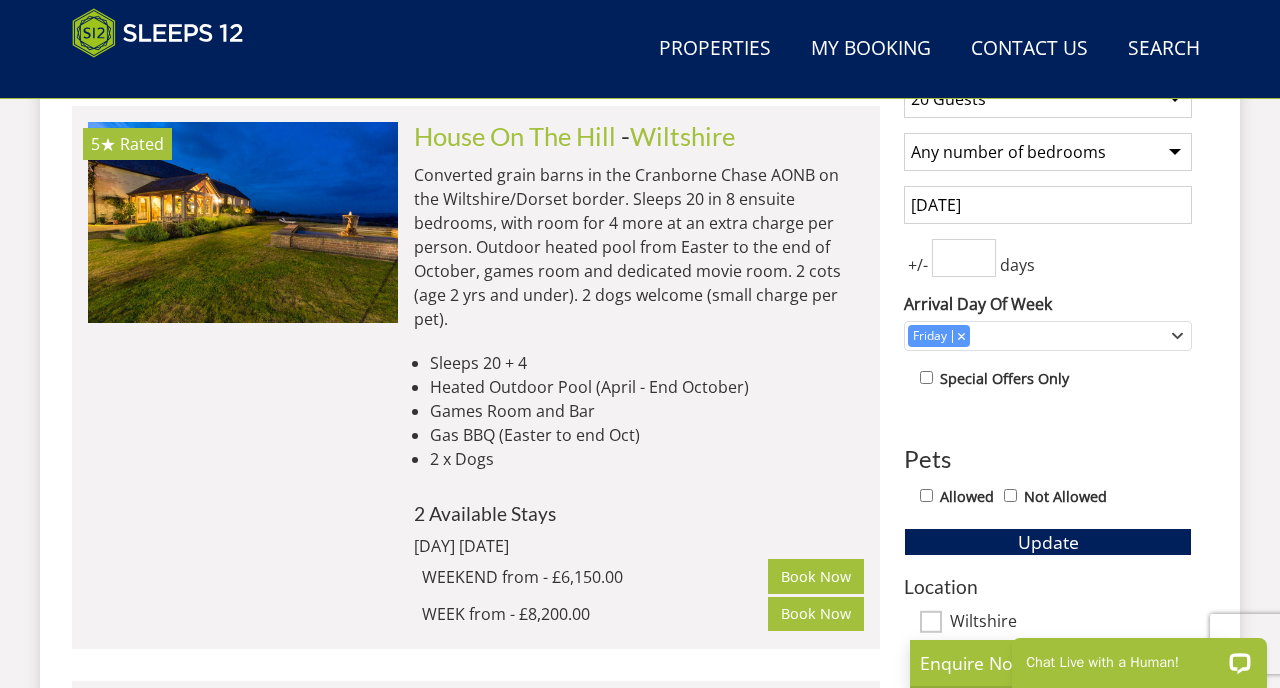 scroll, scrollTop: 864, scrollLeft: 0, axis: vertical 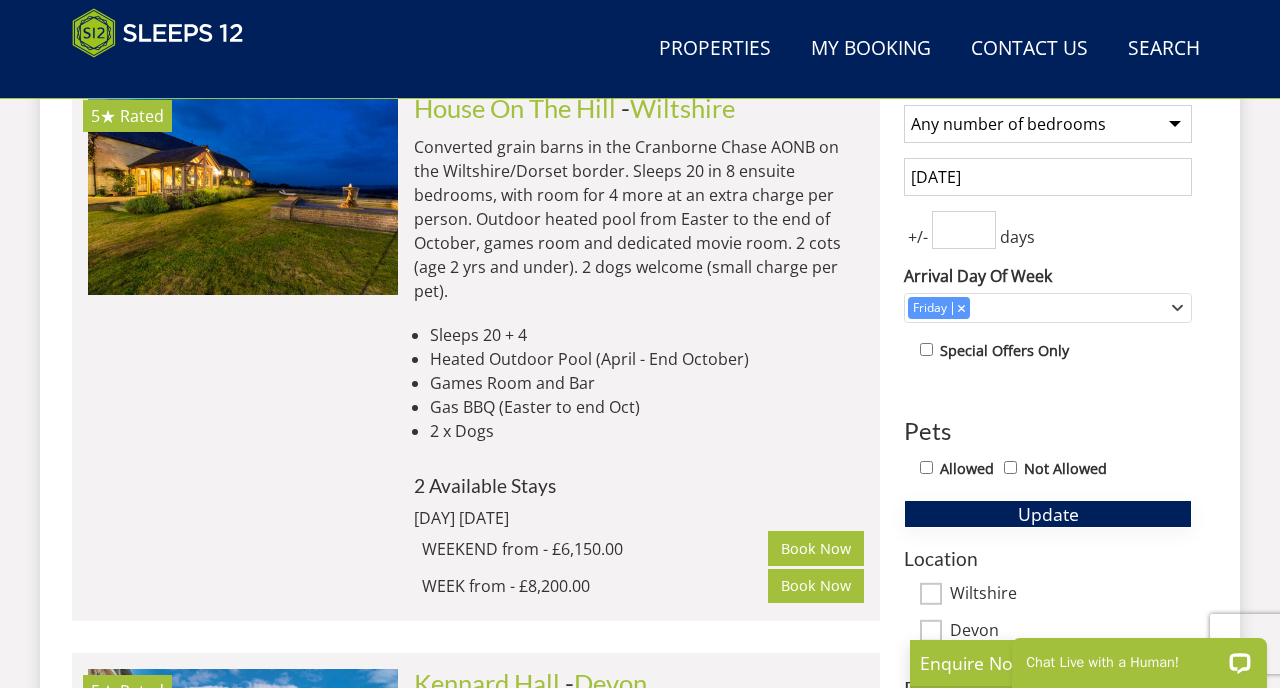 click on "Update" at bounding box center (1048, 514) 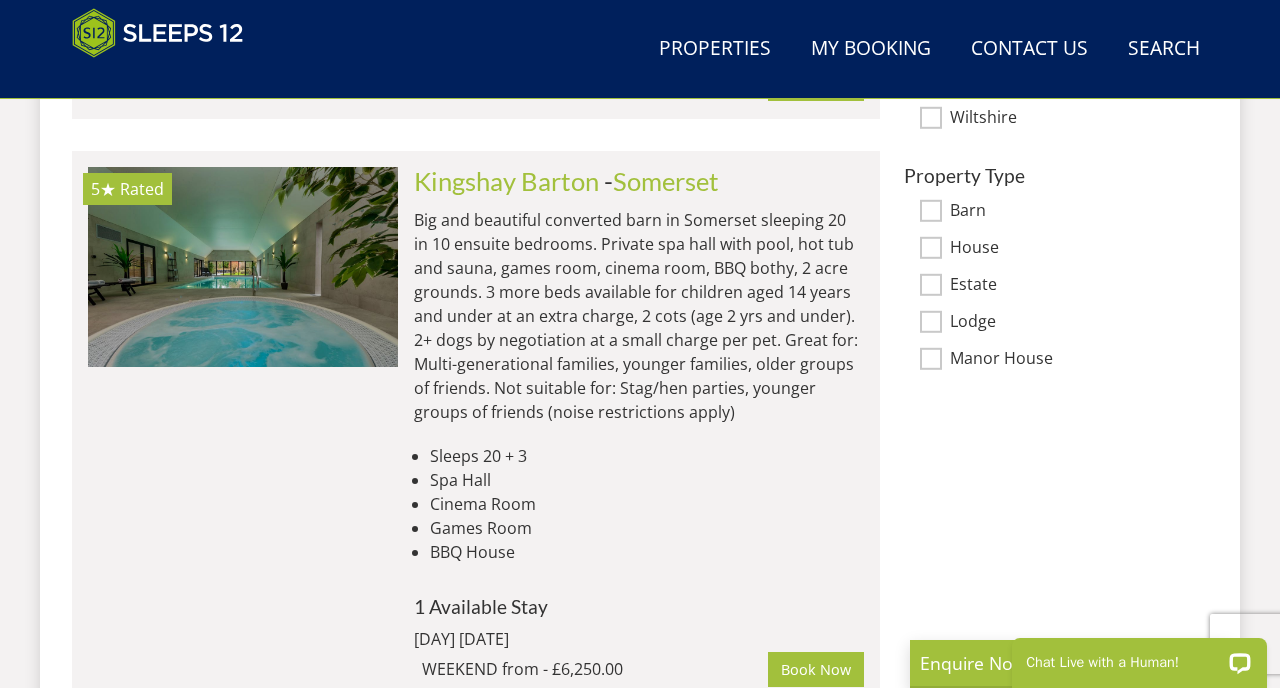 scroll, scrollTop: 1418, scrollLeft: 0, axis: vertical 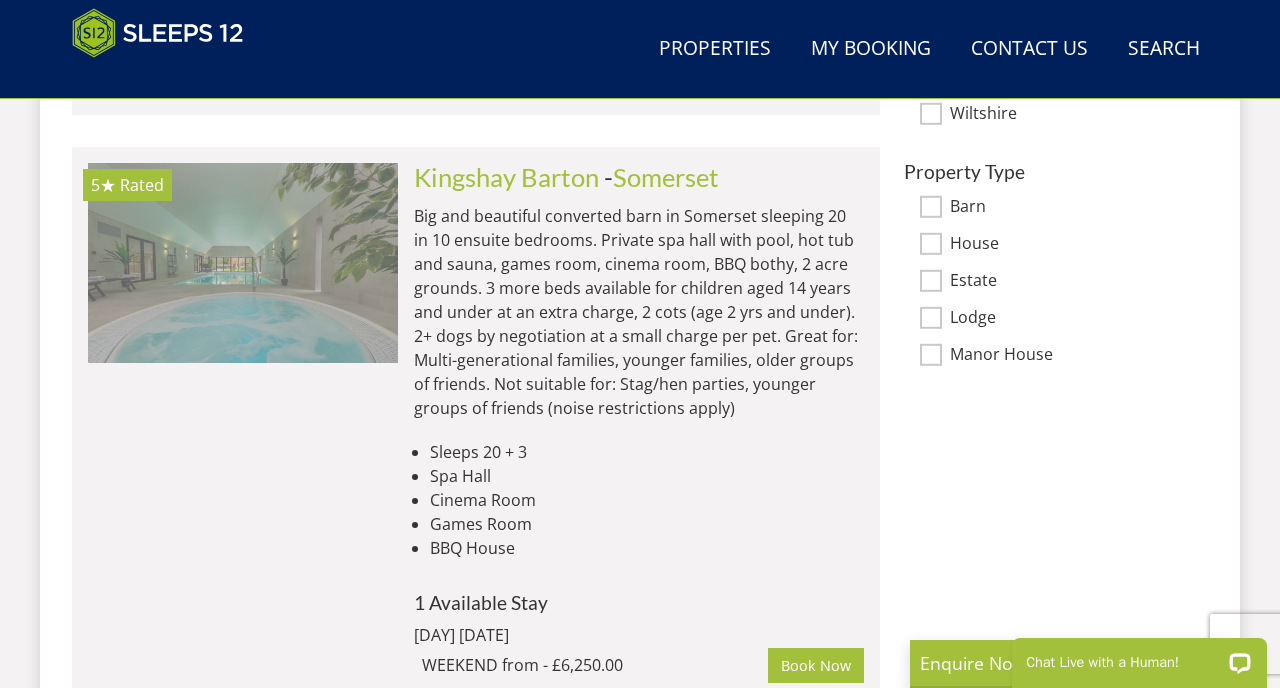 click at bounding box center [243, 263] 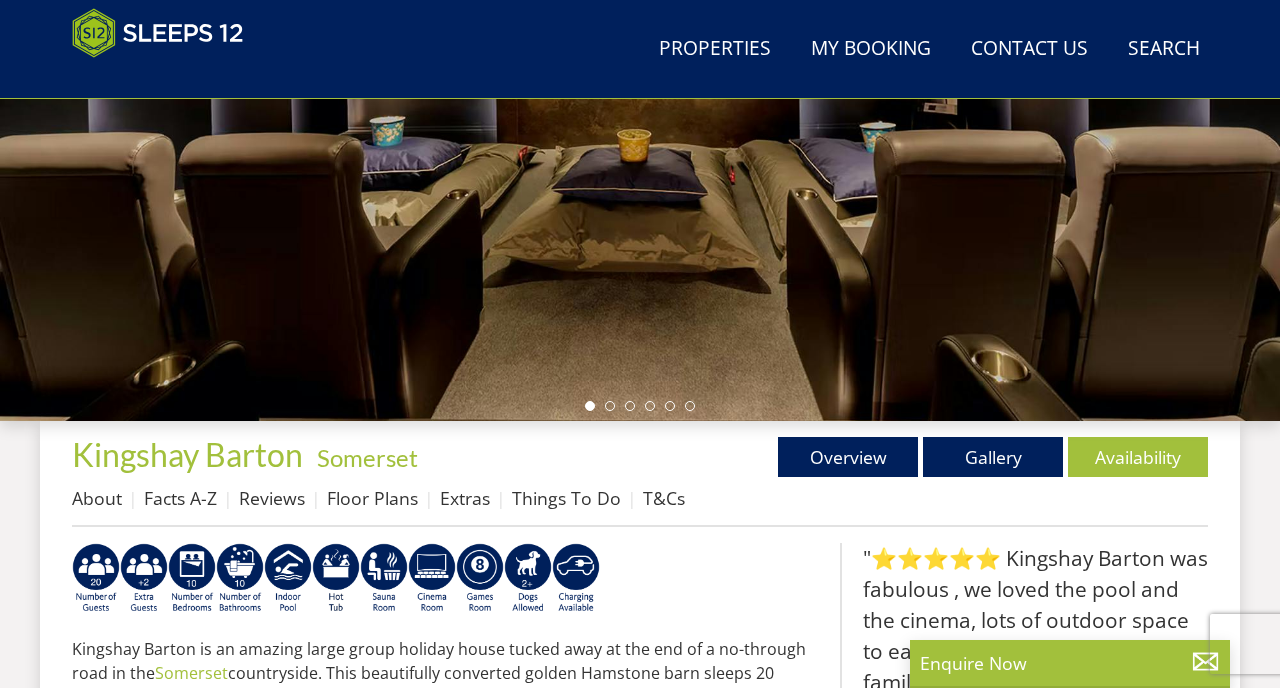 scroll, scrollTop: 624, scrollLeft: 0, axis: vertical 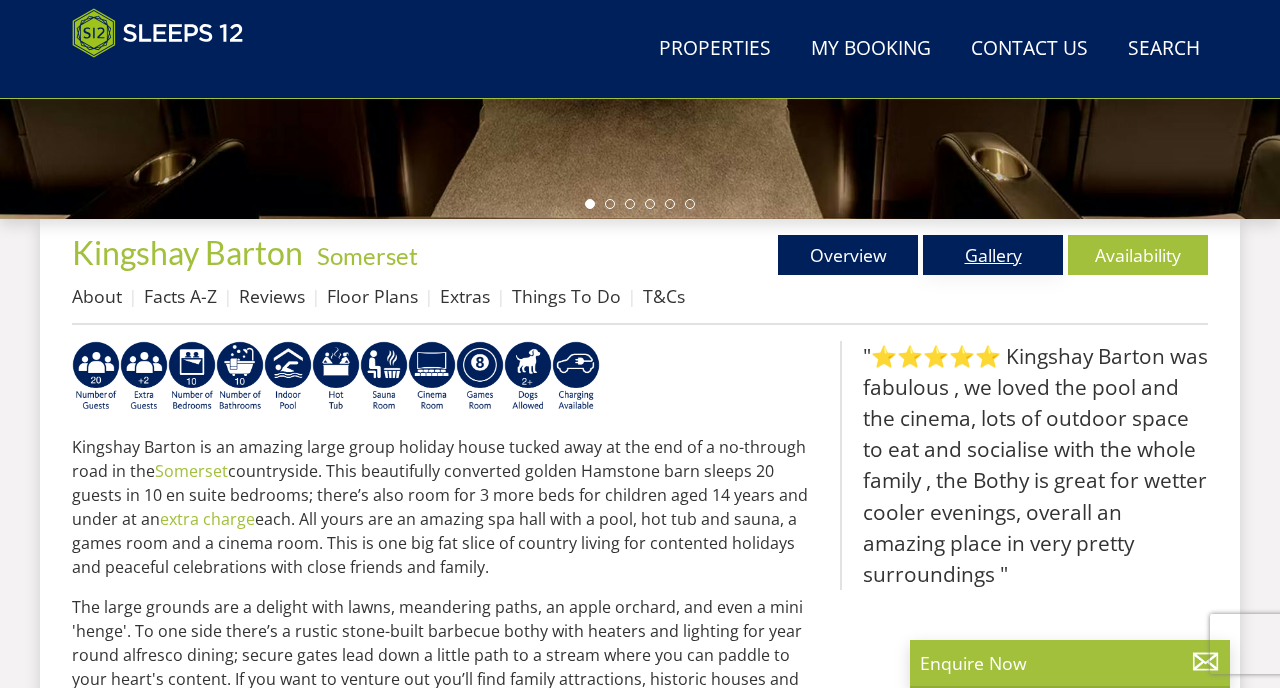 click on "Gallery" at bounding box center [993, 255] 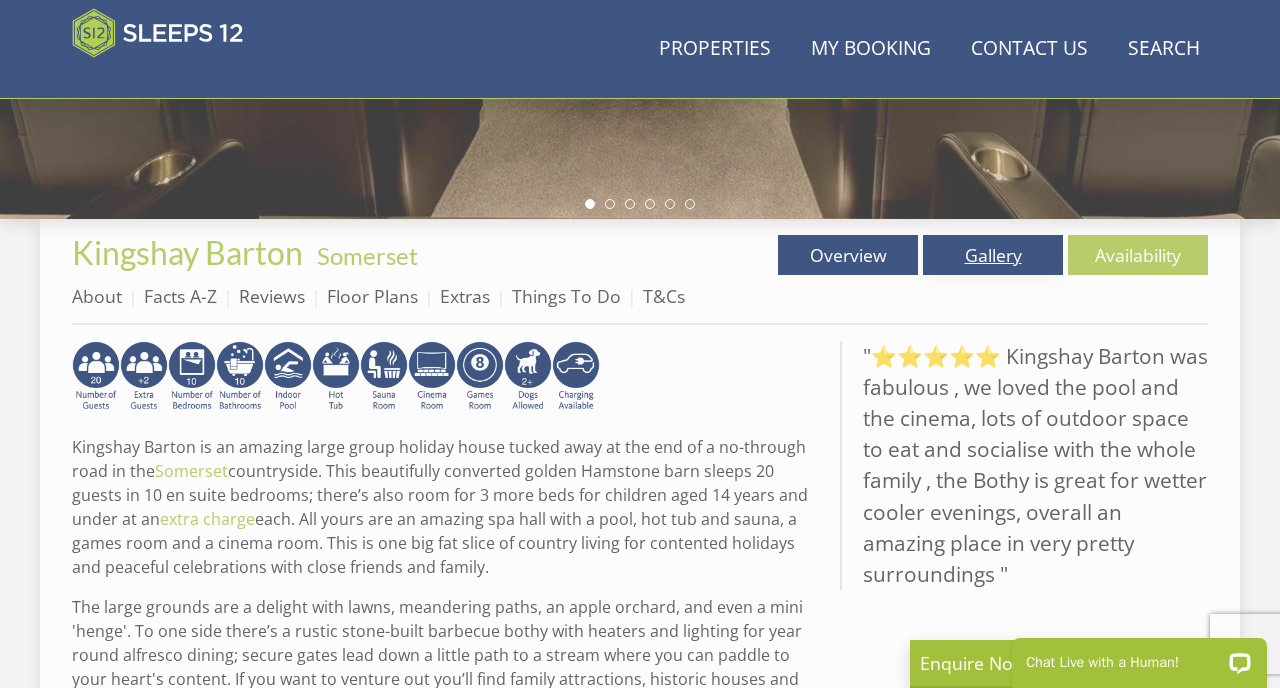 scroll, scrollTop: 0, scrollLeft: 0, axis: both 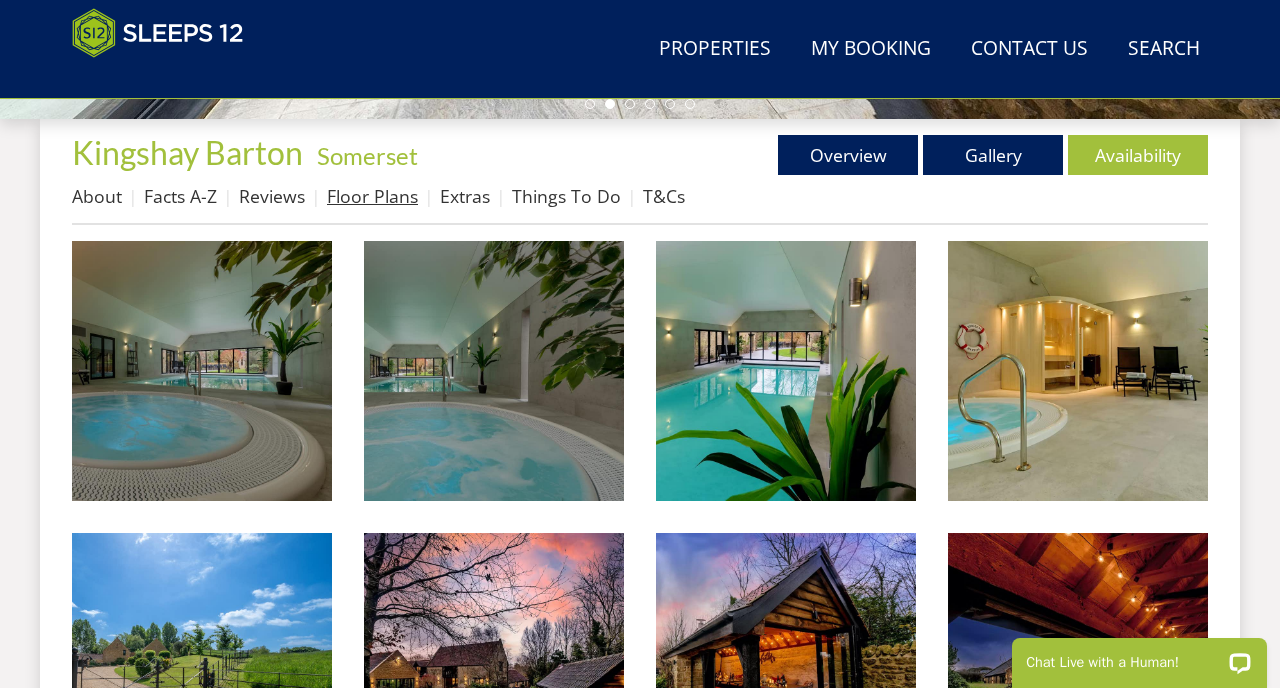 click on "Floor Plans" at bounding box center (372, 196) 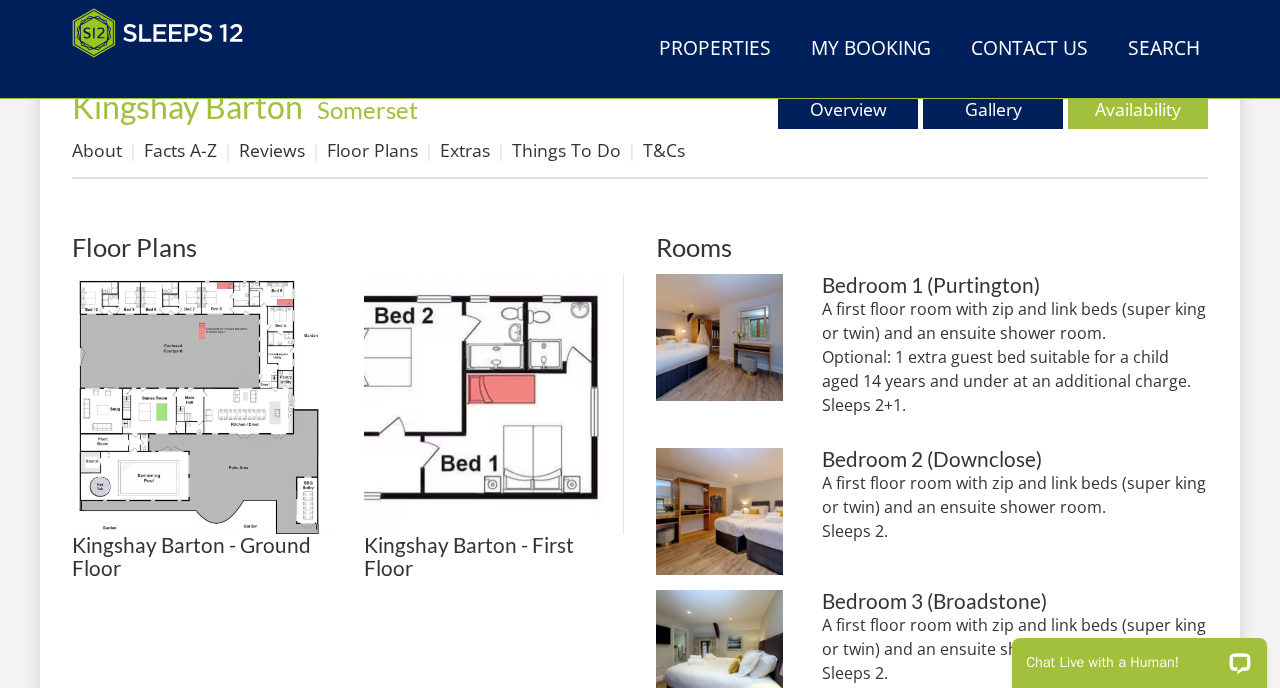 scroll, scrollTop: 778, scrollLeft: 0, axis: vertical 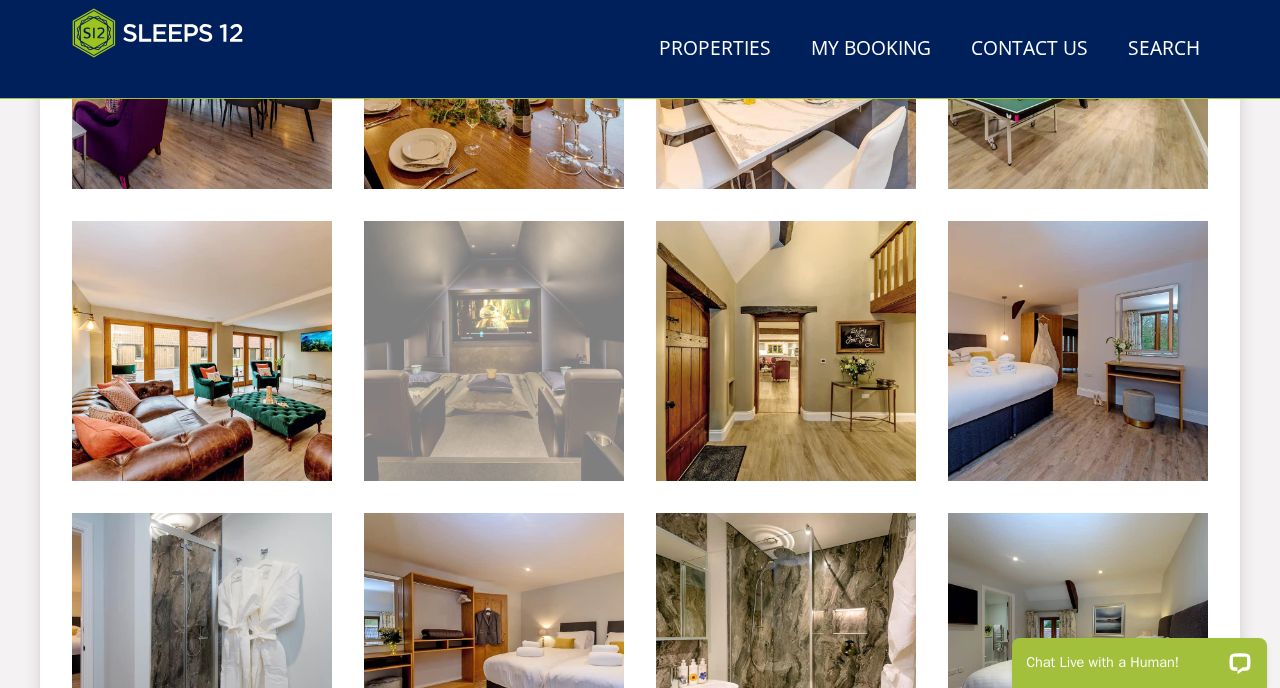 click at bounding box center [494, 351] 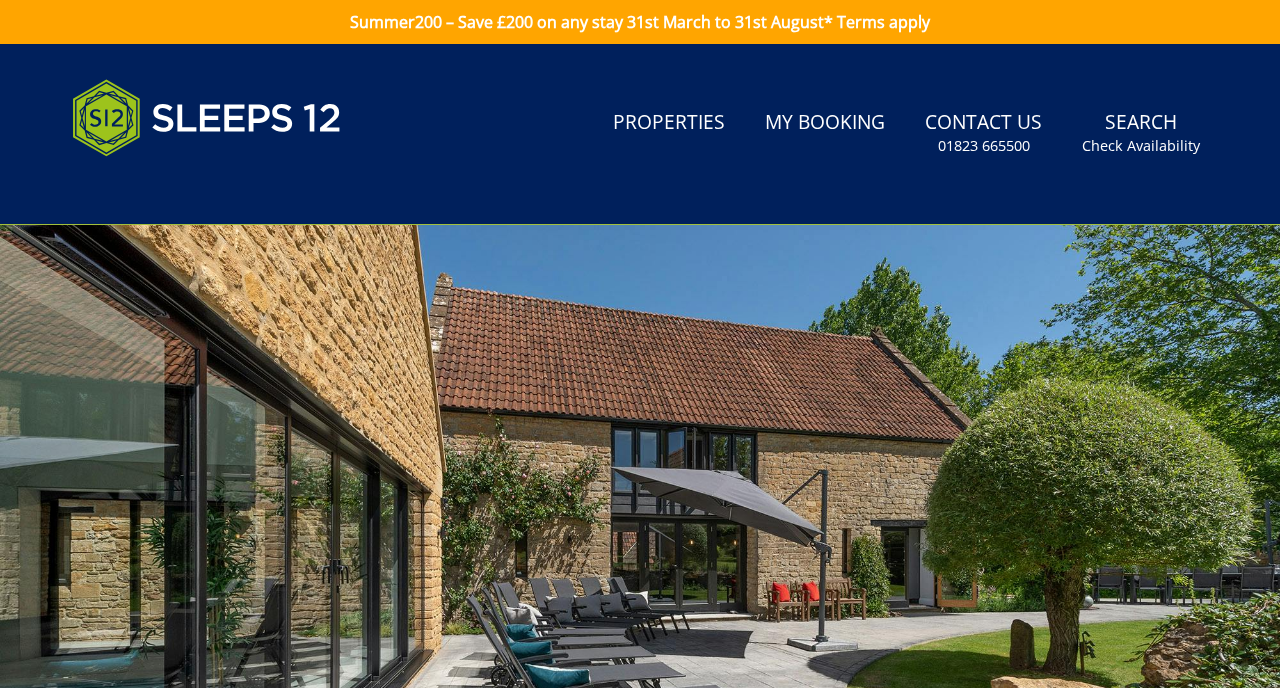 scroll, scrollTop: 0, scrollLeft: 0, axis: both 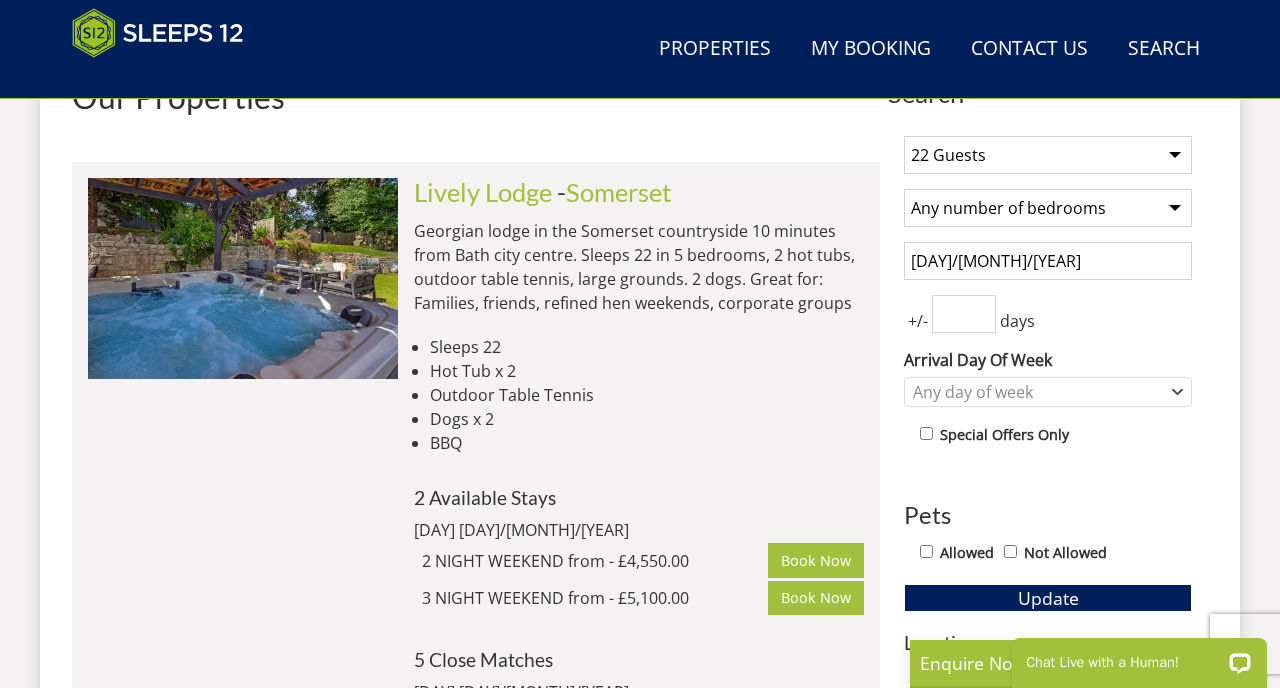 click on "1 Guest
2 Guests
3 Guests
4 Guests
5 Guests
6 Guests
7 Guests
8 Guests
9 Guests
10 Guests
11 Guests
12 Guests
13 Guests
14 Guests
15 Guests
16 Guests
17 Guests
18 Guests
19 Guests
20 Guests
21 Guests
22 Guests
23 Guests
24 Guests
25 Guests
26 Guests
27 Guests
28 Guests
29 Guests
30 Guests
31 Guests
32 Guests
33 Guests
34 Guests
35 Guests
36 Guests
37 Guests
38 Guests
39 Guests
40 Guests
41 Guests
42 Guests
43 Guests
44 Guests
45 Guests
46 Guests
47 Guests
48 Guests
49 Guests
50 Guests
51 Guests
52 Guests
53 Guests
54 Guests
55 Guests
56 Guests
57 Guests
58 Guests
59 Guests
60 Guests
61 Guests
62 Guests
63 Guests
64 Guests
65 Guests
66 Guests
67 Guests
68 Guests
69 Guests
70 Guests
71 Guests
72 Guests
73 Guests
74 Guests
75 Guests
76 Guests
77 Guests
78 Guests
79 Guests
80 Guests
81 Guests
82 Guests
83 Guests
84 Guests
85 Guests
86 Guests" at bounding box center [1048, 155] 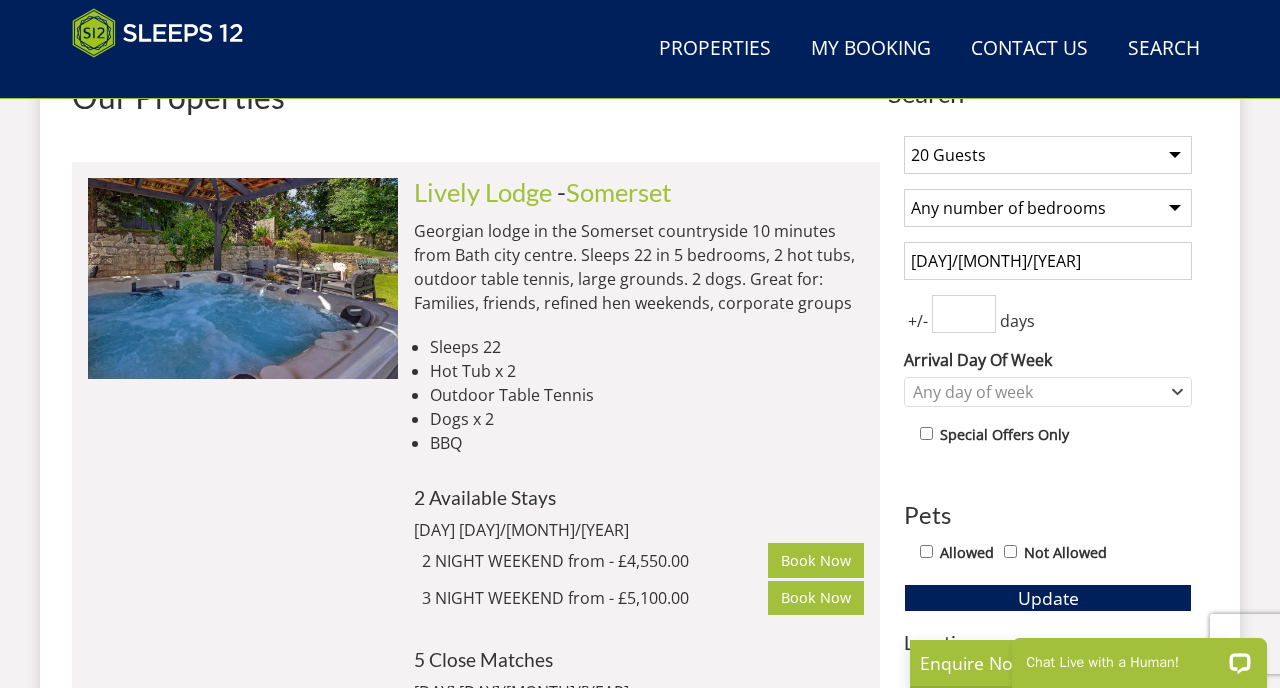 click on "20 Guests" at bounding box center [0, 0] 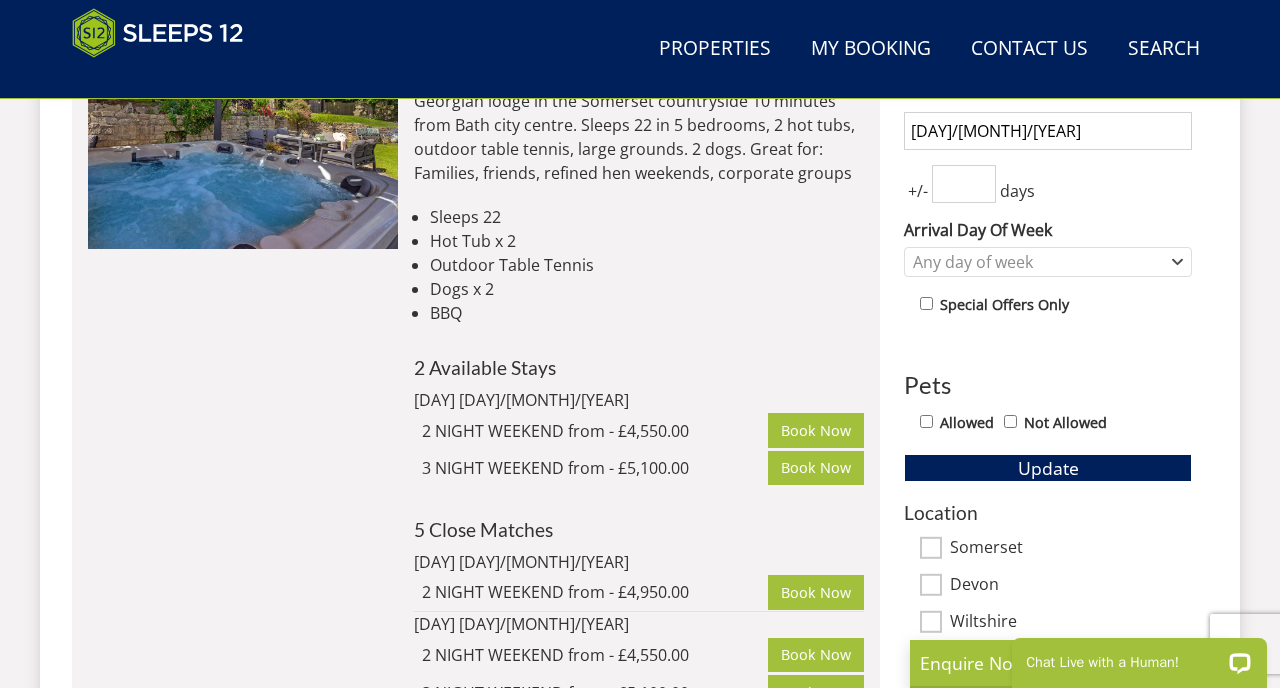 scroll, scrollTop: 929, scrollLeft: 0, axis: vertical 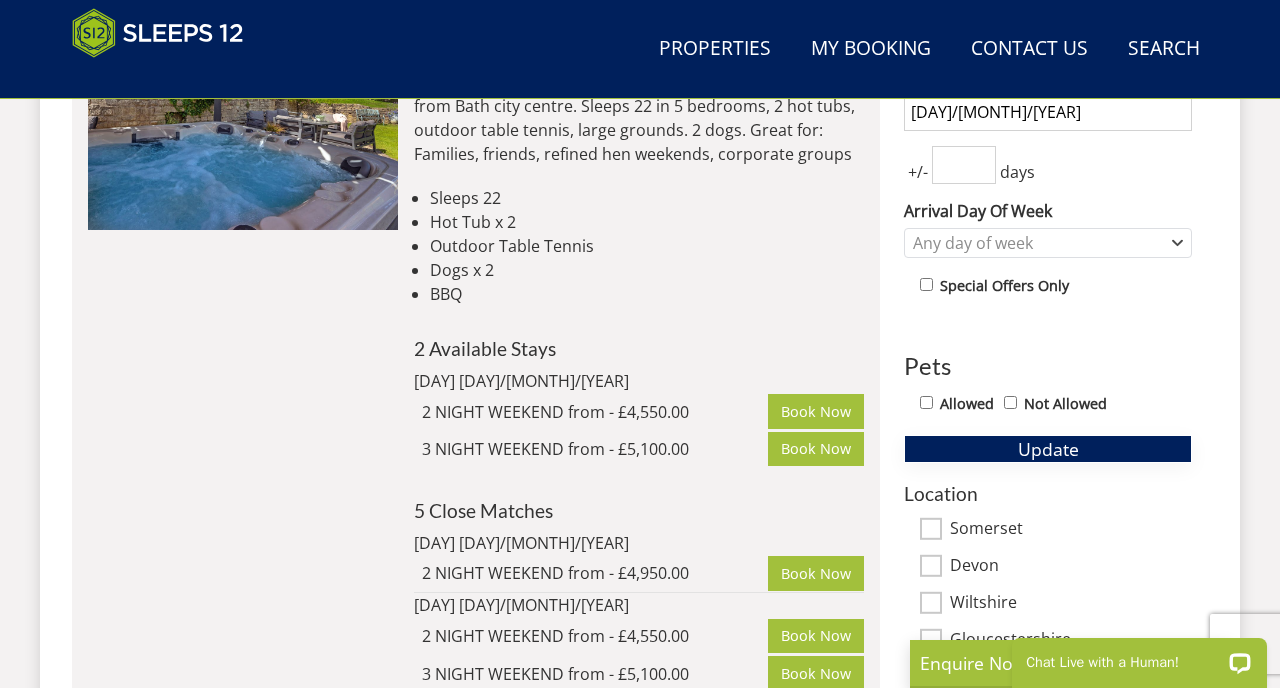 click on "Update" at bounding box center [1048, 449] 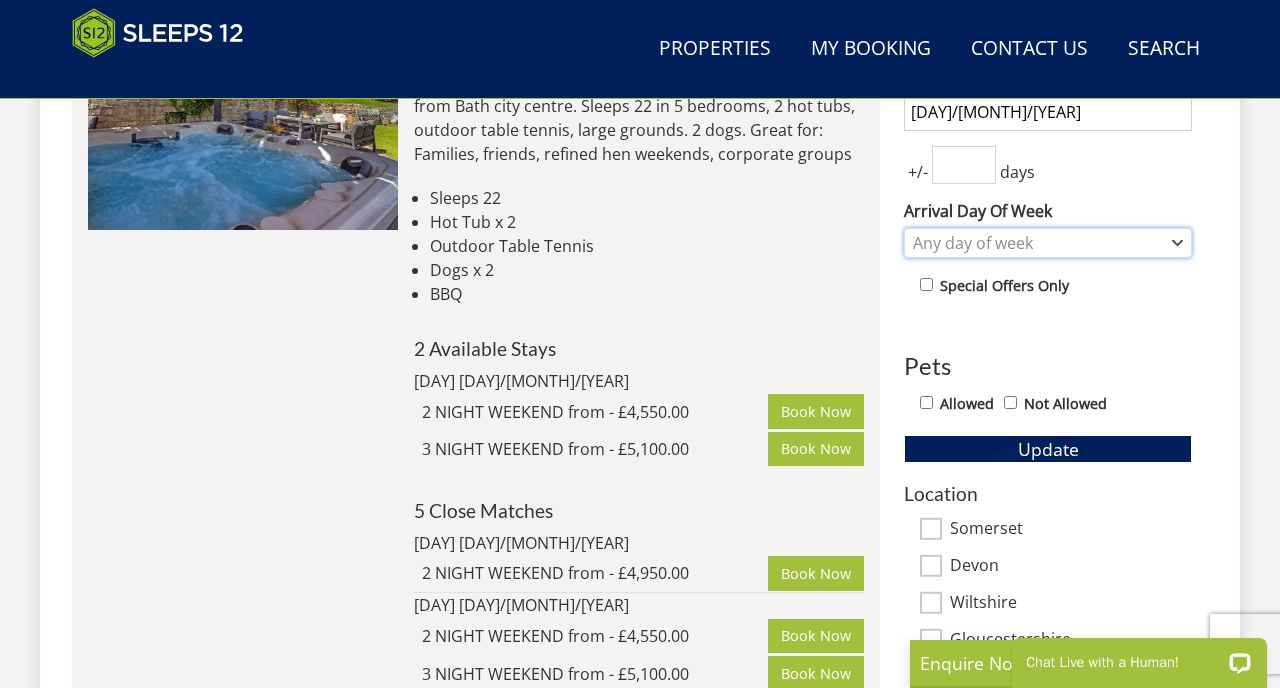 click on "Any day of week" at bounding box center [1037, 243] 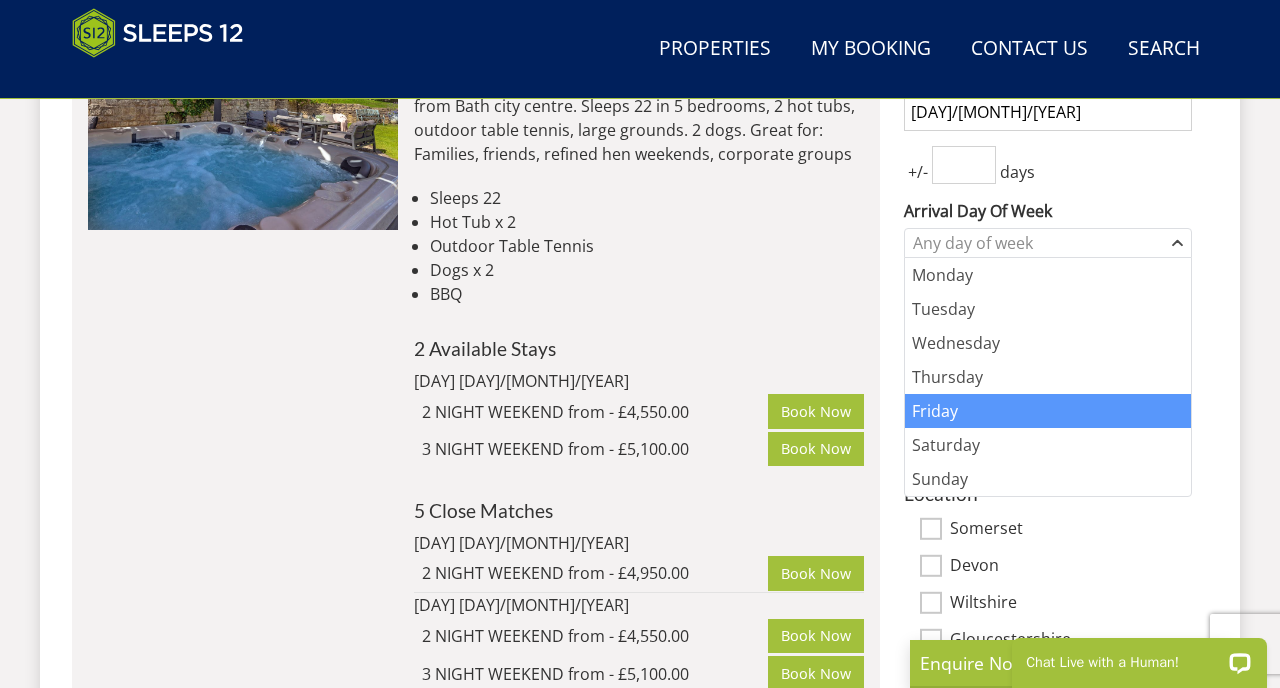 click on "Friday" at bounding box center [1048, 411] 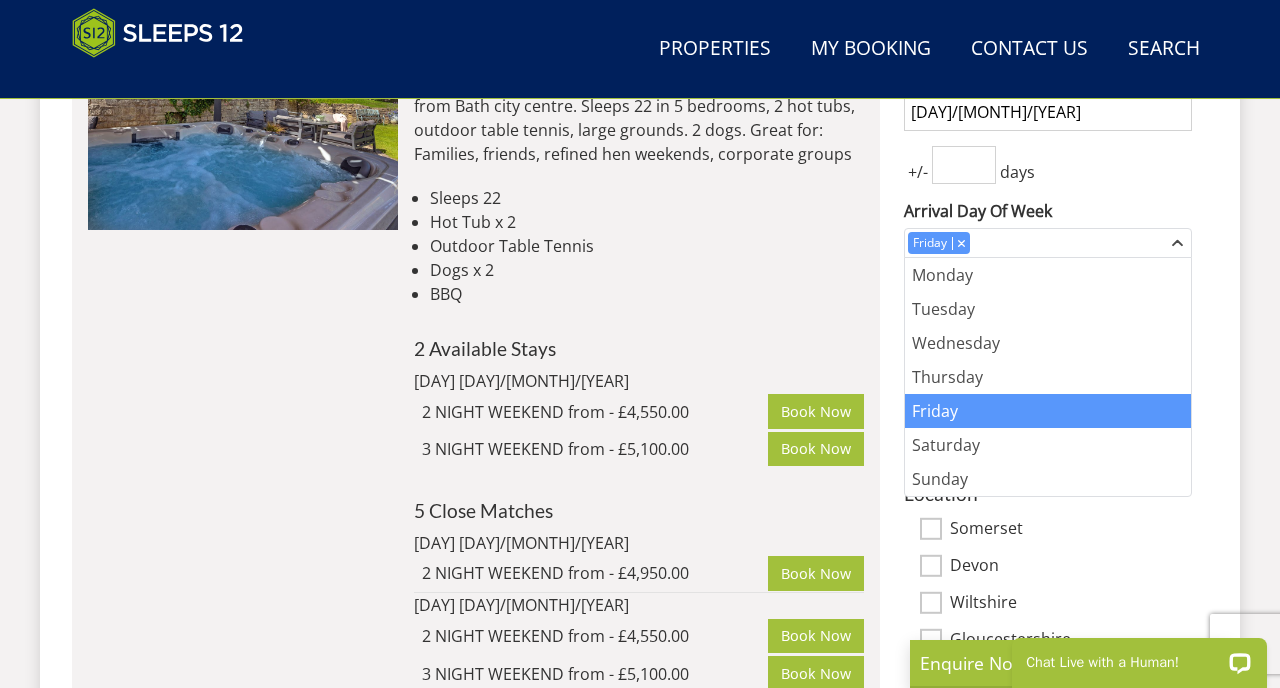 click on "Search
Search
1 Guest
2 Guests
3 Guests
4 Guests
5 Guests
6 Guests
7 Guests
8 Guests
9 Guests
10 Guests
11 Guests
12 Guests
13 Guests
14 Guests
15 Guests
16 Guests
17 Guests
18 Guests
19 Guests
20 Guests
21 Guests
22 Guests
23 Guests
24 Guests
25 Guests
26 Guests
27 Guests
28 Guests
29 Guests
30 Guests
31 Guests
32 Guests
33 Guests
34 Guests
35 Guests
36 Guests
37 Guests
38 Guests
39 Guests
40 Guests
41 Guests
42 Guests
43 Guests
44 Guests
45 Guests
46 Guests
47 Guests
48 Guests
49 Guests
50 Guests
51 Guests
52 Guests
53 Guests
54 Guests
55 Guests
56 Guests
57 Guests
58 Guests
59 Guests
60 Guests
61 Guests
62 Guests
63 Guests
64 Guests
65 Guests
66 Guests
67 Guests
68 Guests
69 Guests
70 Guests
71 Guests" at bounding box center (640, 5347) 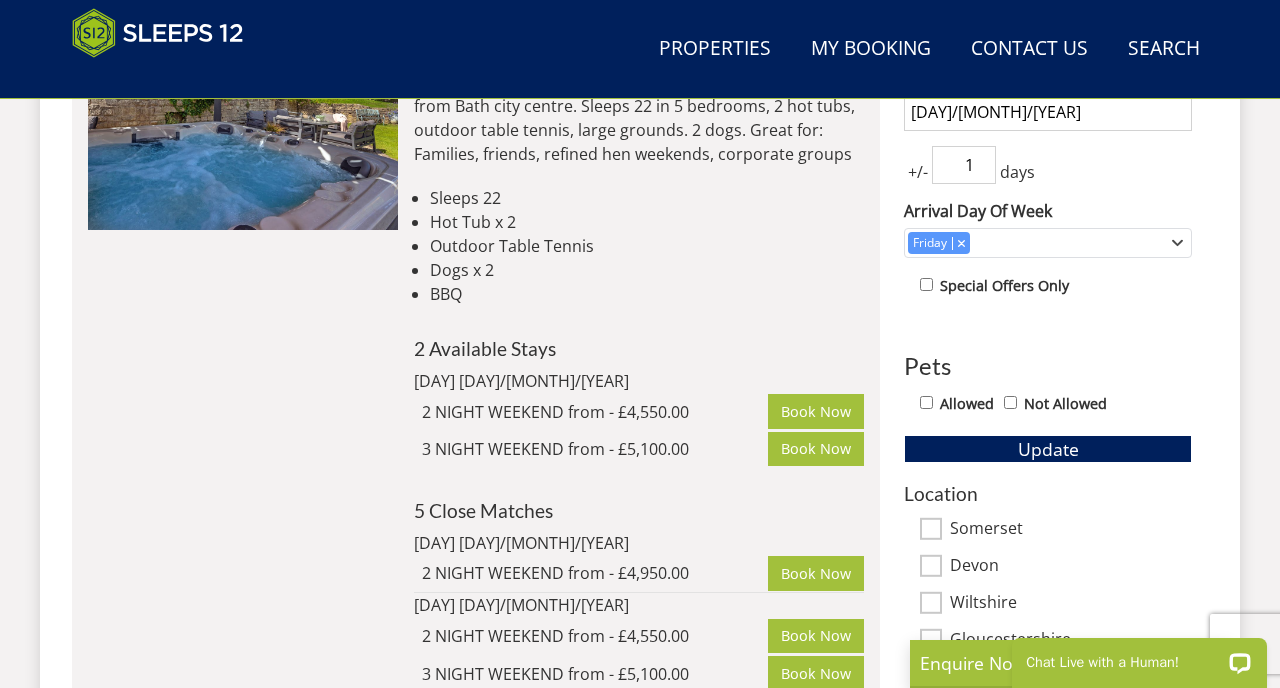 click on "1" at bounding box center [964, 165] 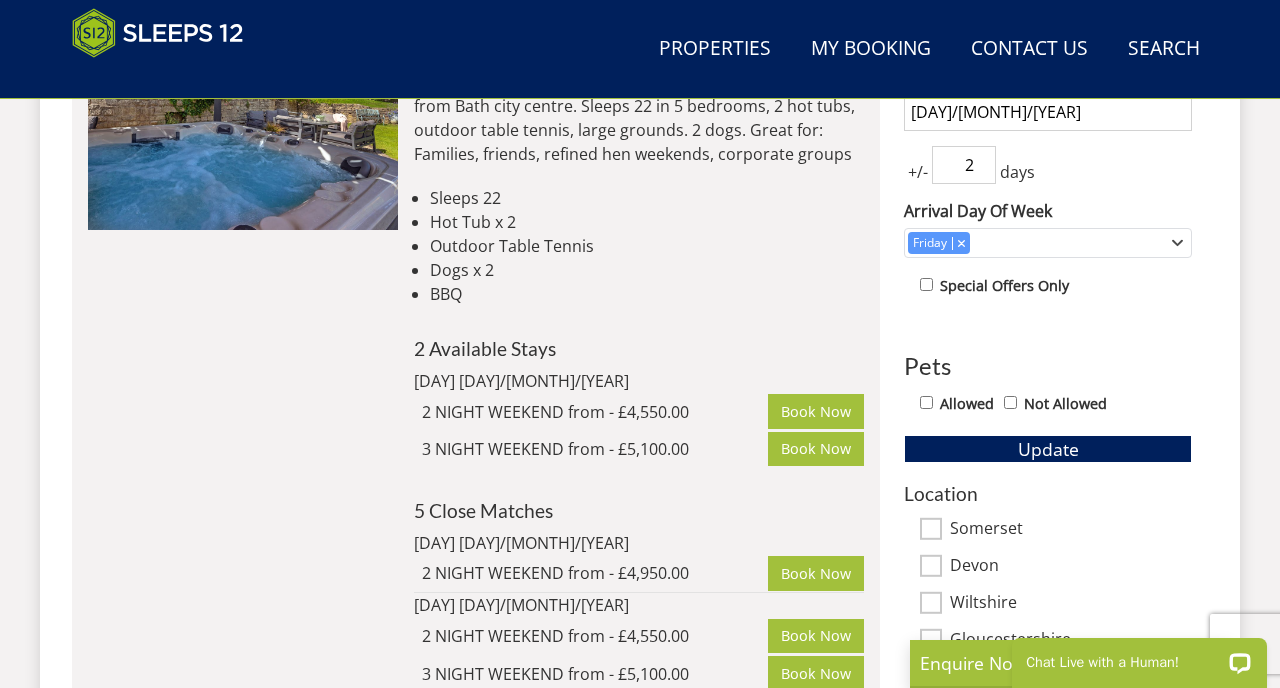 click on "2" at bounding box center [964, 165] 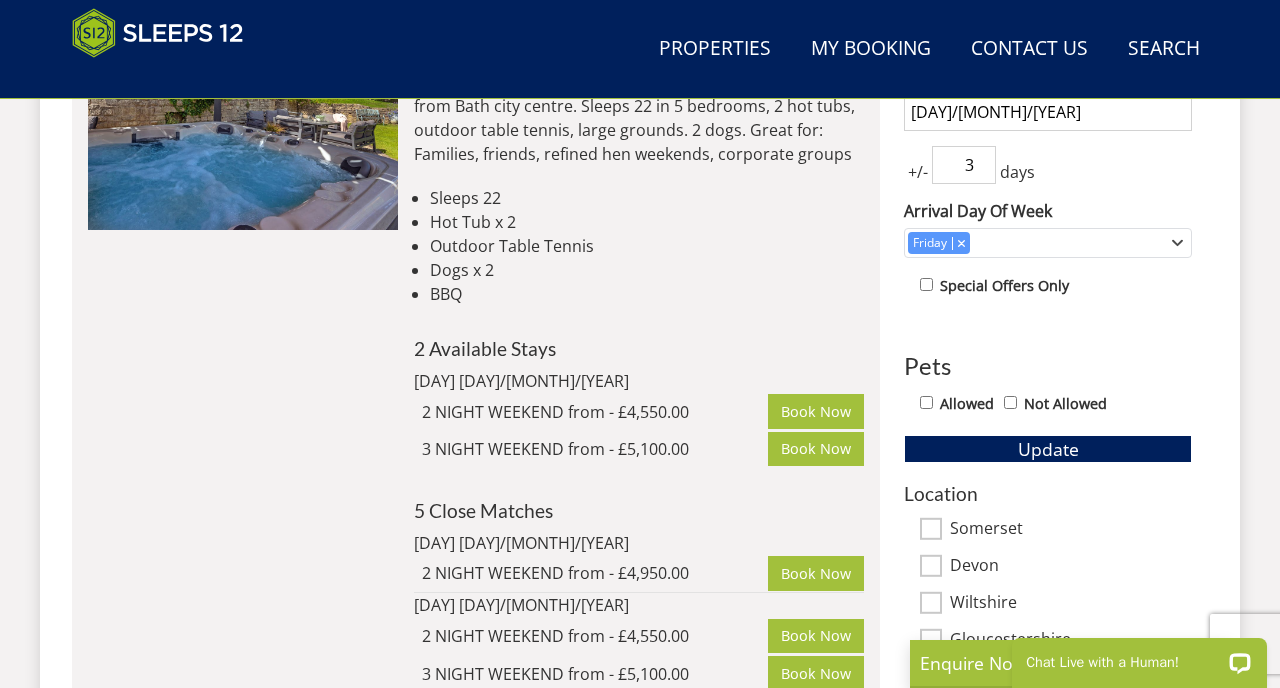 click on "3" at bounding box center (964, 165) 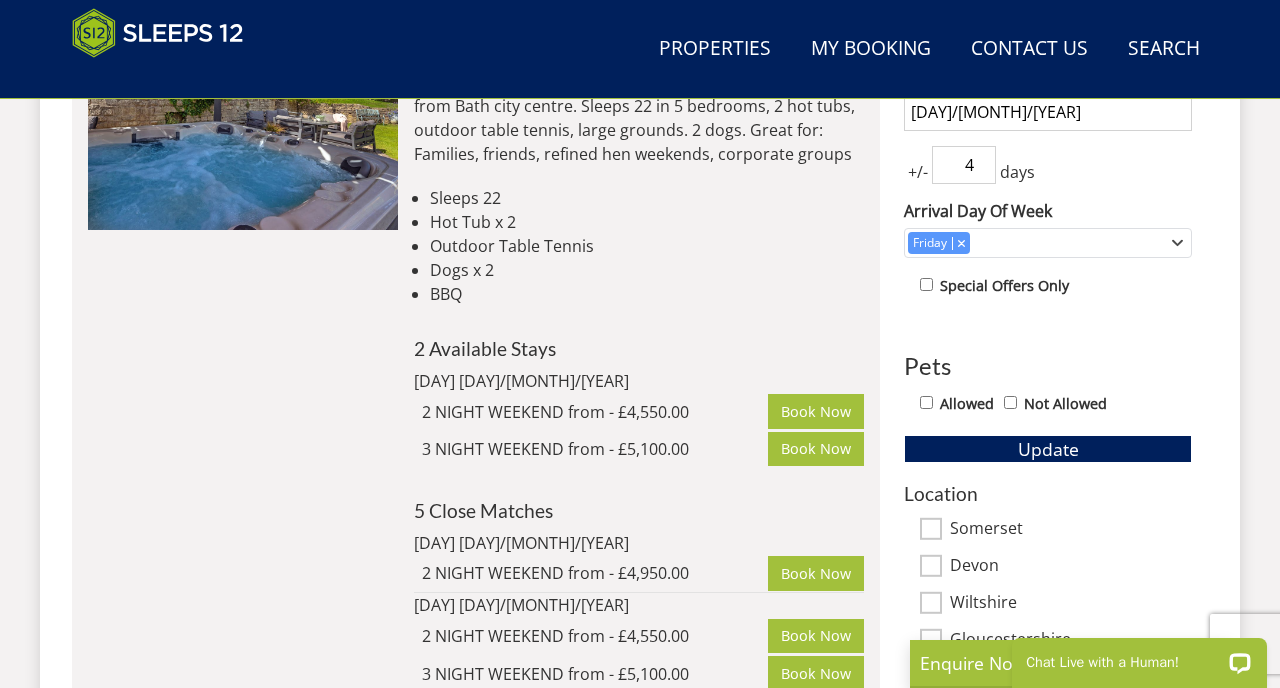 click on "4" at bounding box center [964, 165] 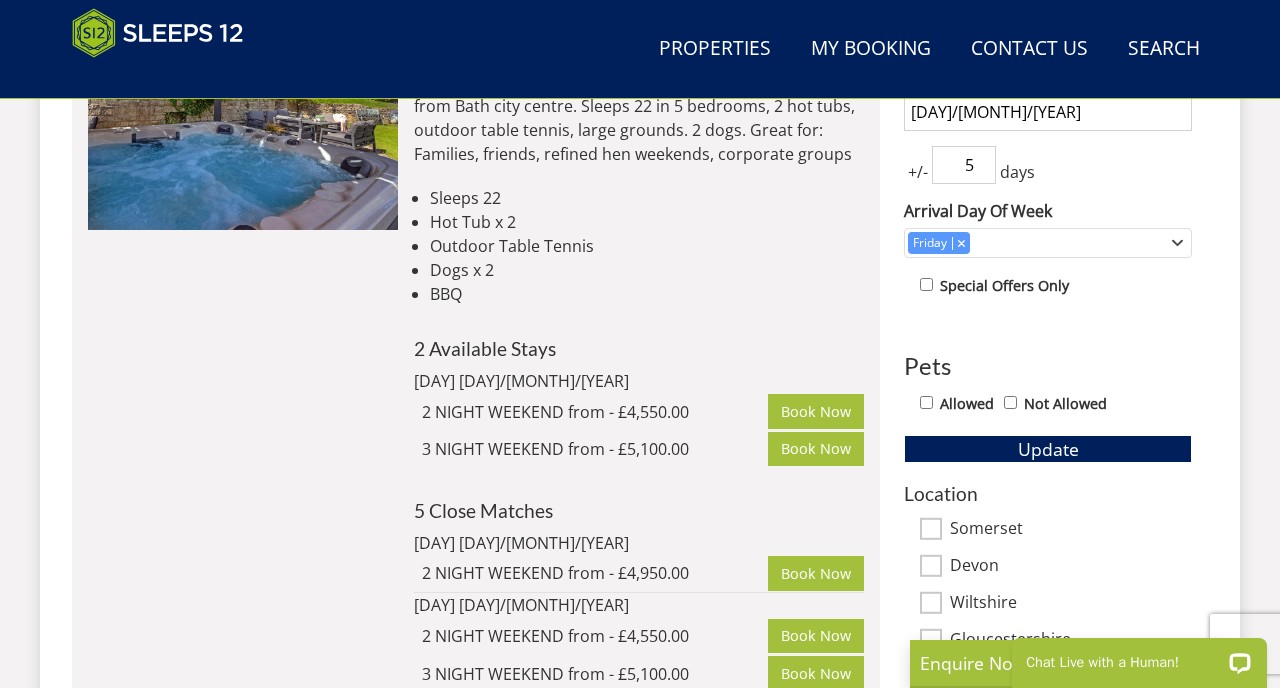 click on "5" at bounding box center (964, 165) 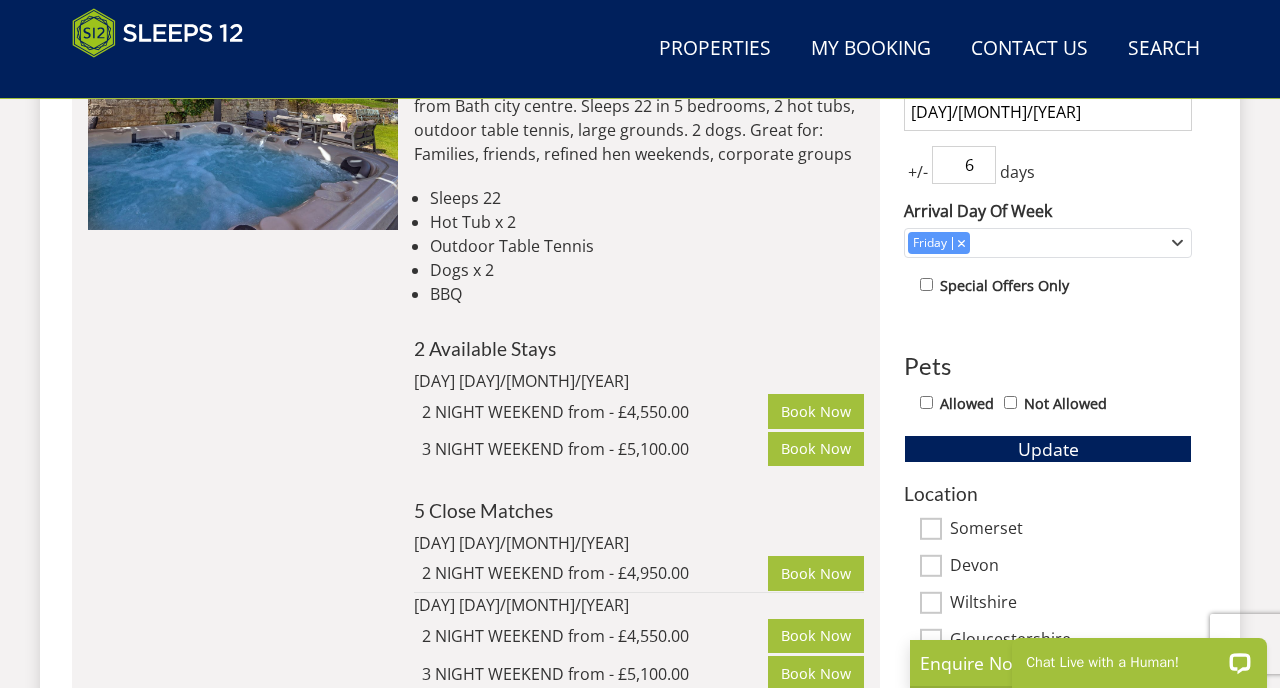 click on "6" at bounding box center (964, 165) 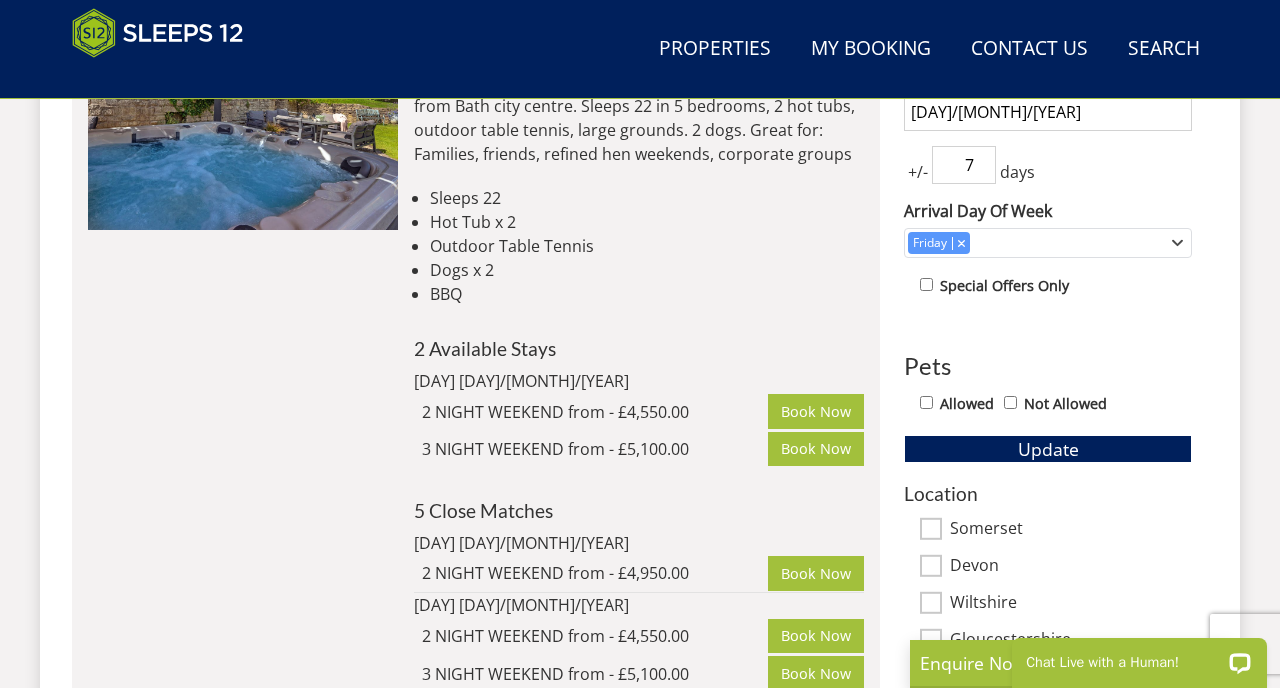 click on "7" at bounding box center [964, 165] 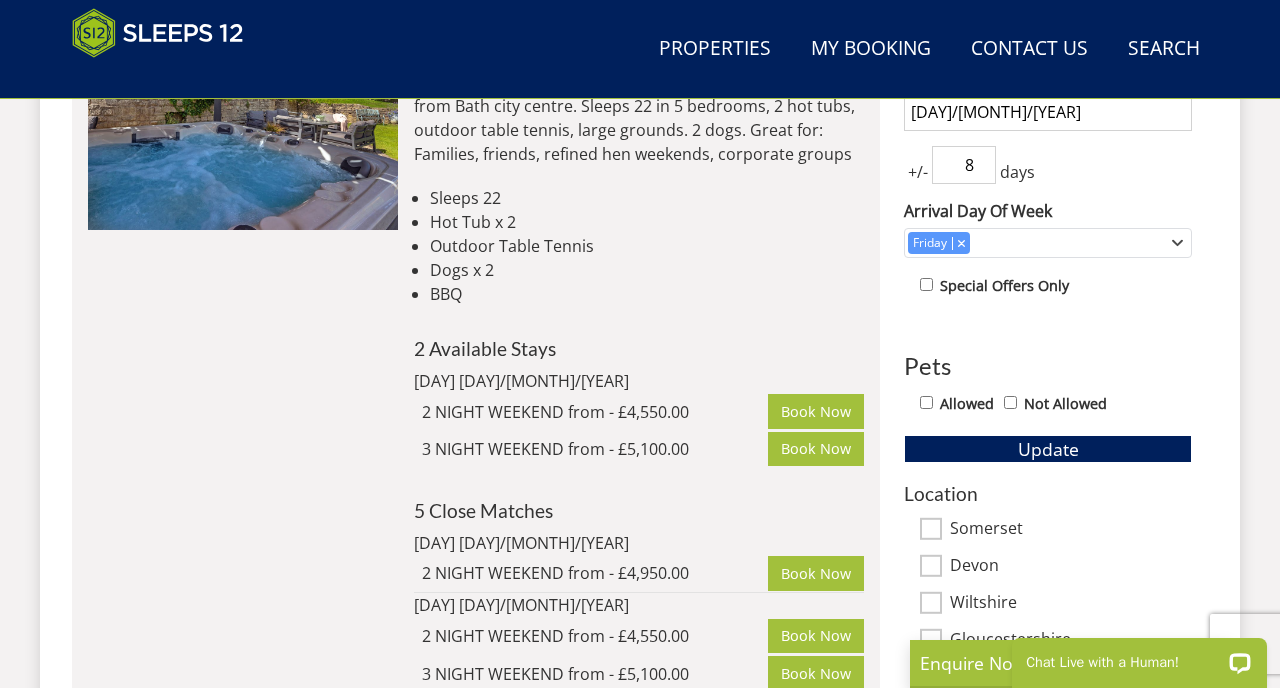 click on "8" at bounding box center [964, 165] 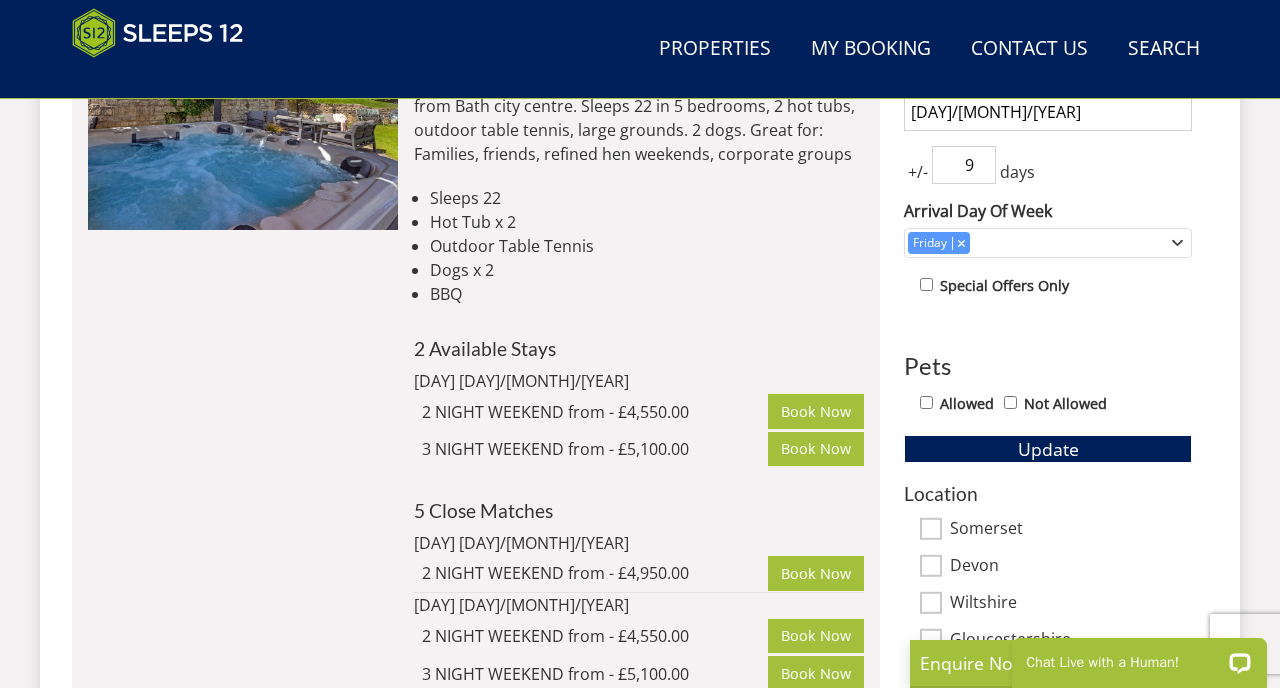 click on "9" at bounding box center (964, 165) 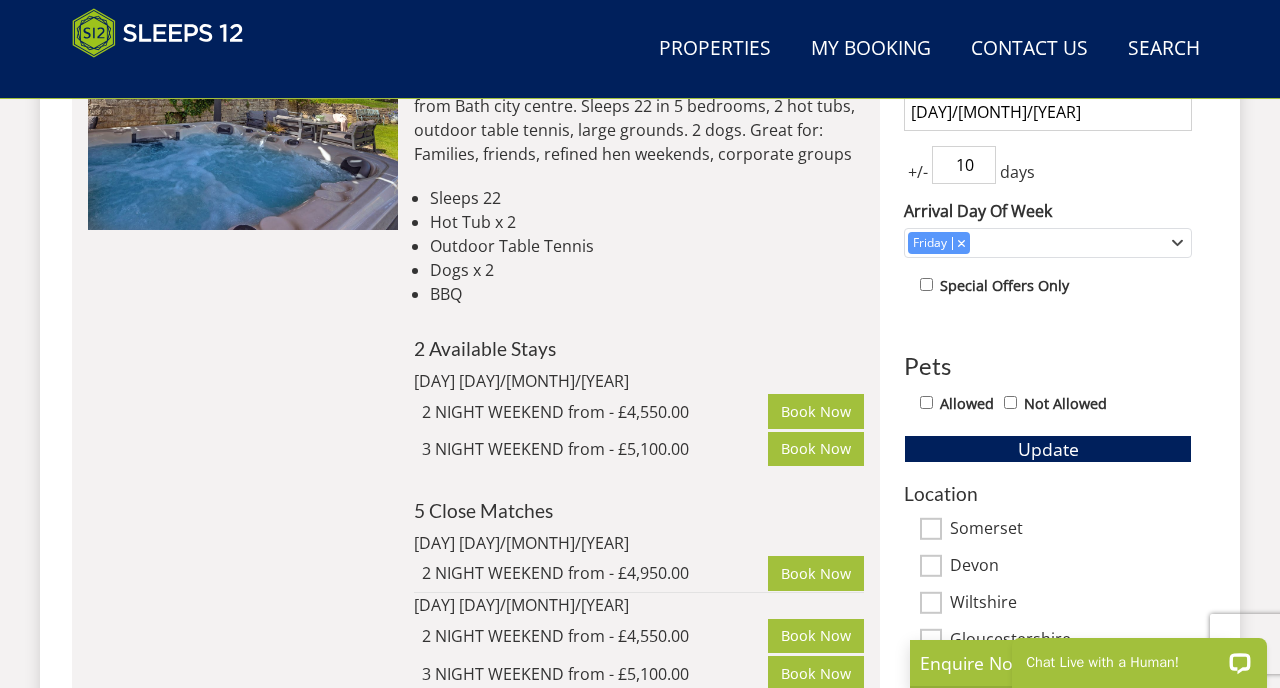 click on "10" at bounding box center [964, 165] 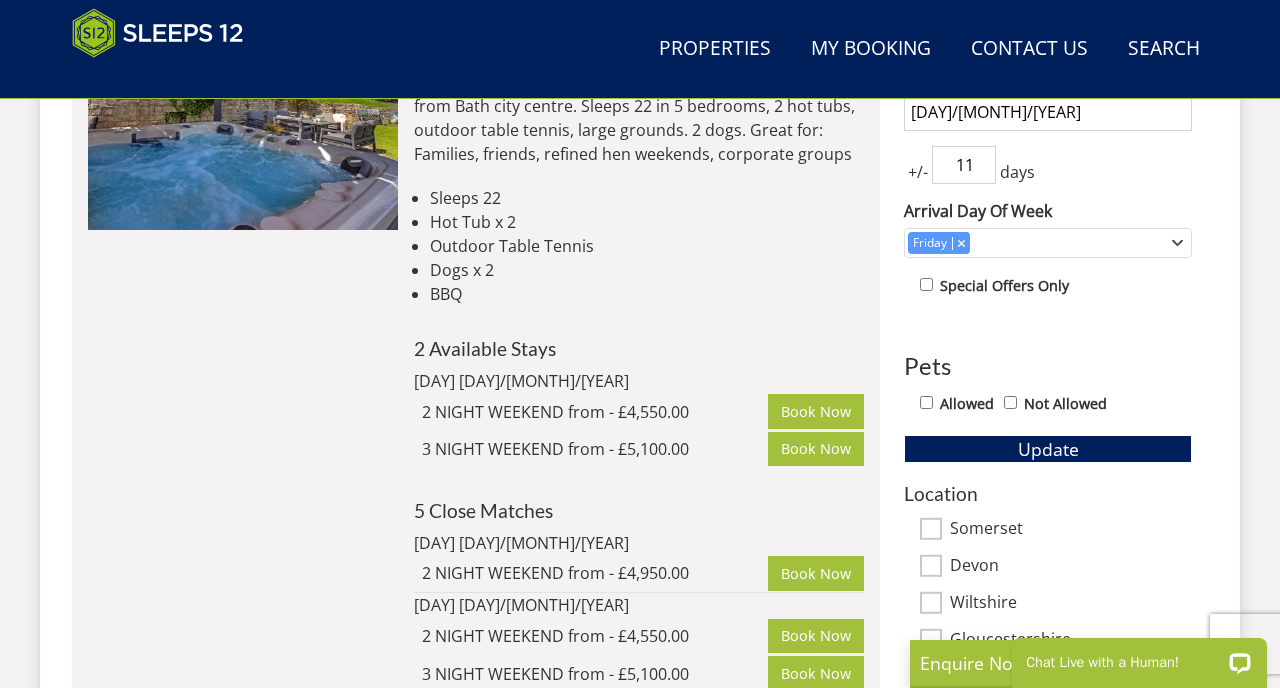 click on "11" at bounding box center [964, 165] 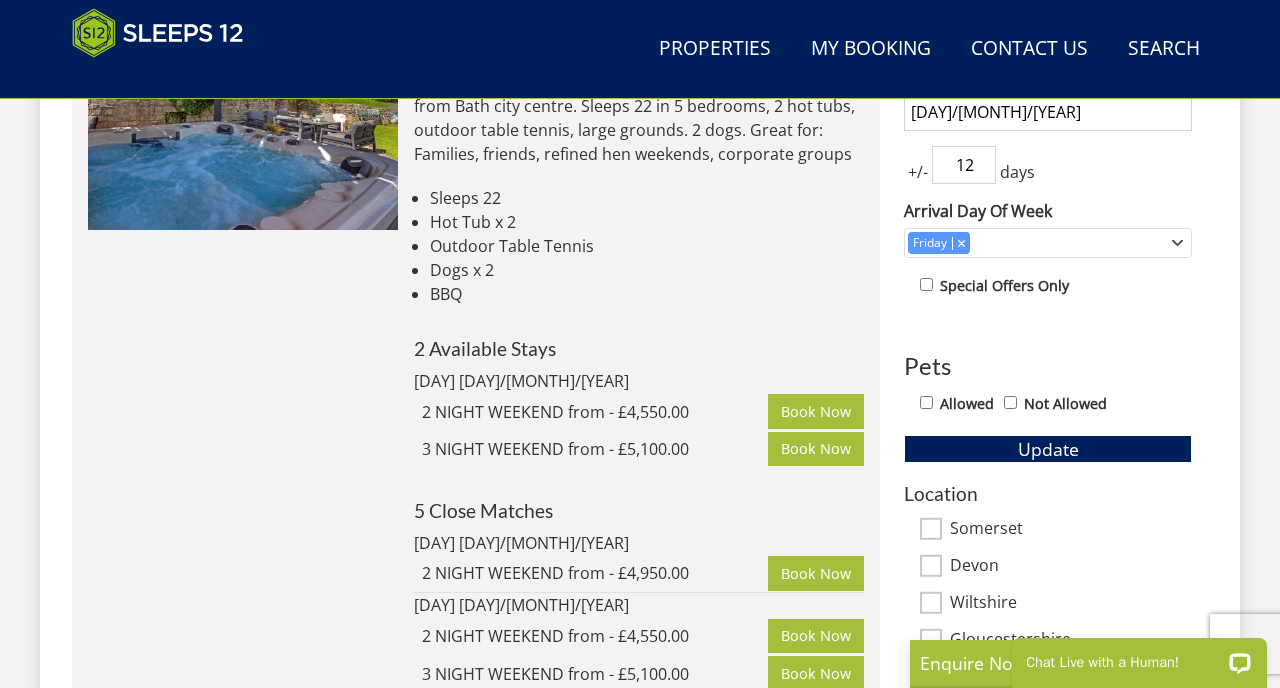 click on "12" at bounding box center [964, 165] 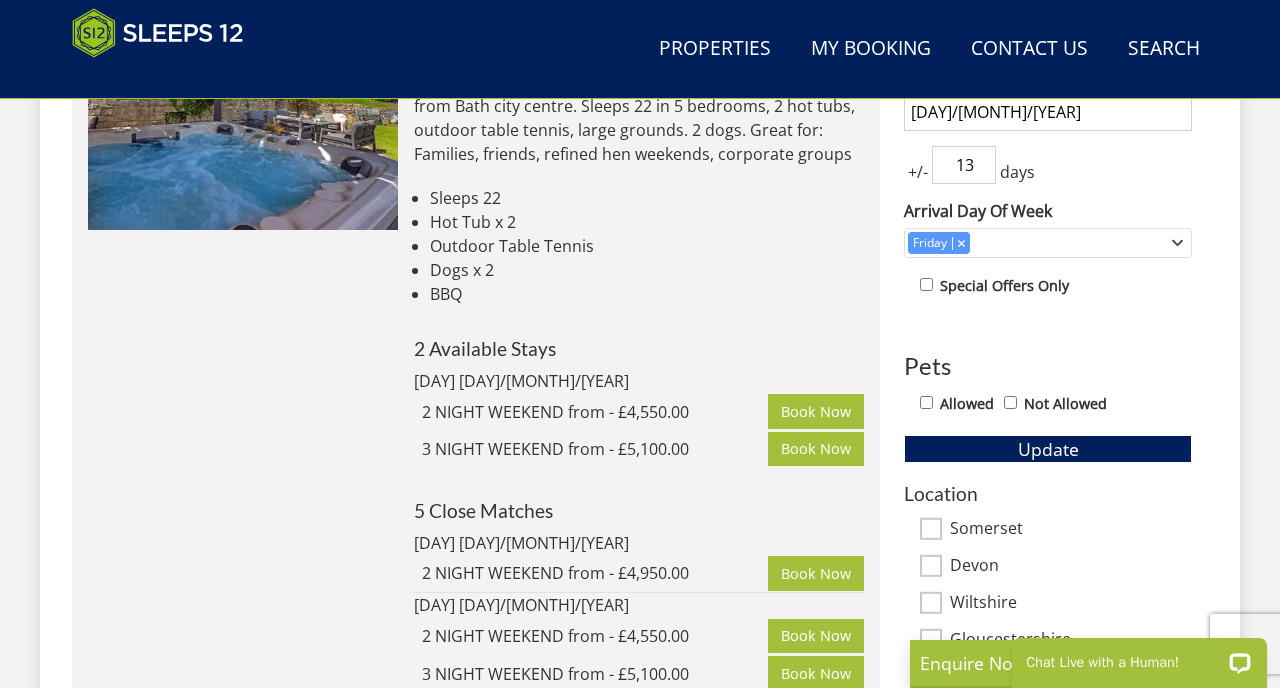 click on "13" at bounding box center (964, 165) 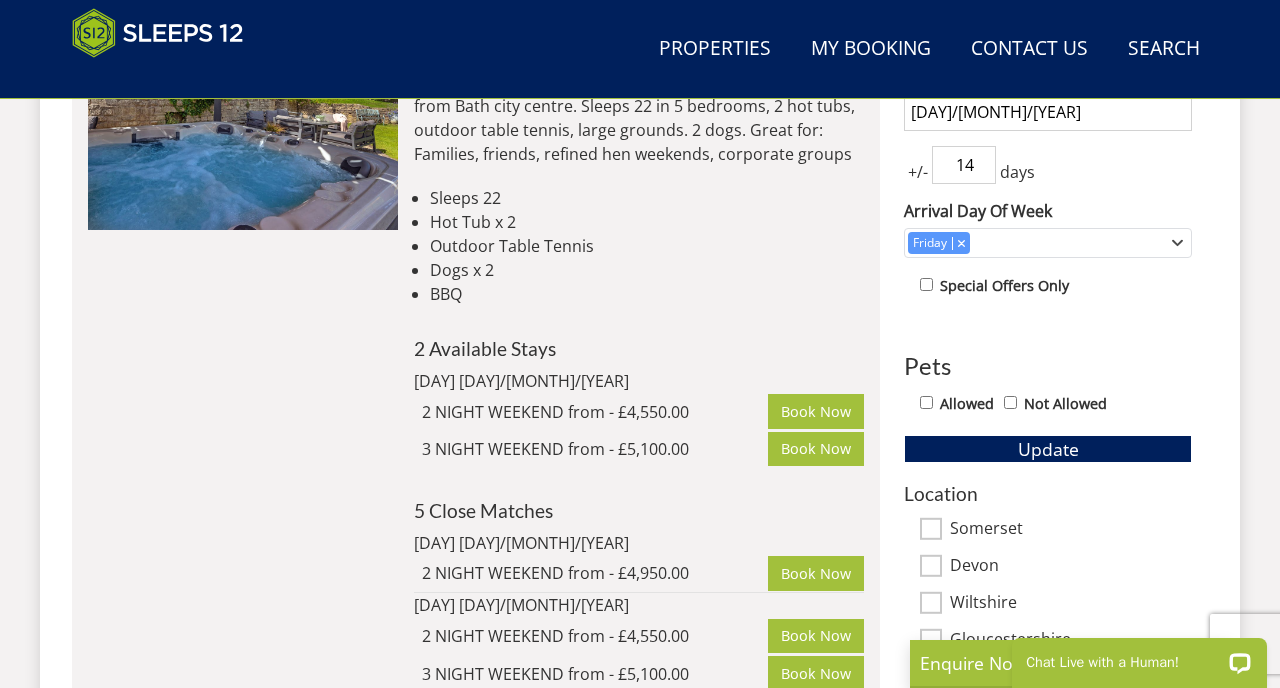 type on "14" 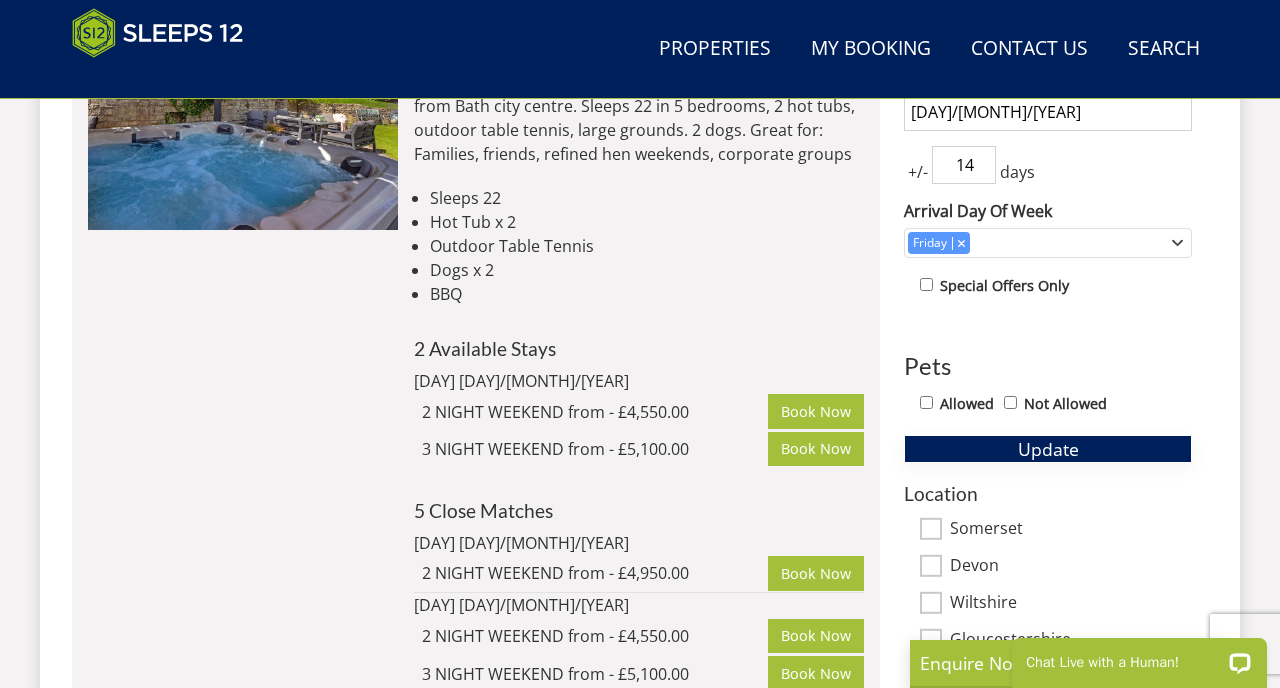 click on "Update" at bounding box center (1048, 449) 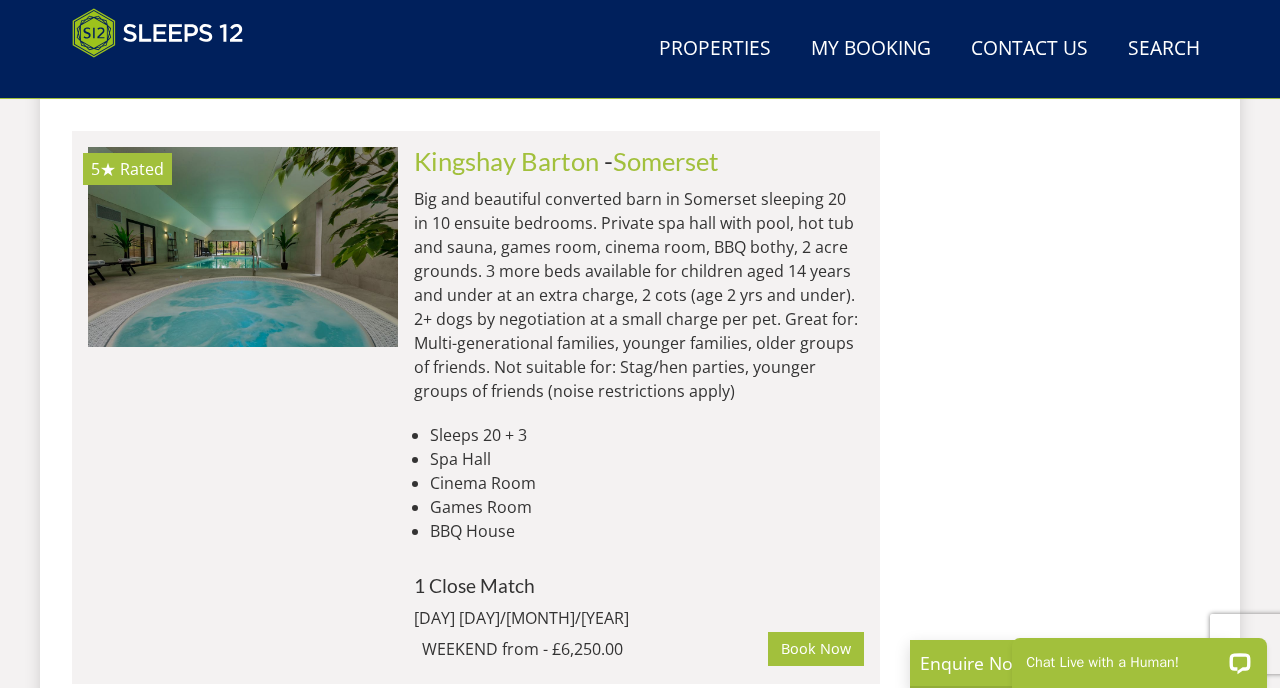 scroll, scrollTop: 2073, scrollLeft: 0, axis: vertical 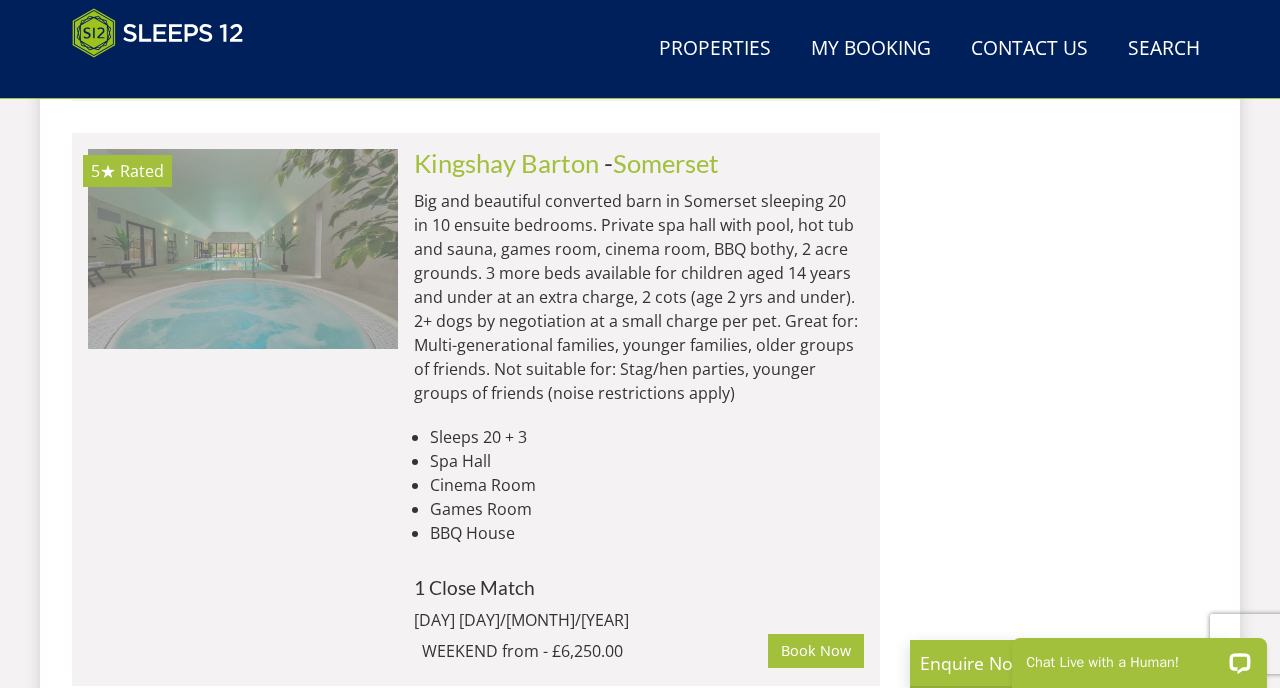 click at bounding box center [243, 249] 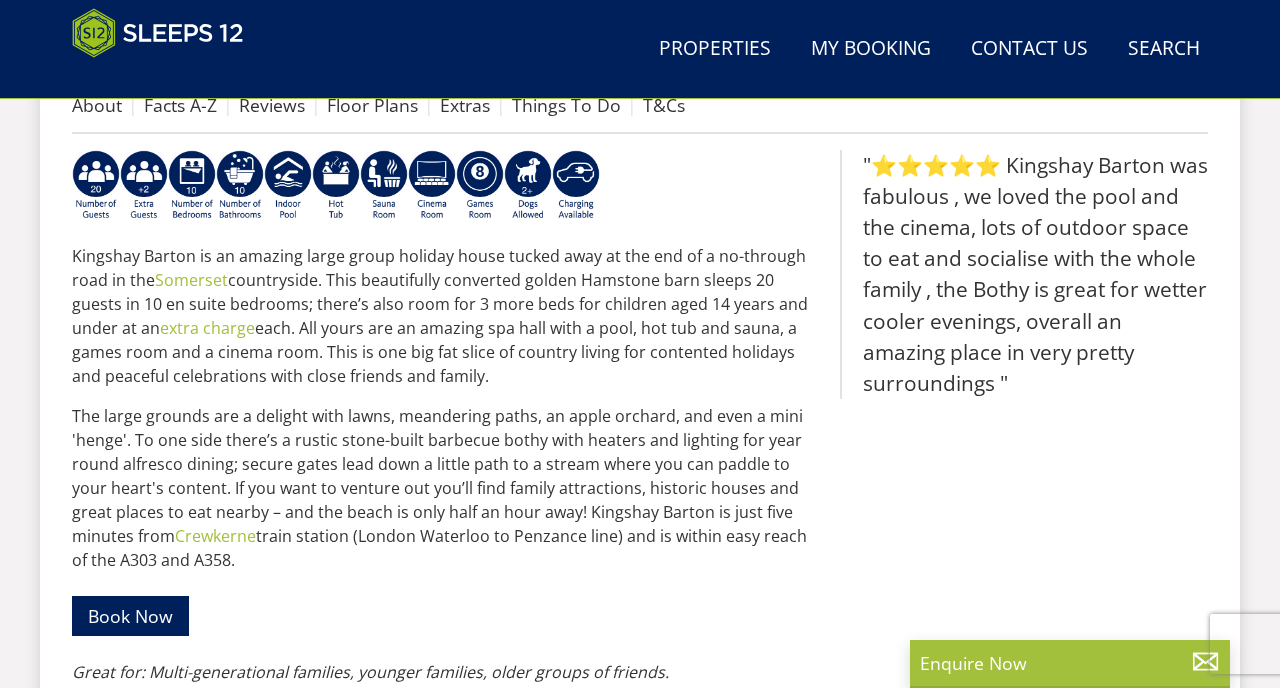 scroll, scrollTop: 598, scrollLeft: 0, axis: vertical 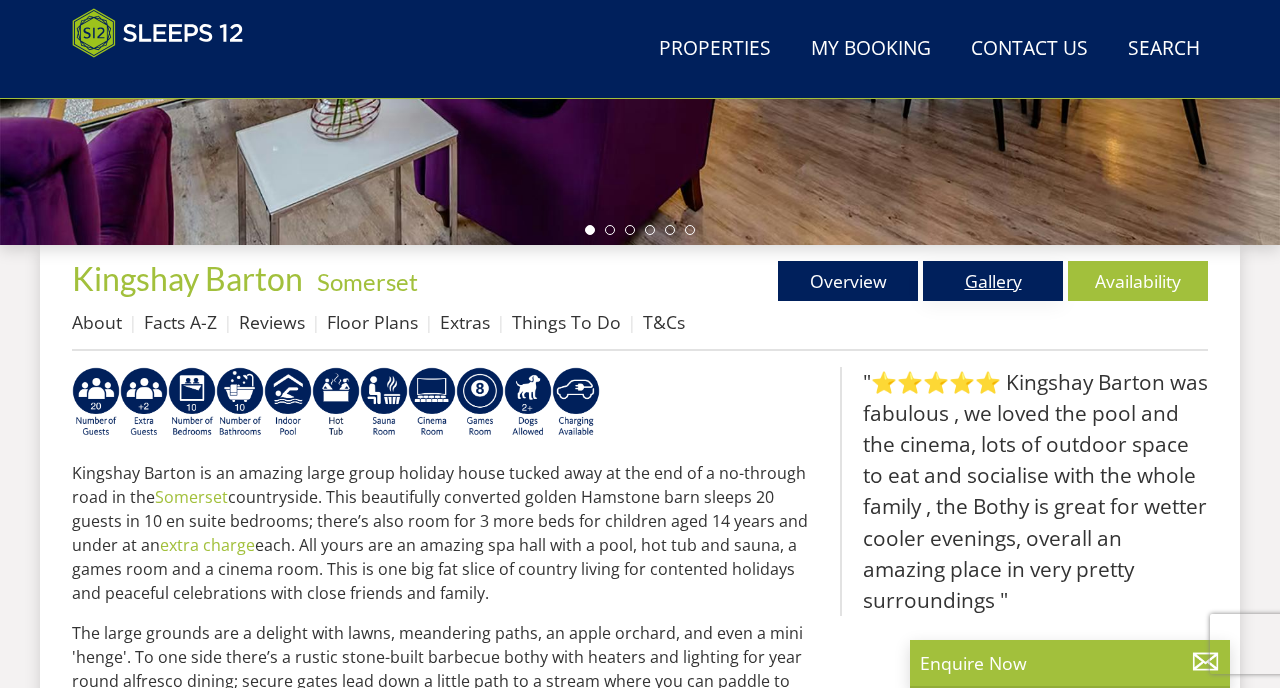 click on "Gallery" at bounding box center (993, 281) 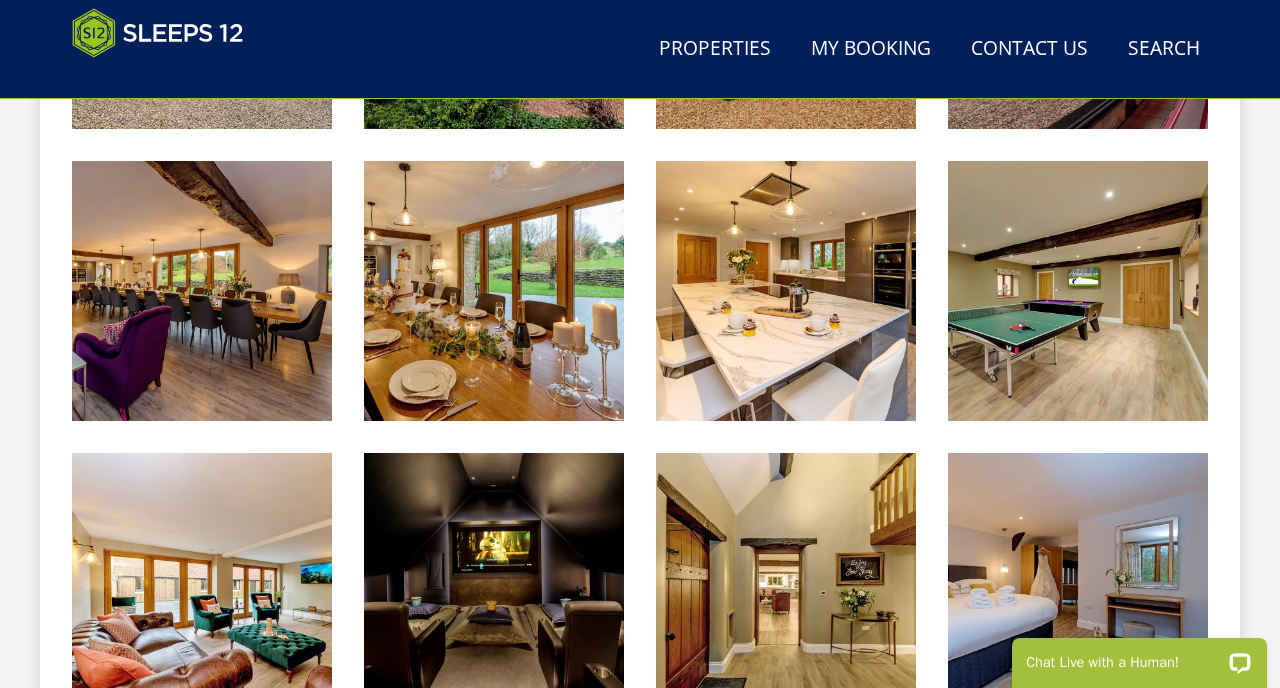 scroll, scrollTop: 0, scrollLeft: 0, axis: both 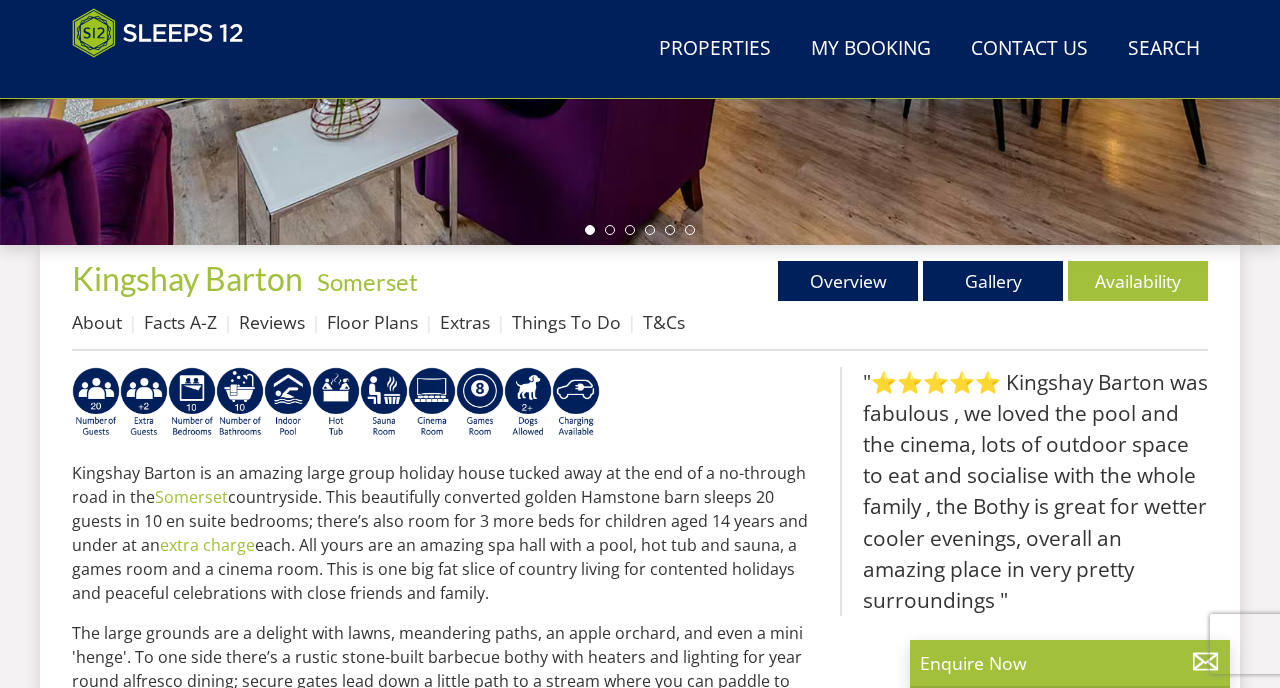 select on "20" 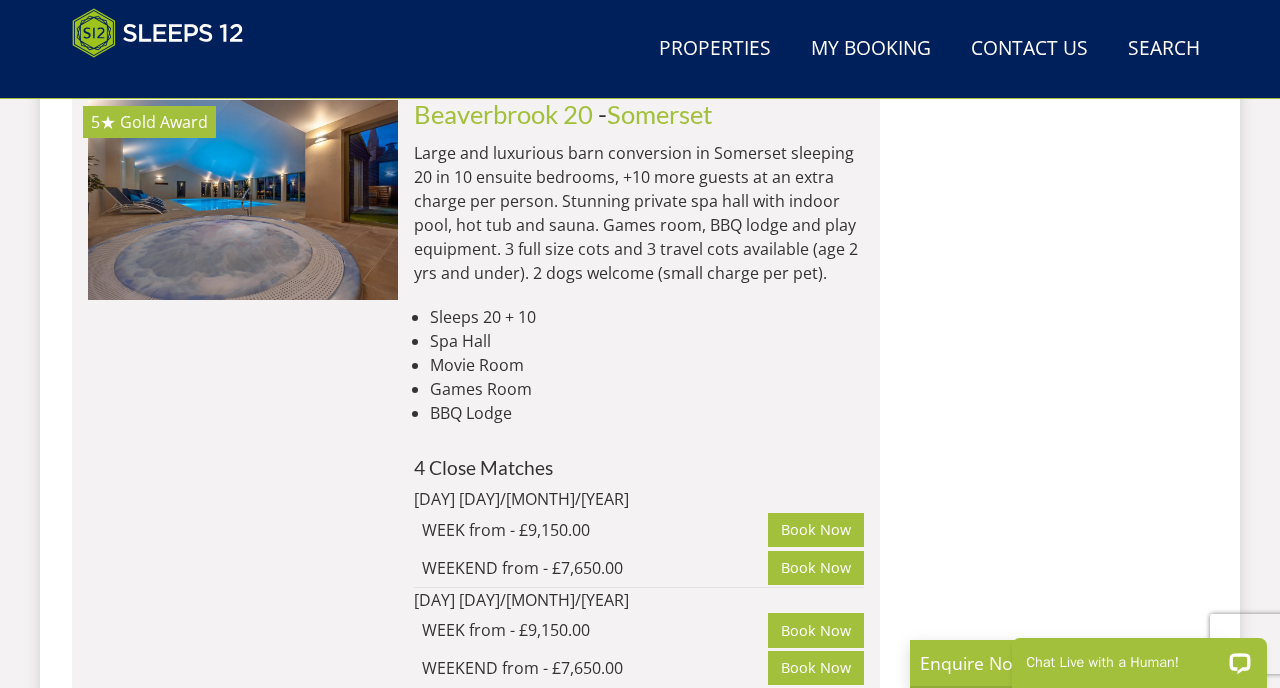 scroll, scrollTop: 4183, scrollLeft: 0, axis: vertical 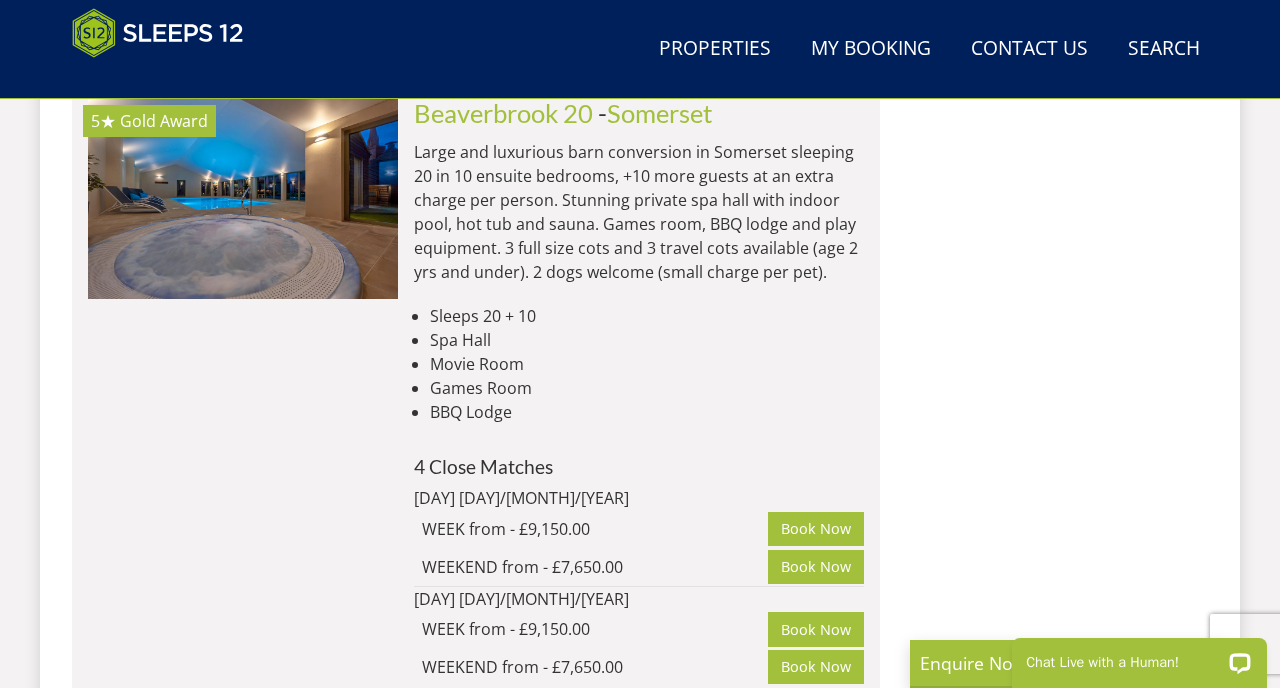 click on "Beaverbrook 20
-  Somerset
Large and luxurious barn conversion in Somerset sleeping 20 in 10 ensuite bedrooms, +10 more guests at an extra charge per person. Stunning private spa hall with indoor pool, hot tub and sauna. Games room, BBQ lodge and play equipment. 3 full size cots and 3 travel cots available (age 2 yrs and under). 2 dogs welcome (small charge per pet).
Sleeps 20 + 10
Spa Hall
Movie Room
Games Room
BBQ Lodge
4 Close Matches
Friday 08/05/2026
WEEK from - £9,150.00
Book Now
WEEKEND from - £7,650.00
Book Now
Friday 15/05/2026
WEEK from - £9,150.00
Book Now
WEEKEND from - £7,650.00
Book Now" at bounding box center (631, 392) 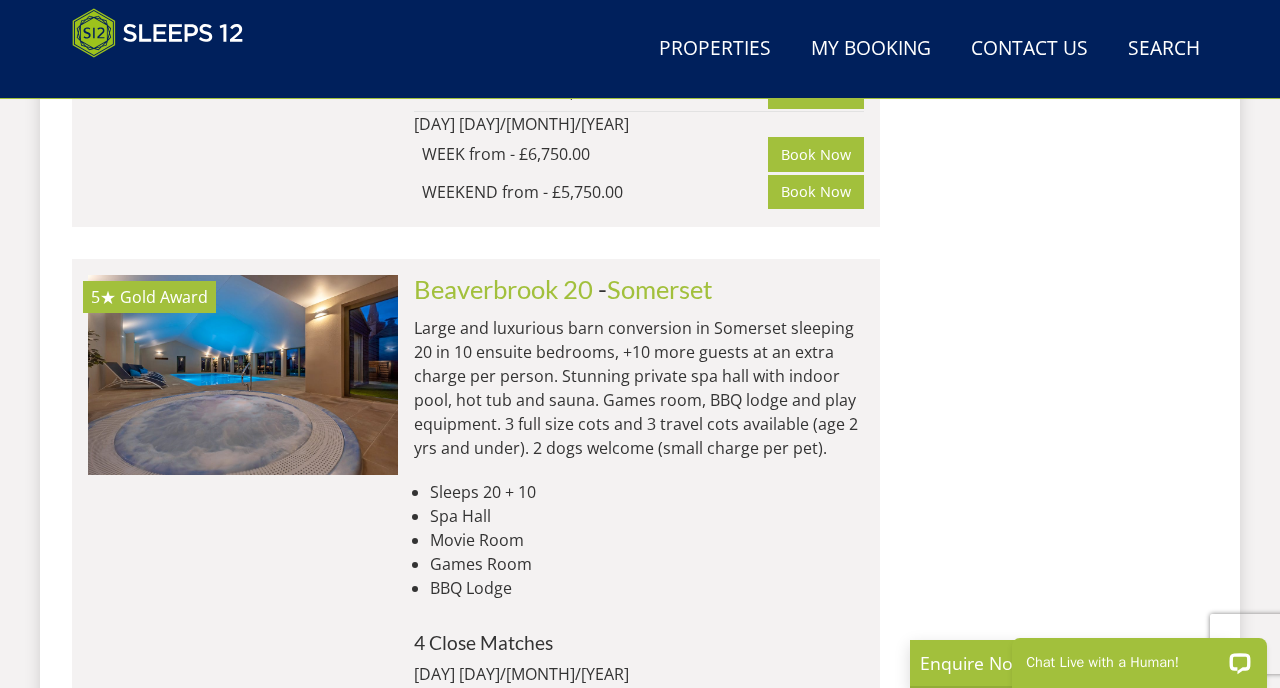 scroll, scrollTop: 4003, scrollLeft: 0, axis: vertical 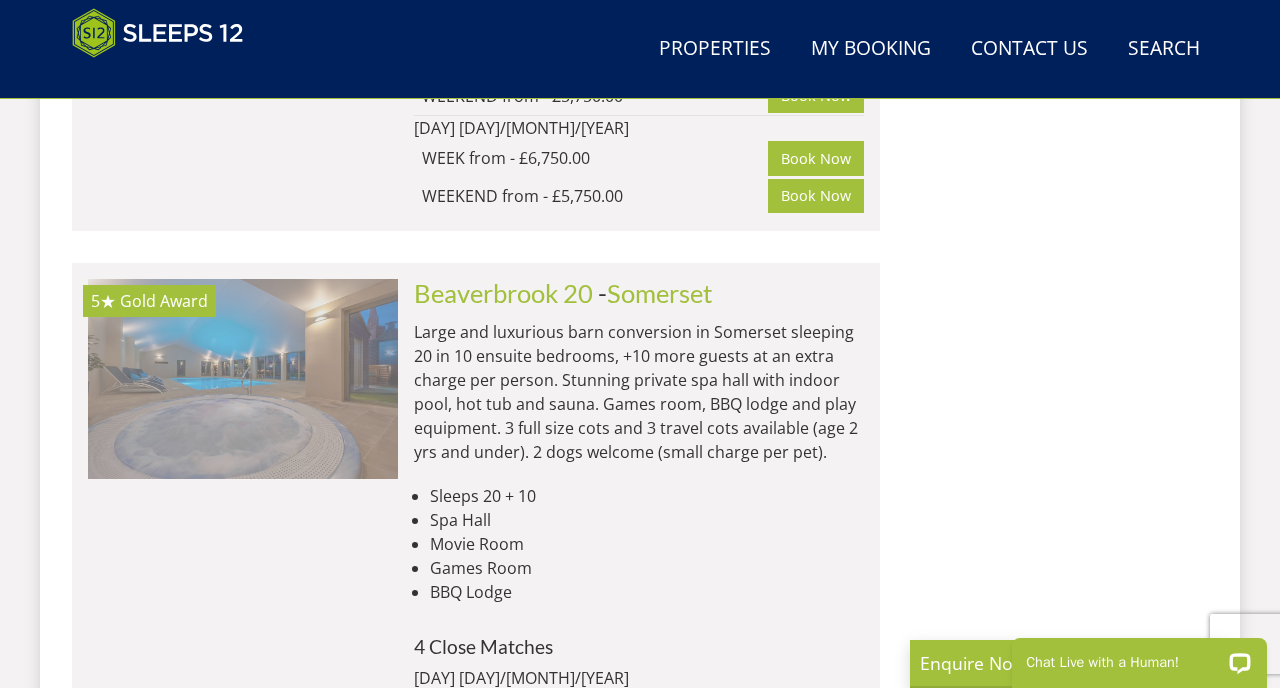 click at bounding box center [243, 379] 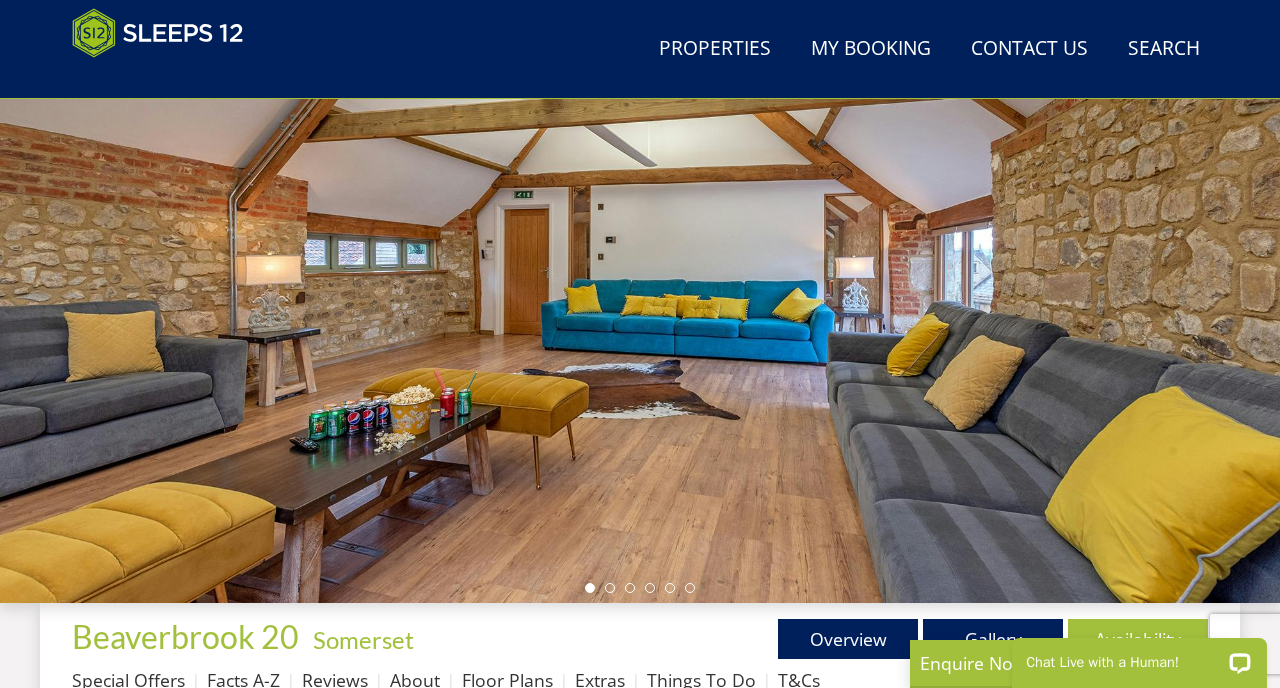 scroll, scrollTop: 242, scrollLeft: 0, axis: vertical 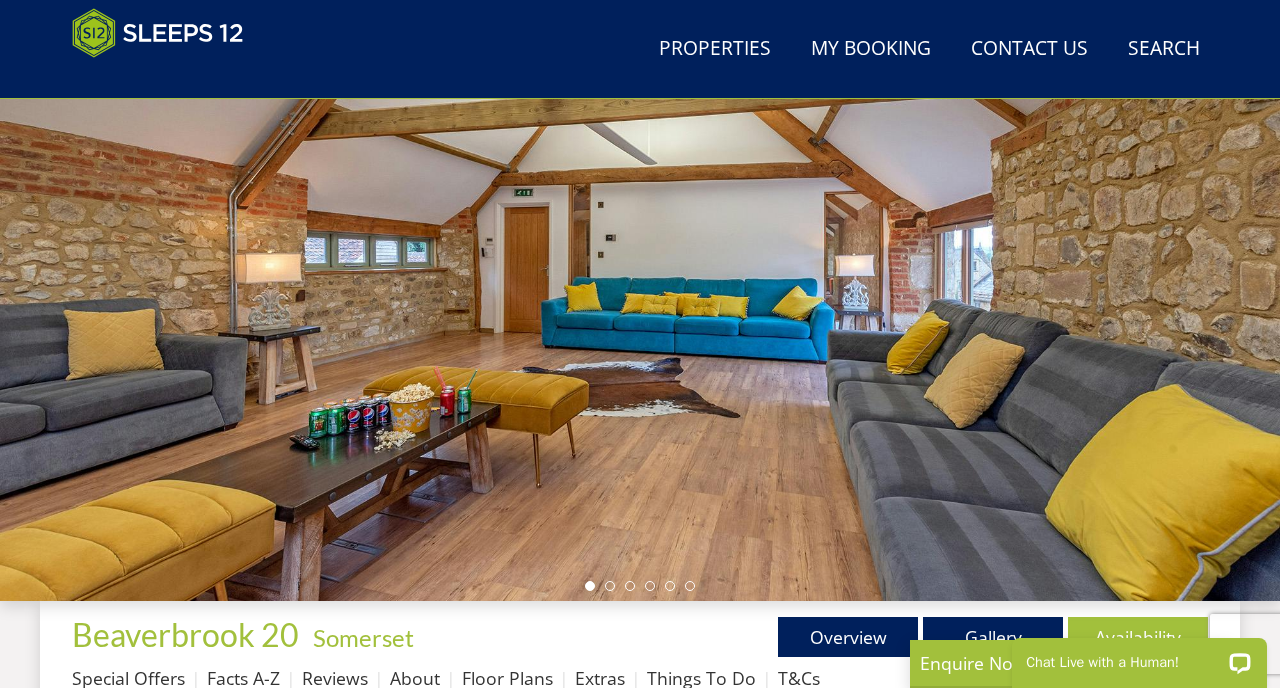 select on "20" 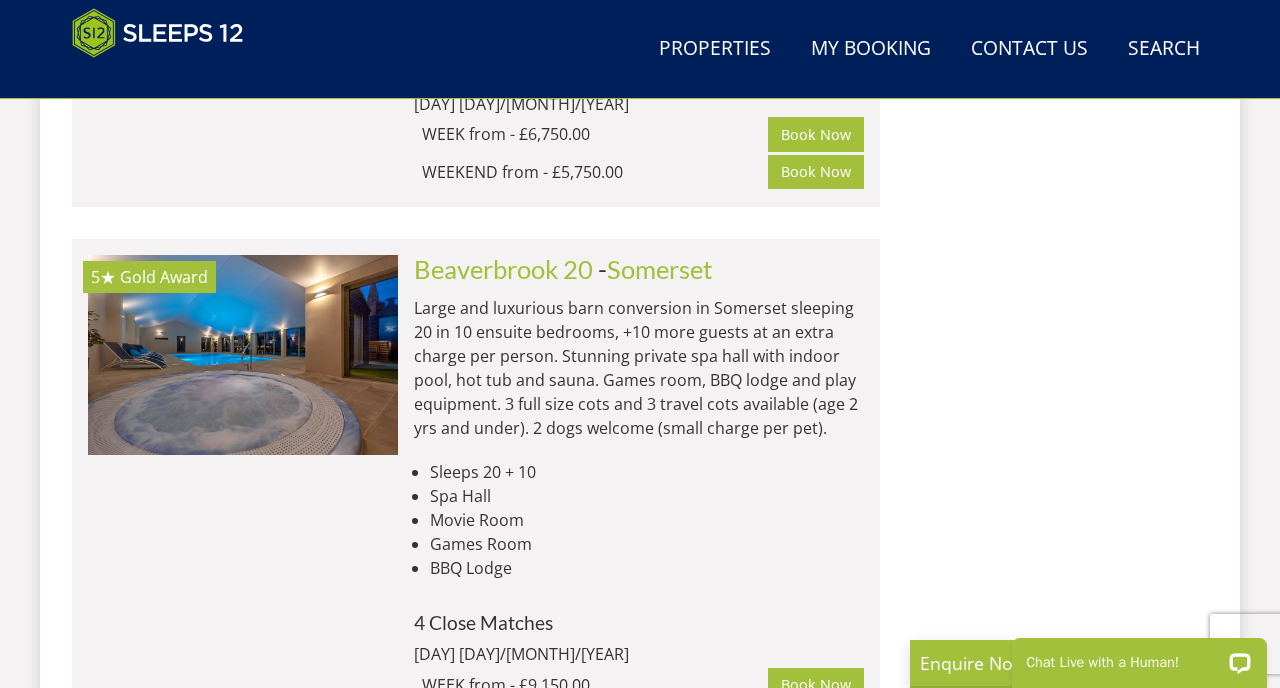 scroll, scrollTop: 4026, scrollLeft: 0, axis: vertical 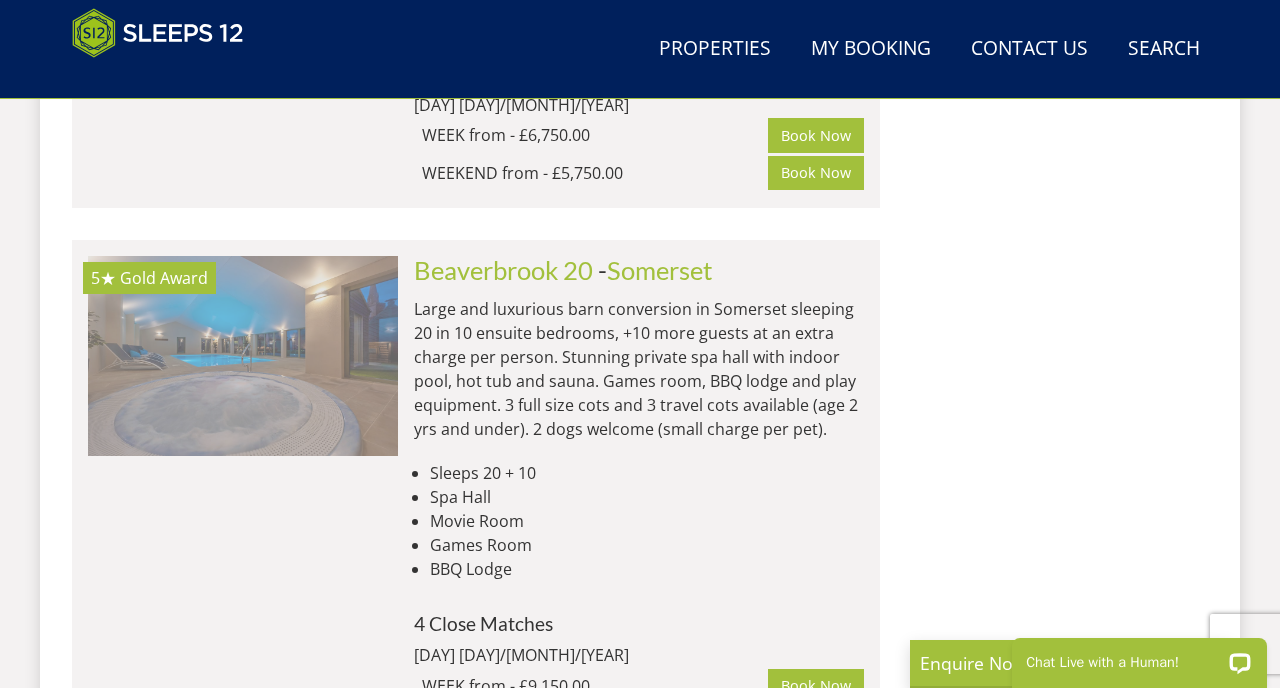 click at bounding box center [243, 356] 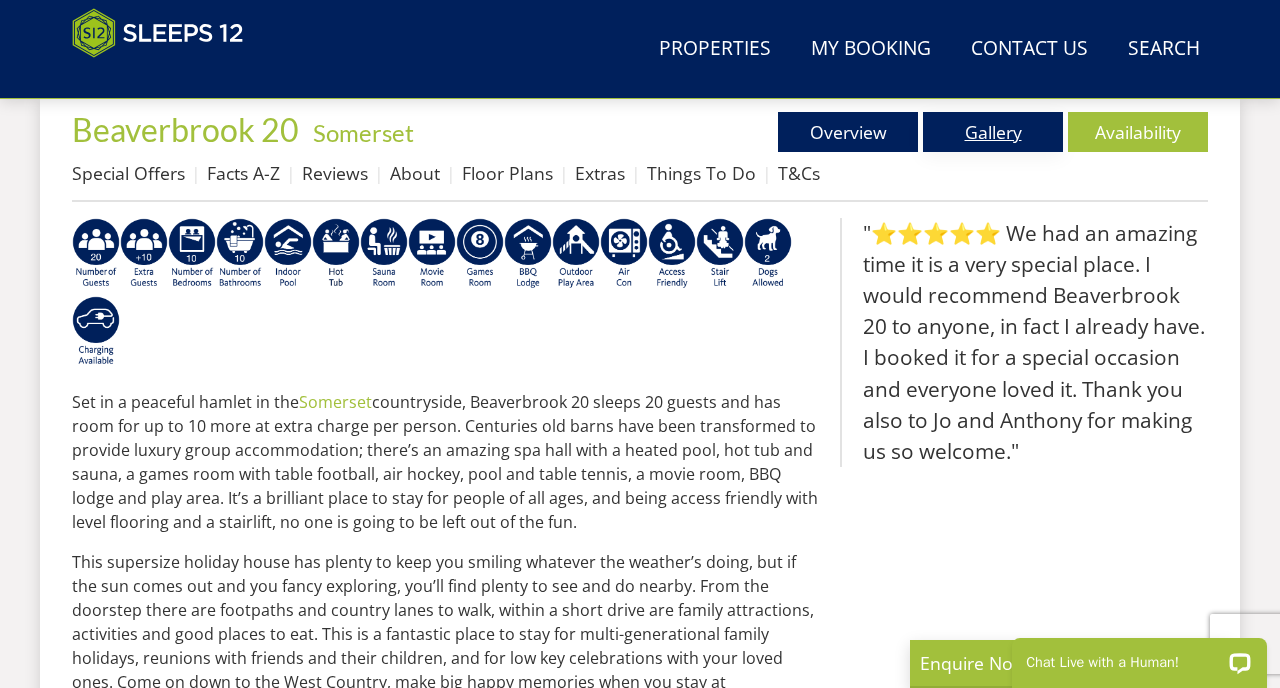 scroll, scrollTop: 0, scrollLeft: 0, axis: both 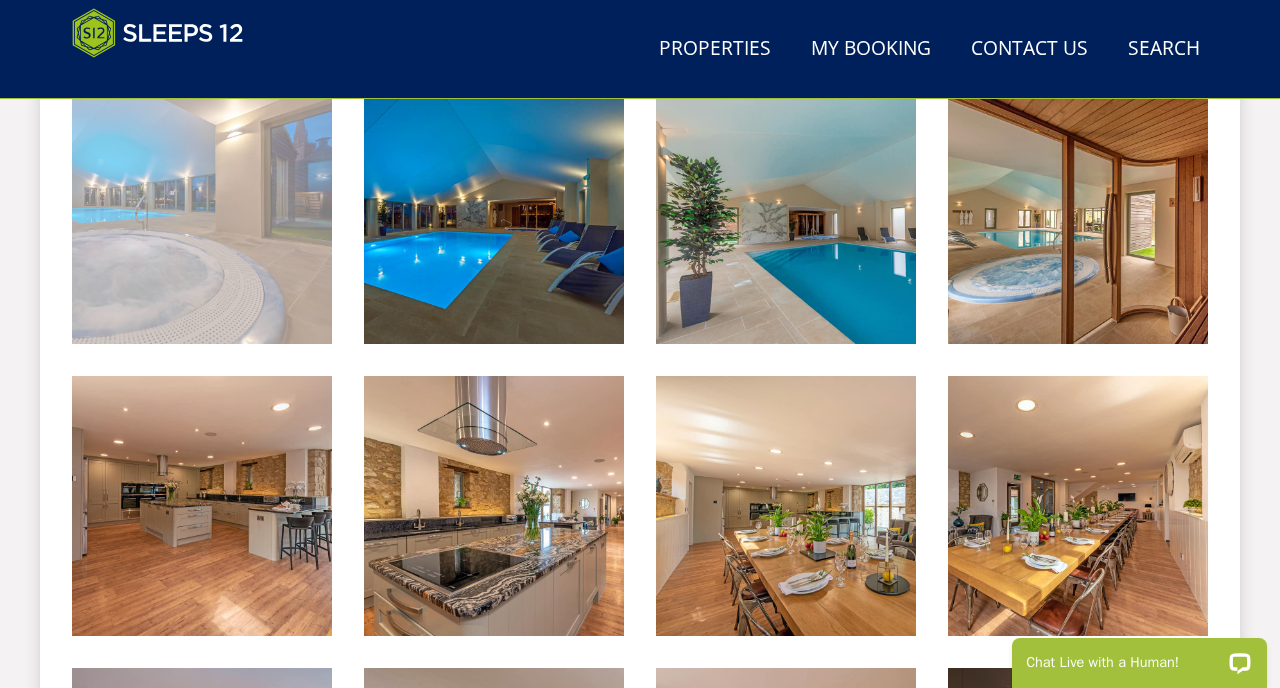 click at bounding box center [202, 214] 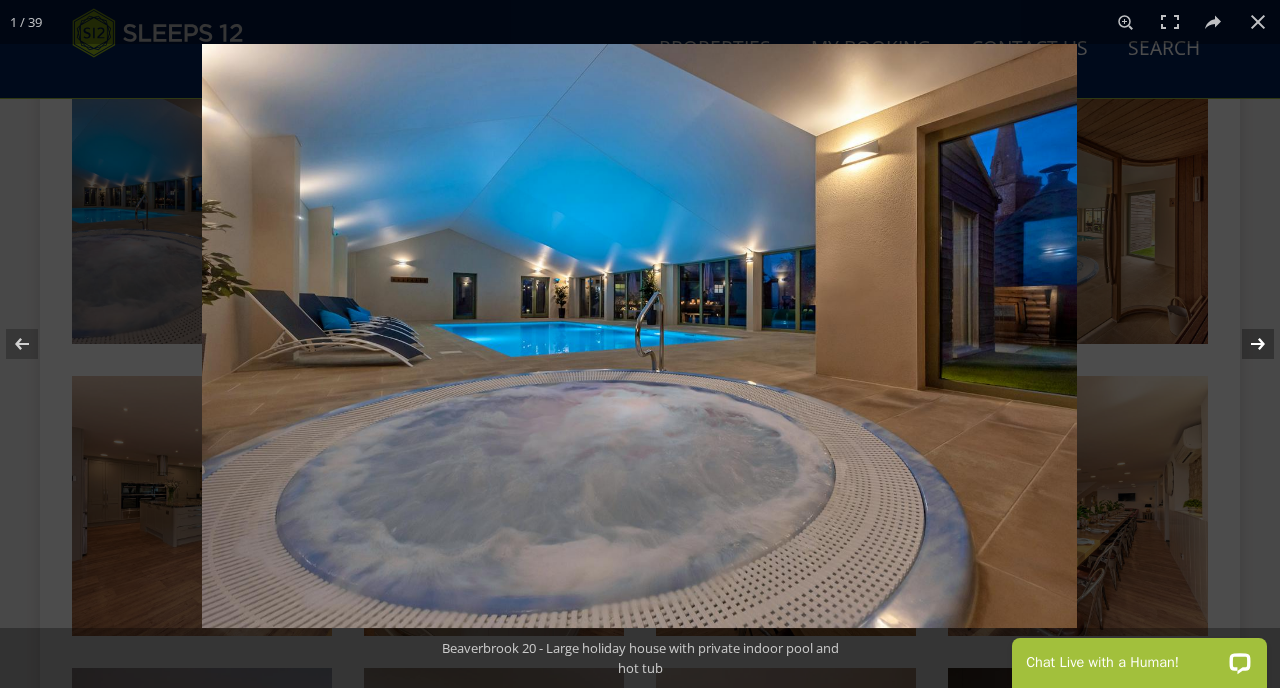 click at bounding box center [1245, 344] 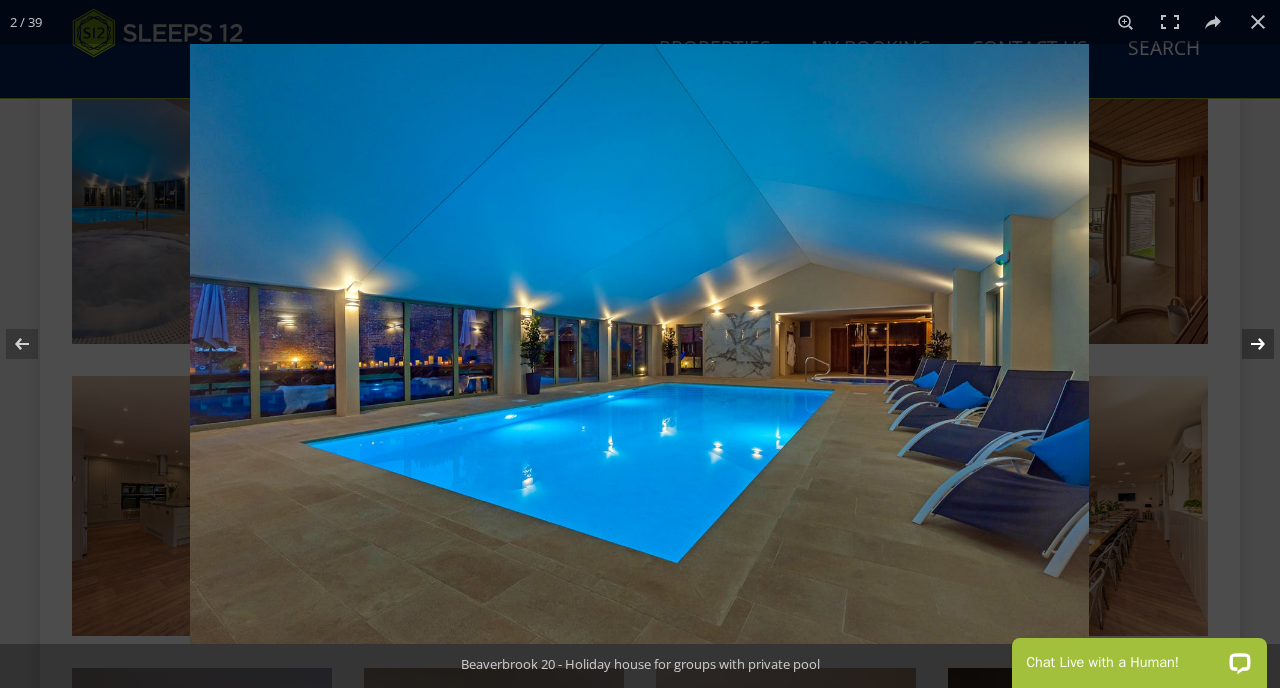 click at bounding box center (1245, 344) 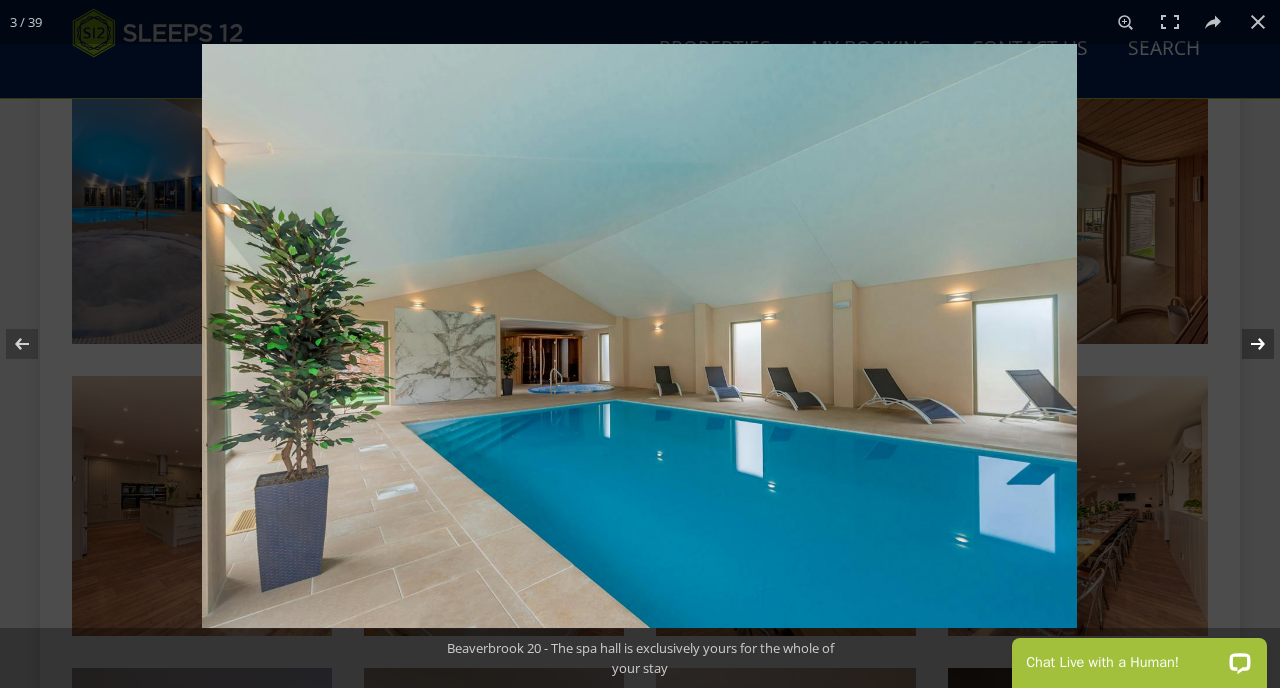 click at bounding box center (1245, 344) 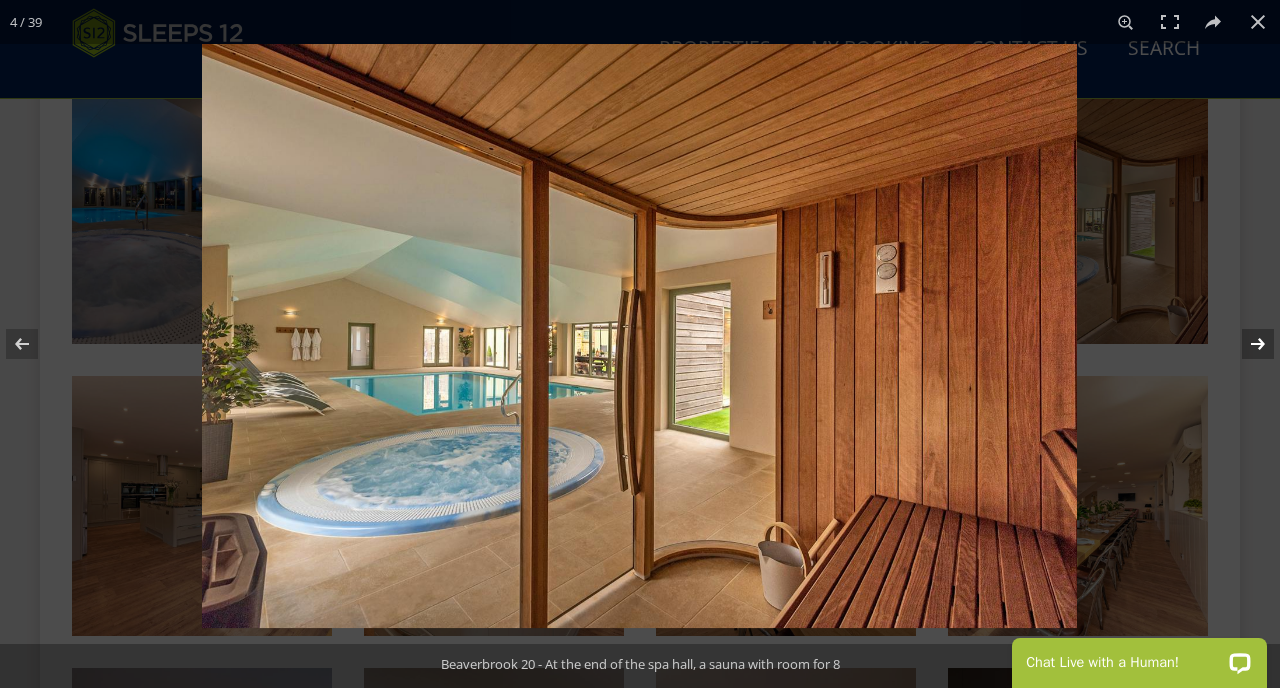 click at bounding box center [1245, 344] 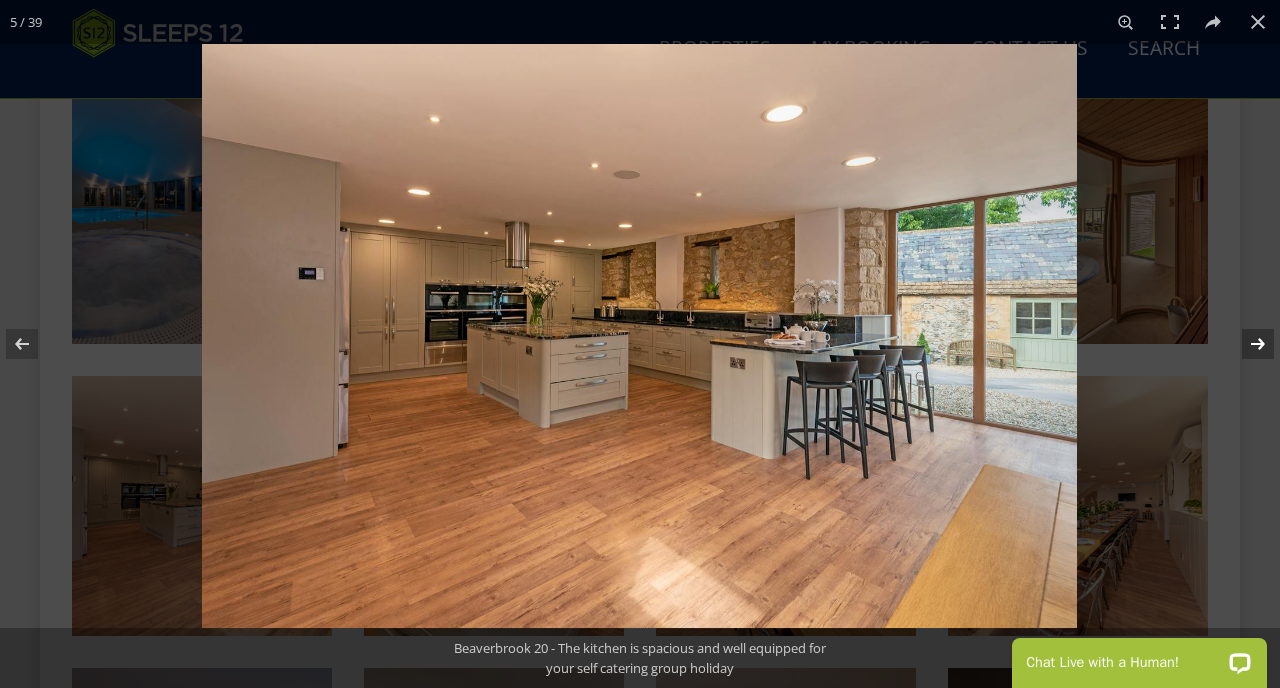 click at bounding box center [1245, 344] 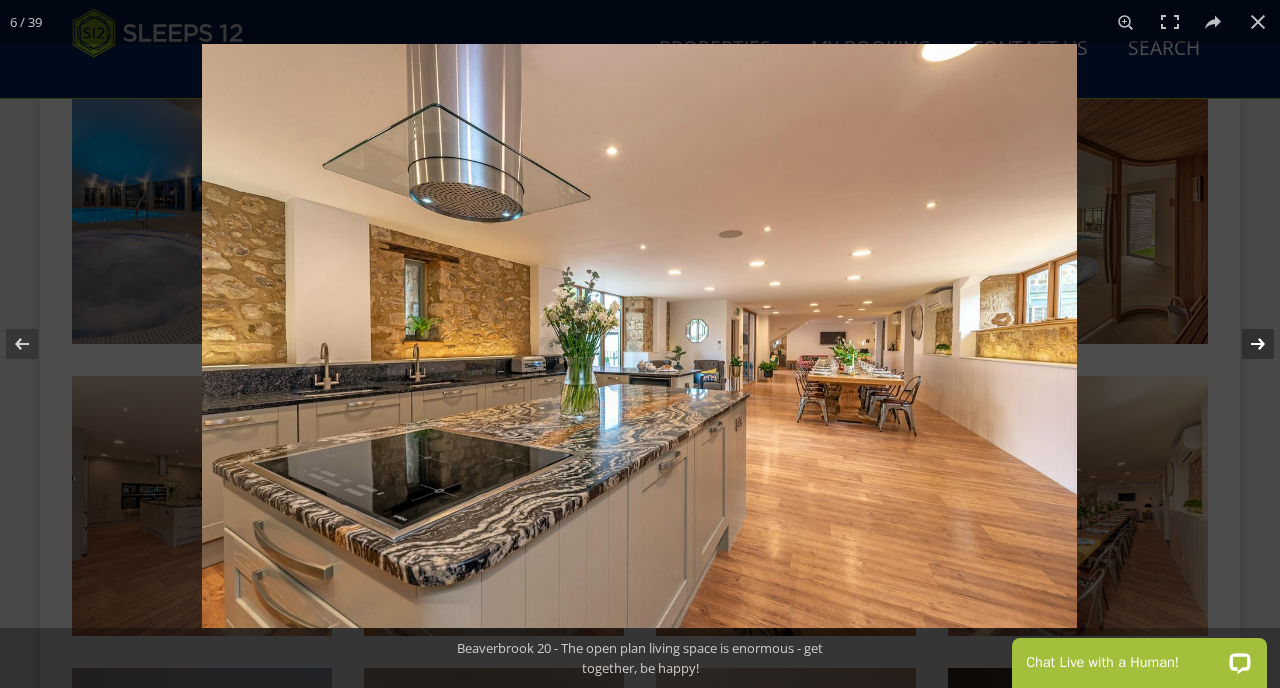 click at bounding box center [1245, 344] 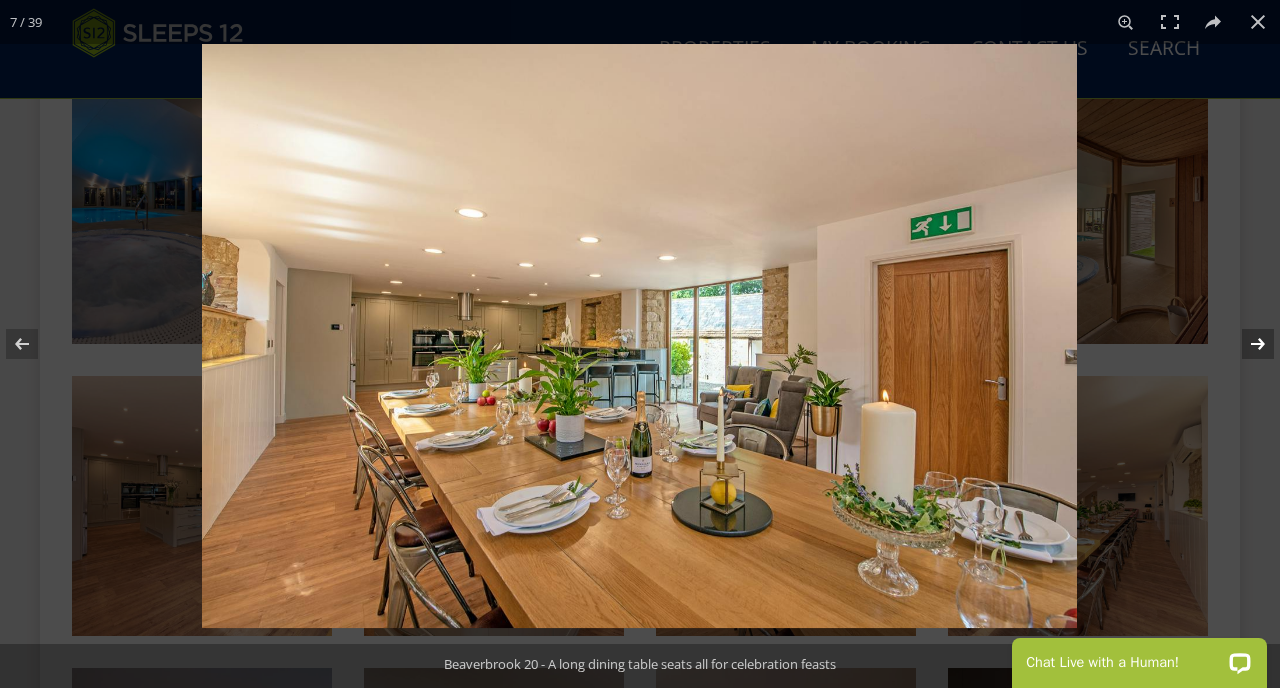 click at bounding box center (1245, 344) 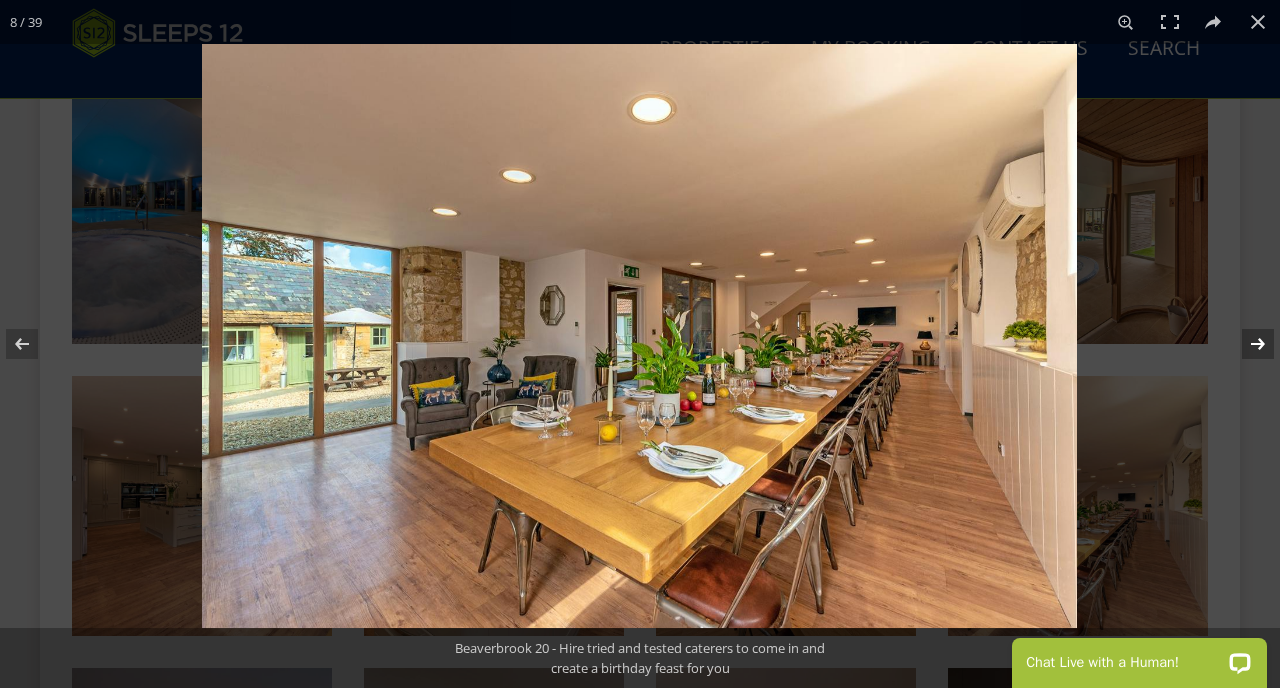 click at bounding box center (1245, 344) 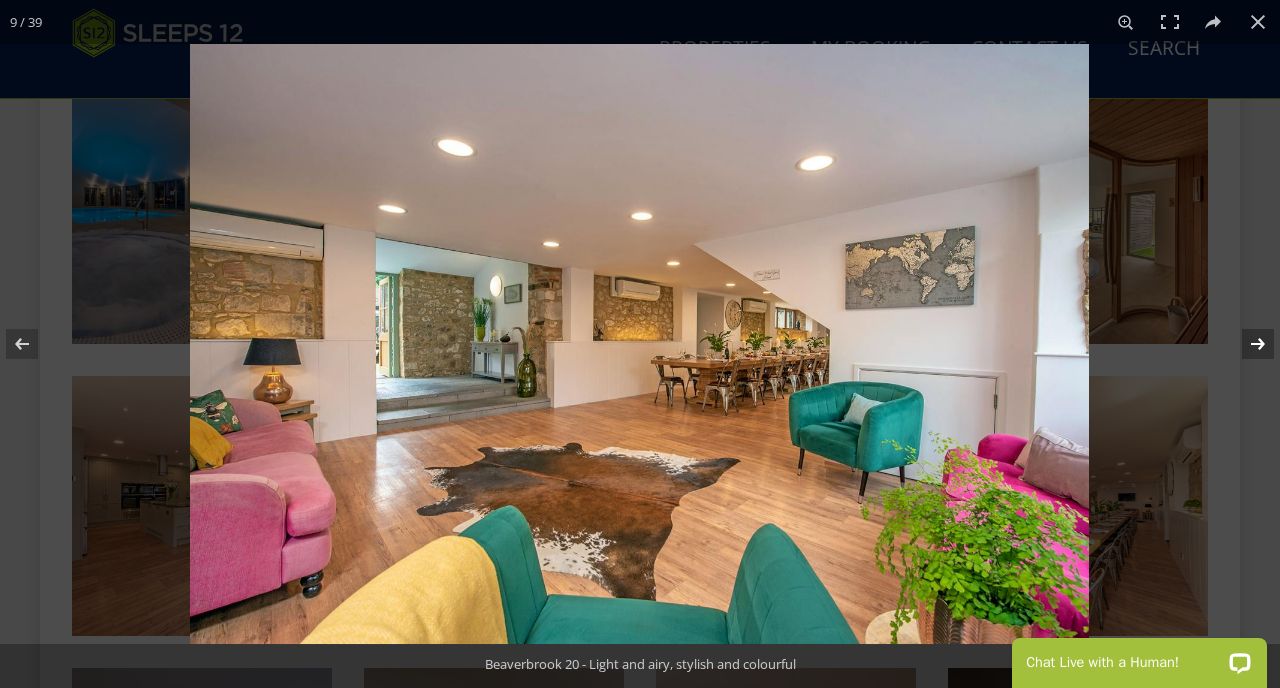 click at bounding box center [1245, 344] 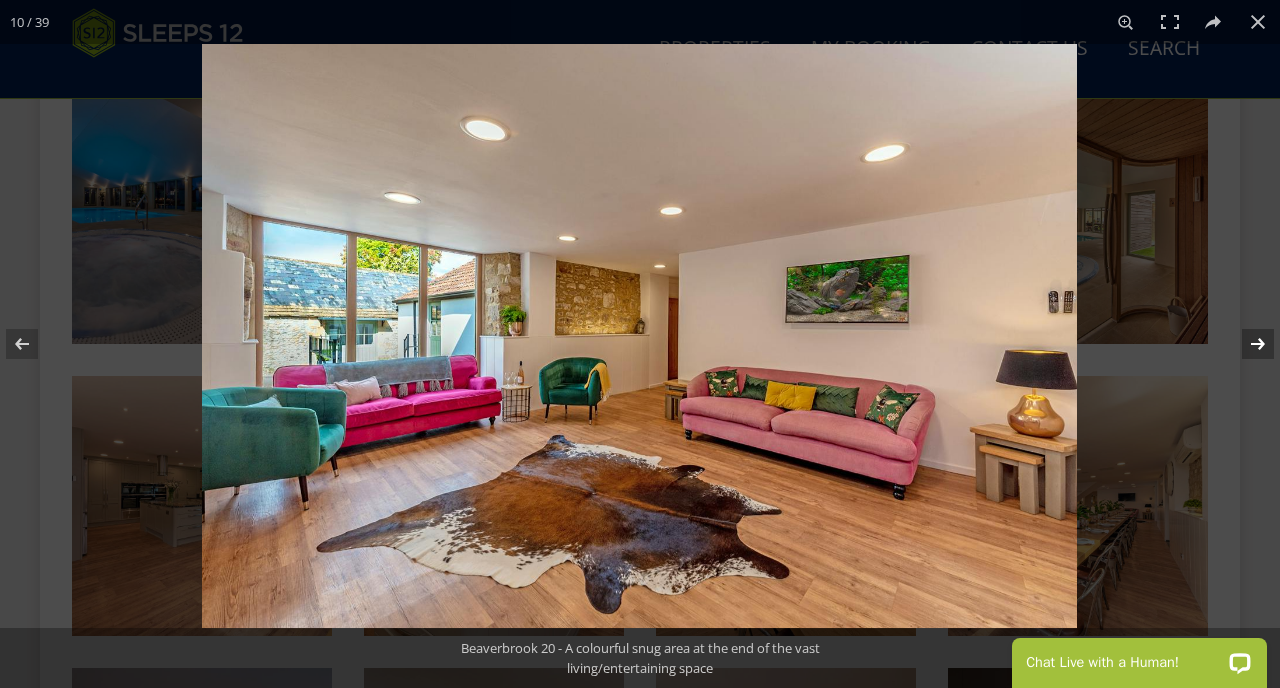 click at bounding box center [1245, 344] 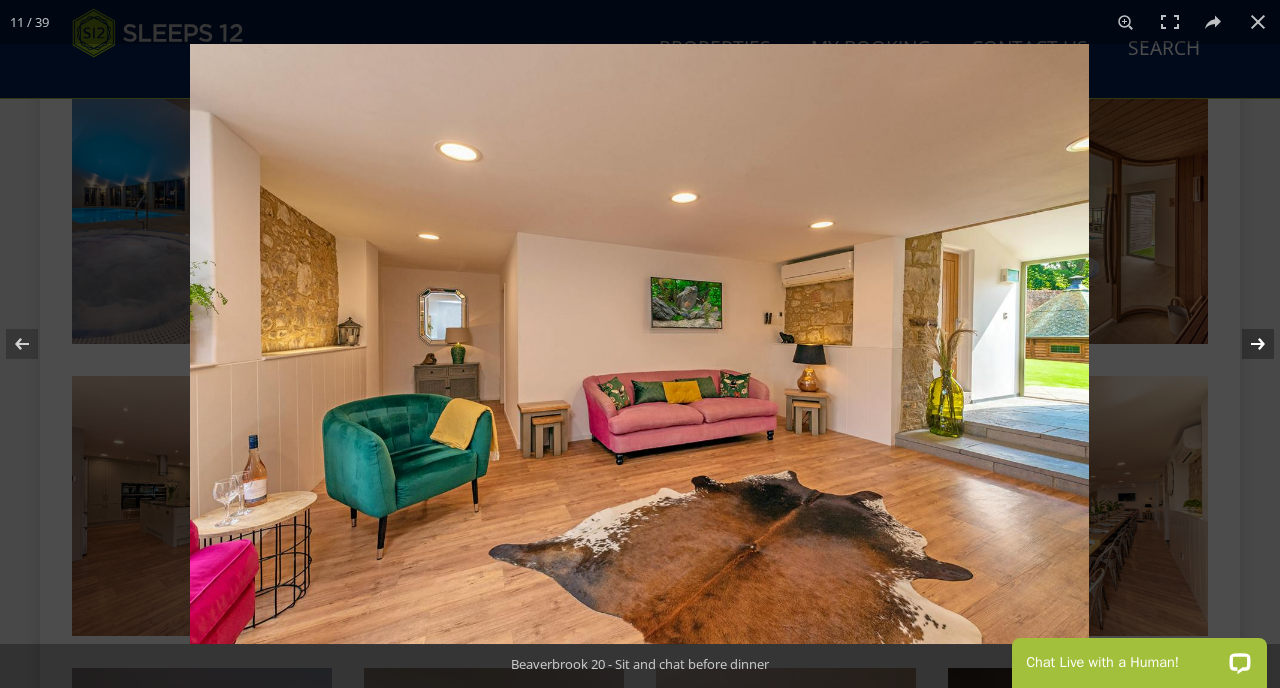 click at bounding box center (1245, 344) 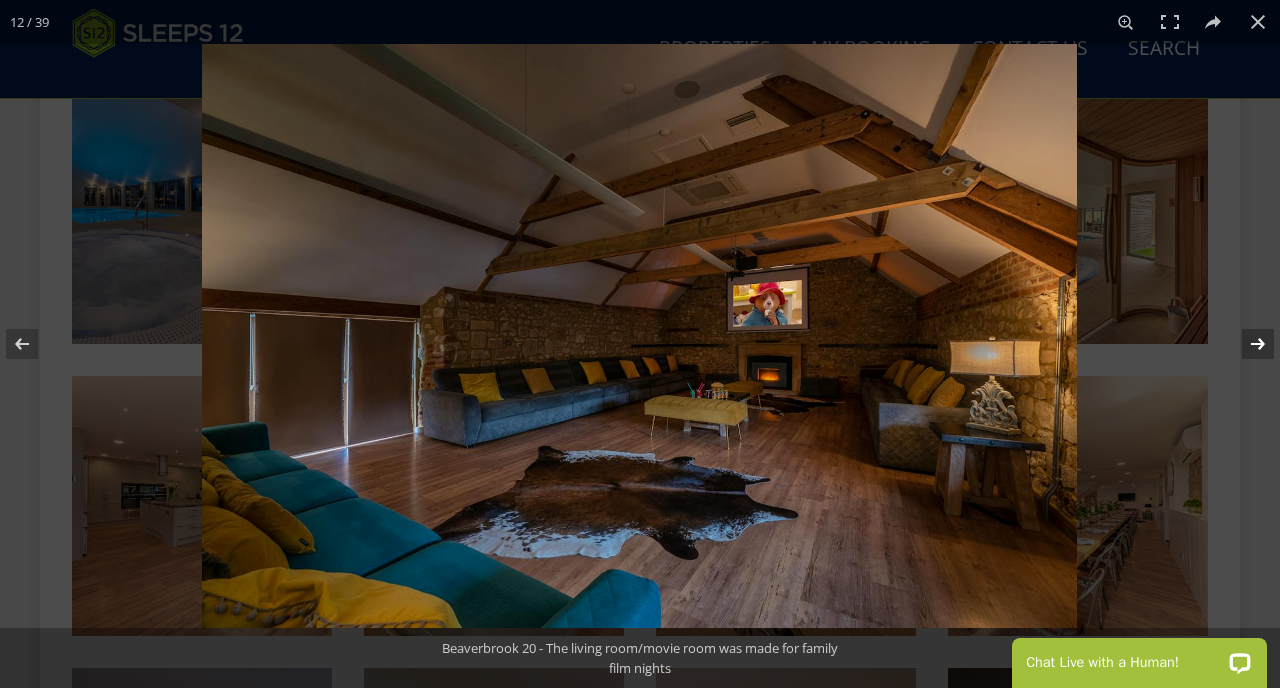 click at bounding box center [1245, 344] 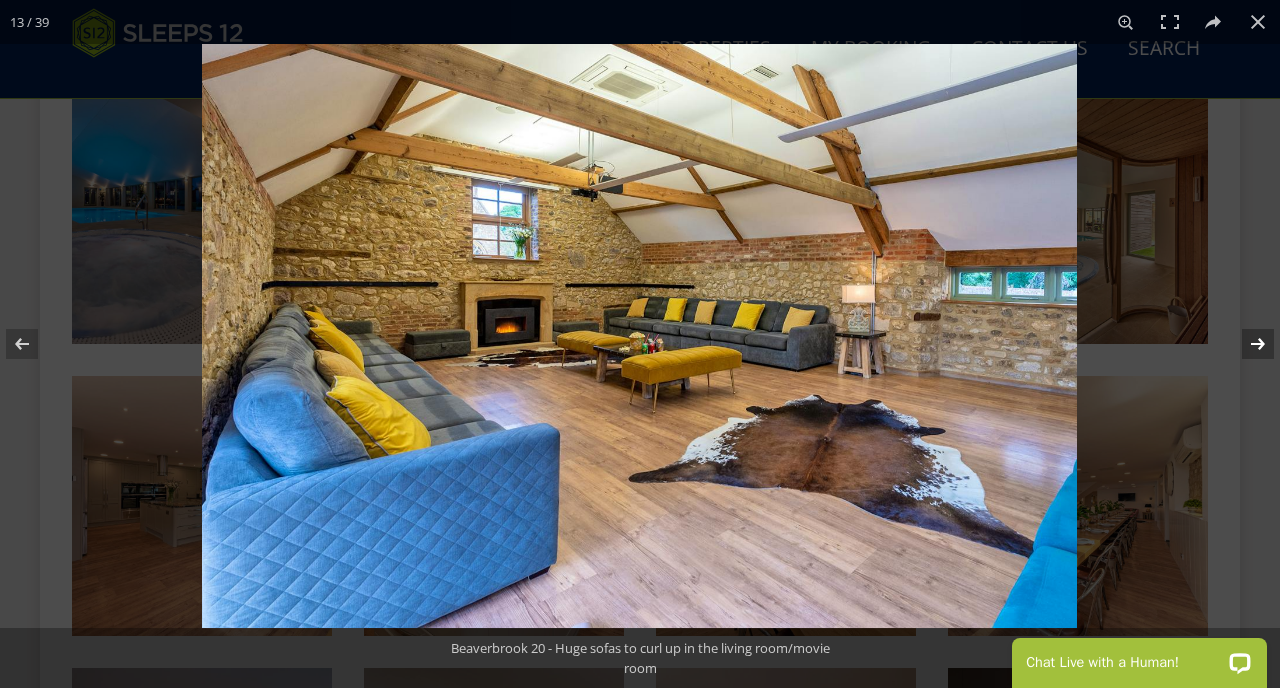 click at bounding box center [1245, 344] 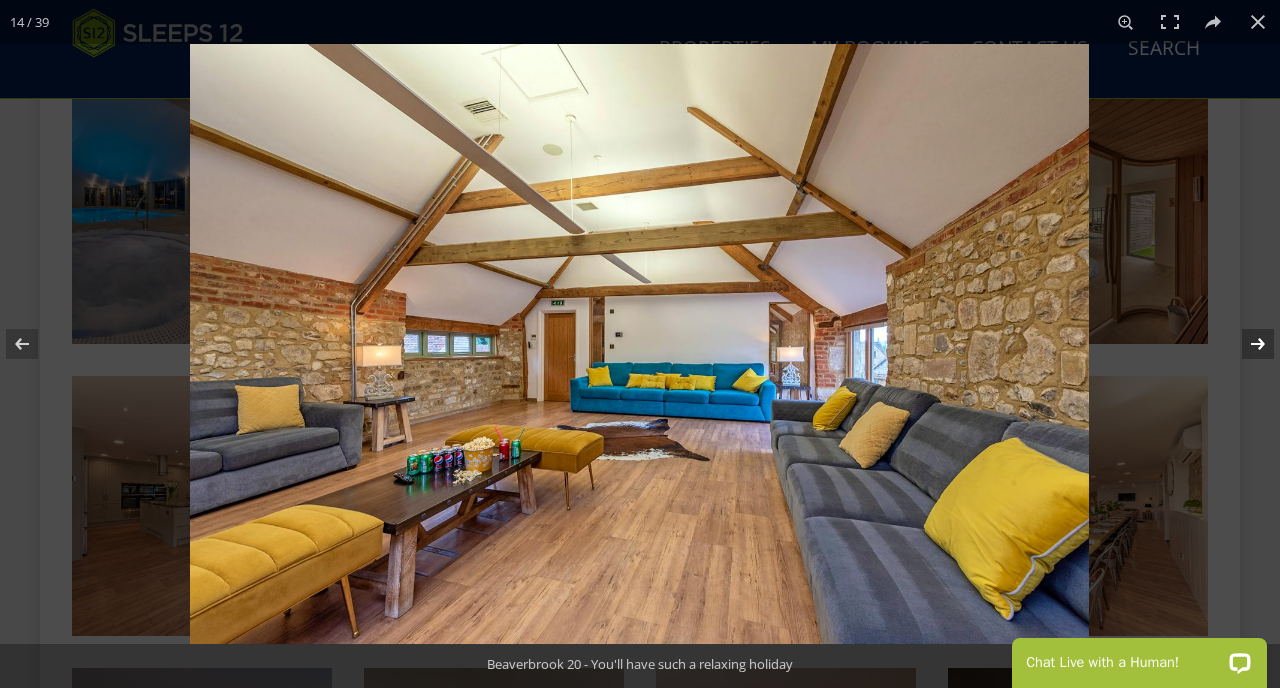 click at bounding box center (1245, 344) 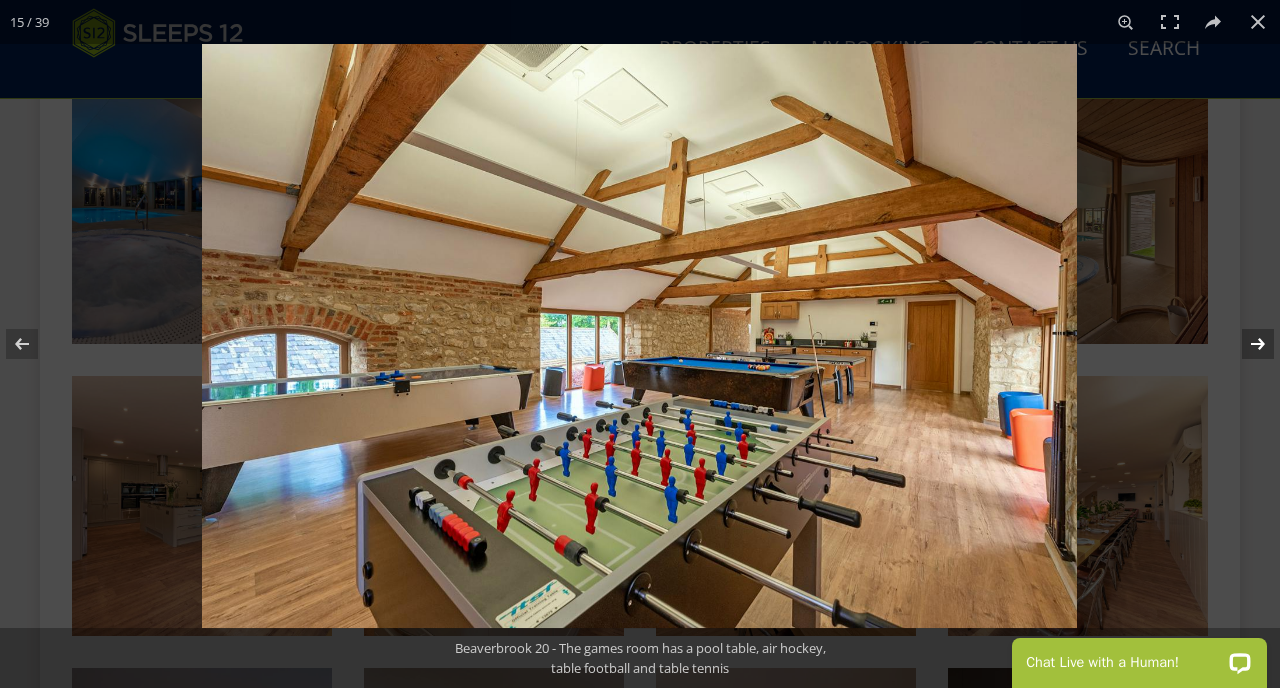 click at bounding box center (1245, 344) 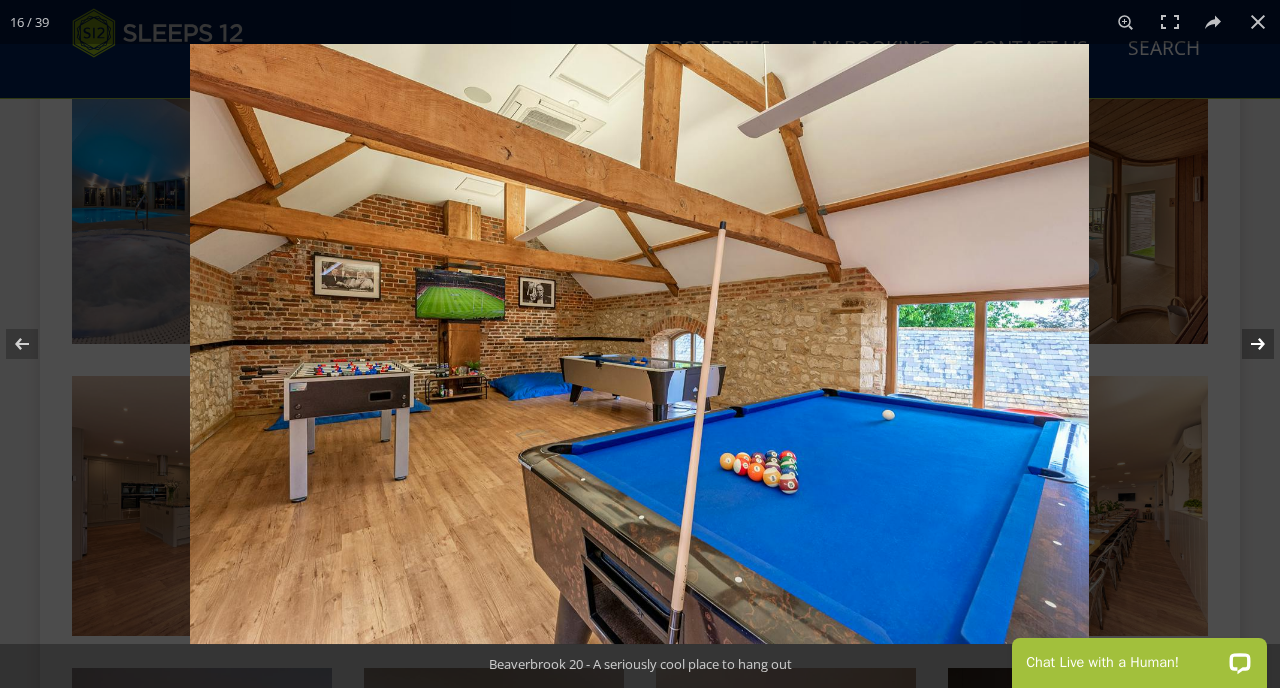 click at bounding box center (1245, 344) 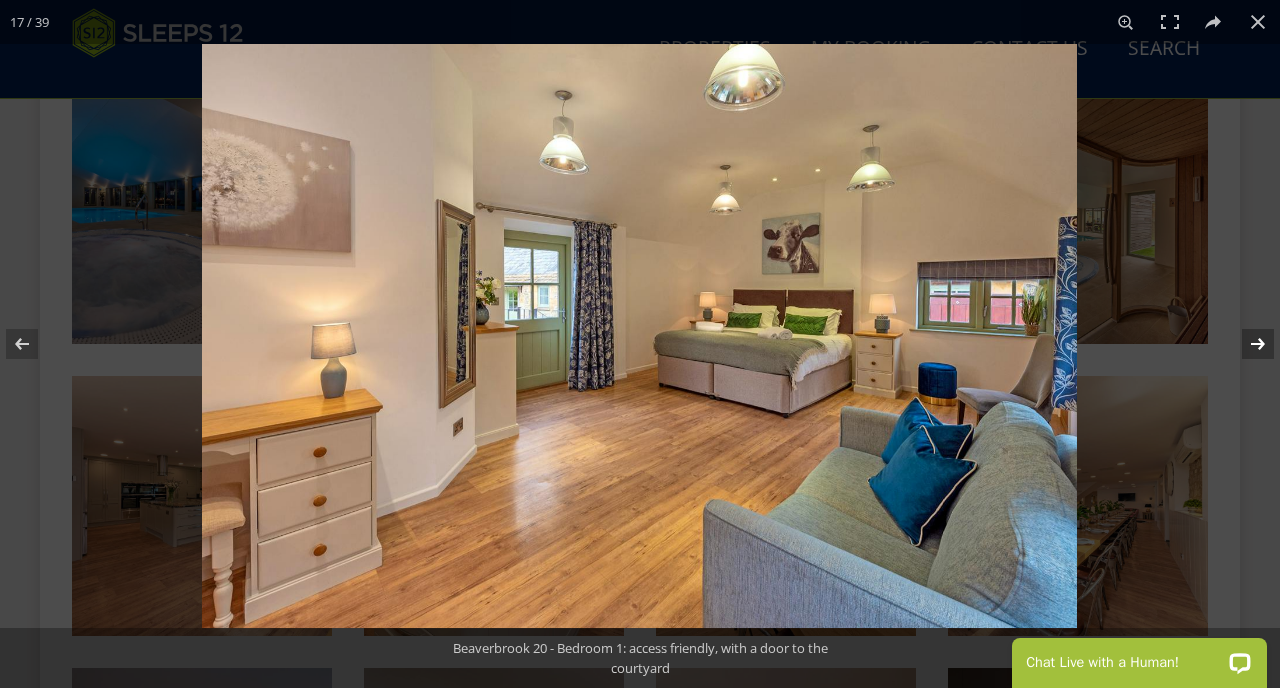 click at bounding box center (1245, 344) 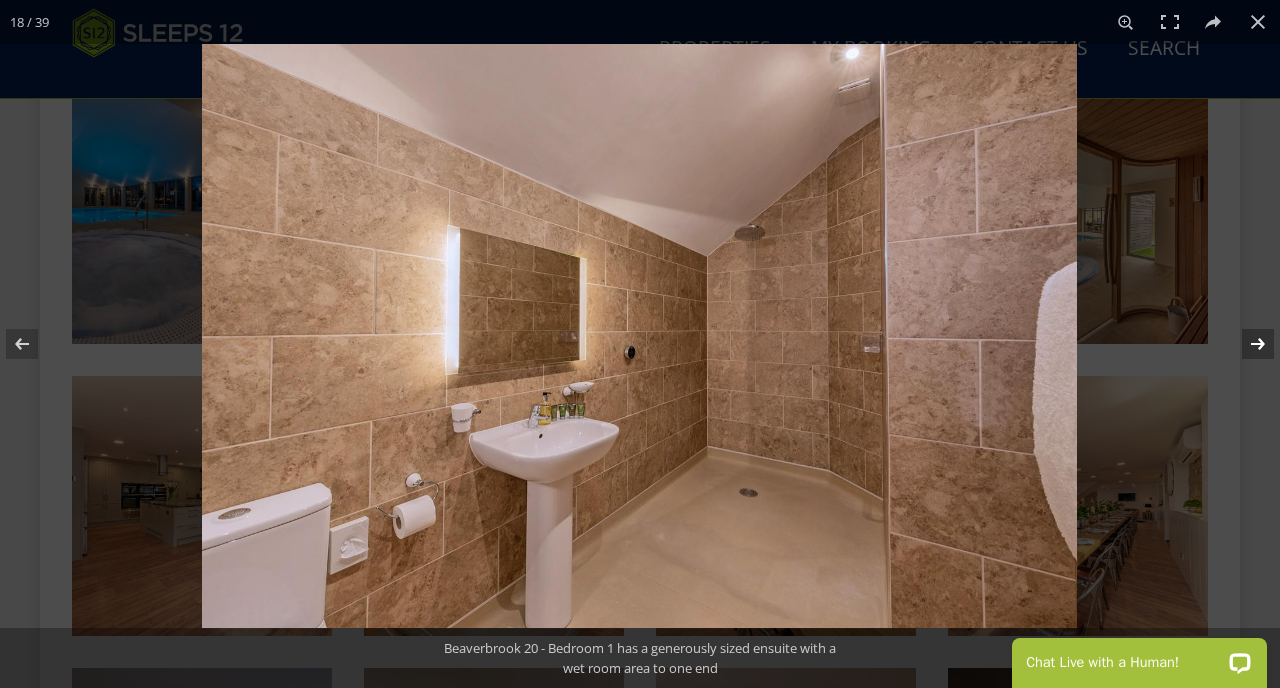 click at bounding box center (1245, 344) 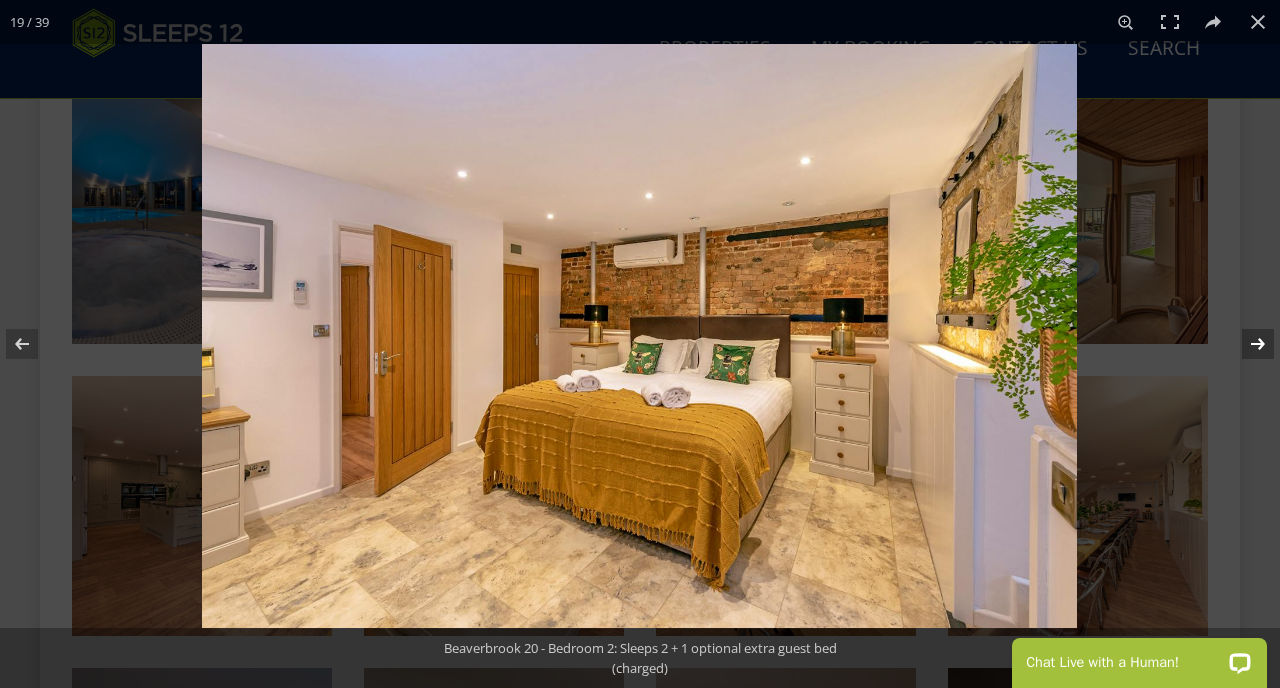 click at bounding box center [1245, 344] 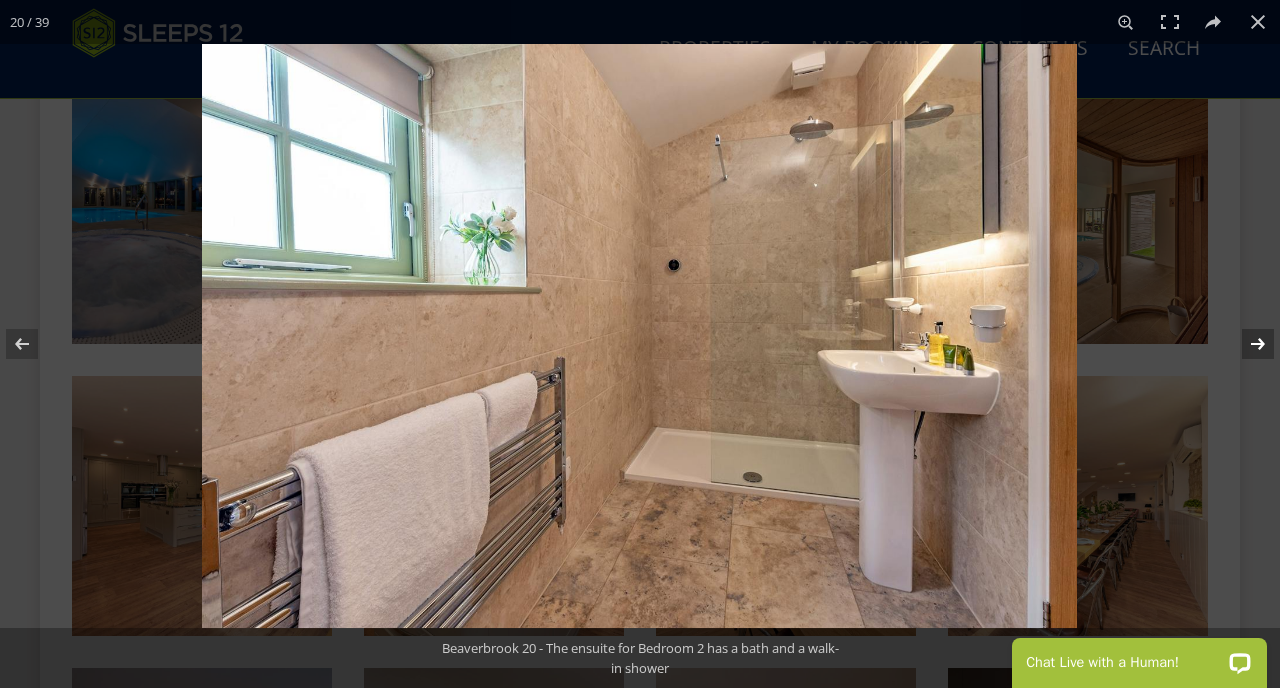 click at bounding box center (1245, 344) 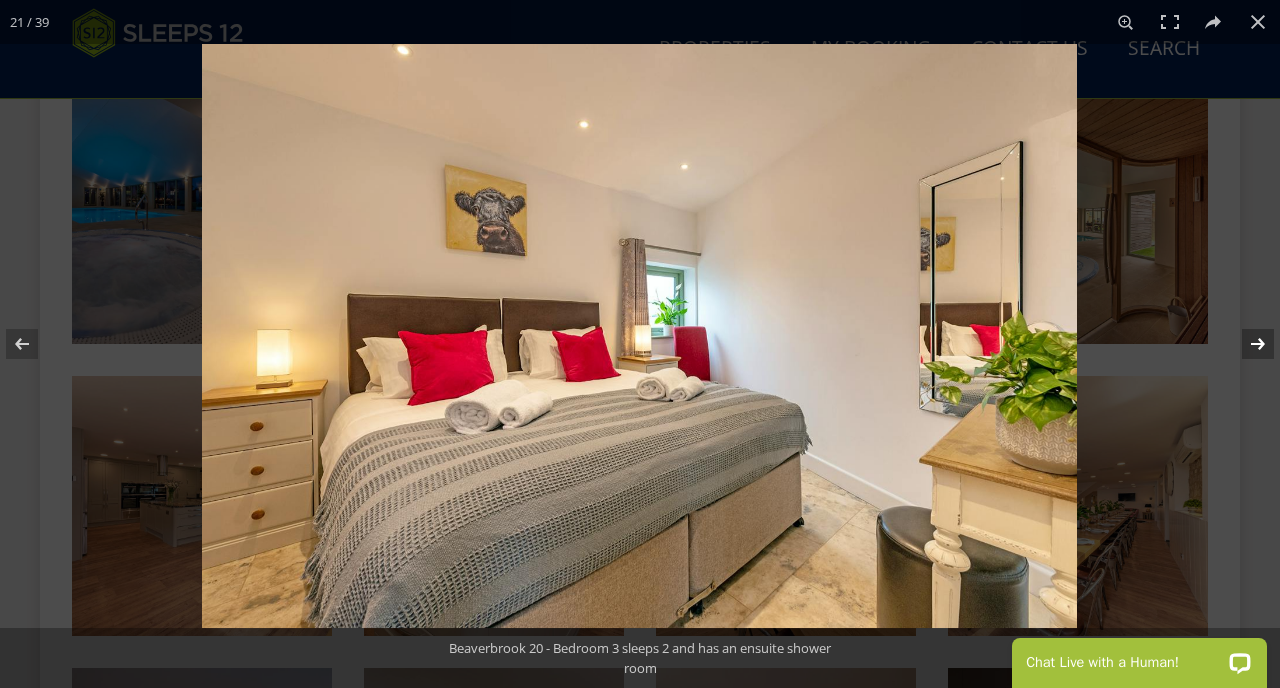 click at bounding box center [1245, 344] 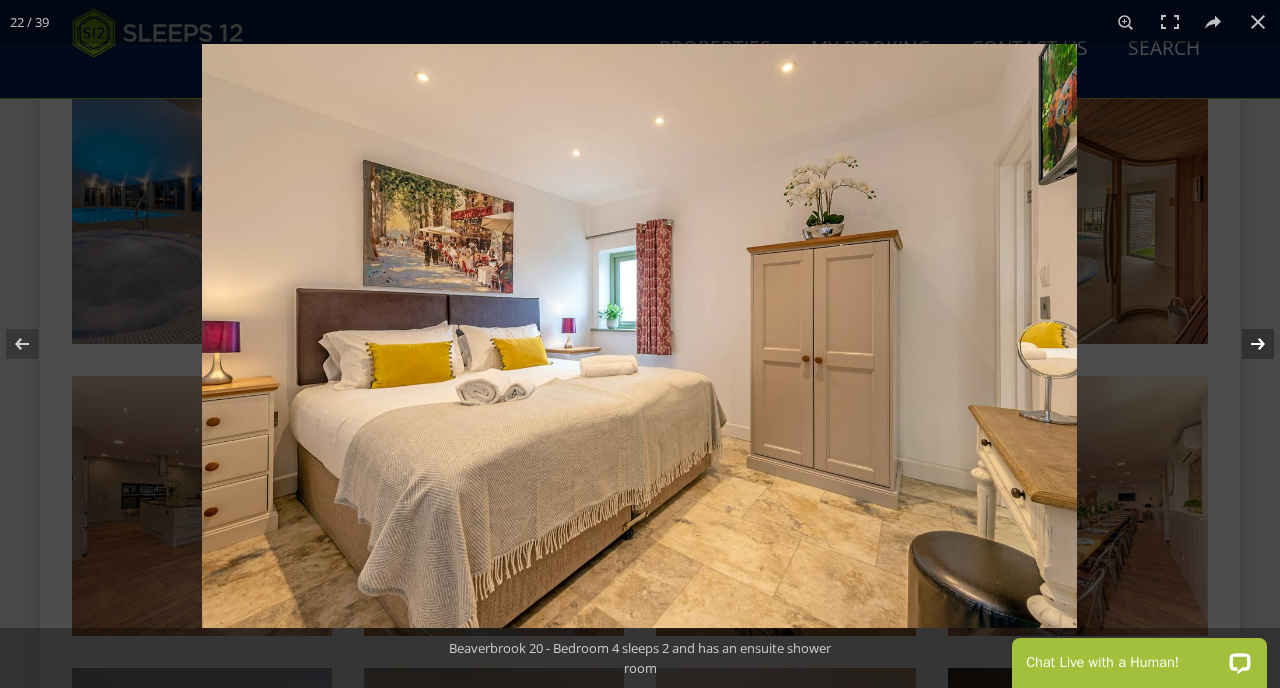 click at bounding box center [1245, 344] 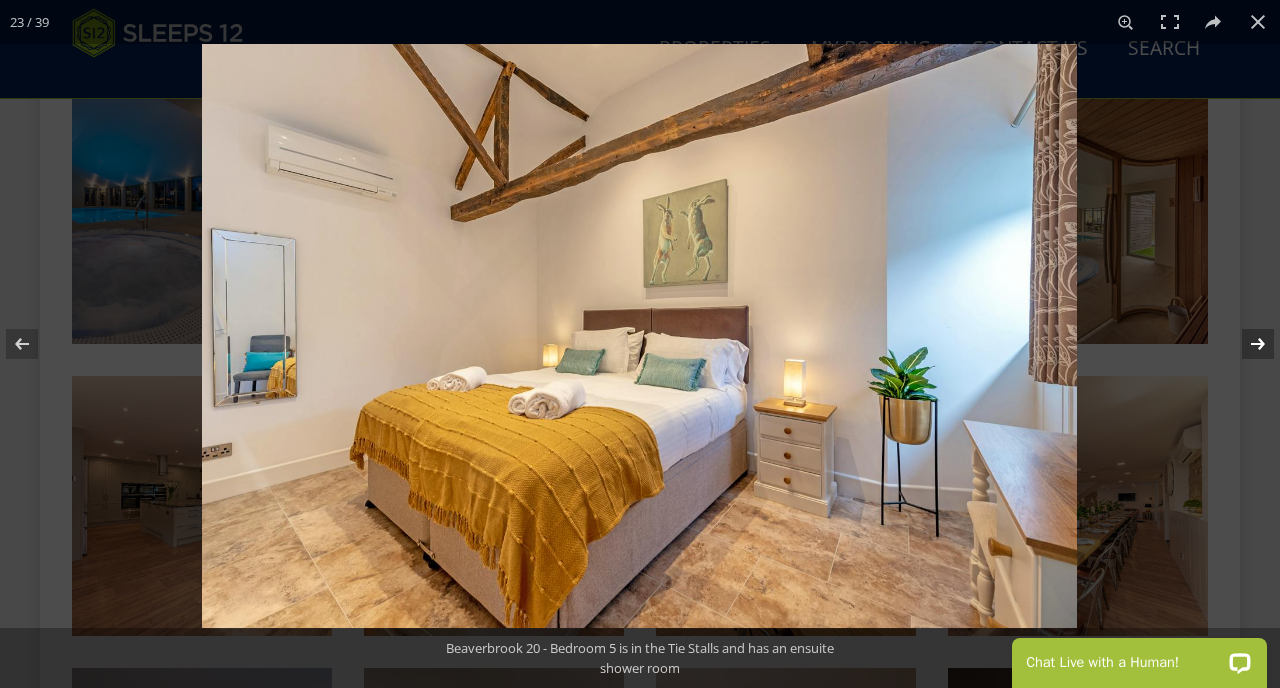 click at bounding box center [1245, 344] 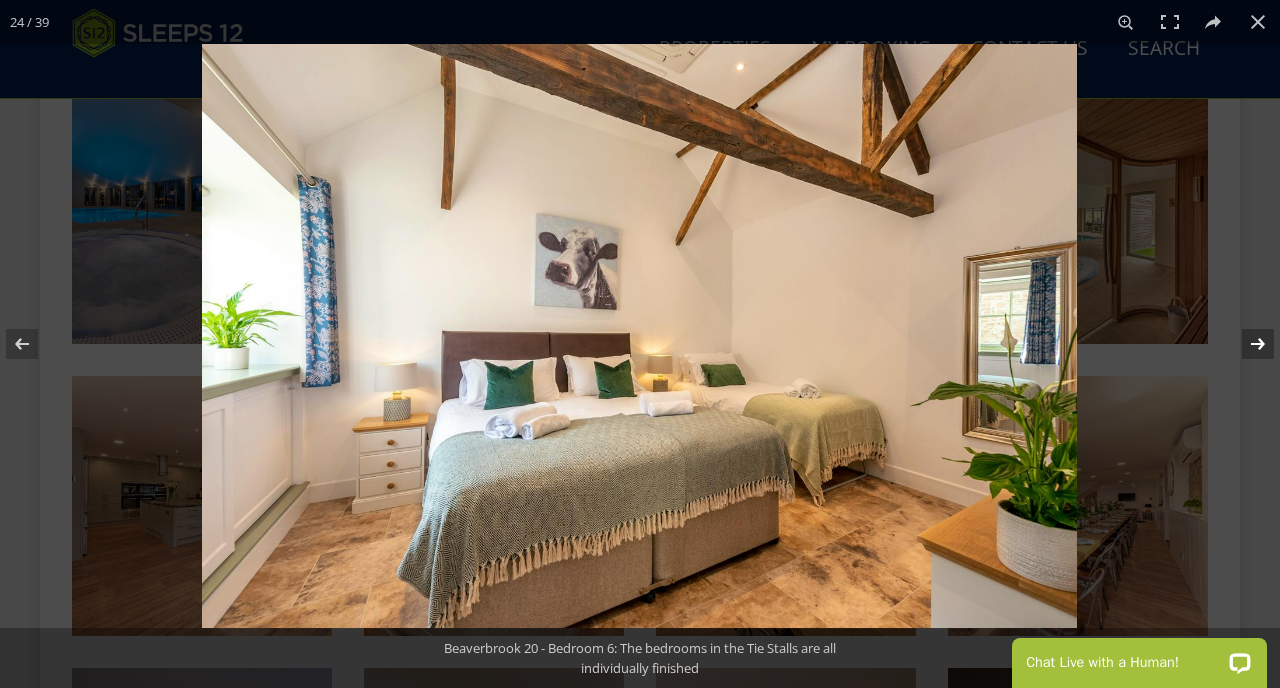 click at bounding box center [1245, 344] 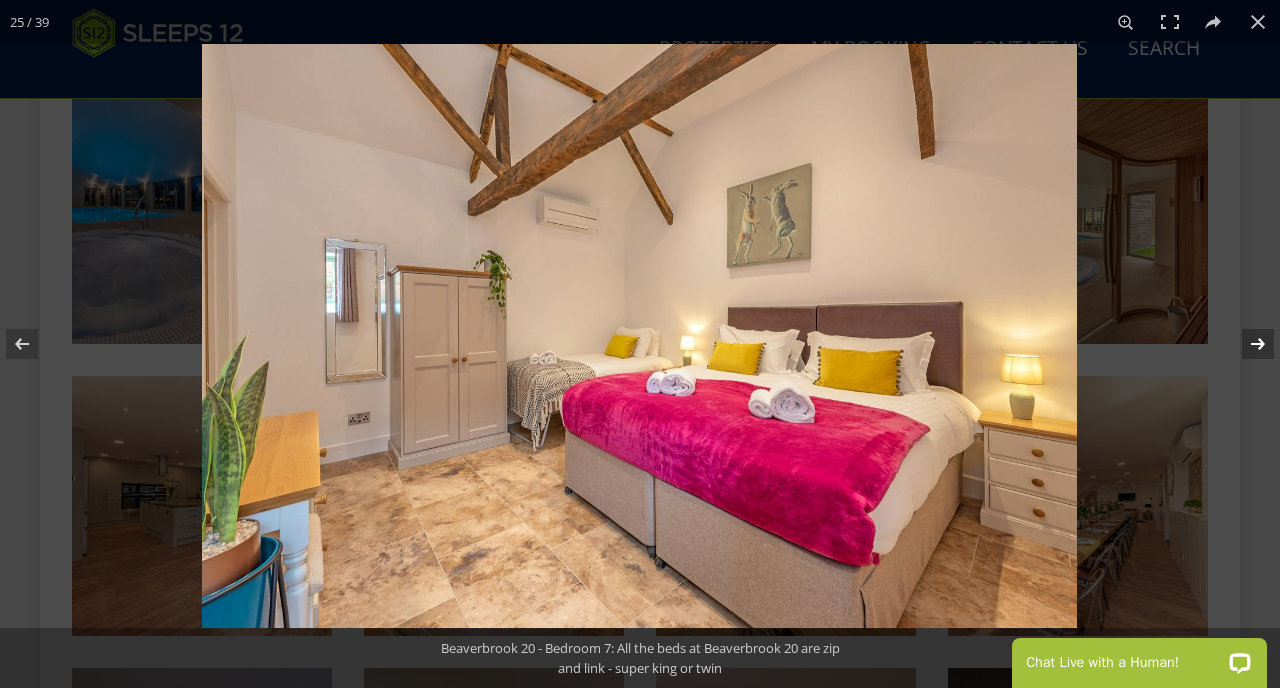 click at bounding box center (1245, 344) 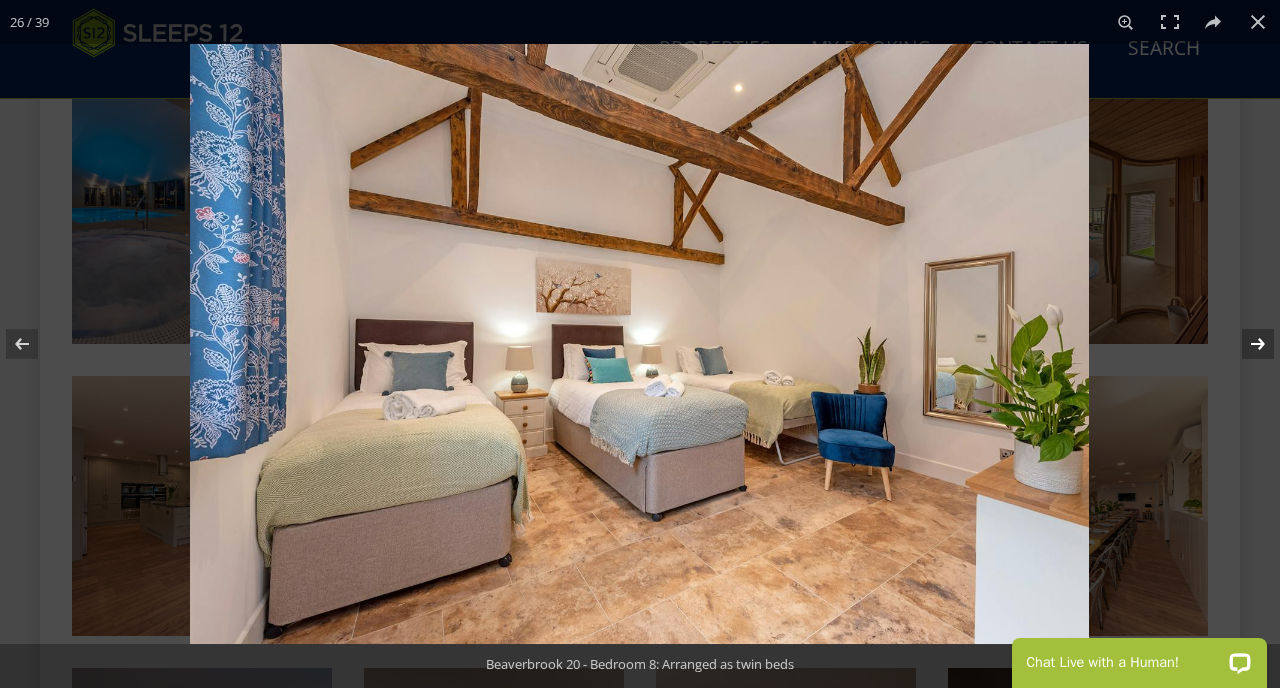 click at bounding box center [1245, 344] 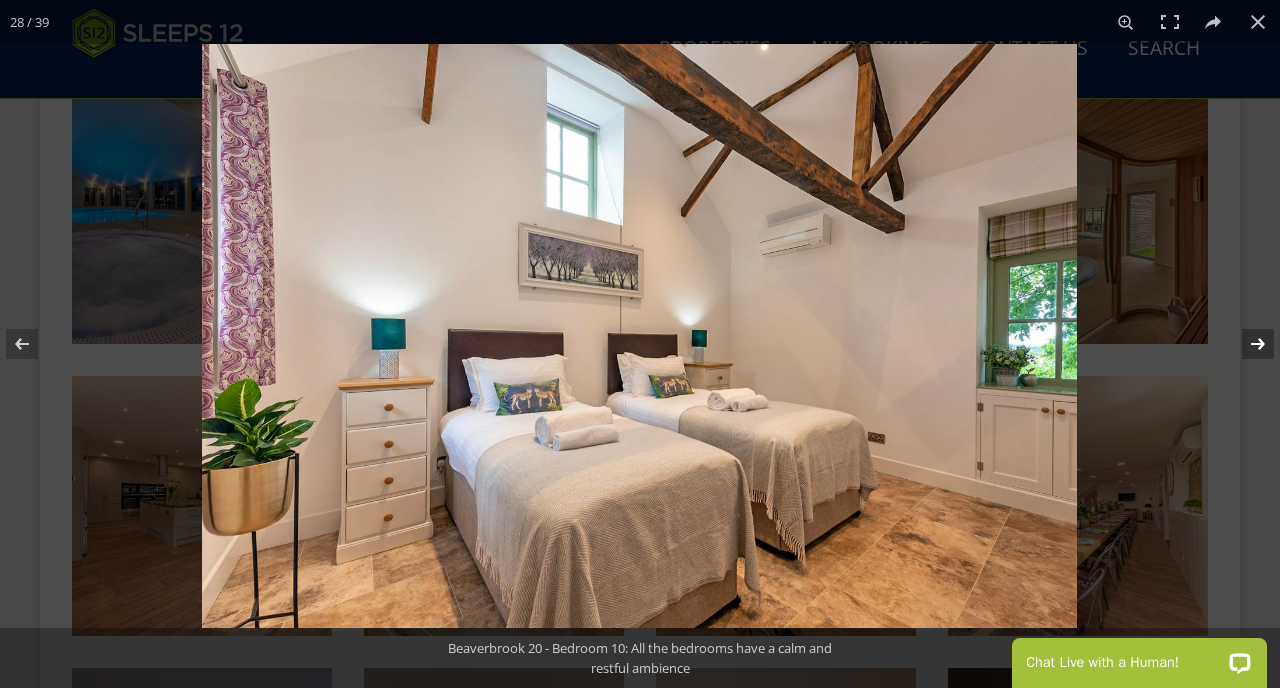 click at bounding box center [1245, 344] 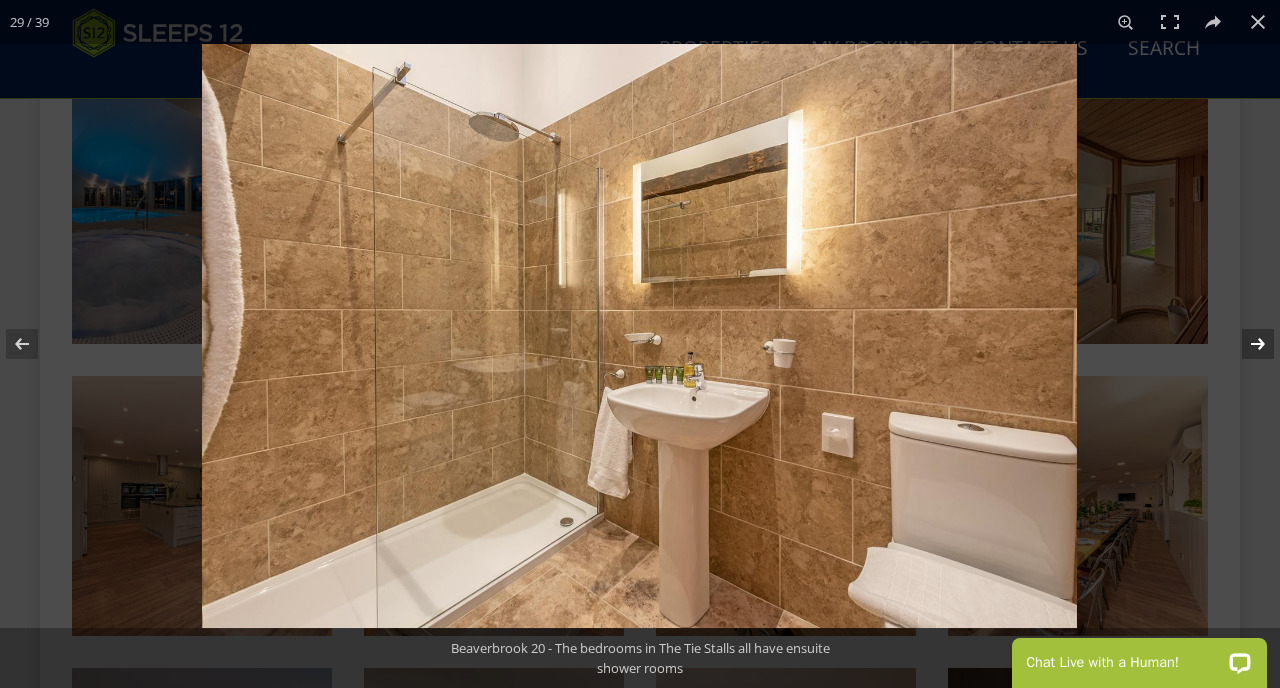 click at bounding box center (1245, 344) 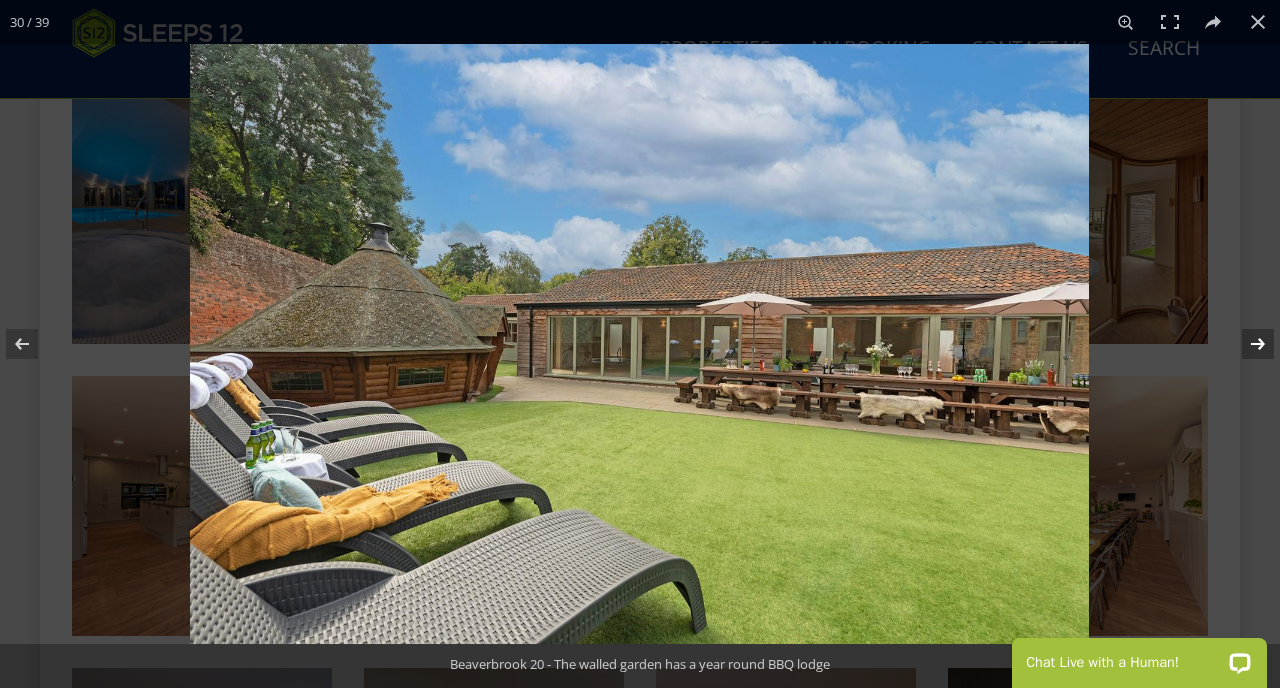 click at bounding box center (1245, 344) 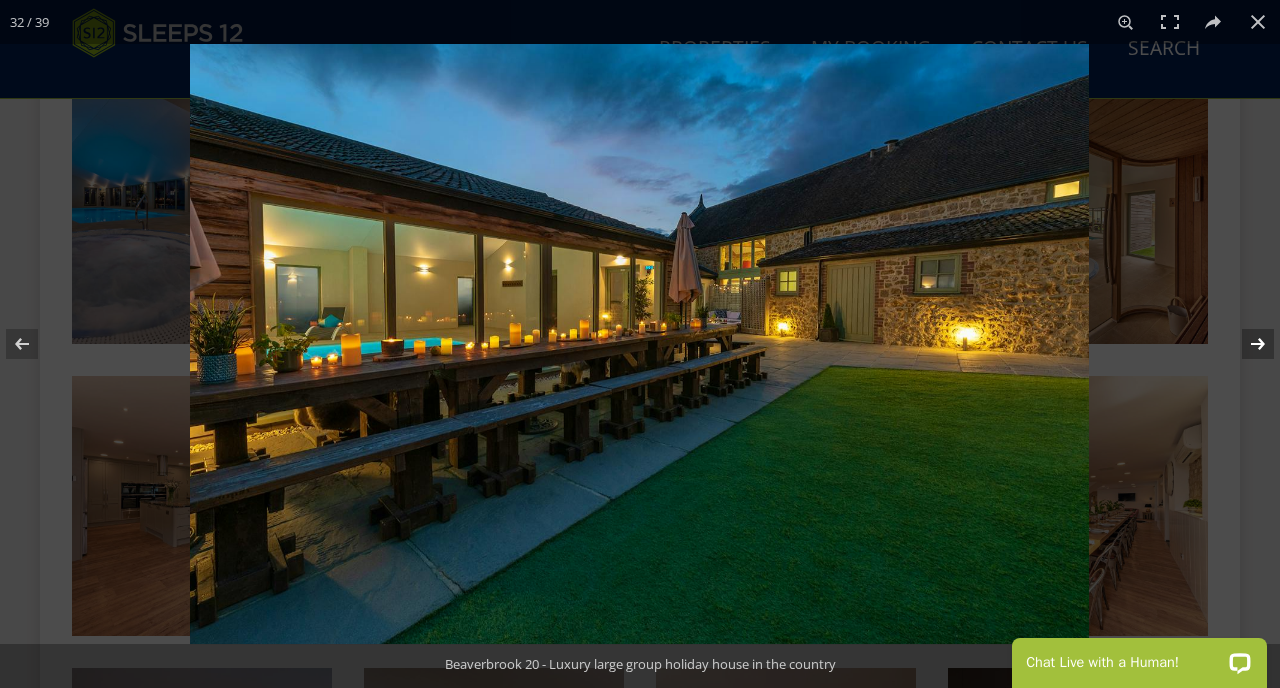 click at bounding box center (1245, 344) 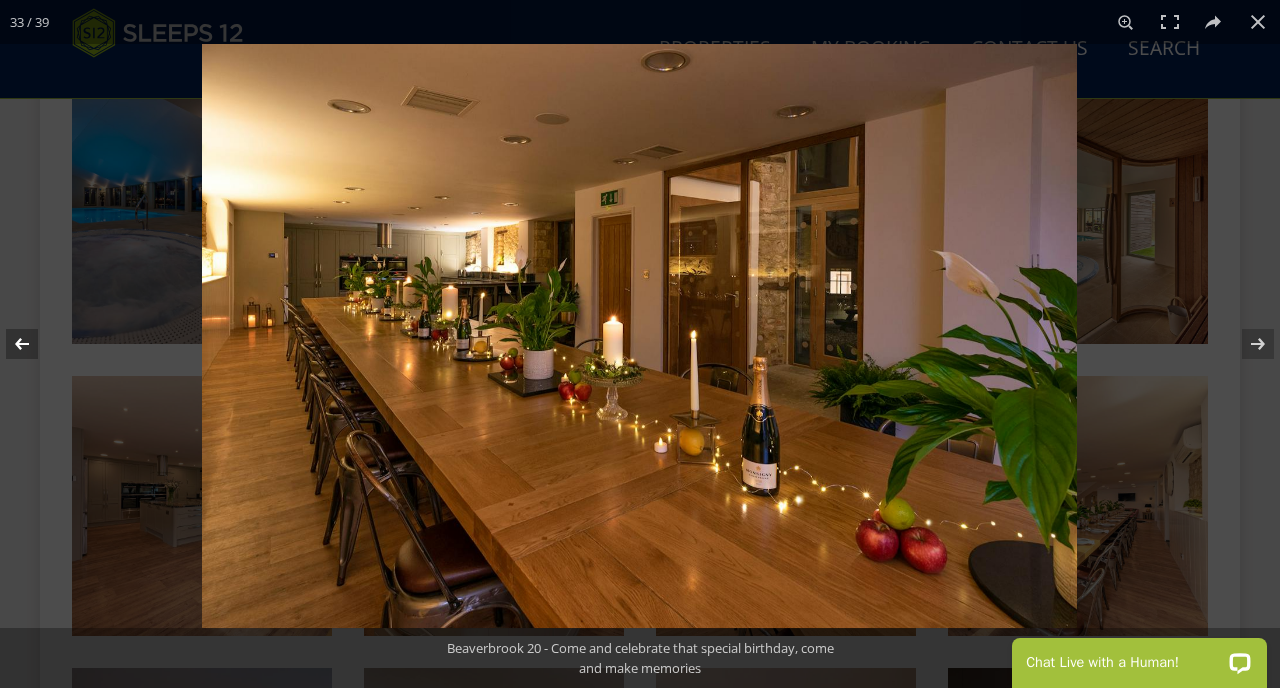 click at bounding box center (35, 344) 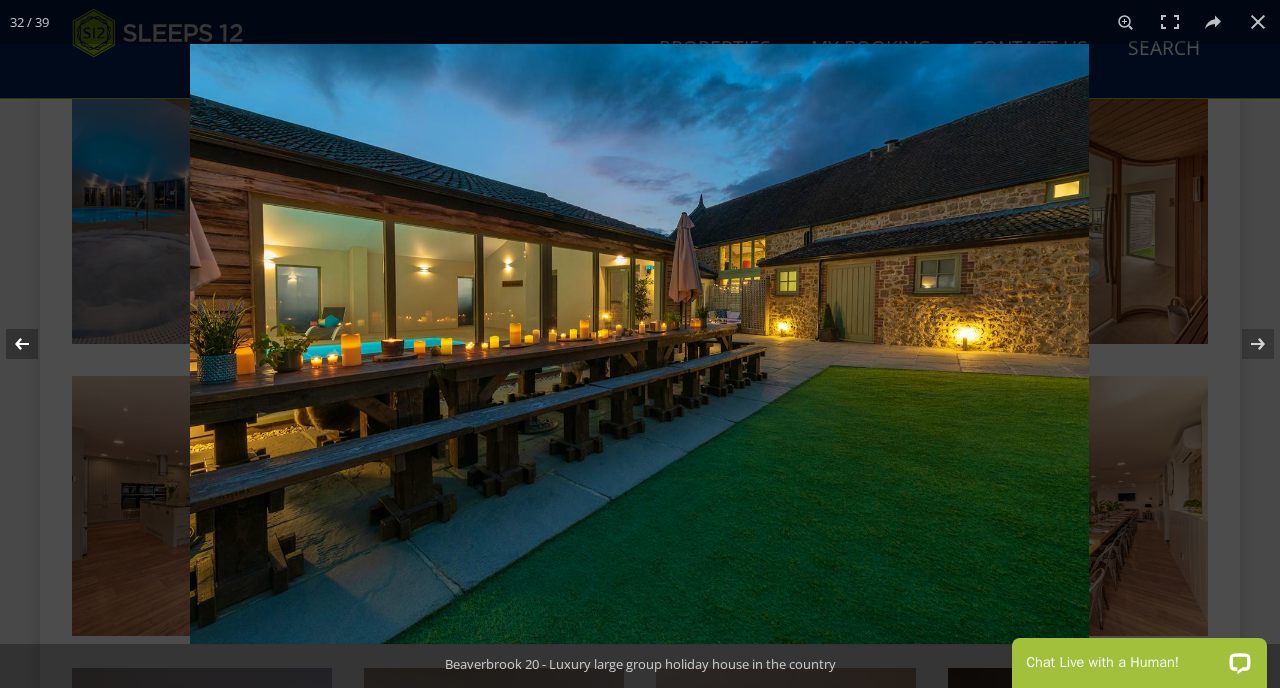 click at bounding box center (35, 344) 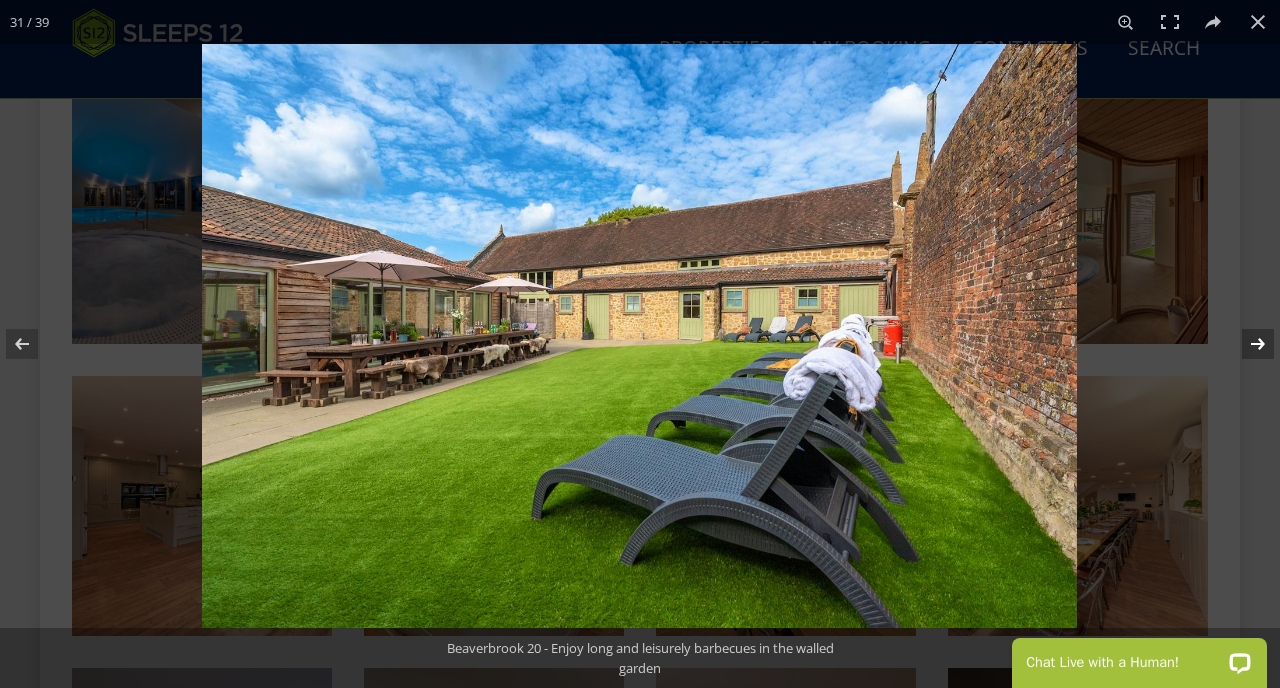 click at bounding box center [1245, 344] 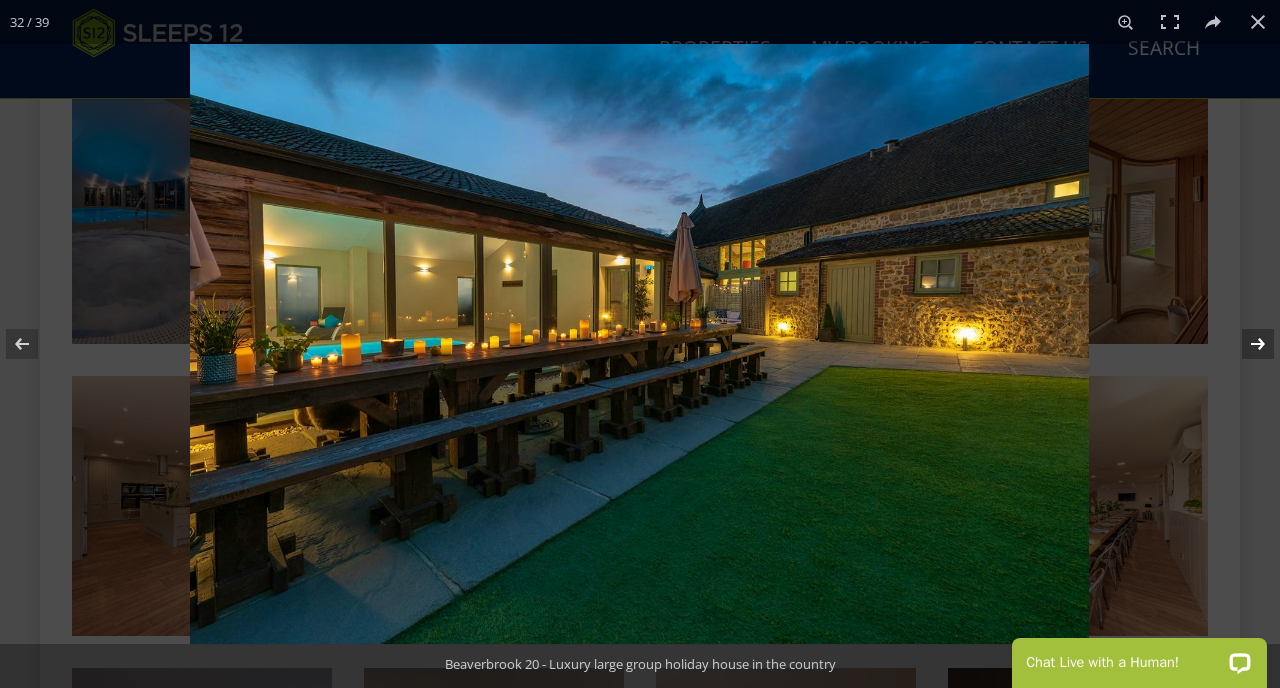 click at bounding box center (1245, 344) 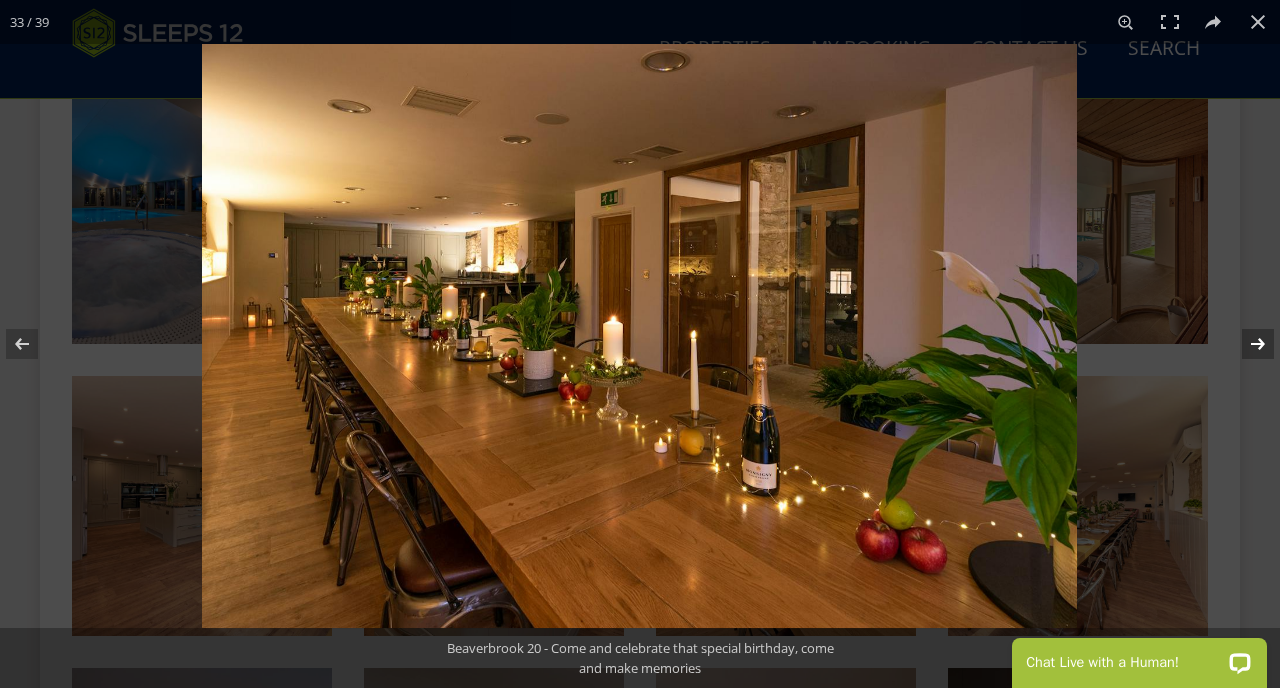 click at bounding box center [1245, 344] 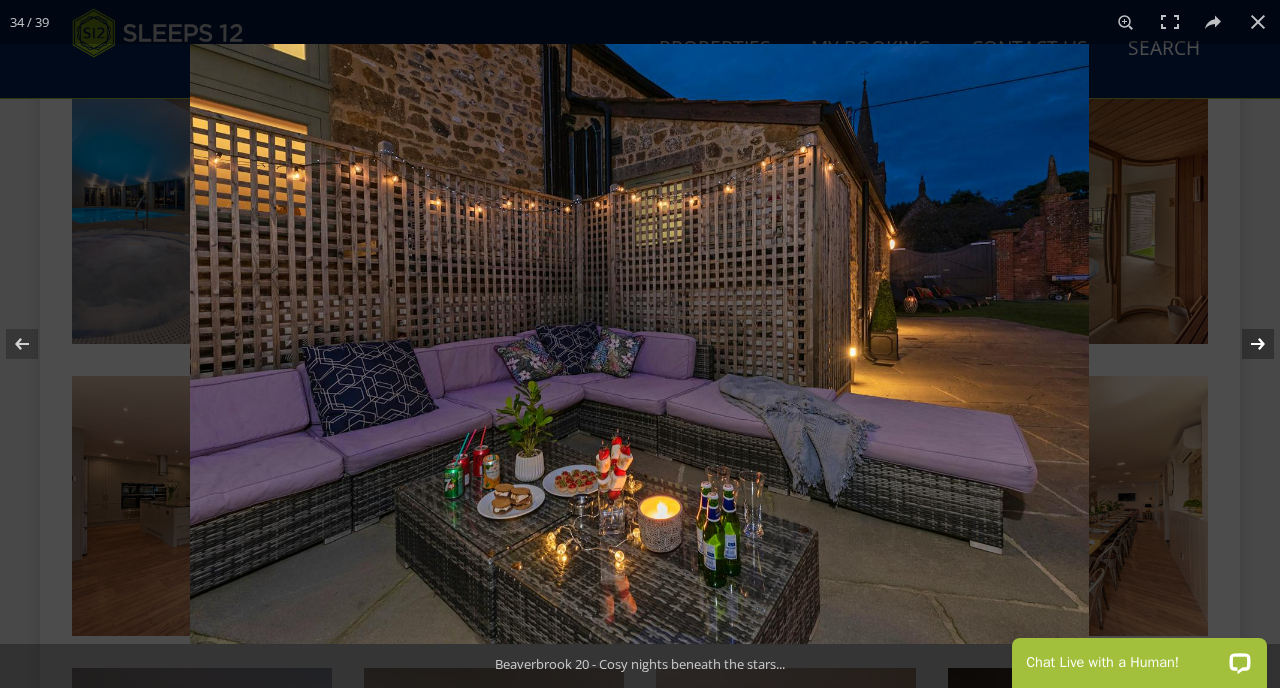 click at bounding box center [1245, 344] 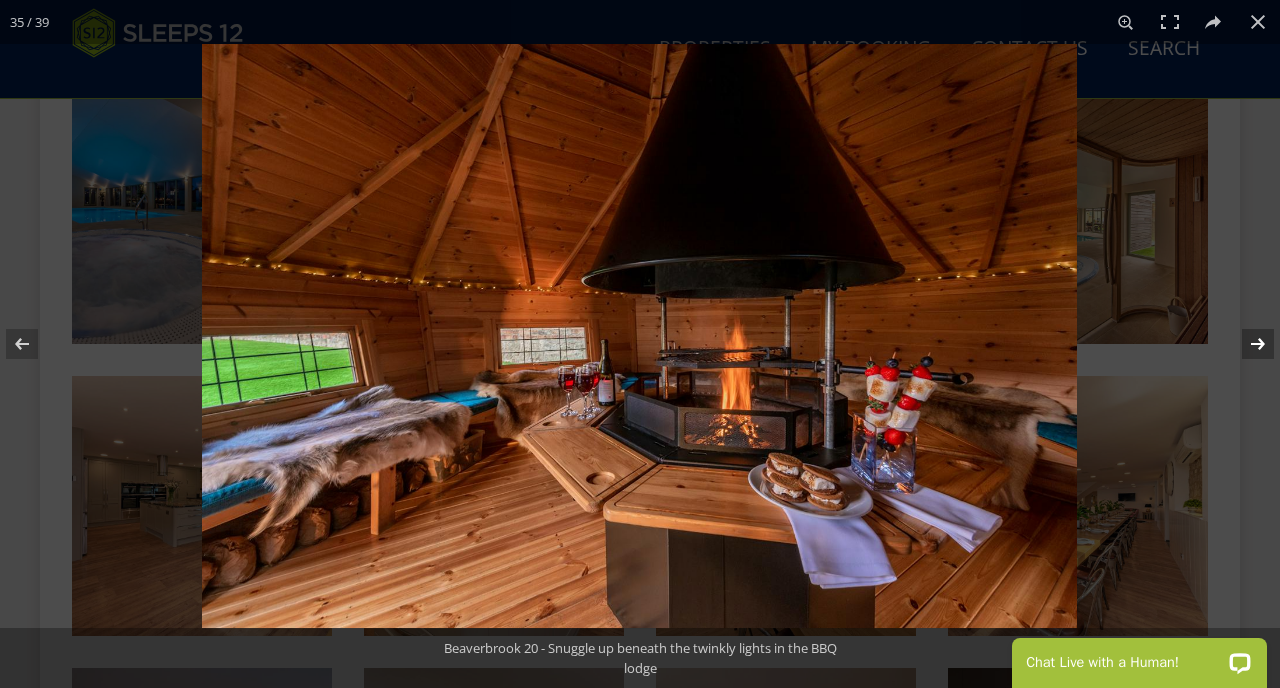 click at bounding box center (1245, 344) 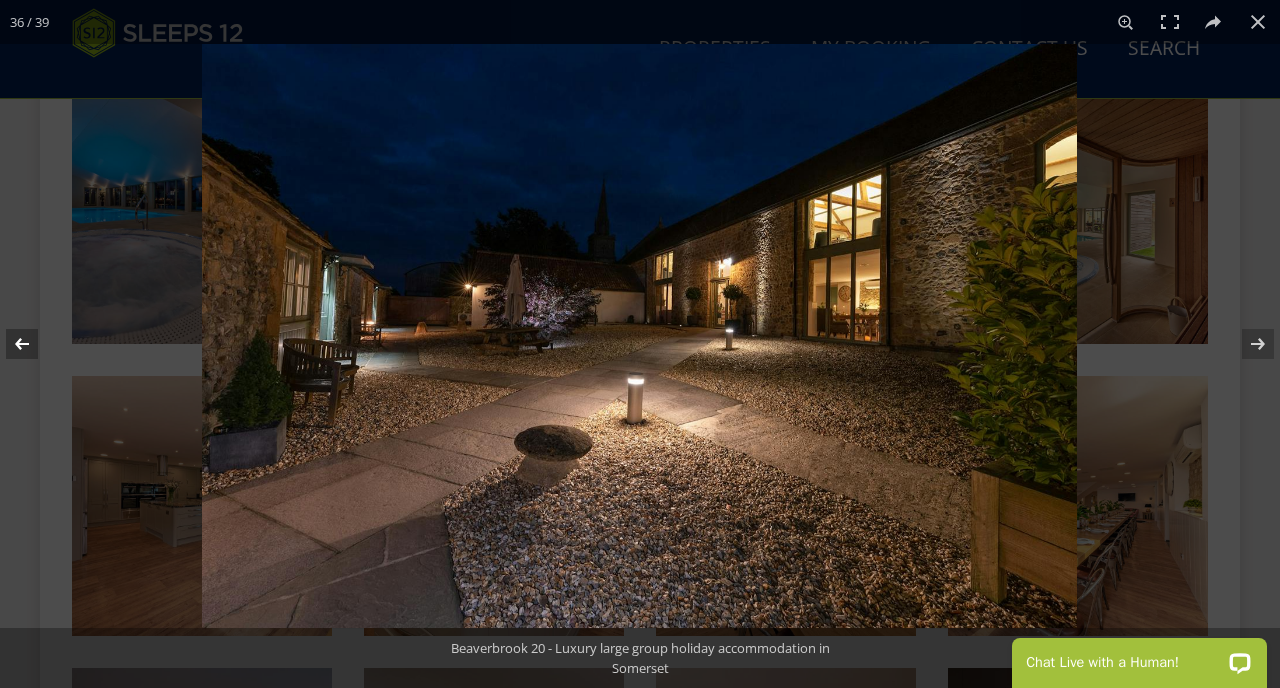 click at bounding box center [35, 344] 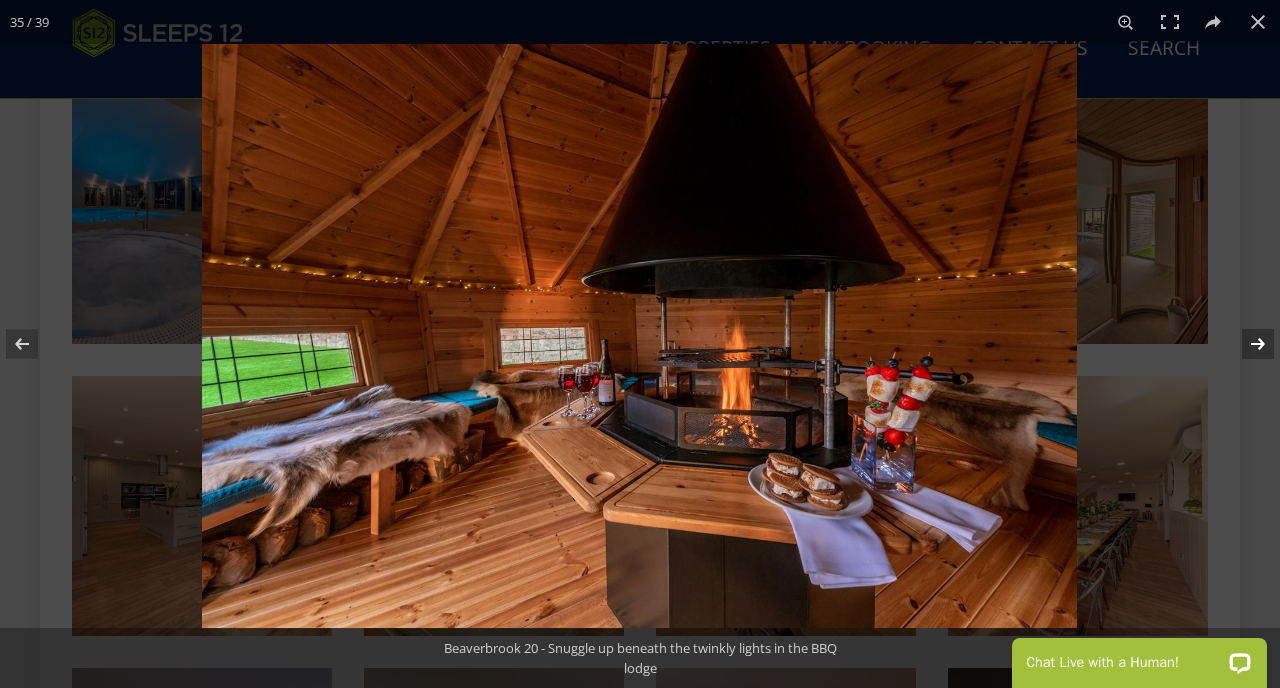 click at bounding box center [1245, 344] 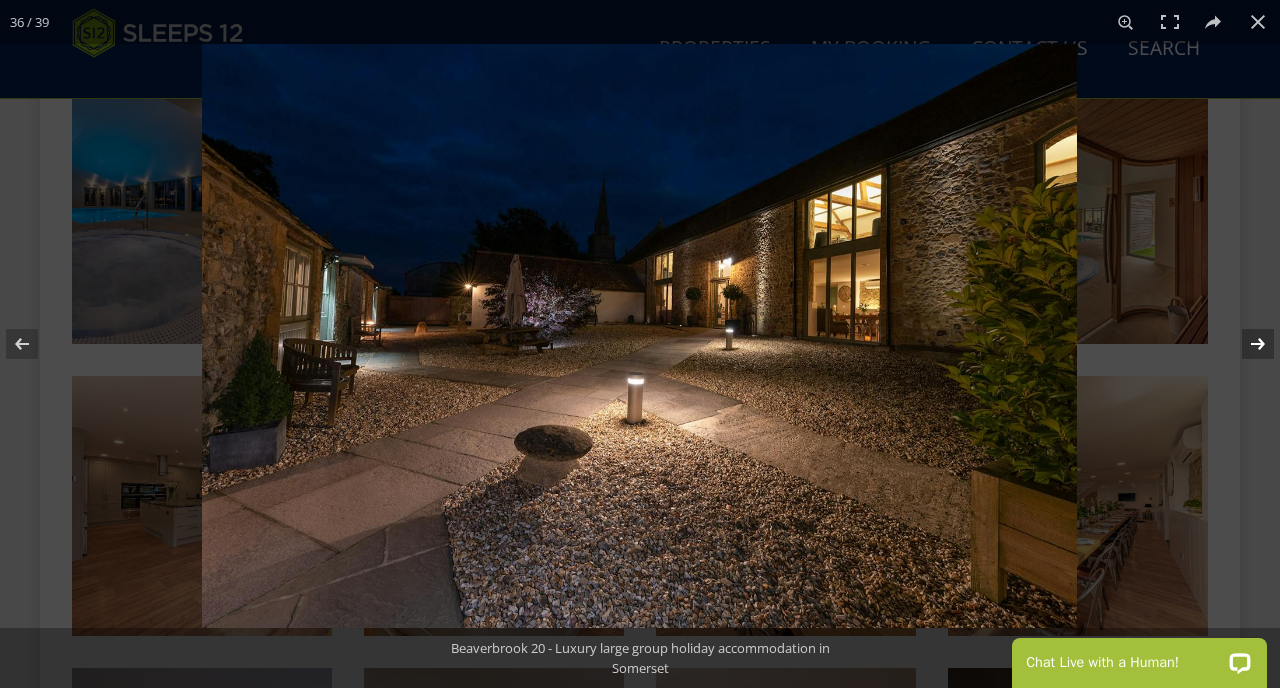 click at bounding box center [1245, 344] 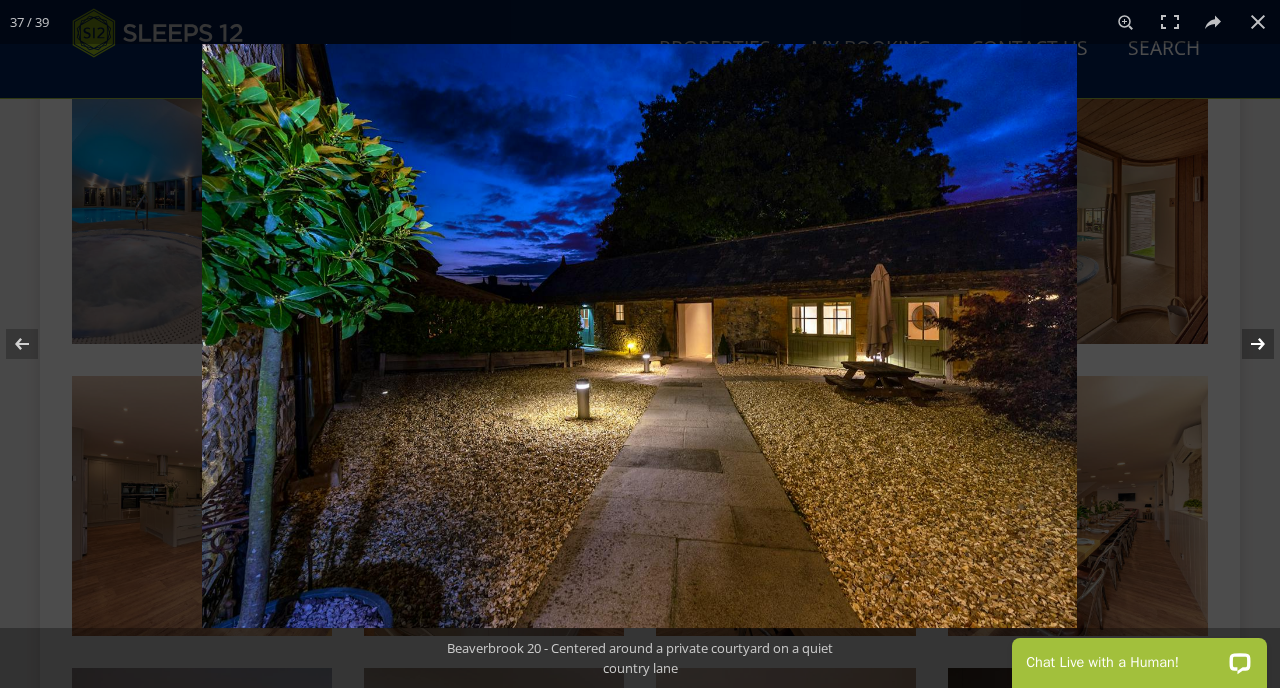 click at bounding box center [1245, 344] 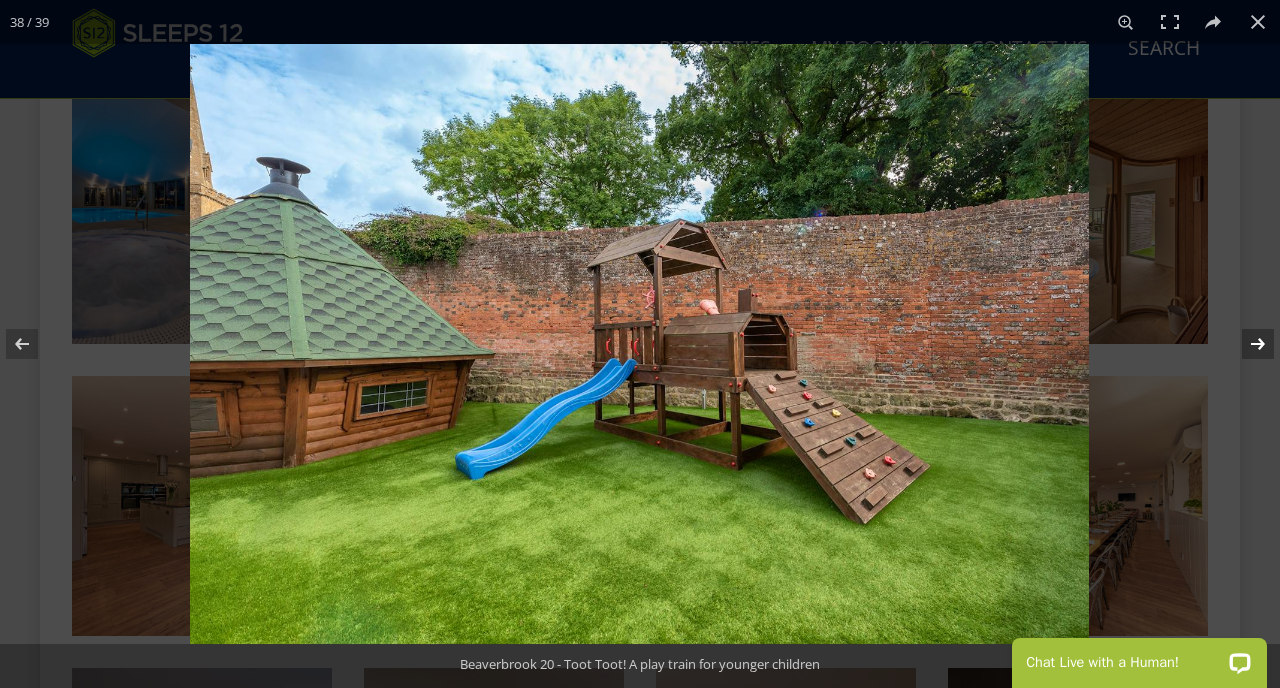 click at bounding box center [1245, 344] 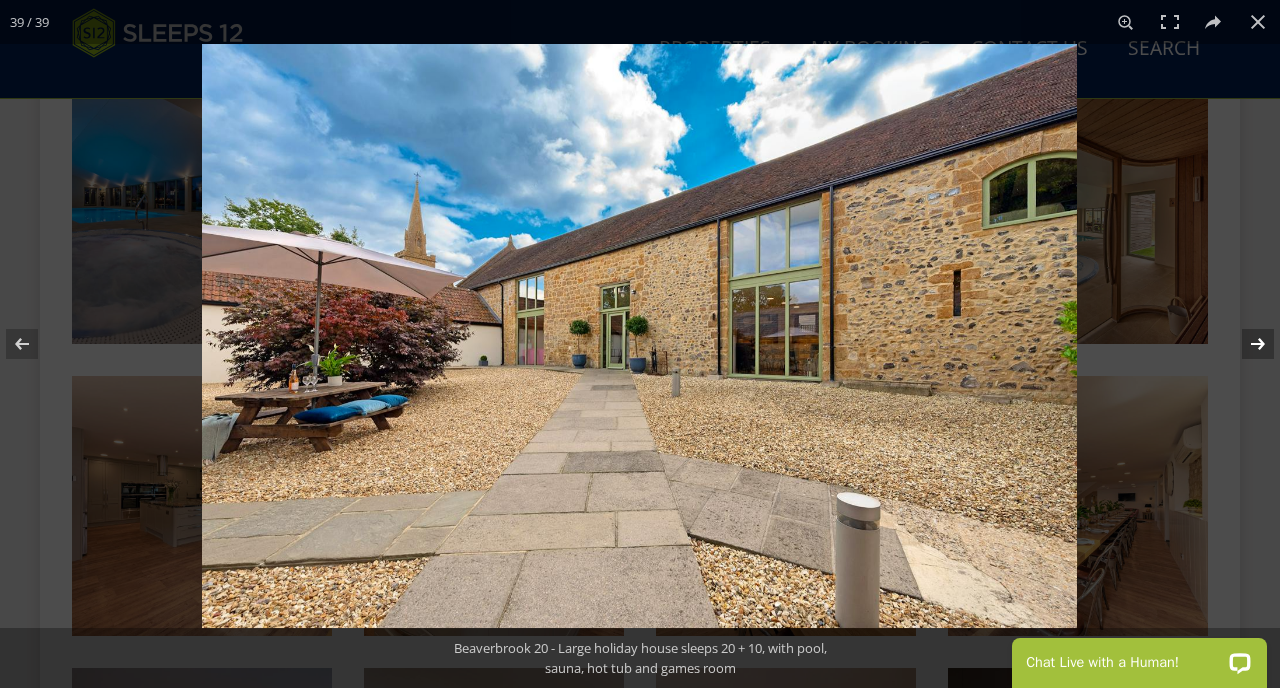 click at bounding box center (1245, 344) 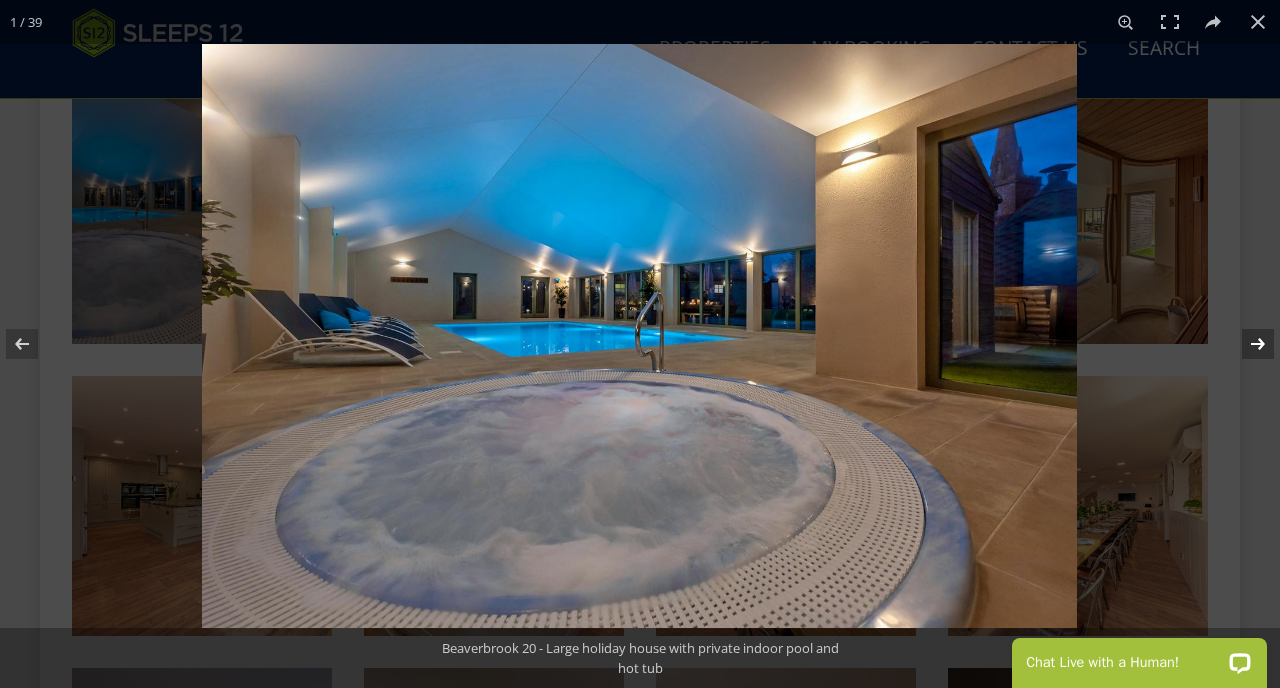 click at bounding box center [1245, 344] 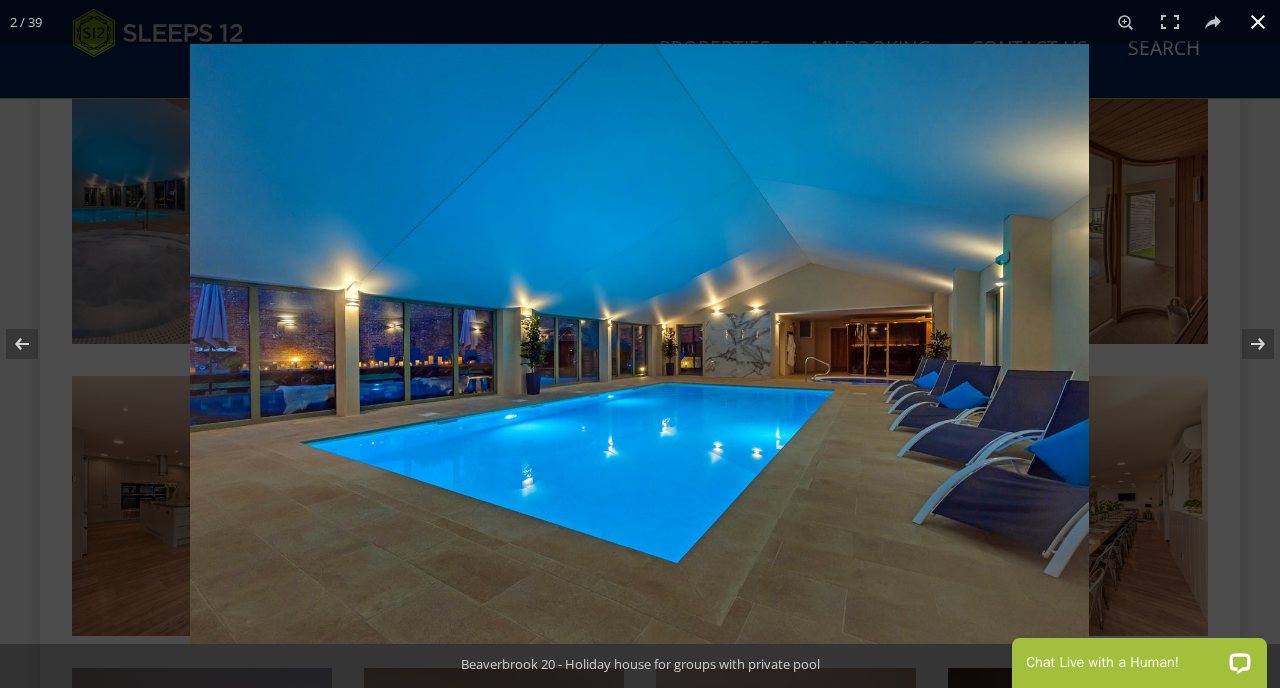 click at bounding box center (1258, 22) 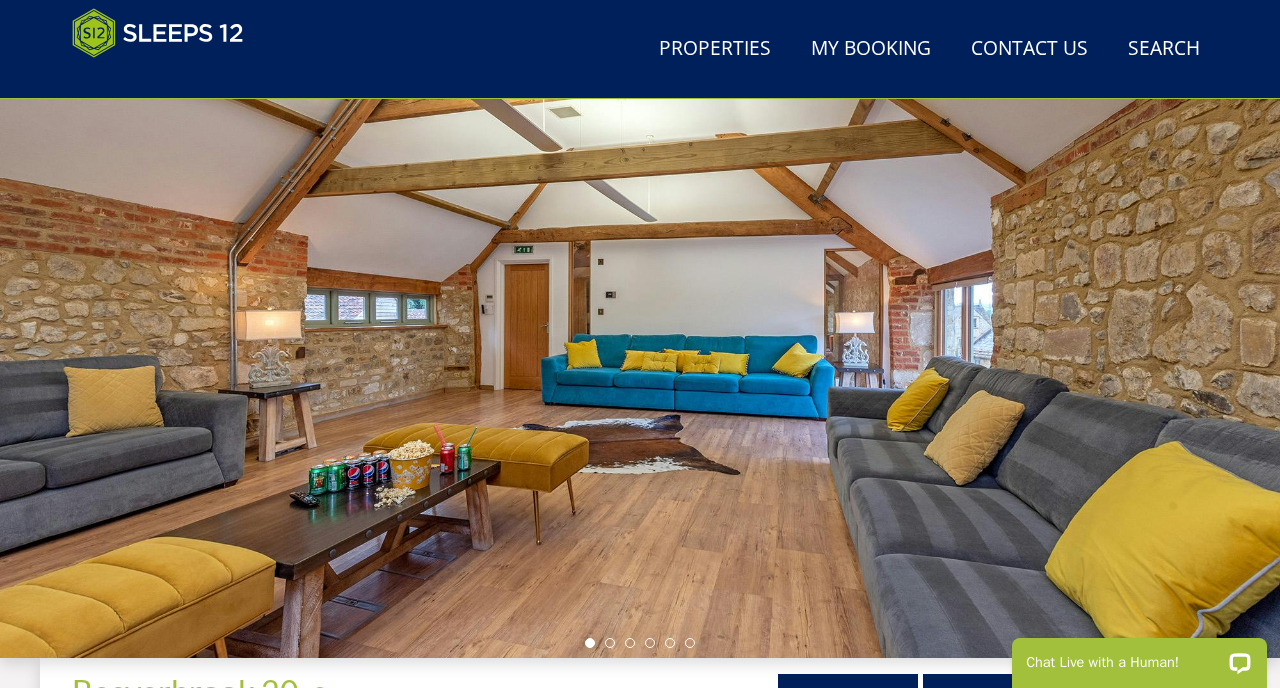scroll, scrollTop: 141, scrollLeft: 0, axis: vertical 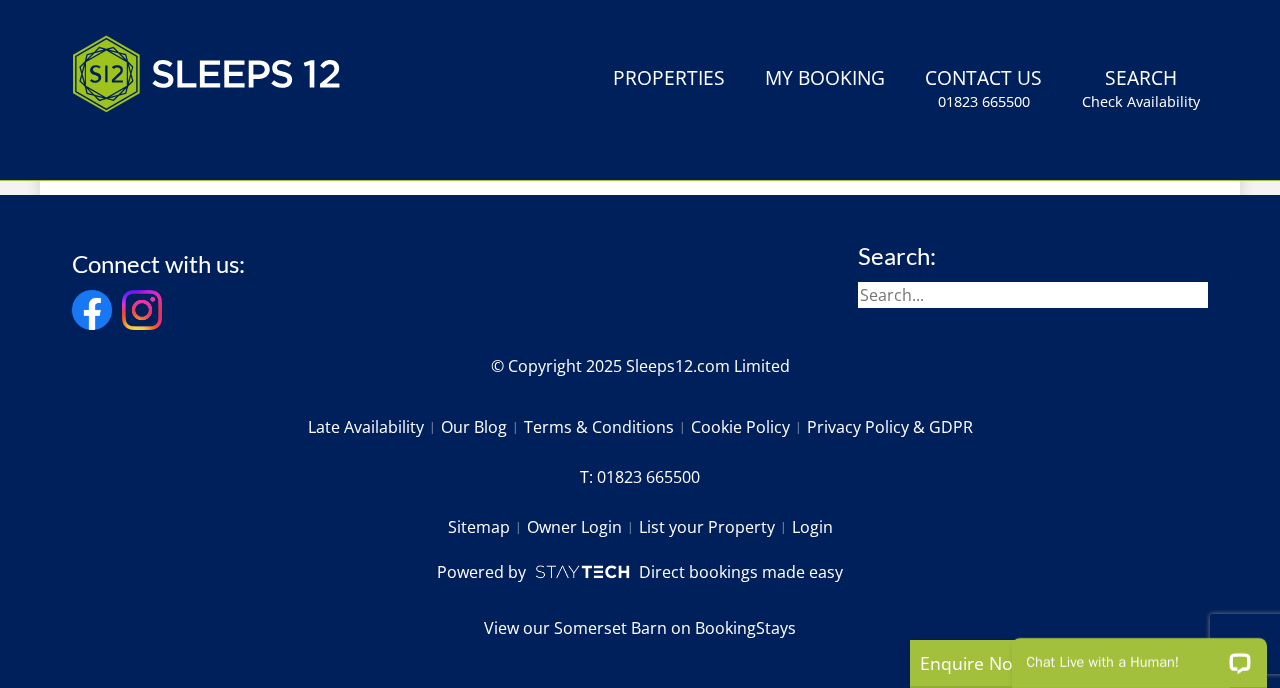 select on "20" 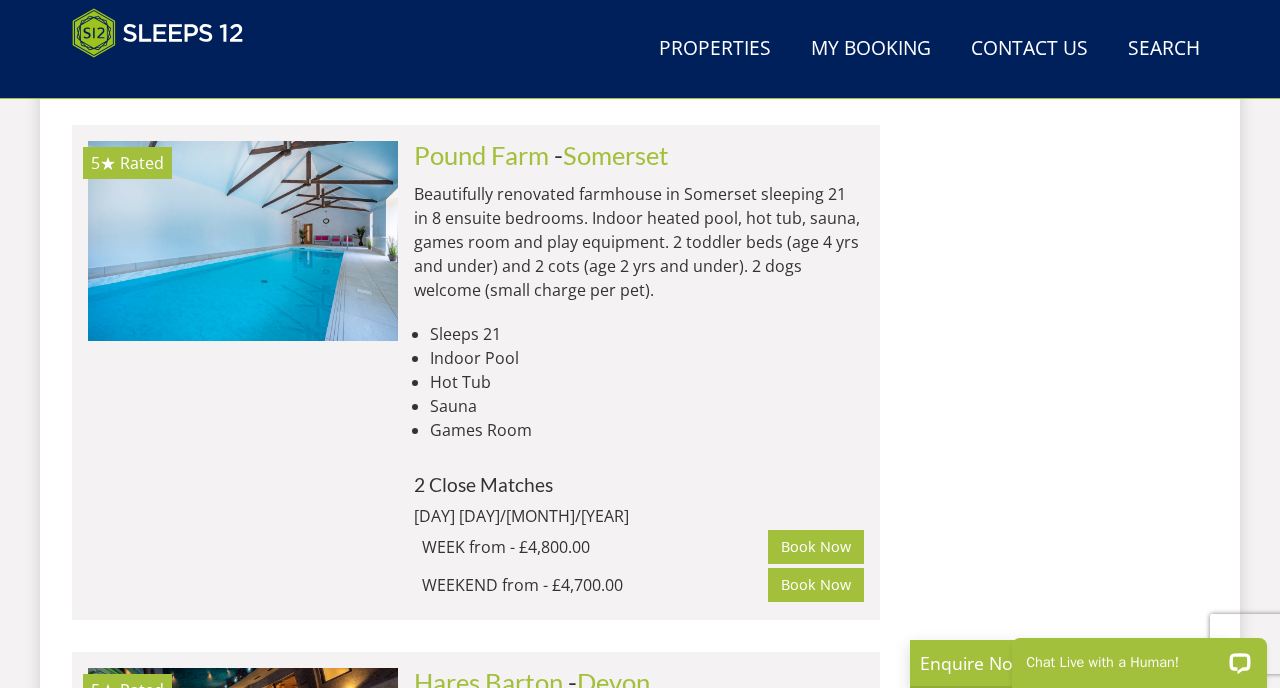 scroll, scrollTop: 5474, scrollLeft: 0, axis: vertical 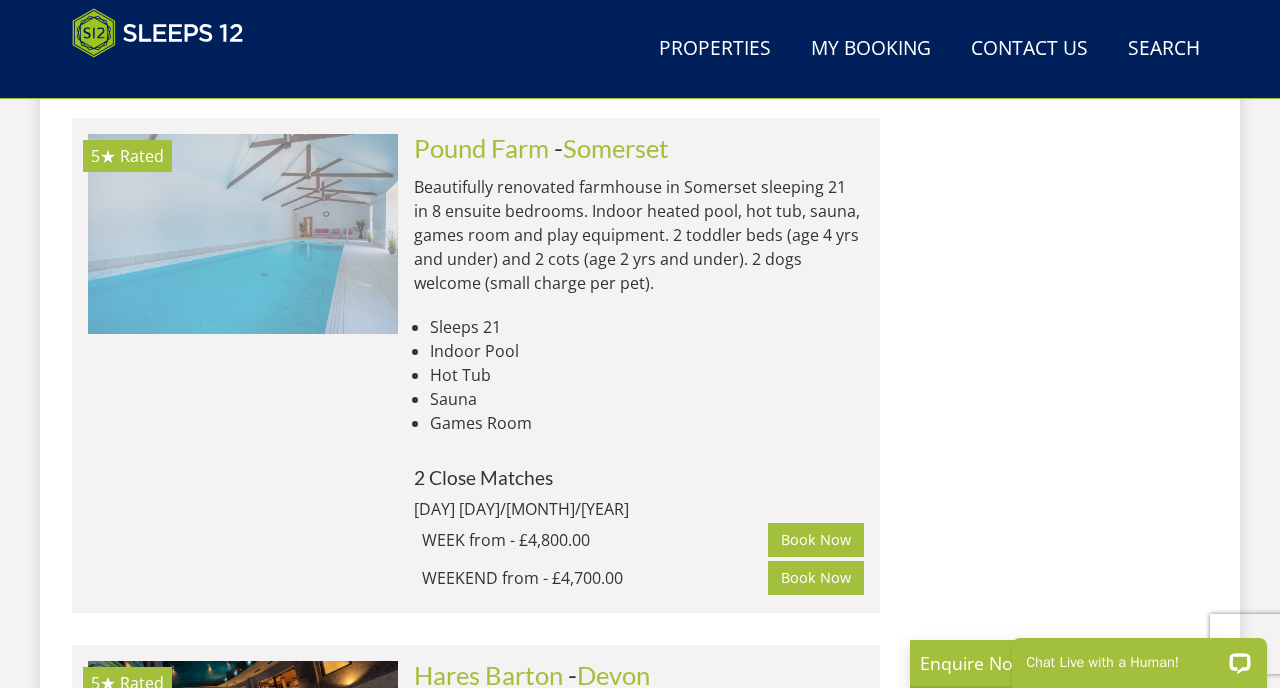 click at bounding box center [243, 234] 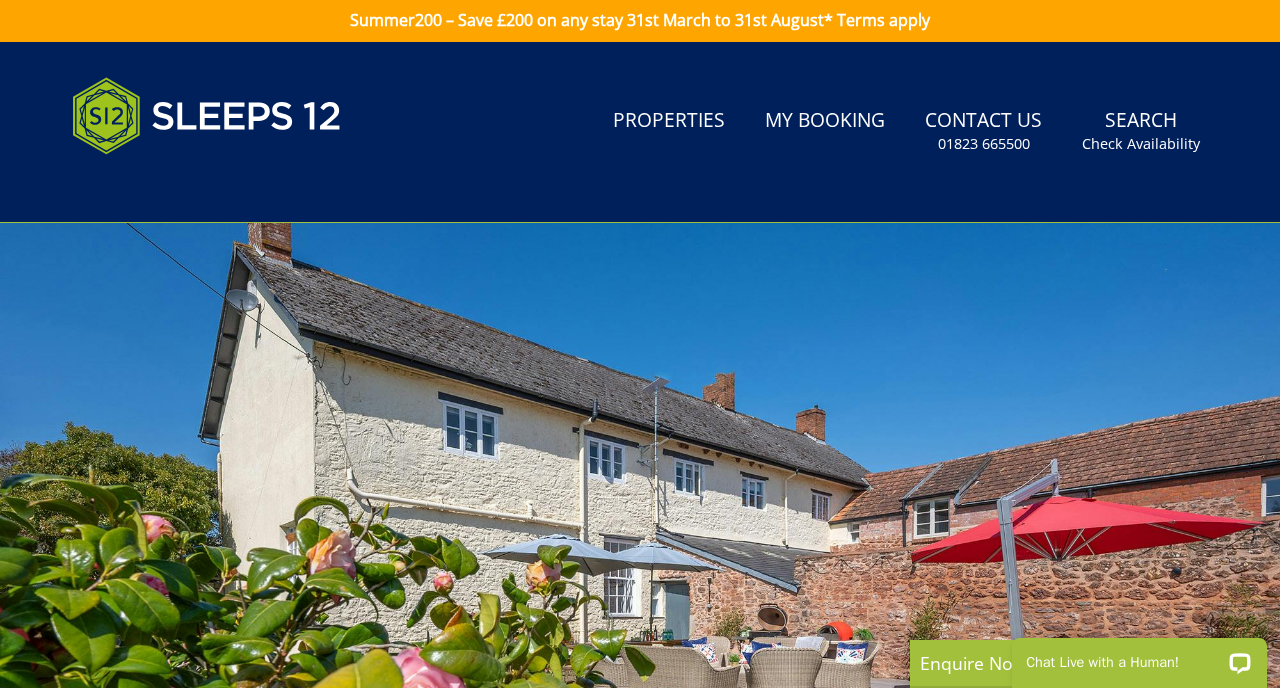 scroll, scrollTop: 0, scrollLeft: 0, axis: both 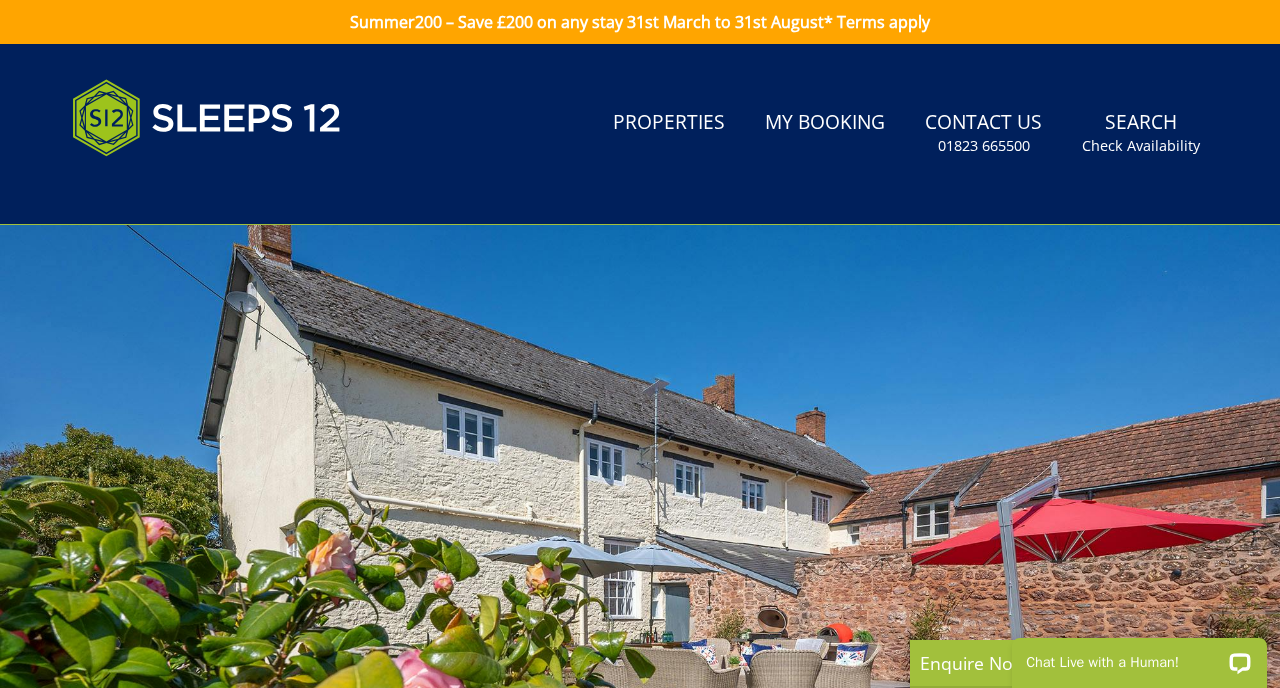 select on "20" 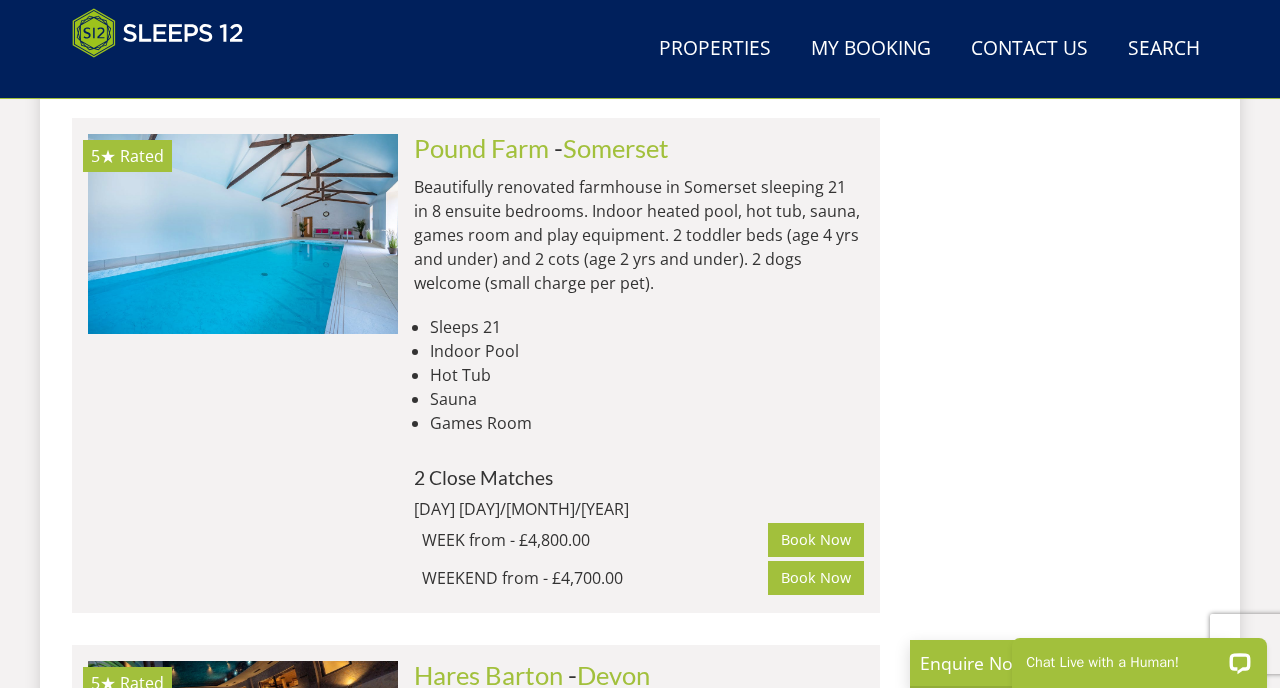 scroll, scrollTop: 0, scrollLeft: 0, axis: both 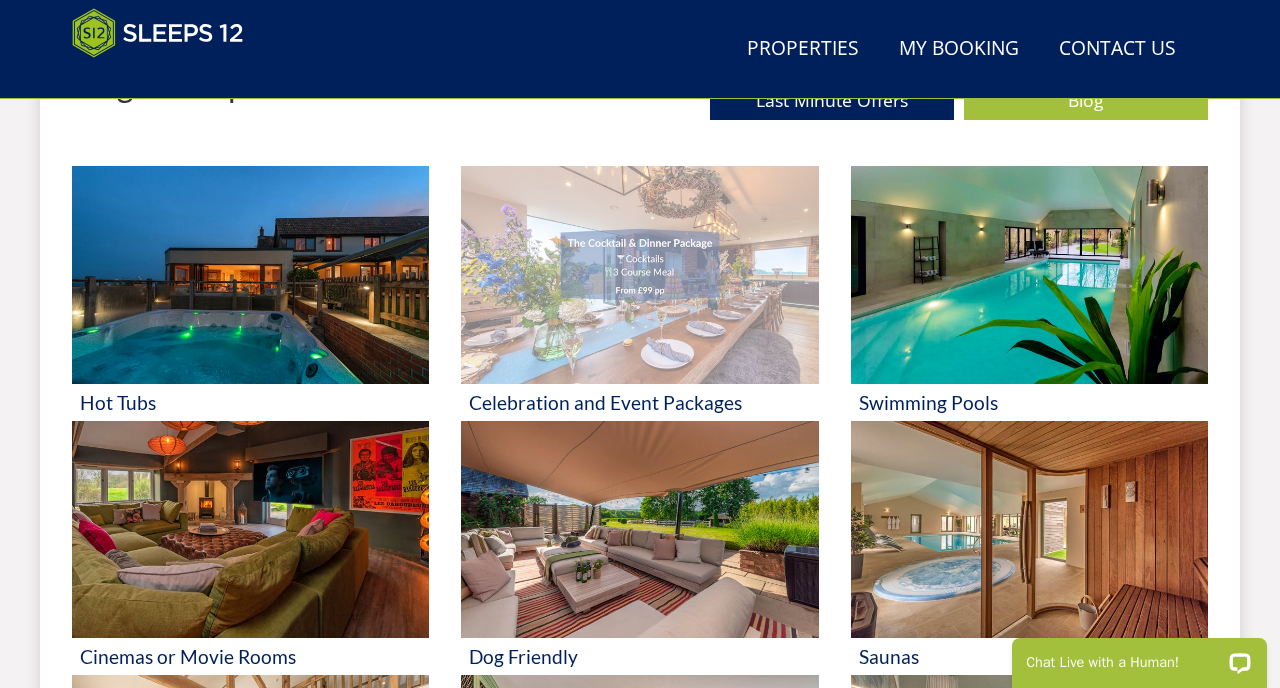 click at bounding box center [639, 275] 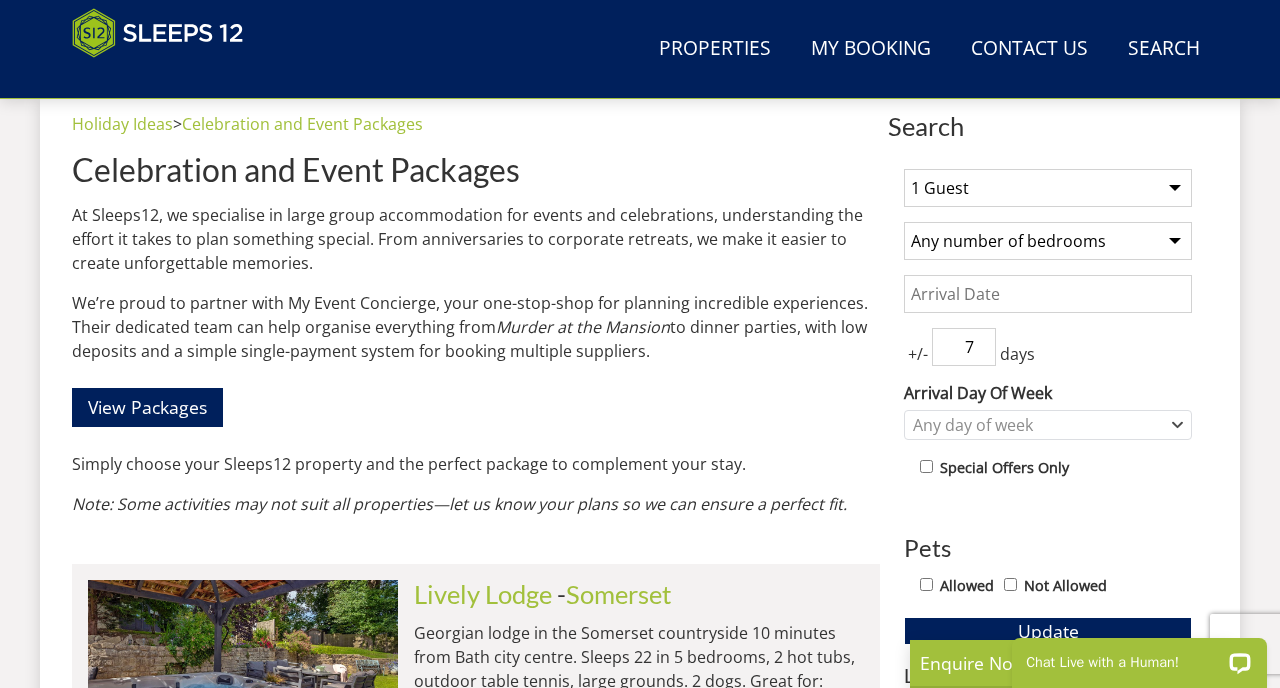 scroll, scrollTop: 745, scrollLeft: 0, axis: vertical 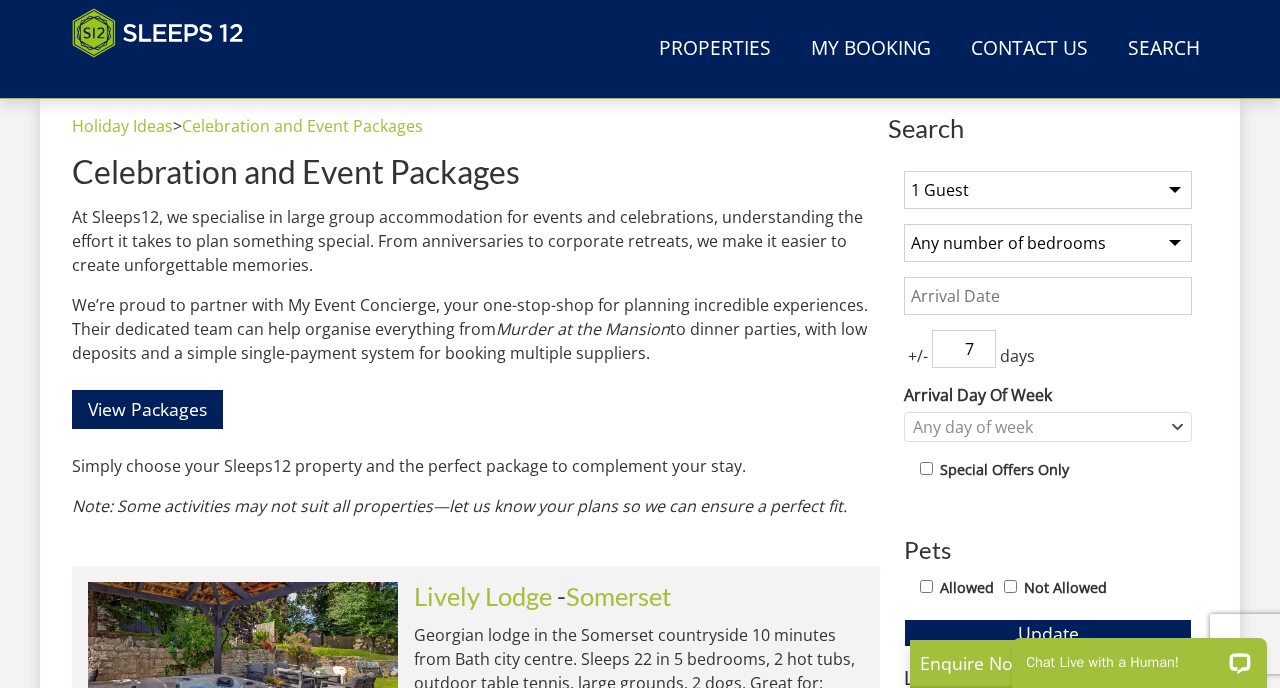 click on "1 Guest
2 Guests
3 Guests
4 Guests
5 Guests
6 Guests
7 Guests
8 Guests
9 Guests
10 Guests
11 Guests
12 Guests
13 Guests
14 Guests
15 Guests
16 Guests
17 Guests
18 Guests
19 Guests
20 Guests
21 Guests
22 Guests
23 Guests
24 Guests
25 Guests
26 Guests
27 Guests
28 Guests
29 Guests
30 Guests
31 Guests
32 Guests" at bounding box center (1048, 190) 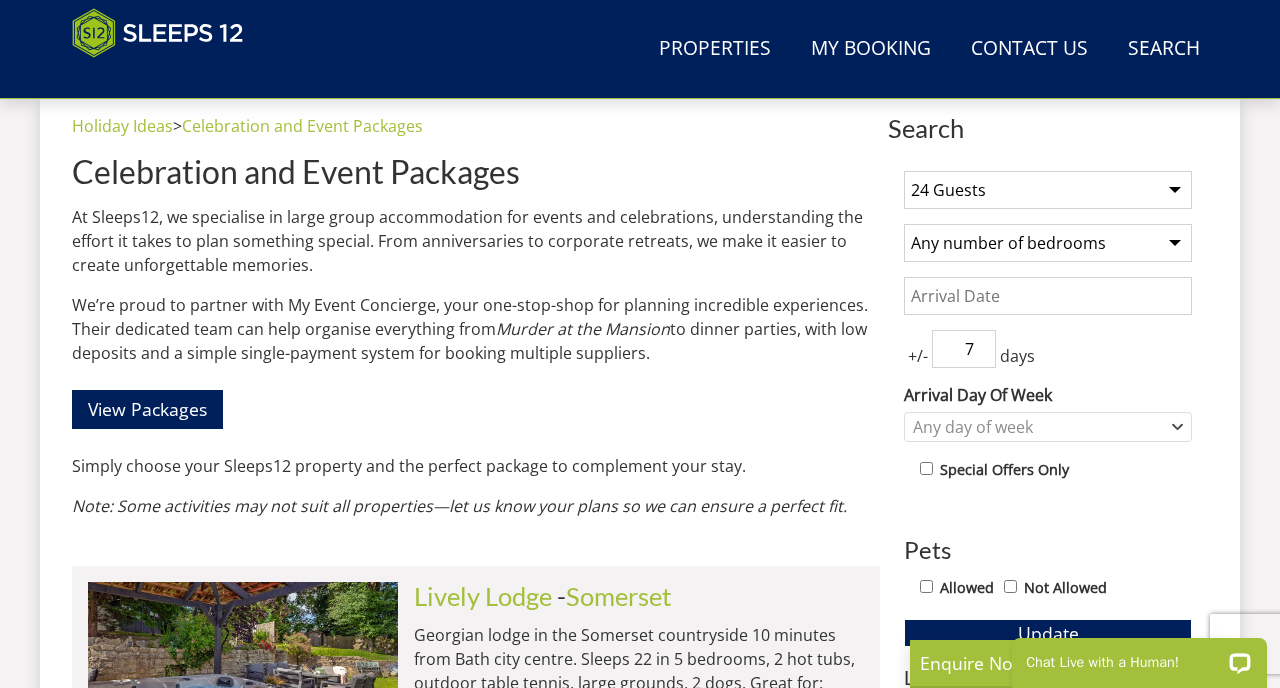 click on "Date" at bounding box center (1048, 296) 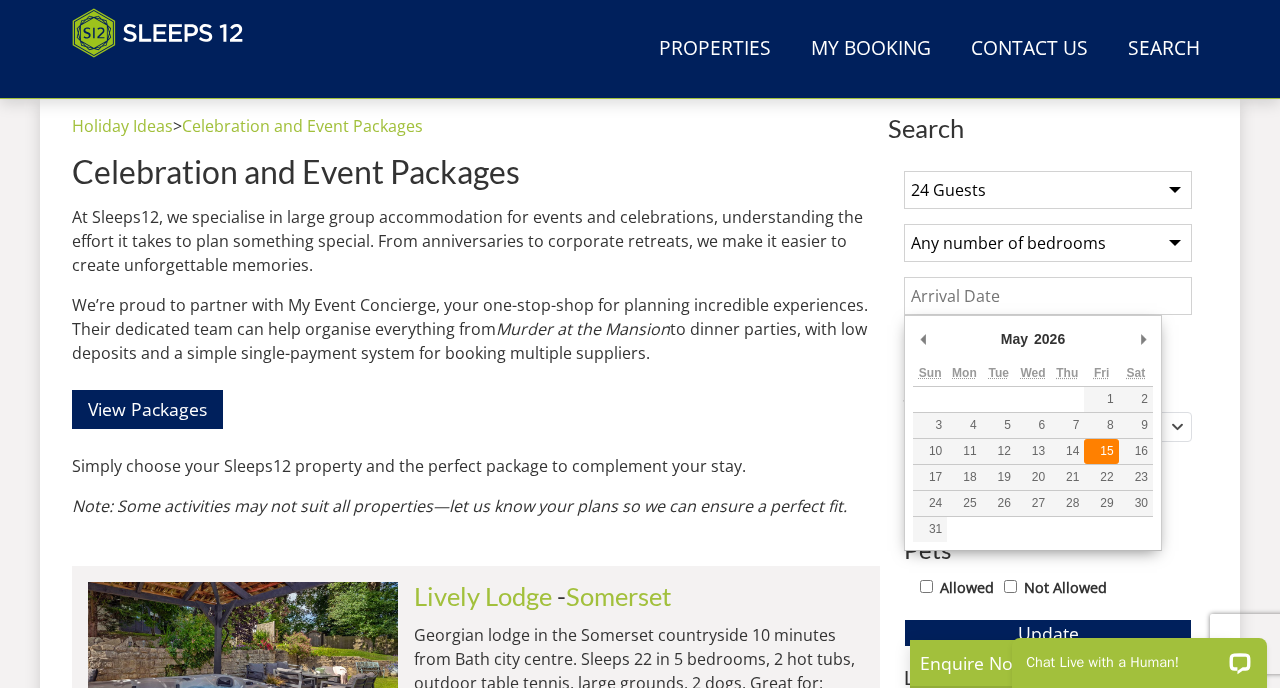 type on "[DATE]" 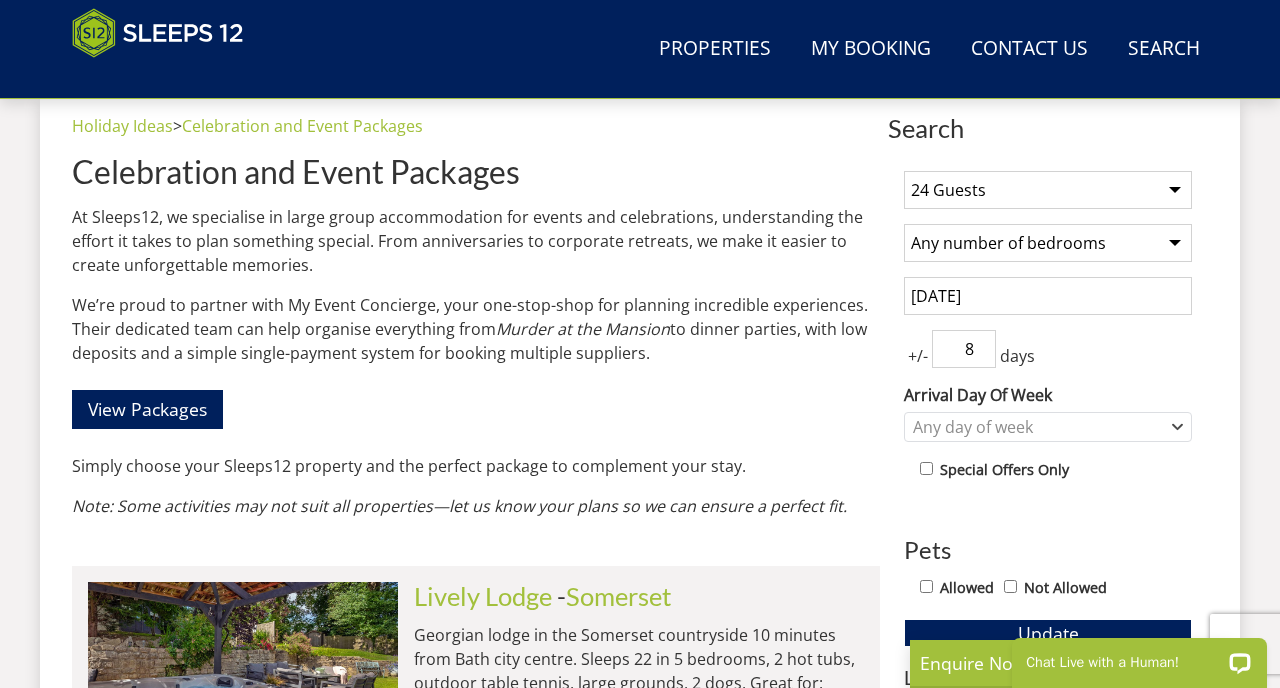 click on "8" at bounding box center (964, 349) 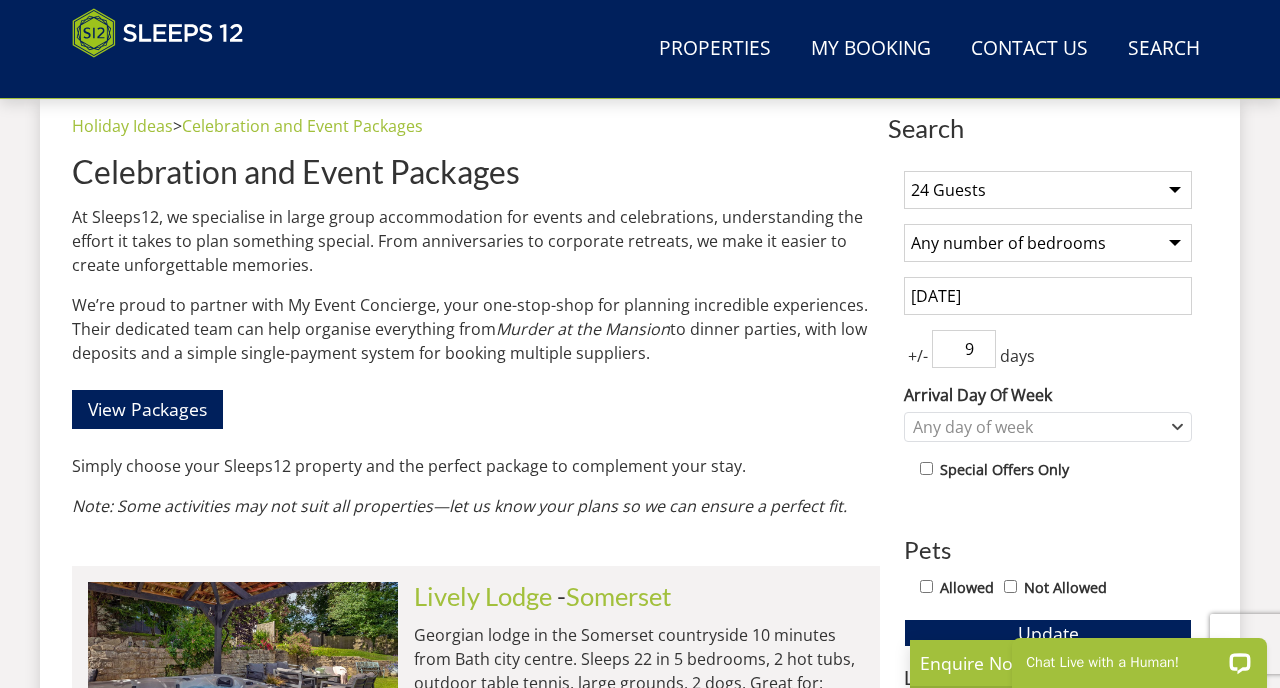 click on "9" at bounding box center [964, 349] 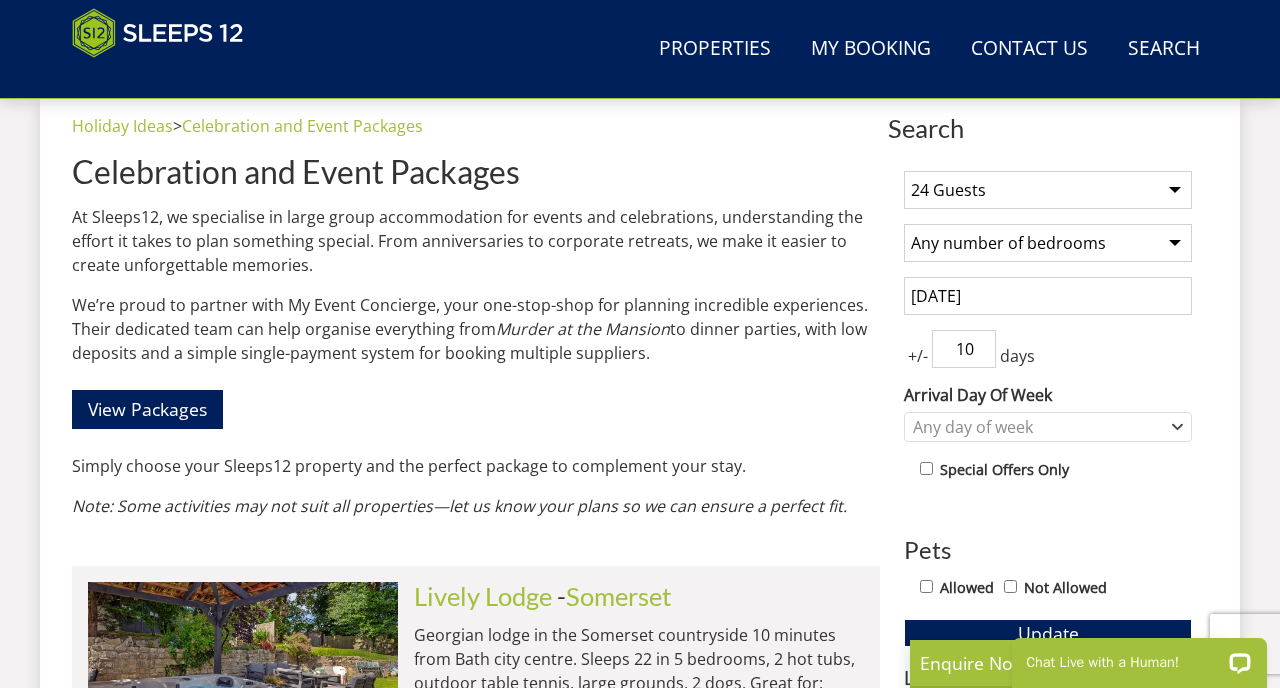 click on "10" at bounding box center [964, 349] 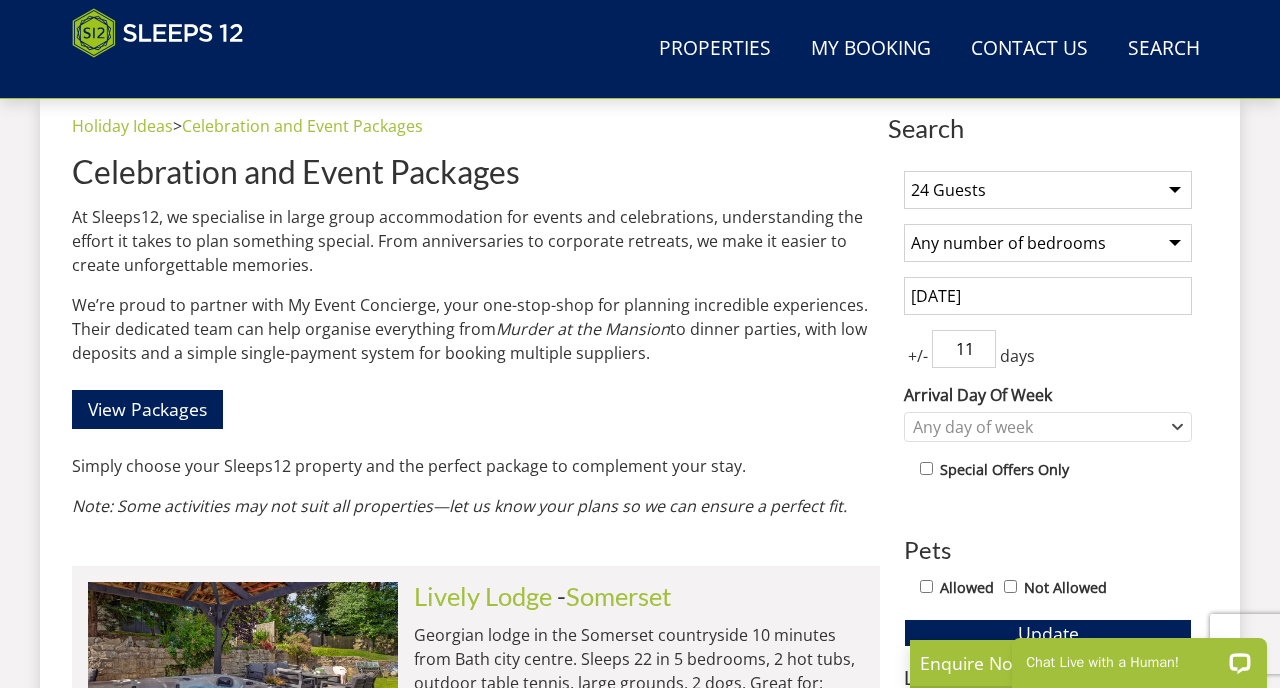 click on "11" at bounding box center [964, 349] 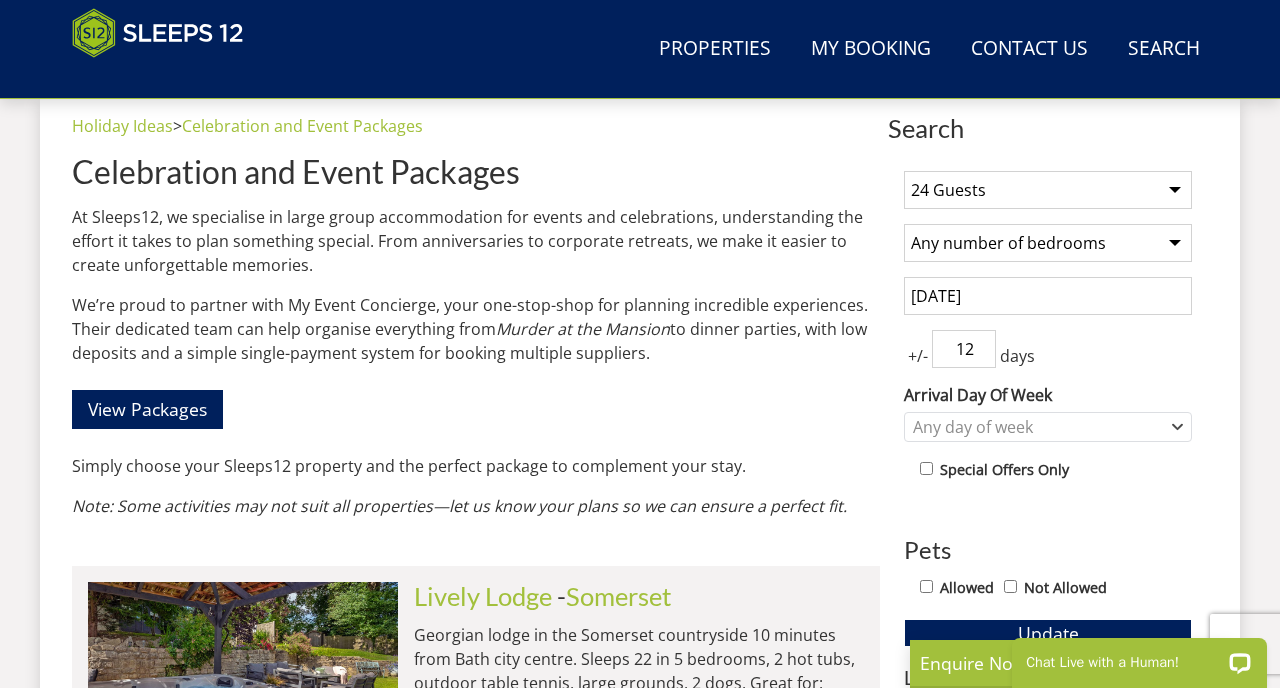 click on "12" at bounding box center [964, 349] 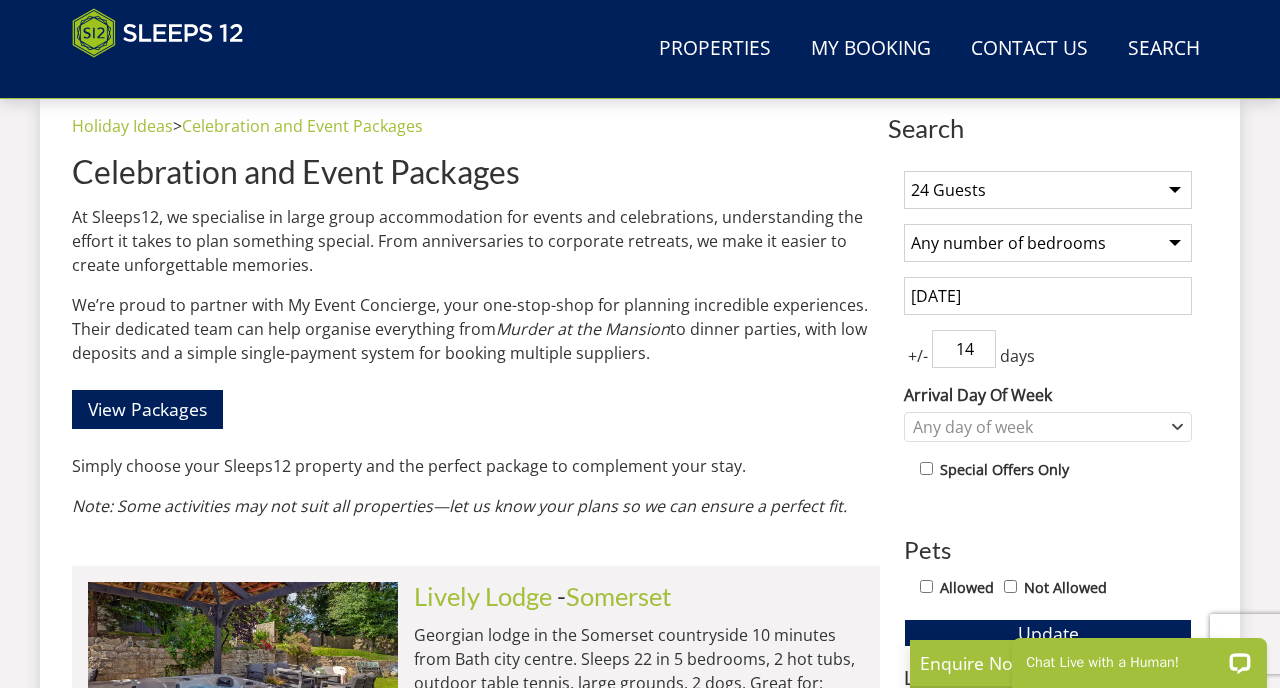 type on "14" 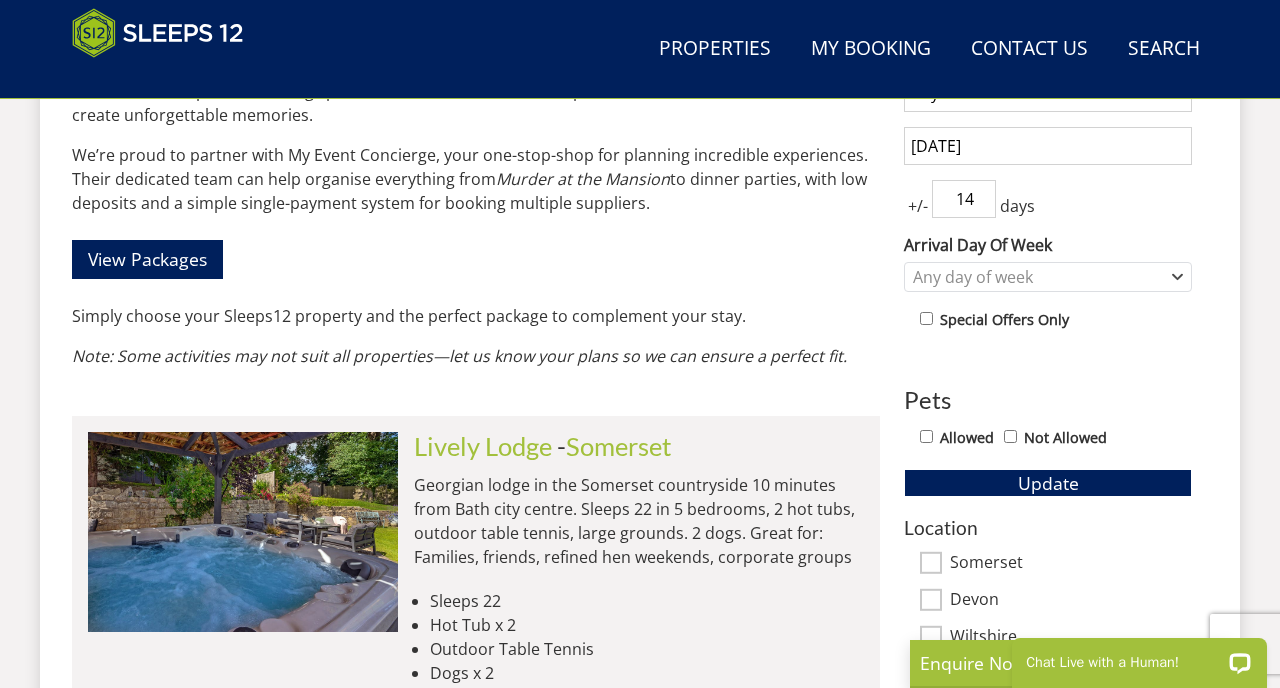 scroll, scrollTop: 901, scrollLeft: 0, axis: vertical 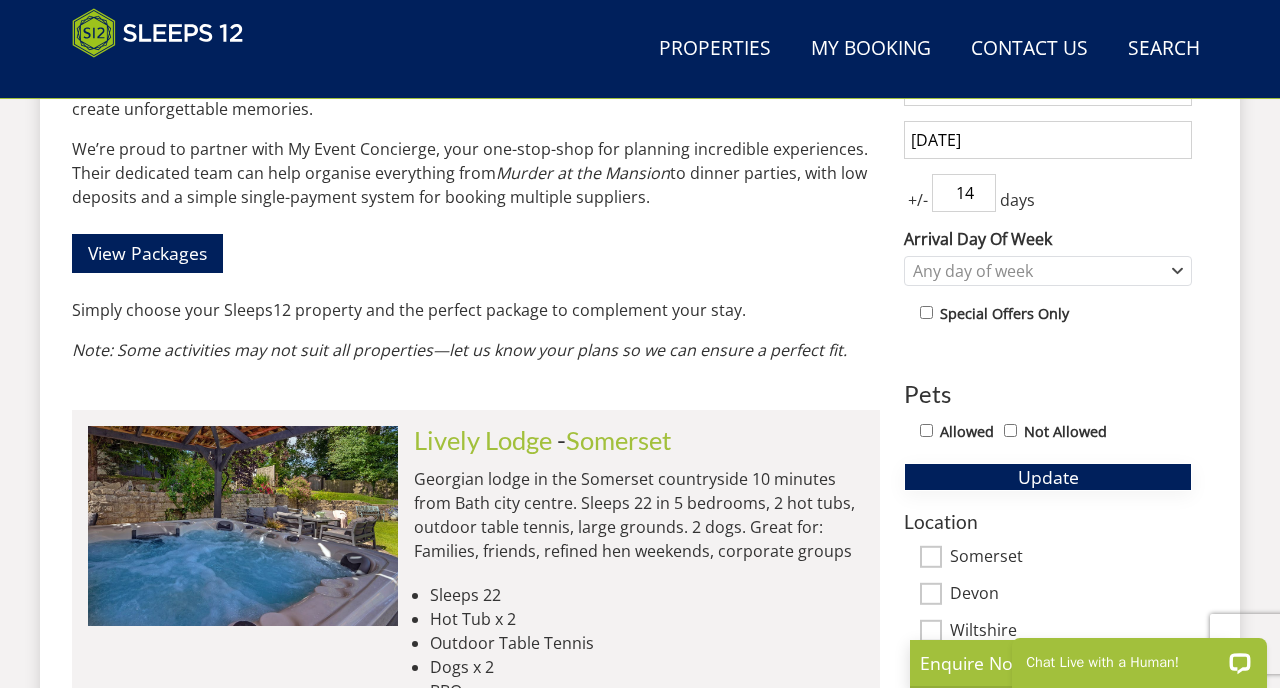 click on "Update" at bounding box center [1048, 477] 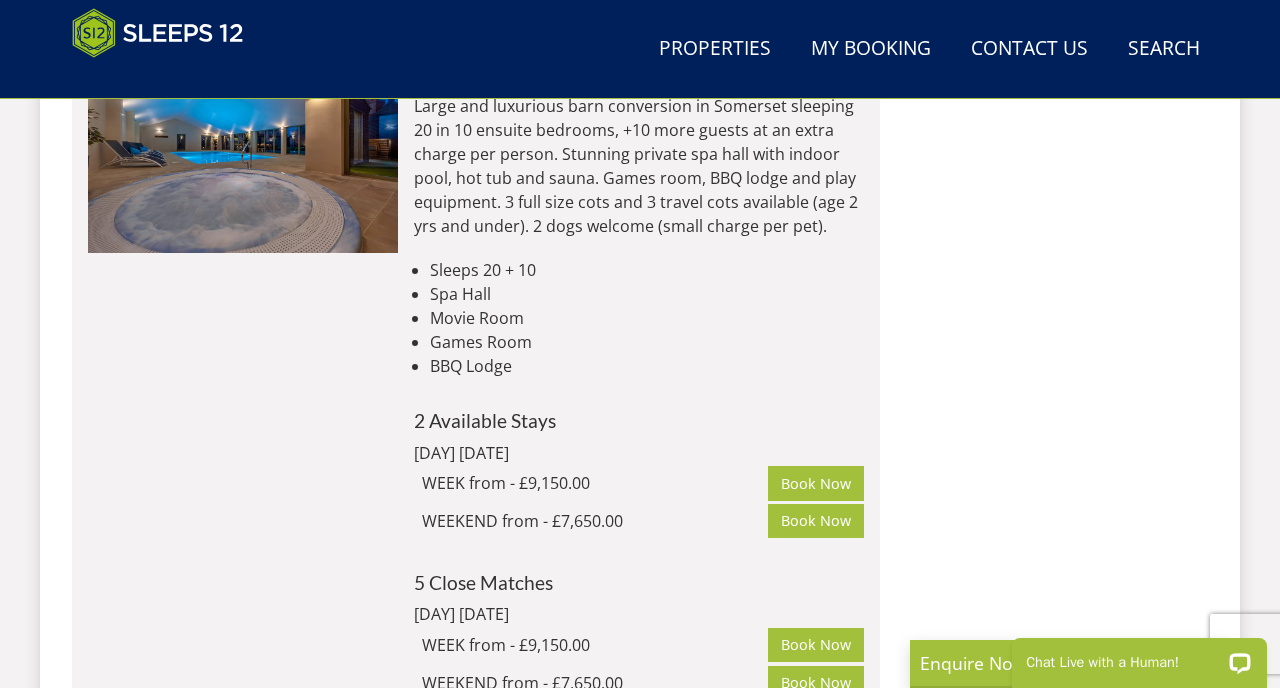 scroll, scrollTop: 4815, scrollLeft: 0, axis: vertical 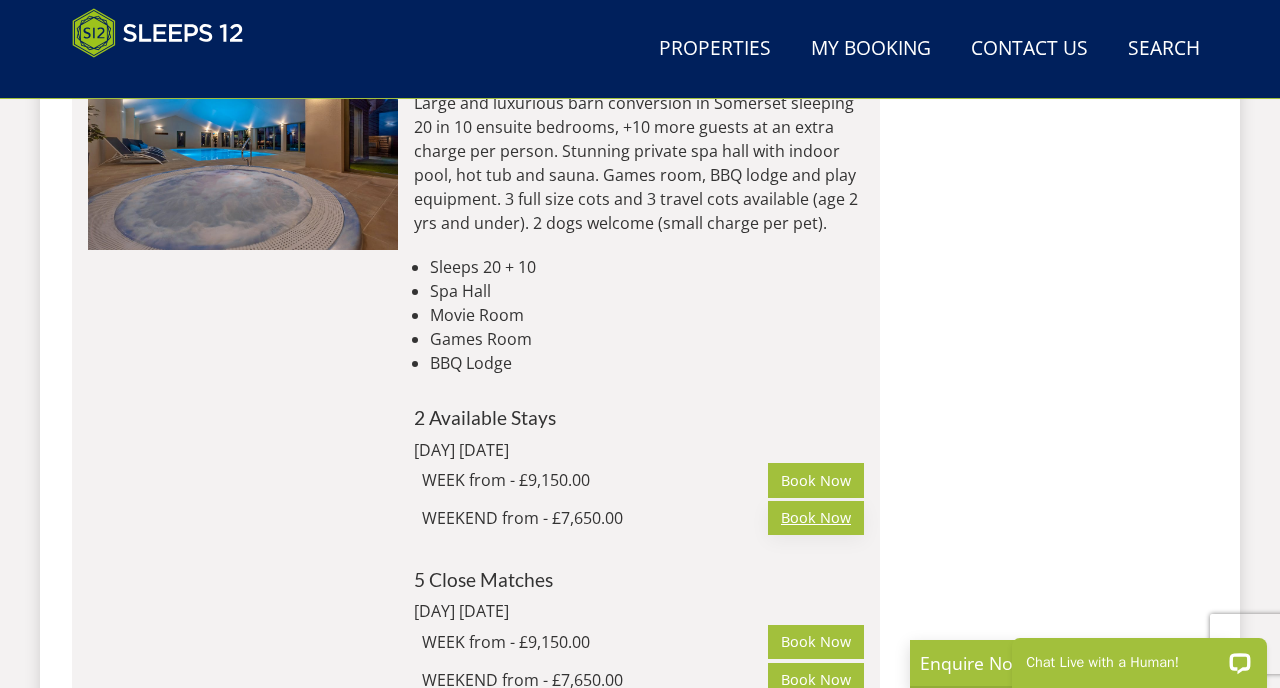 click on "Book Now" at bounding box center [816, 518] 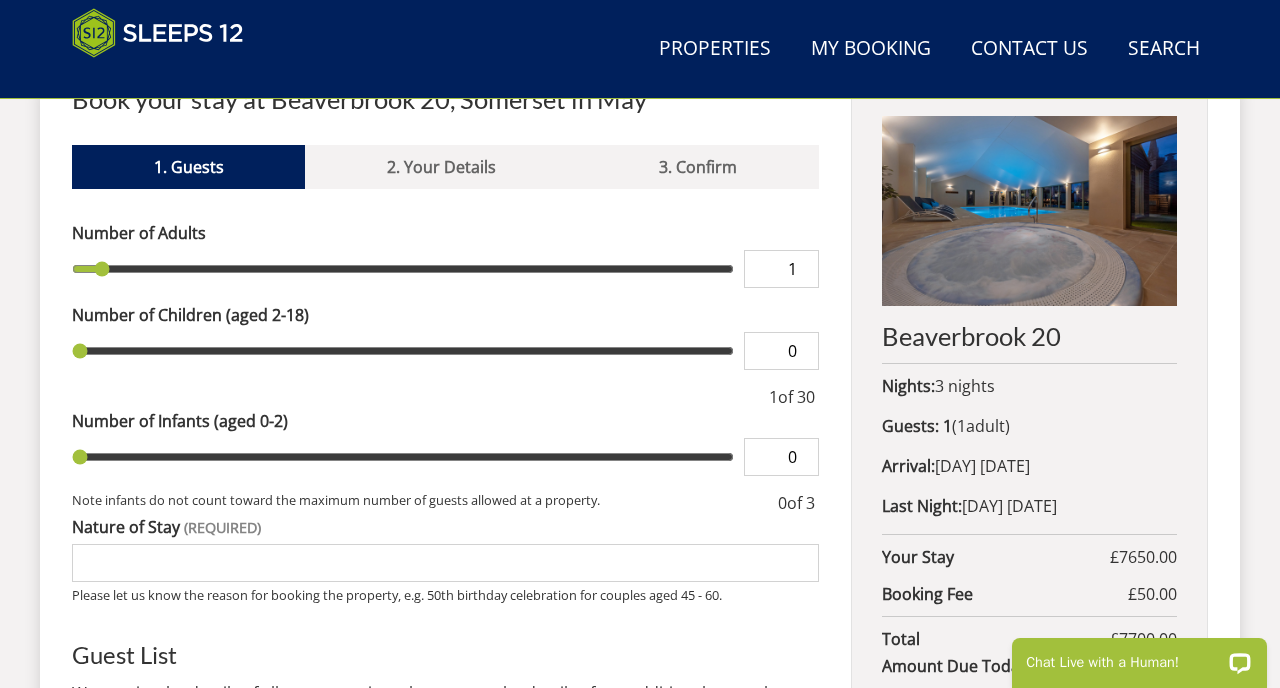 scroll, scrollTop: 772, scrollLeft: 0, axis: vertical 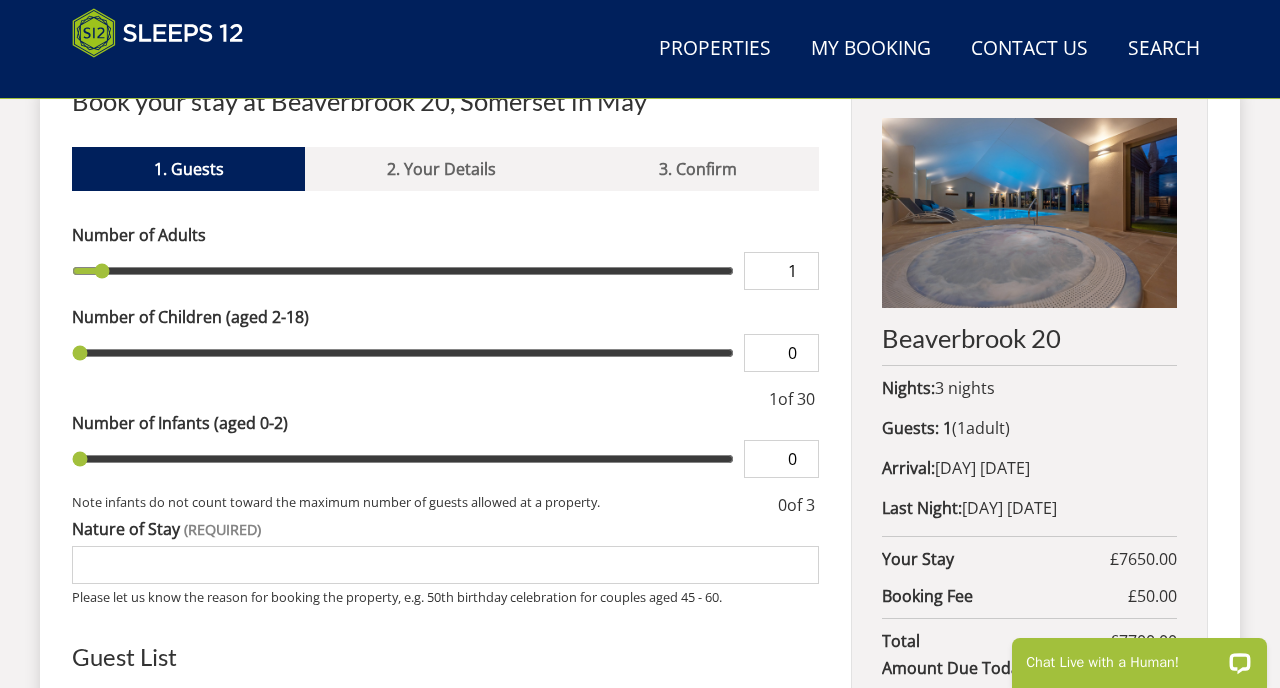 type on "2" 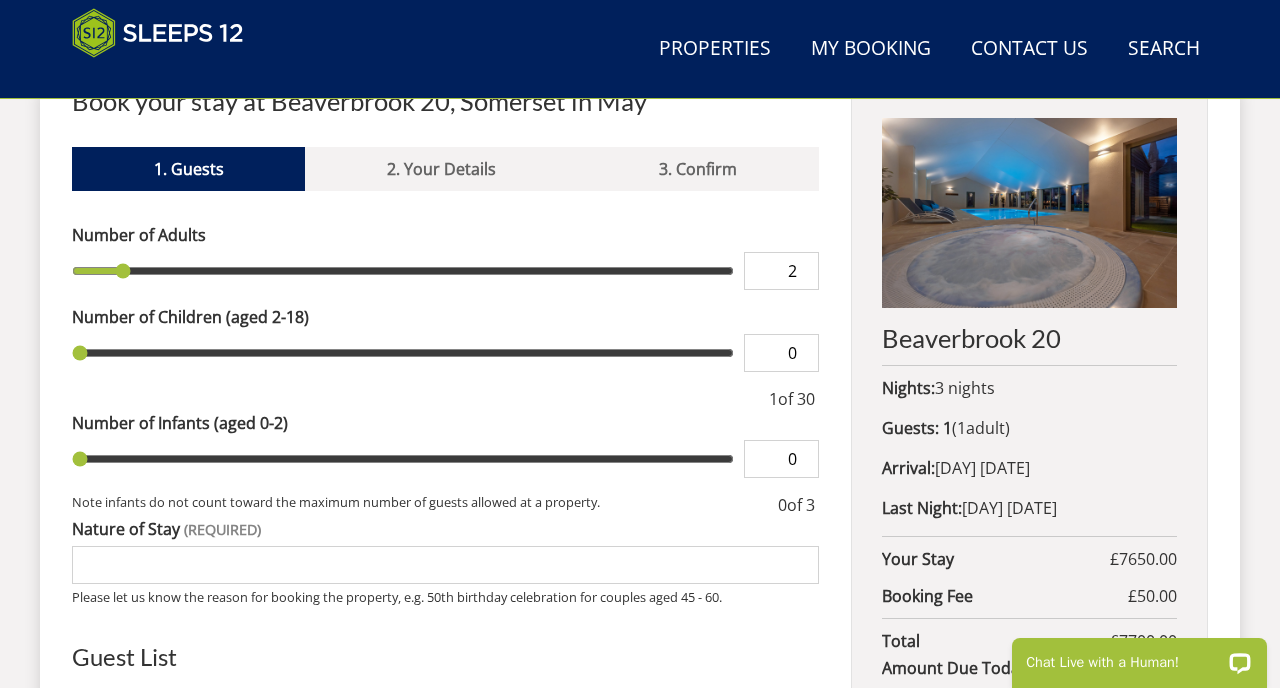 type on "3" 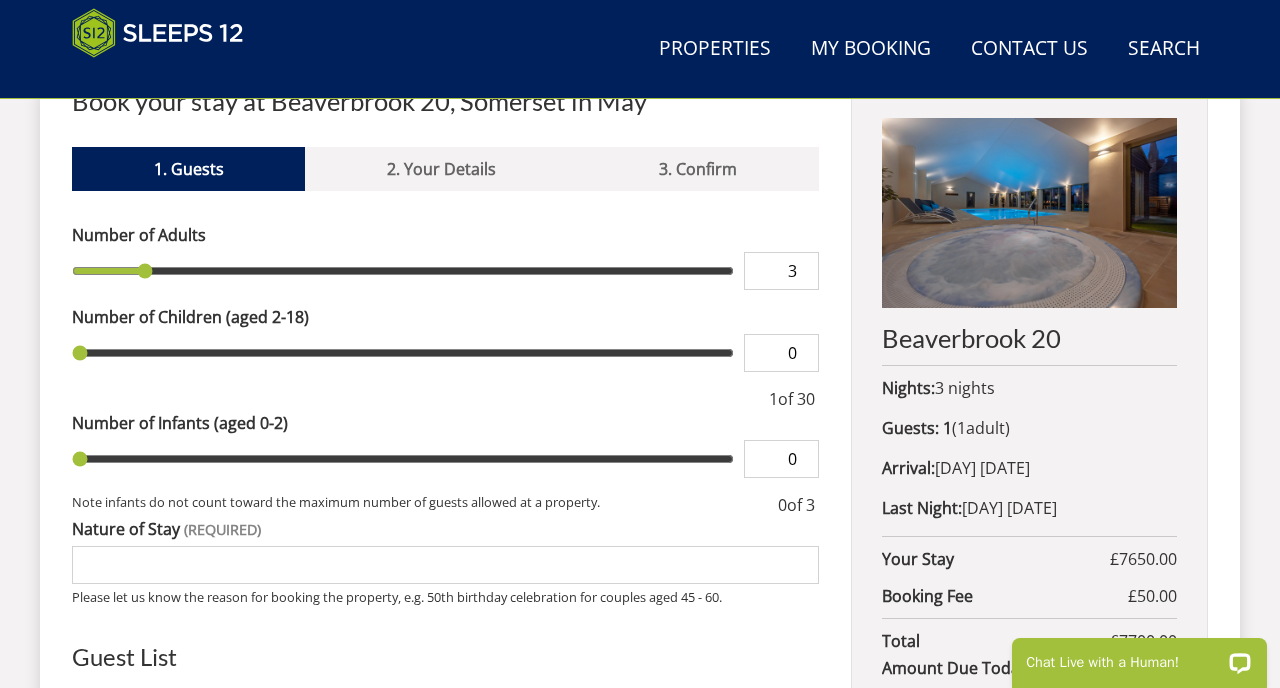 type on "4" 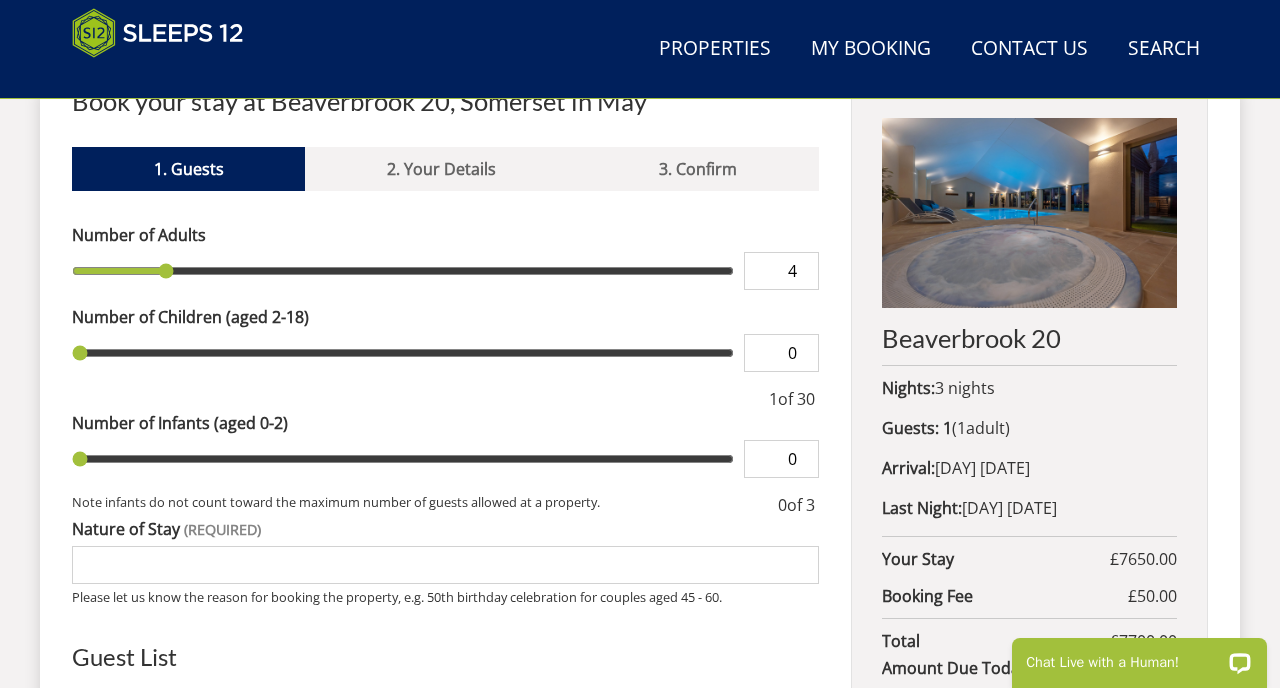 type on "5" 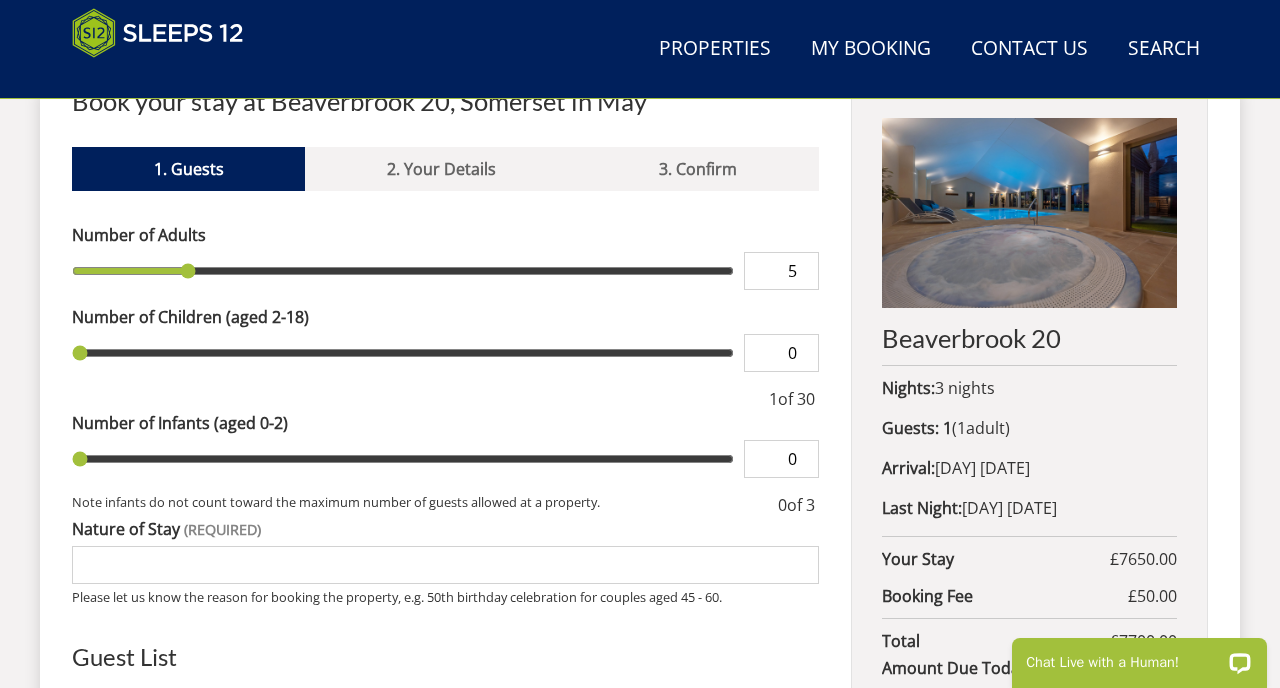 type on "6" 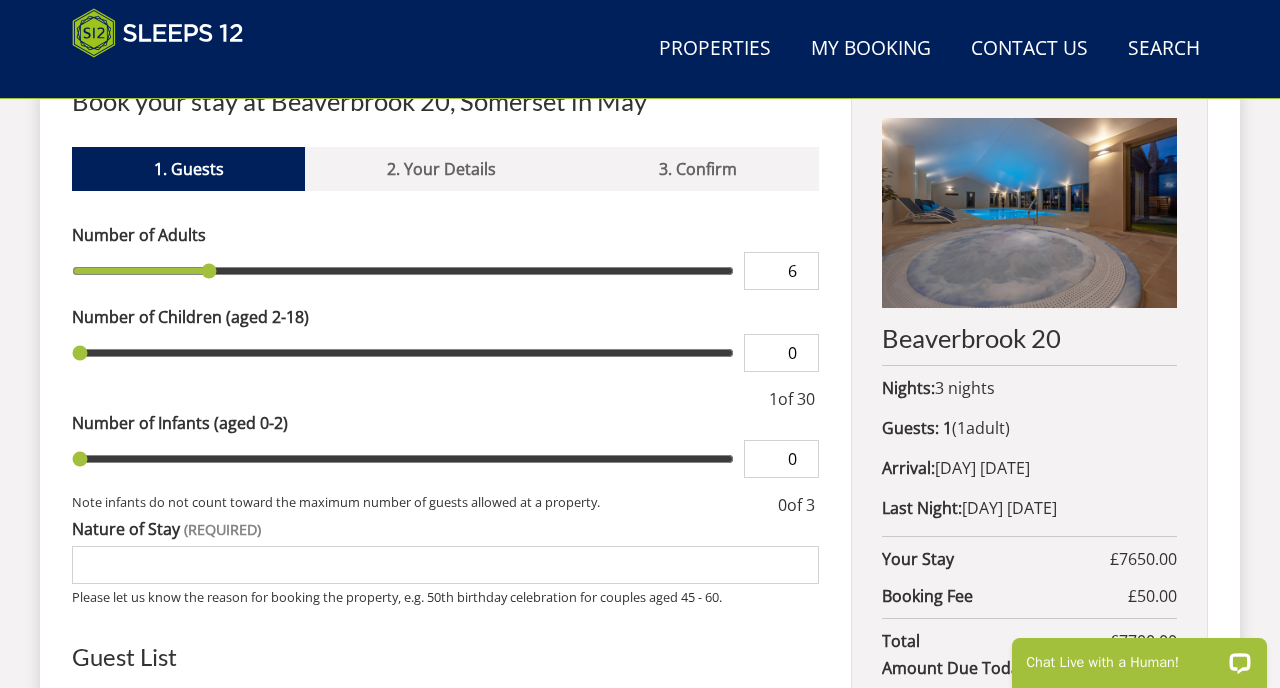 type on "7" 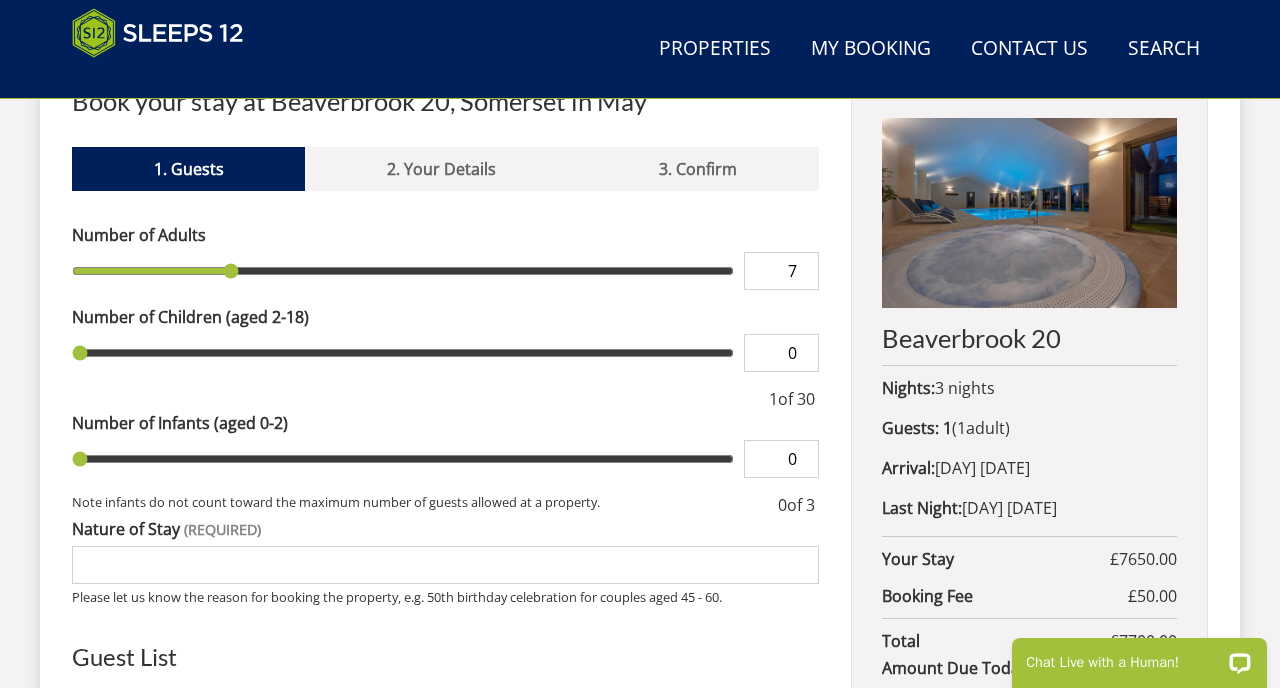 type on "8" 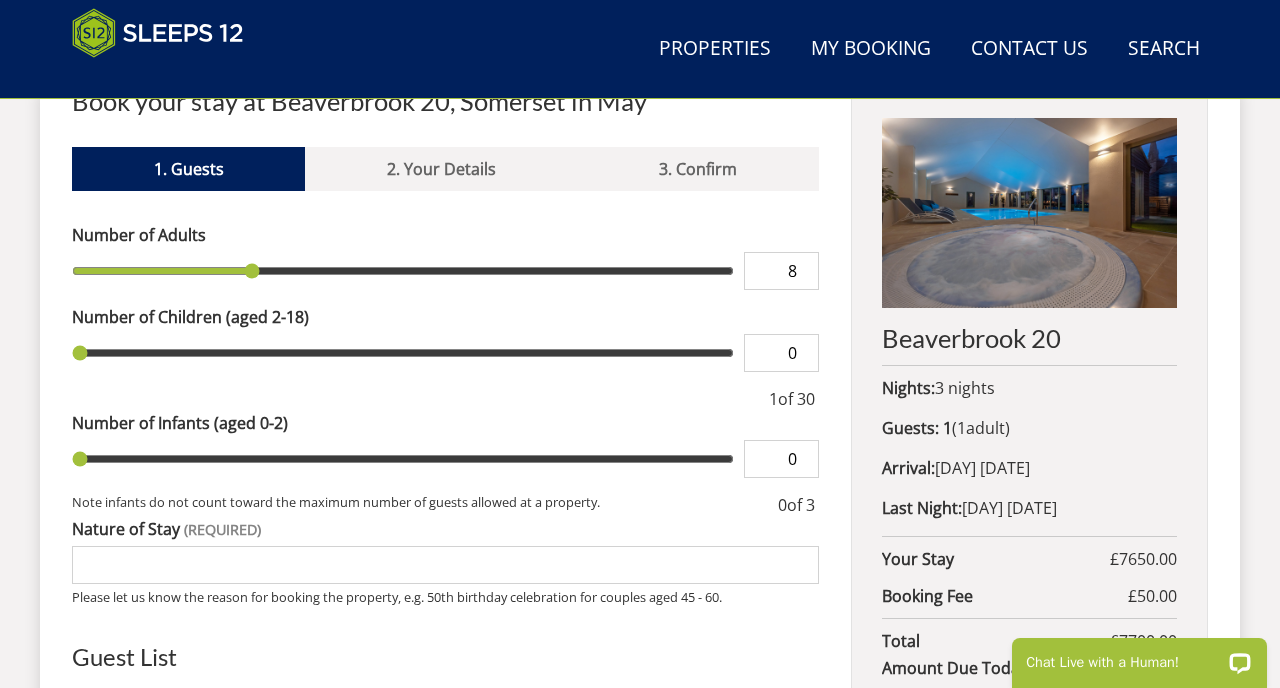 type on "9" 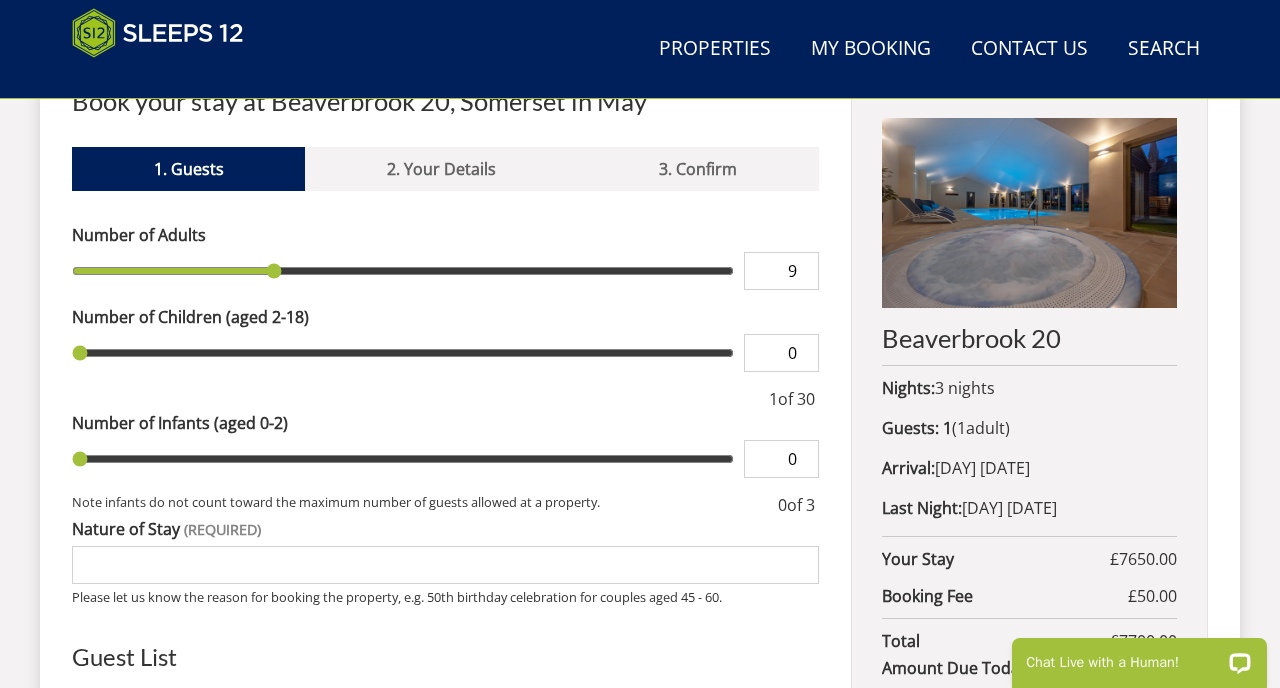 type on "10" 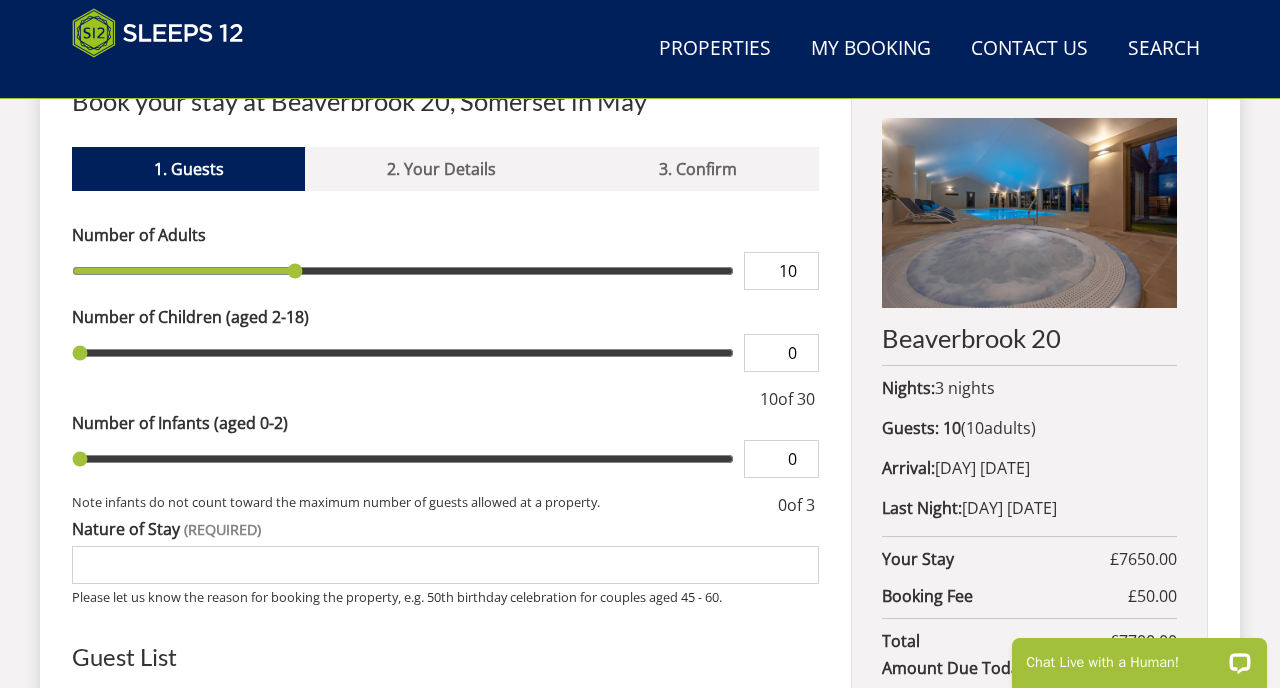 type on "11" 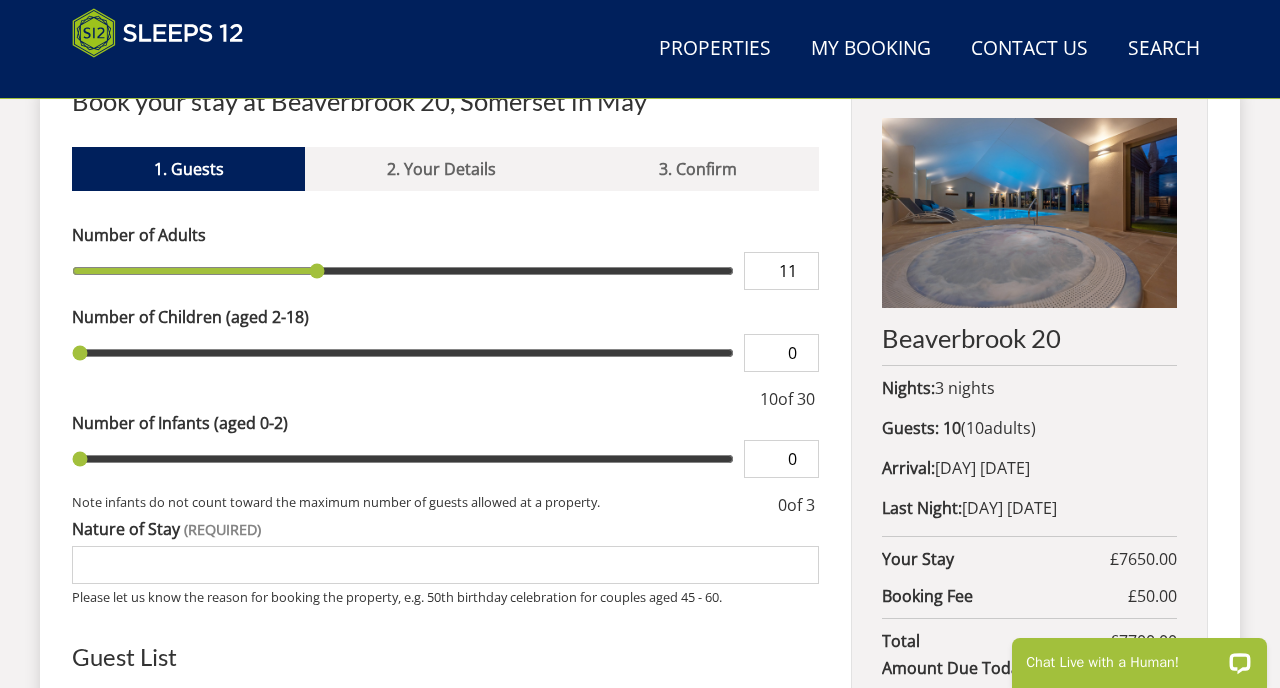type on "12" 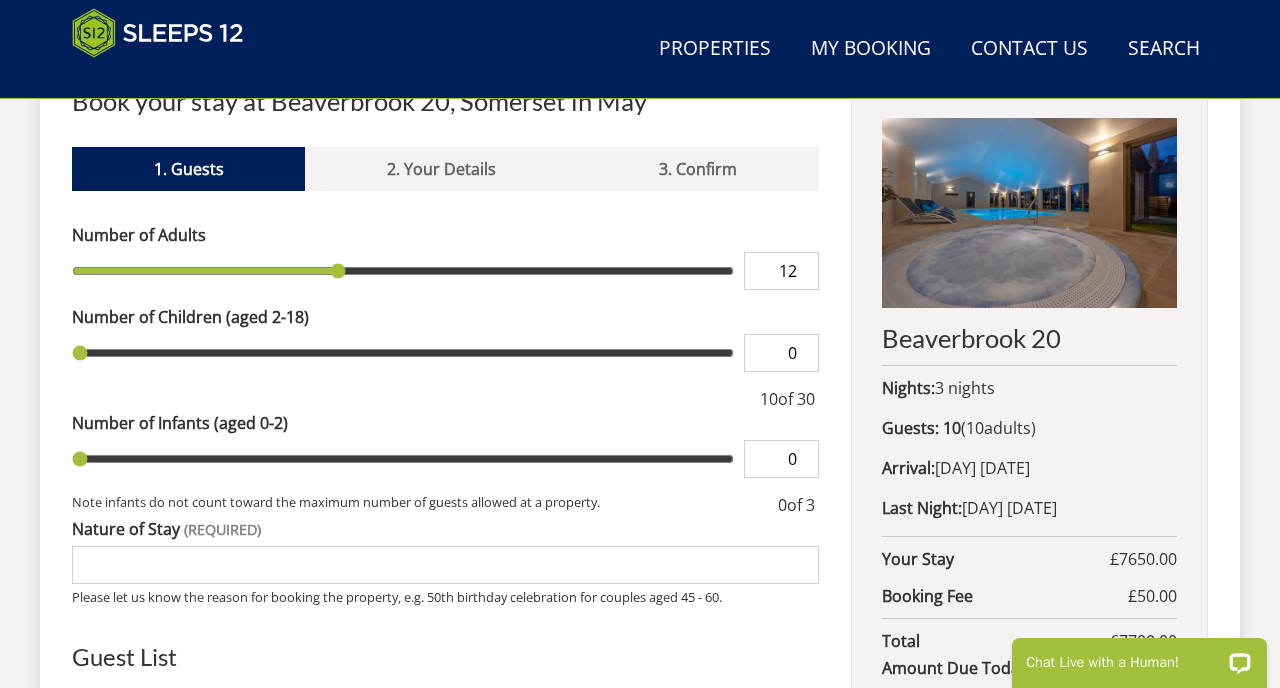 type on "13" 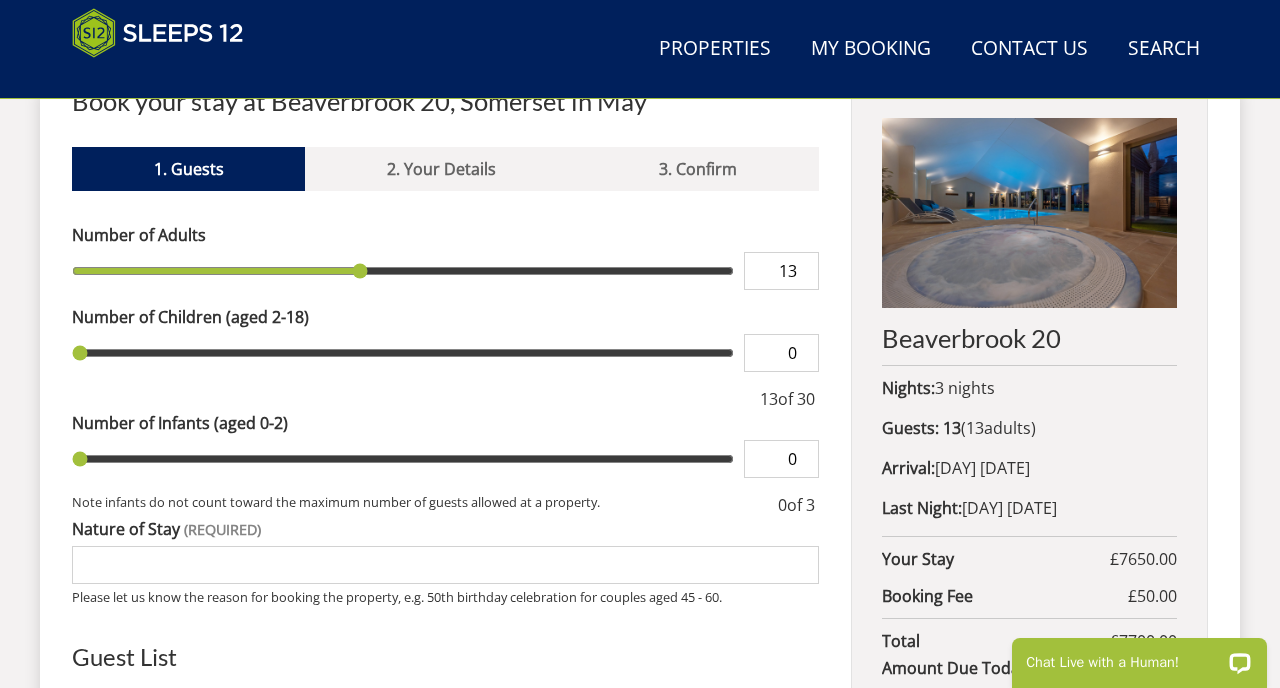 type on "14" 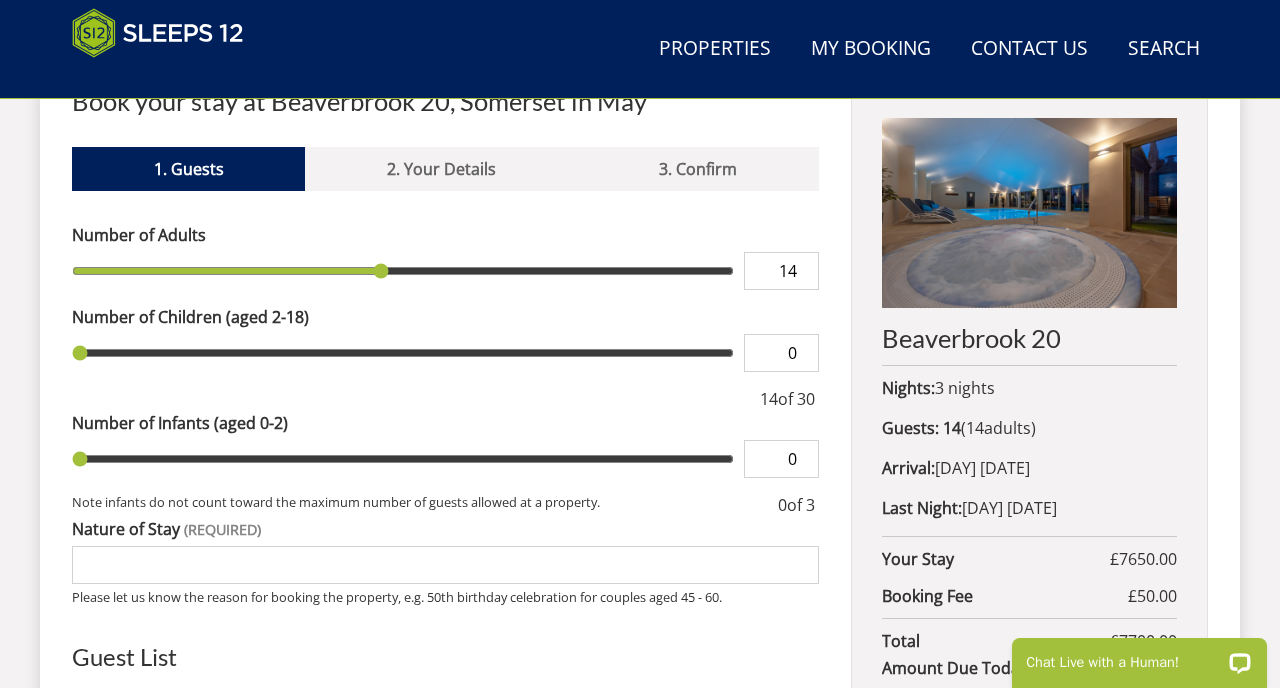 type on "15" 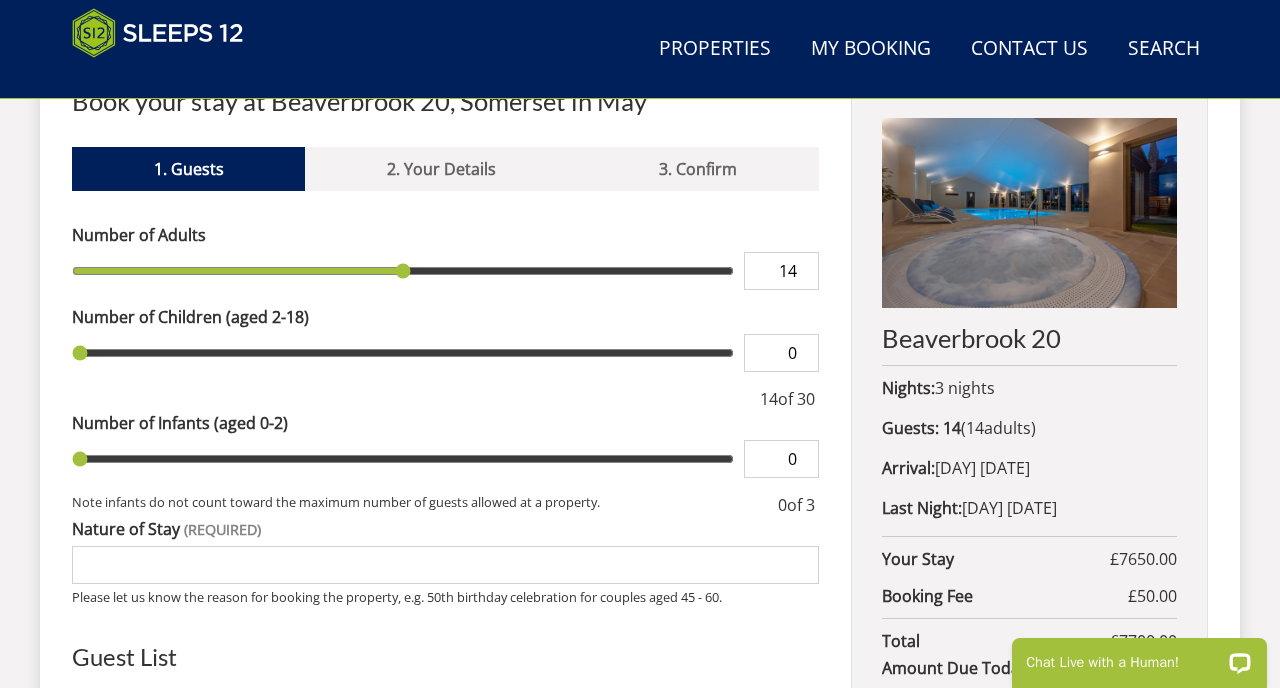 type on "15" 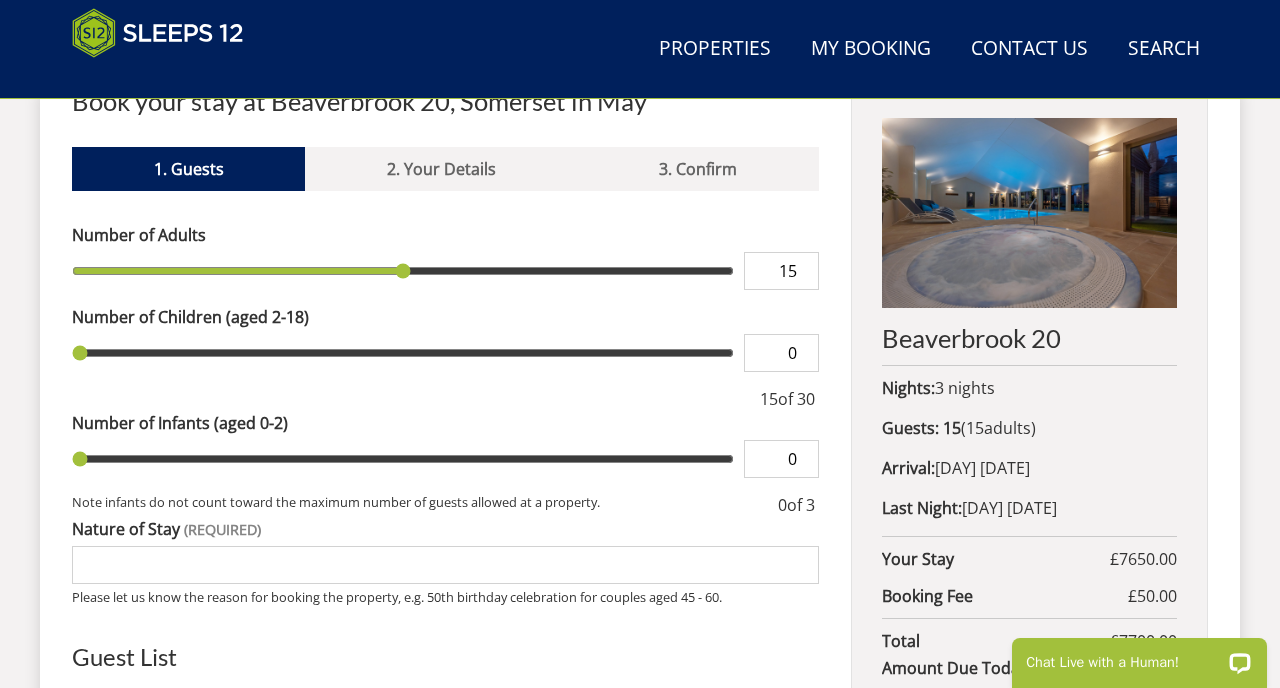 type on "16" 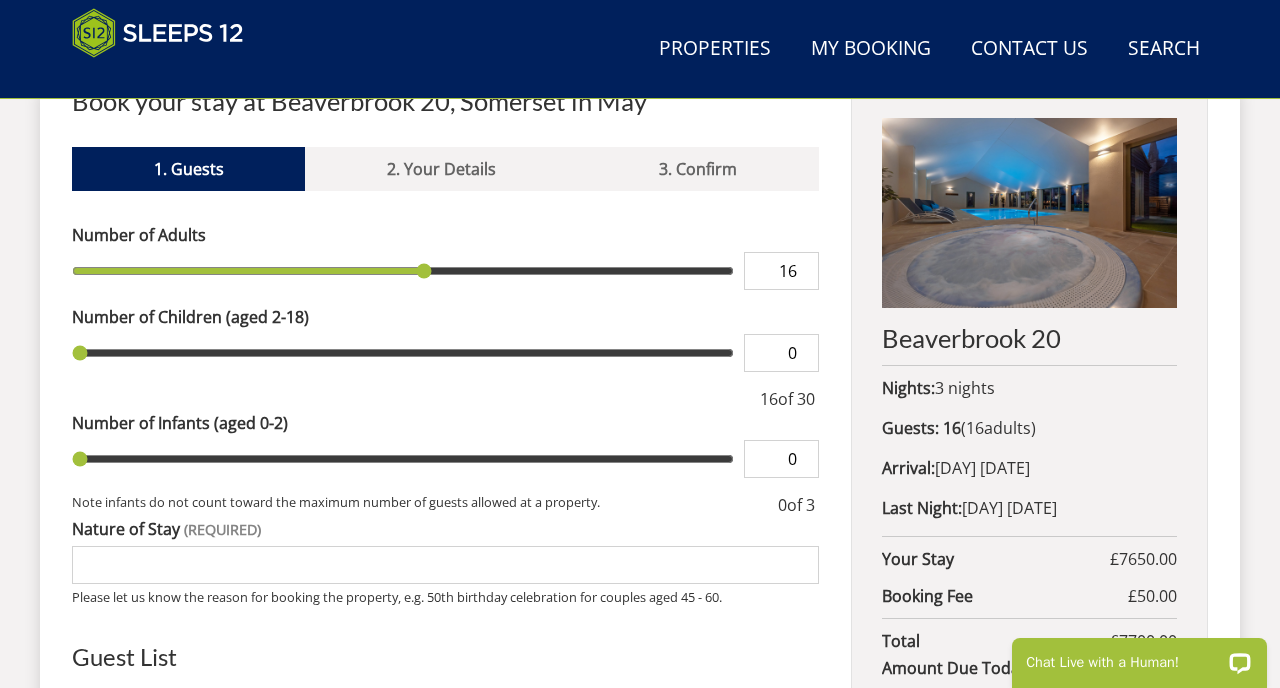 type on "17" 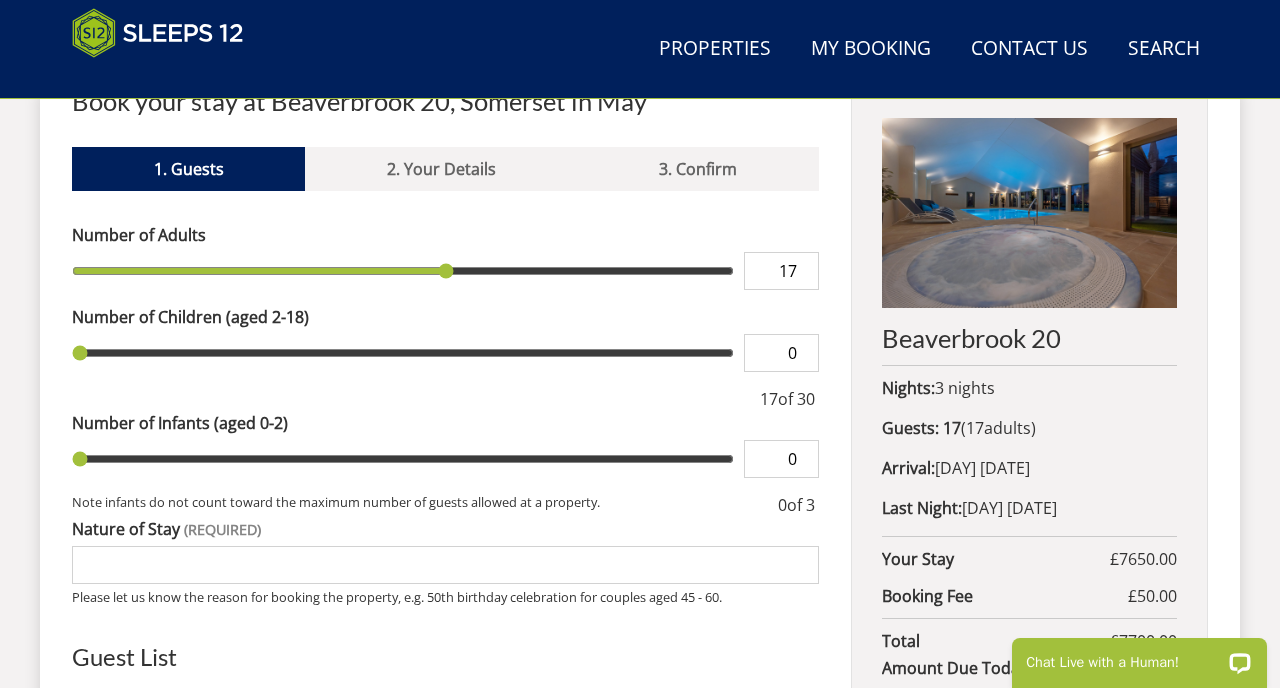 type on "18" 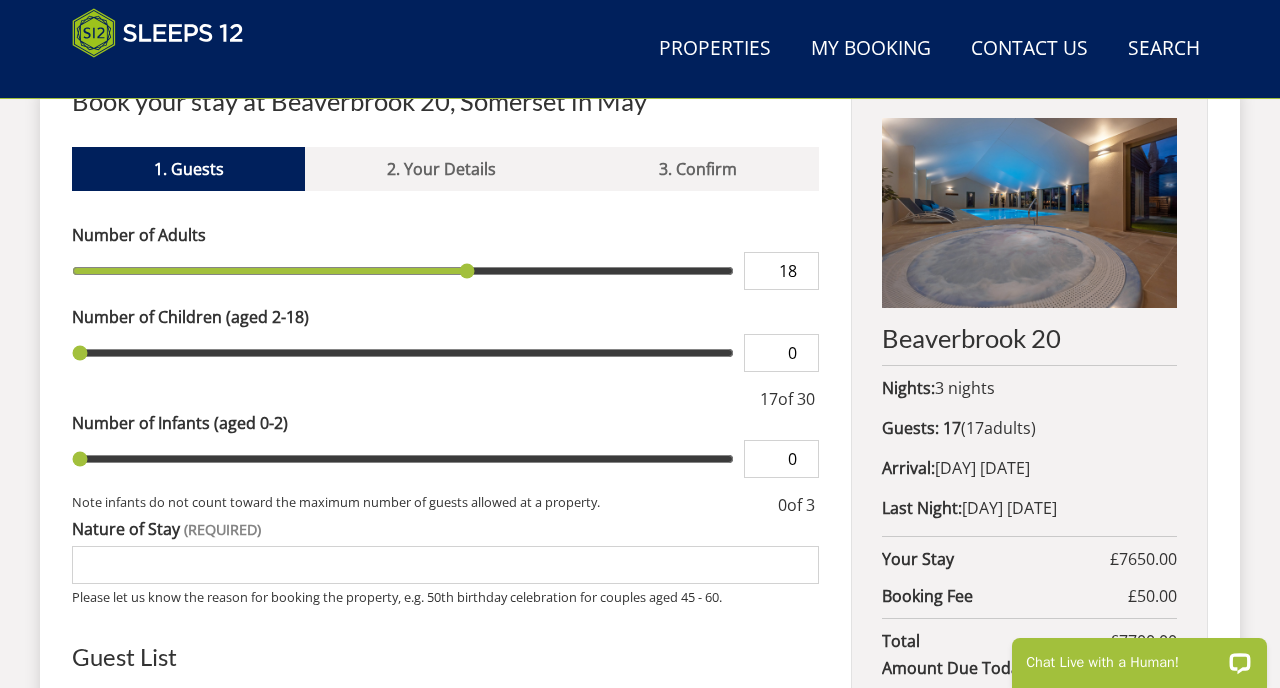 type on "19" 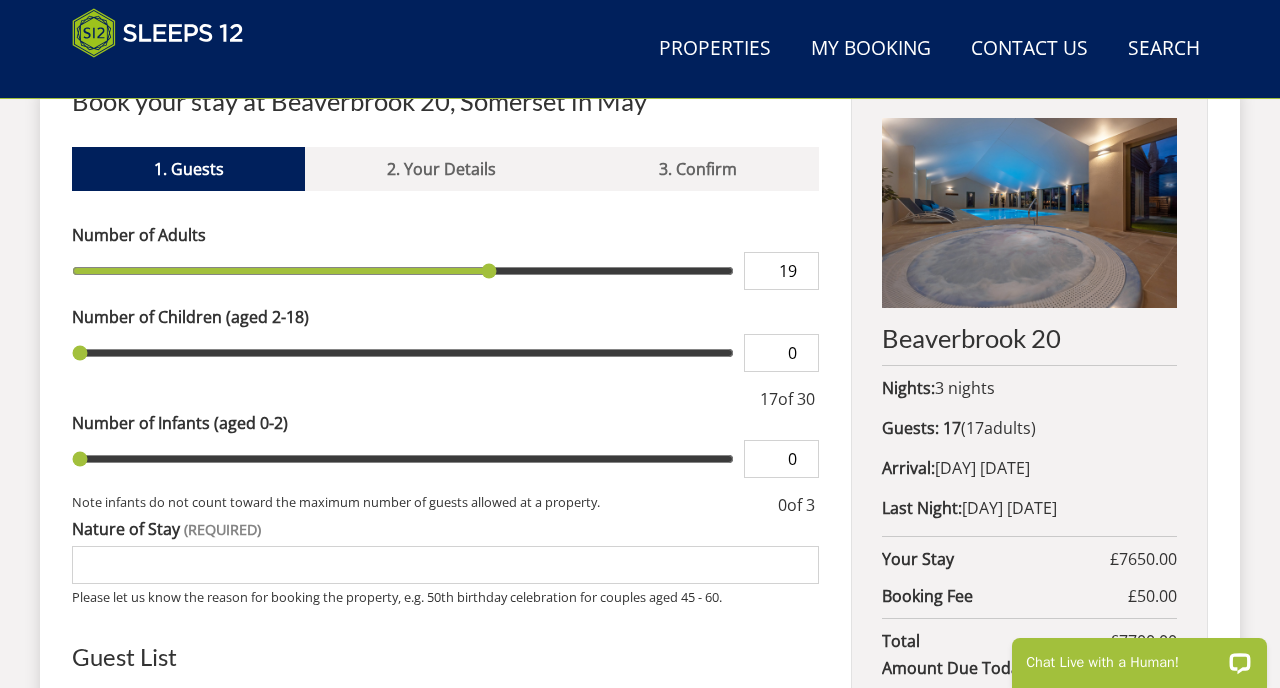 type on "20" 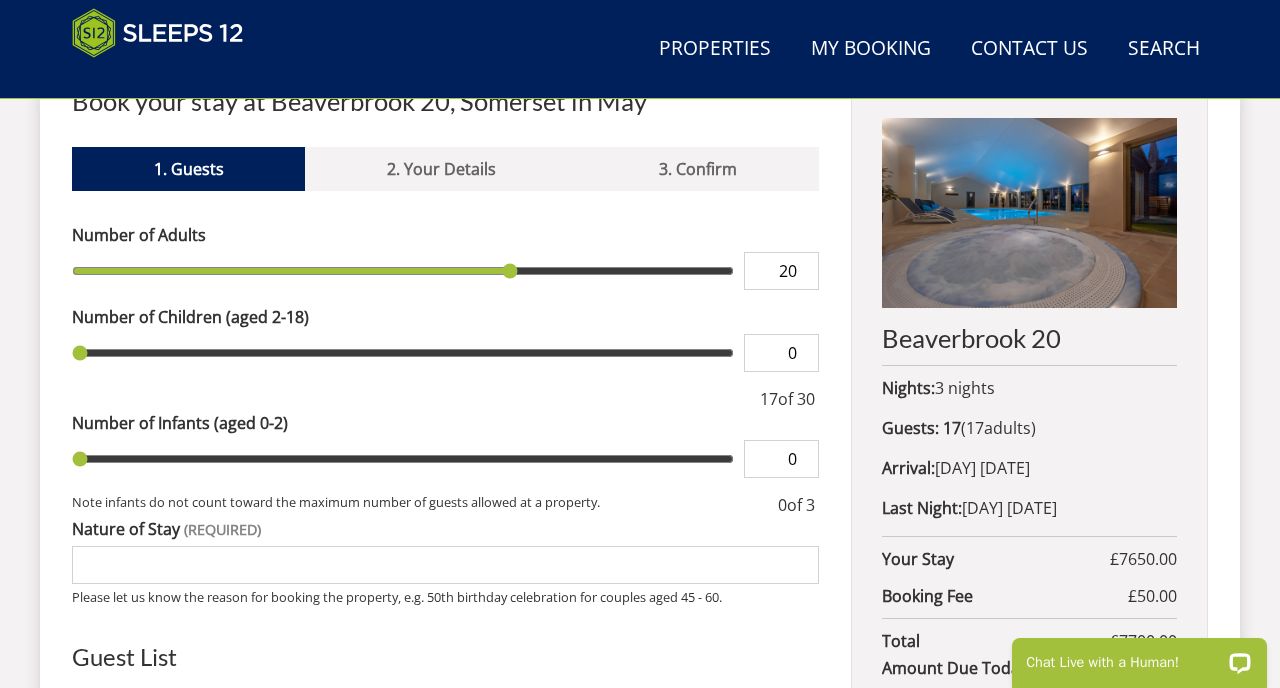 type on "21" 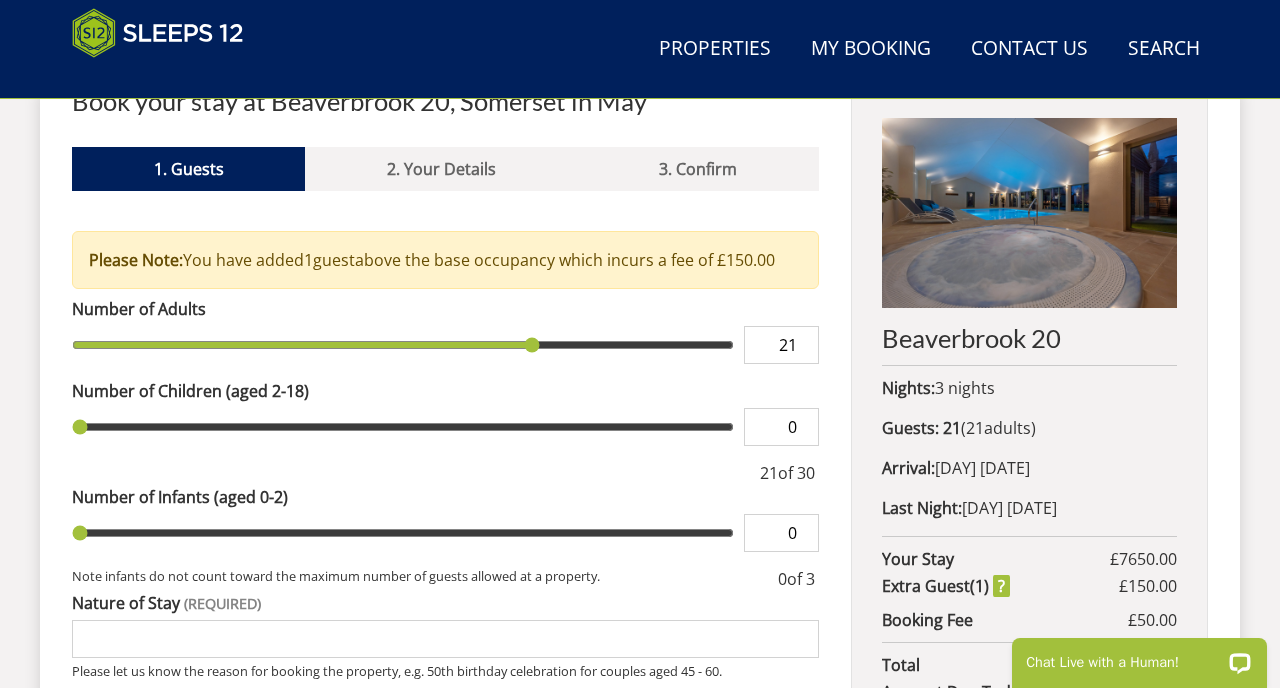 type on "22" 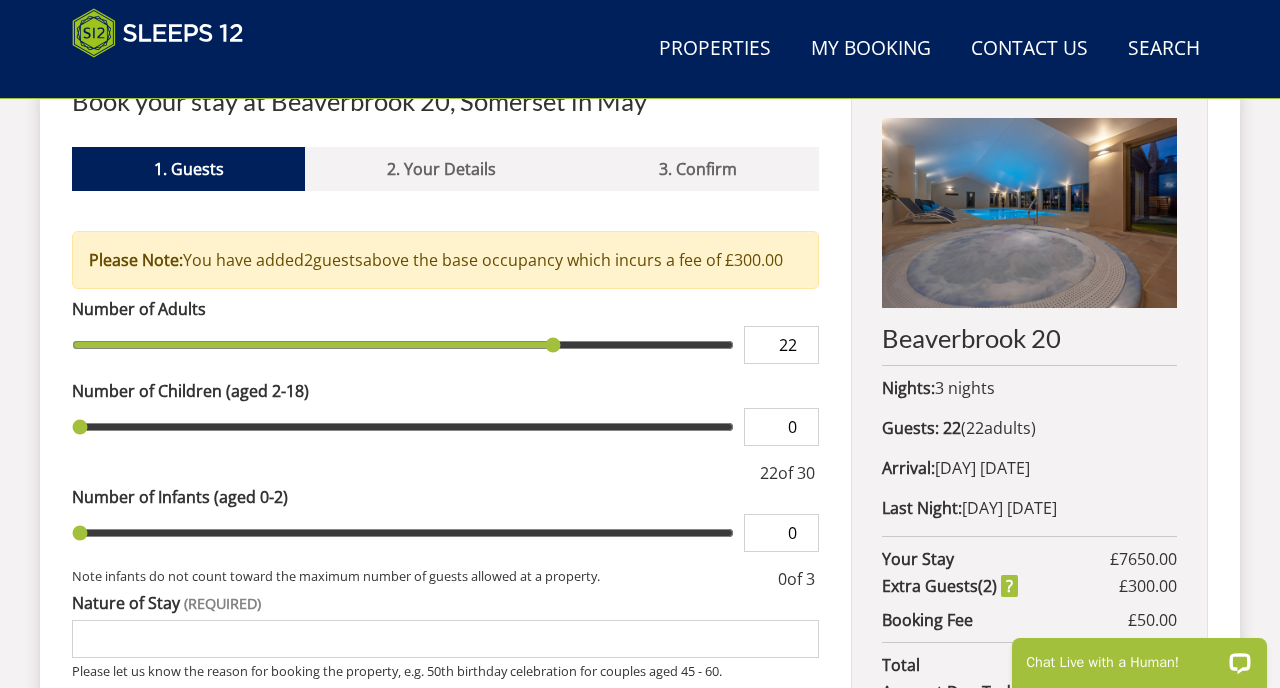 type on "23" 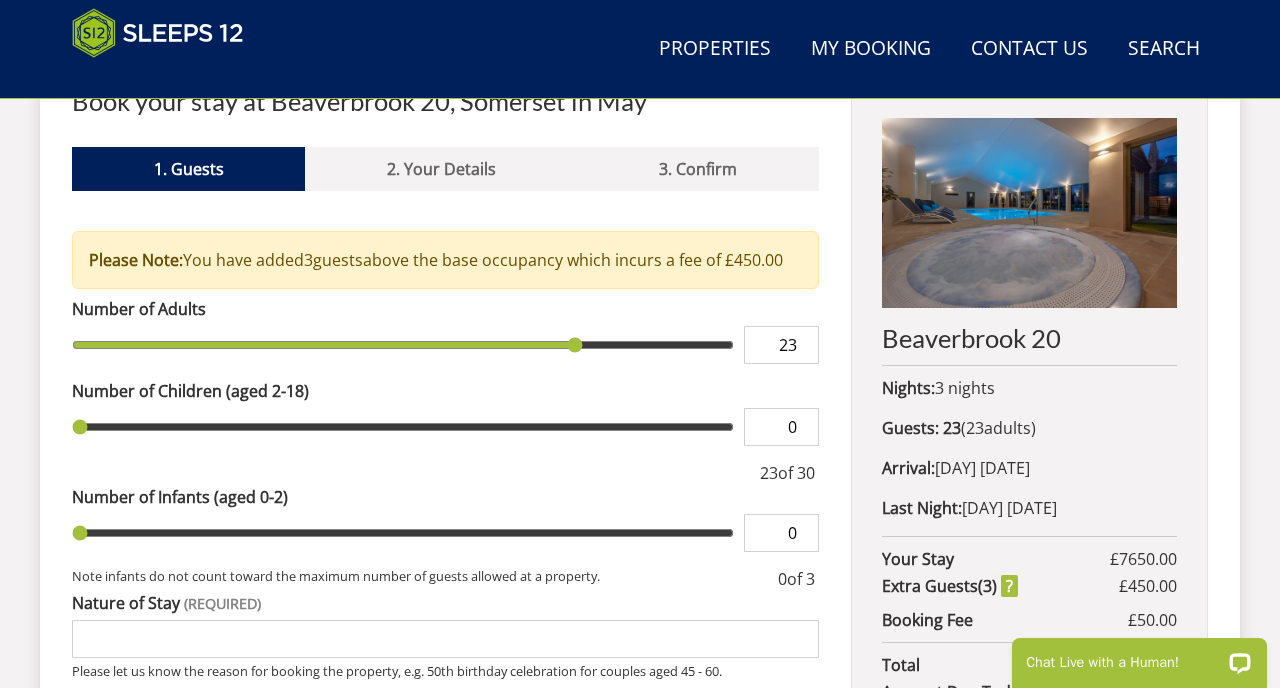type on "22" 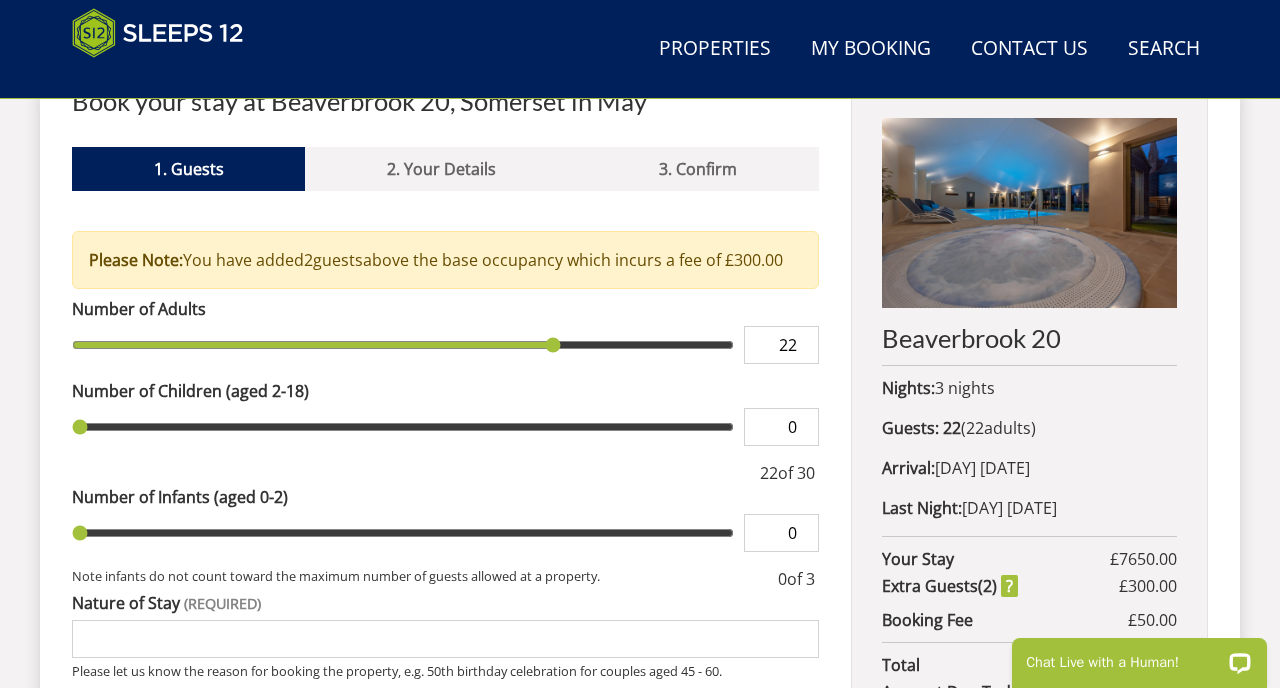 type on "21" 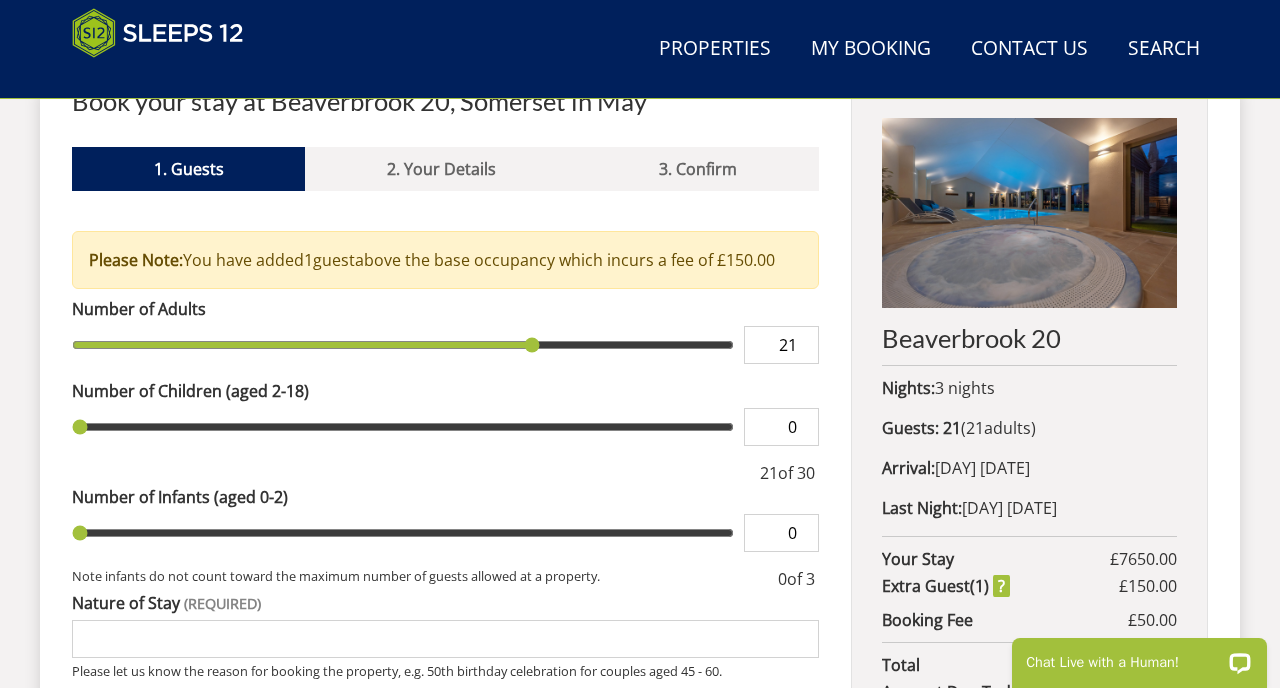 type on "20" 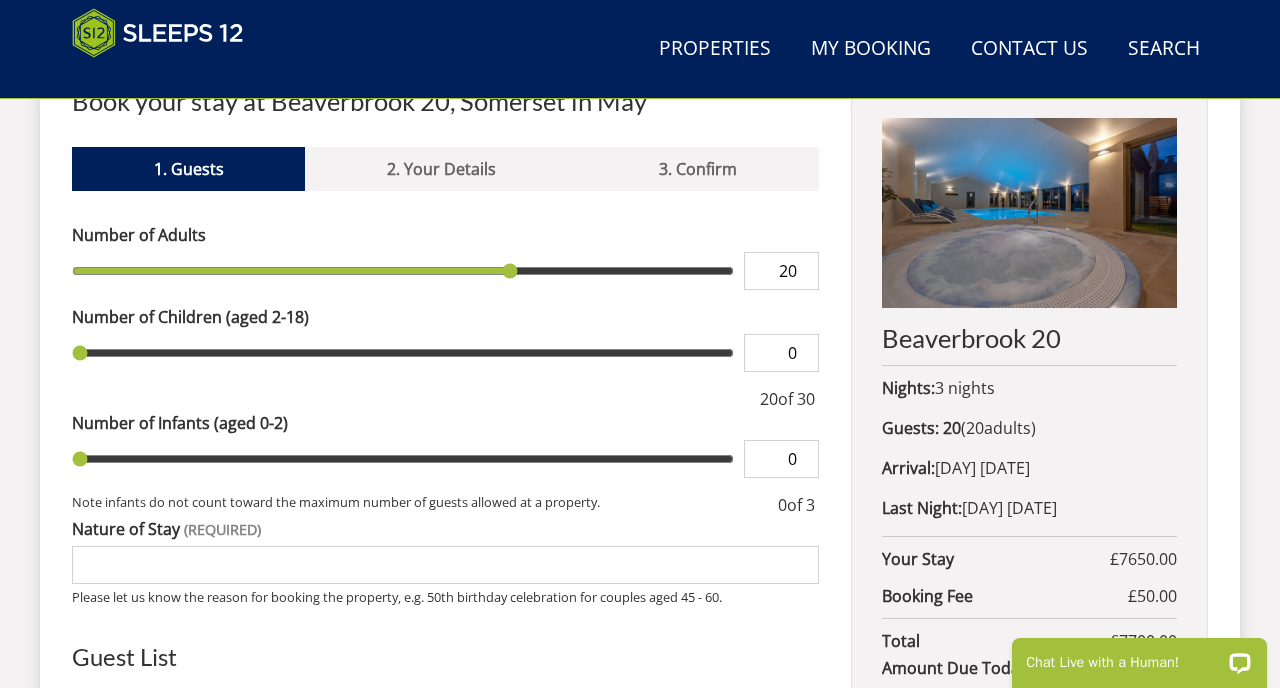 type on "21" 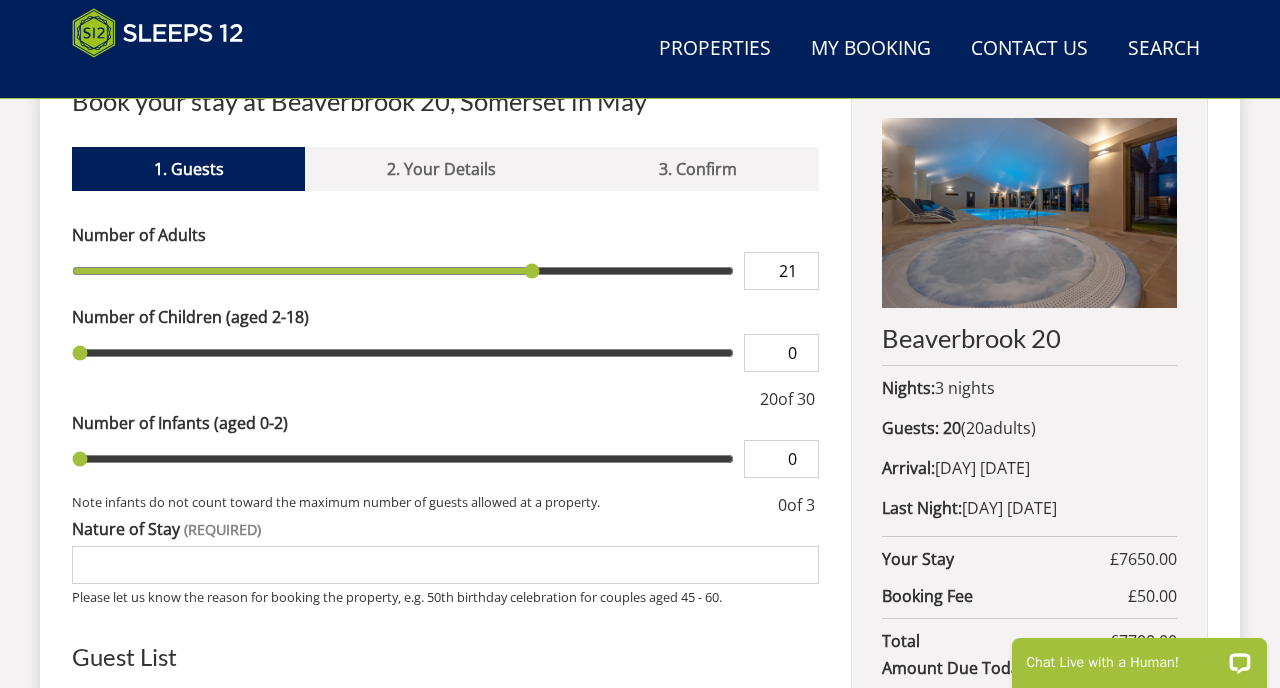 type on "22" 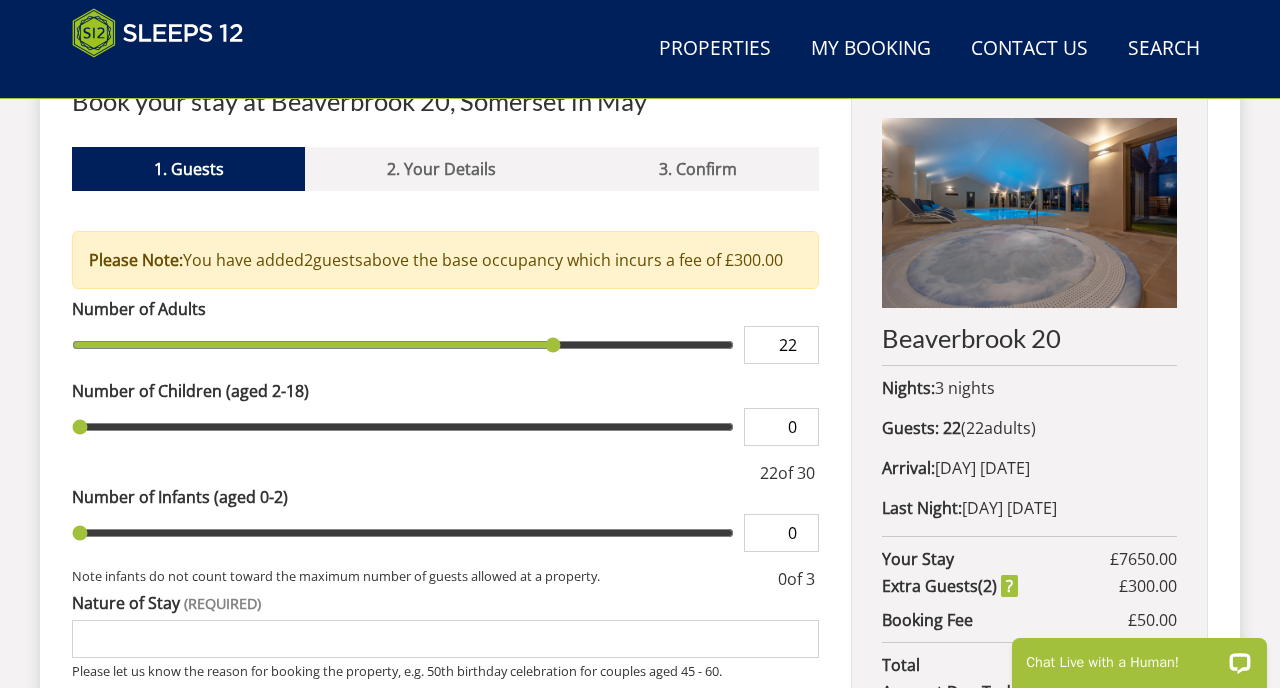 type on "23" 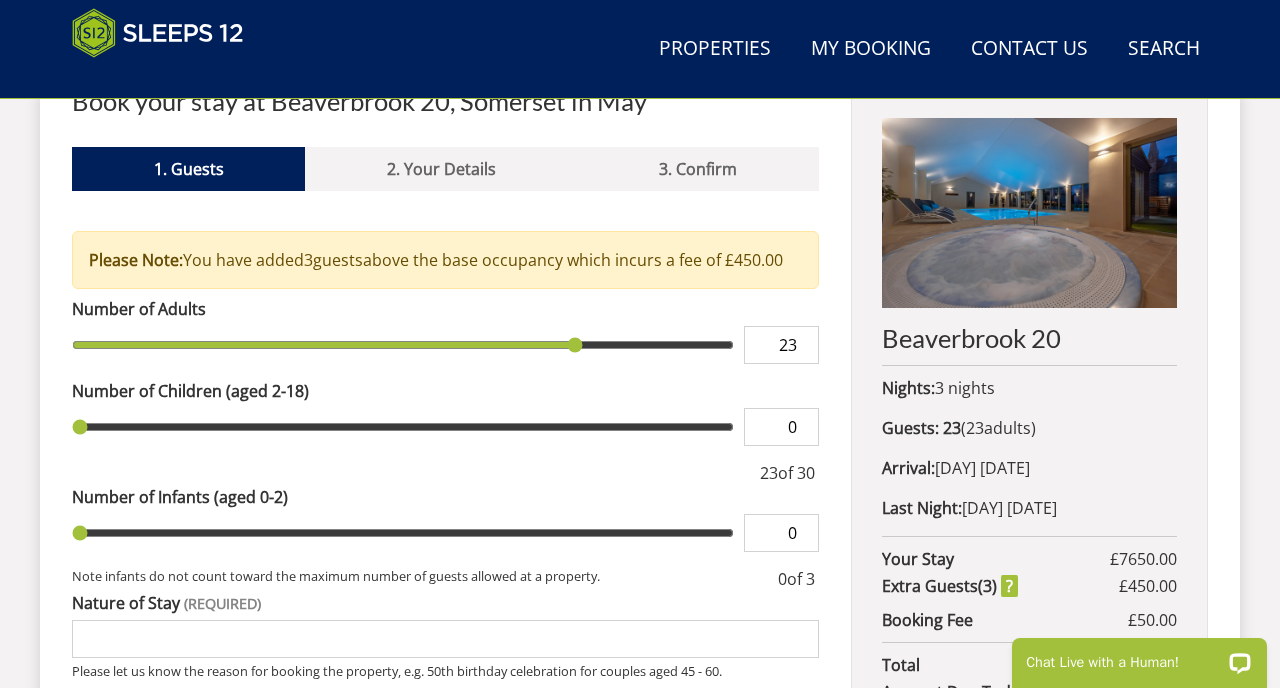 type on "24" 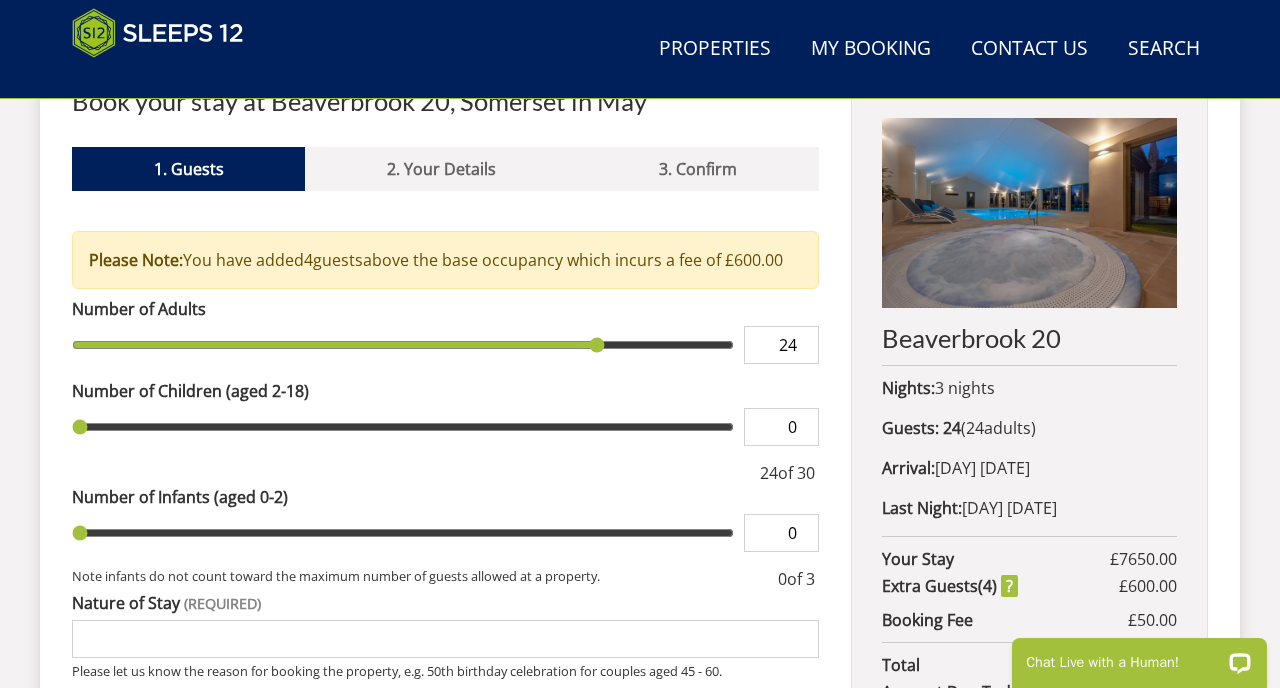 drag, startPoint x: 107, startPoint y: 273, endPoint x: 588, endPoint y: 338, distance: 485.372 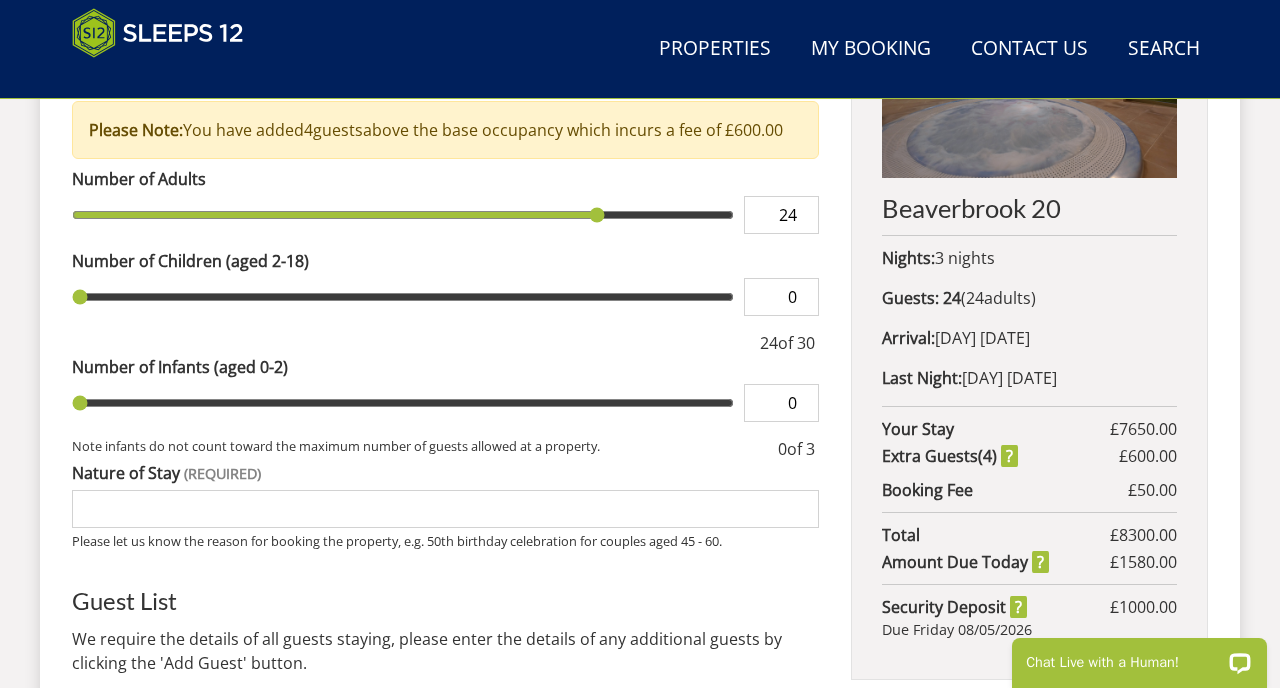scroll, scrollTop: 916, scrollLeft: 0, axis: vertical 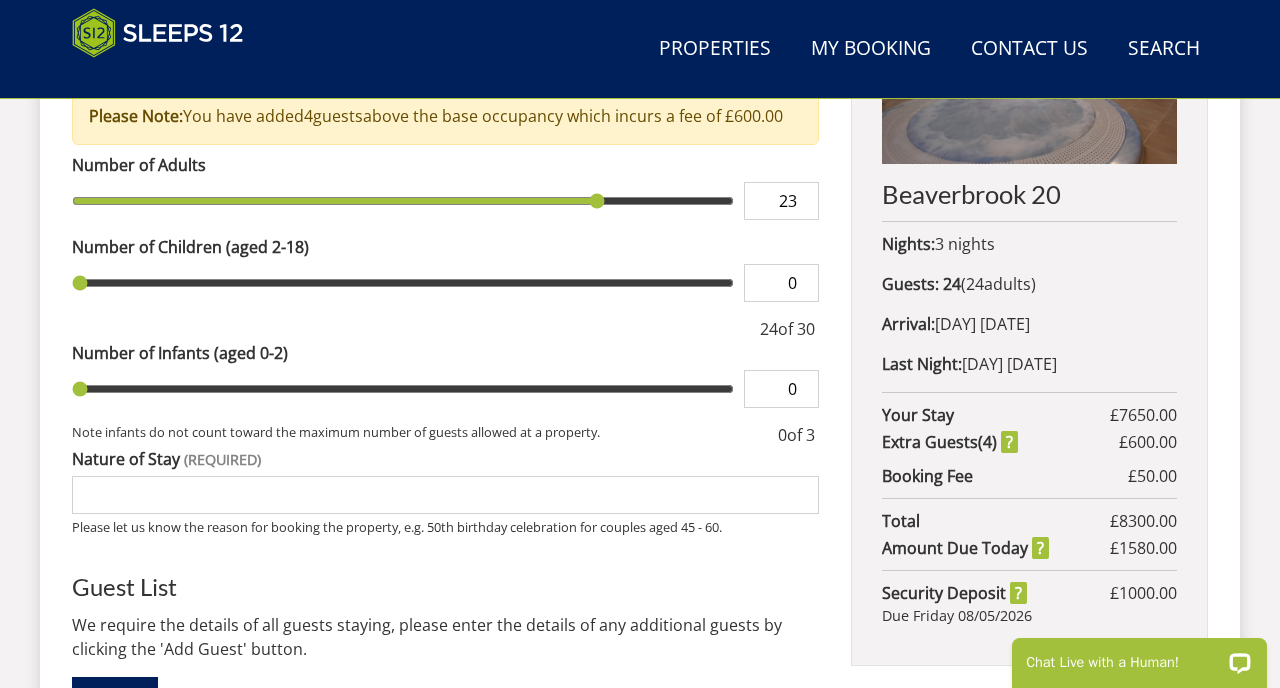 type on "23" 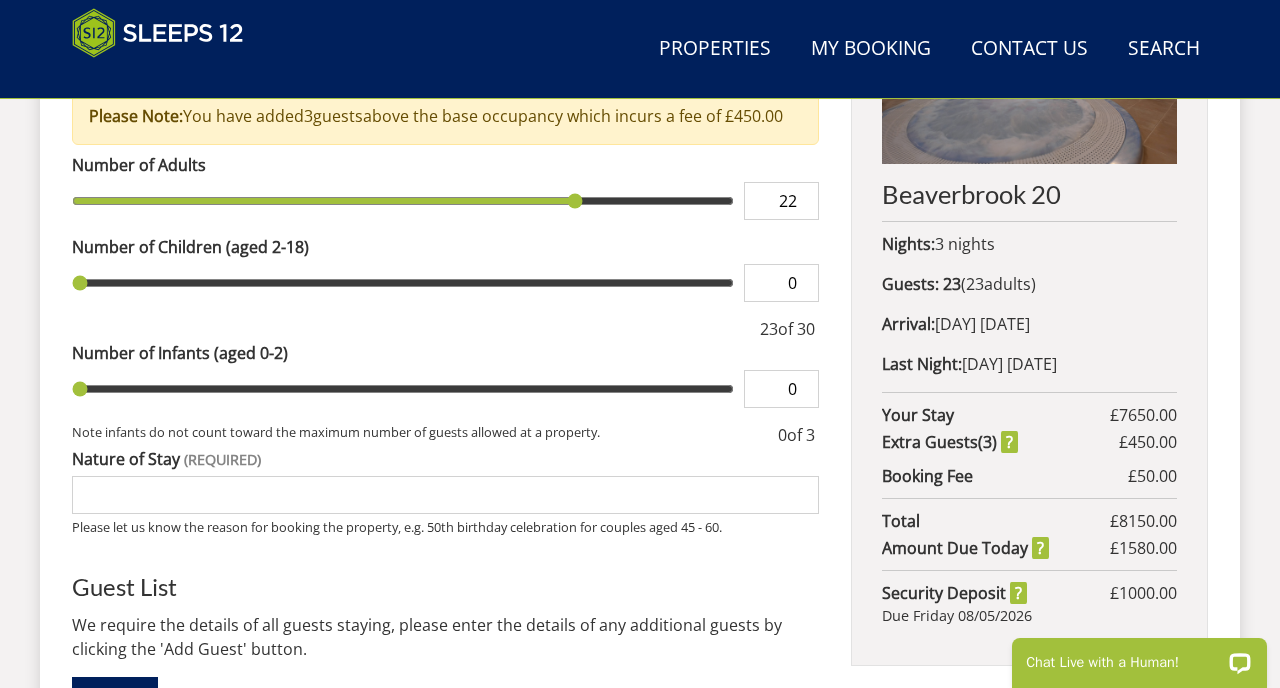 type on "22" 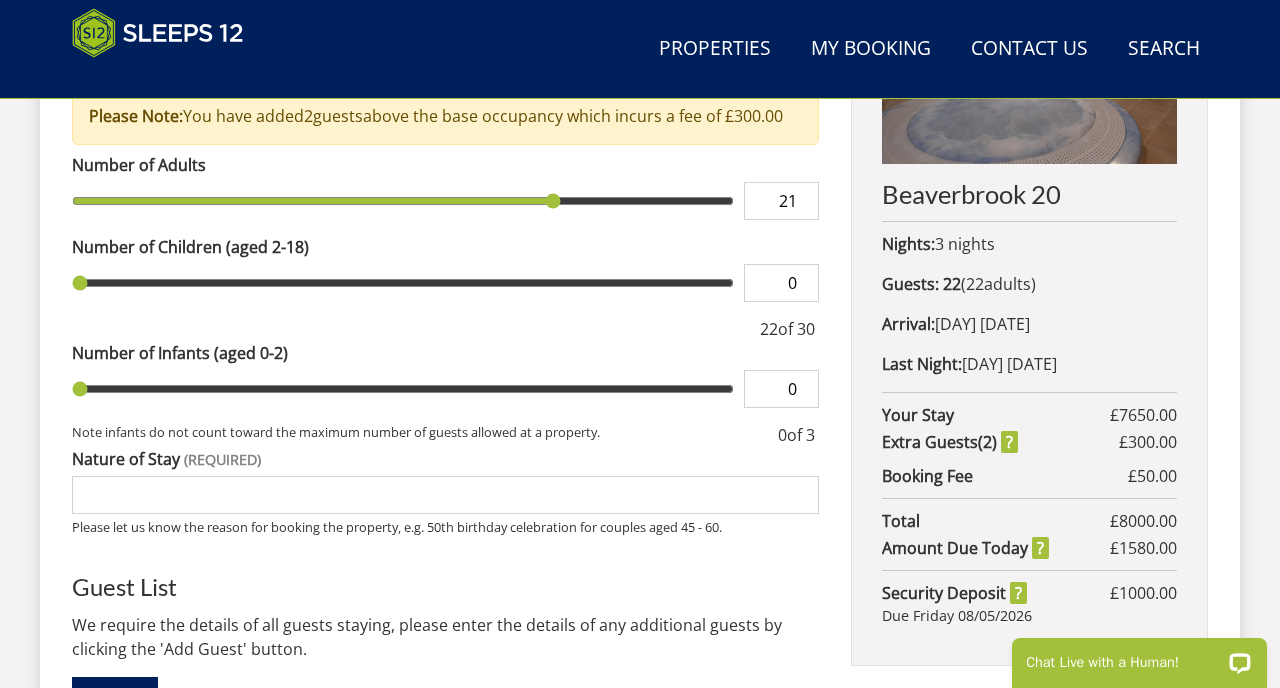 type on "21" 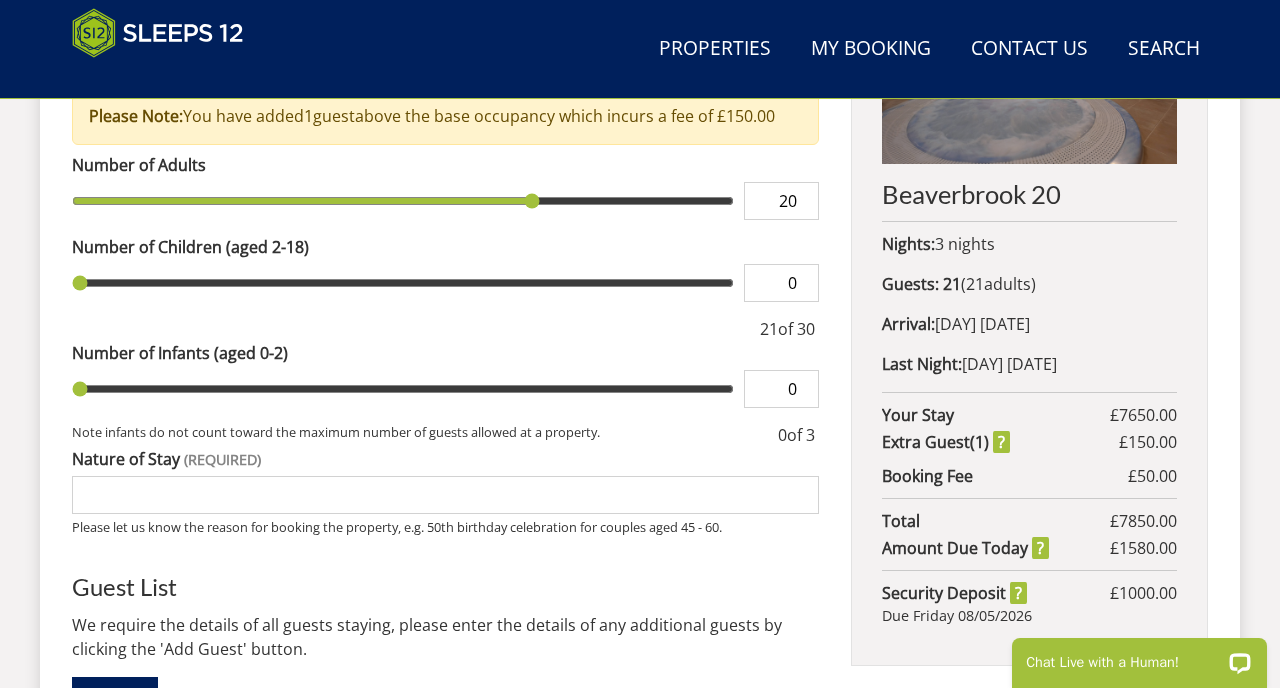 type on "20" 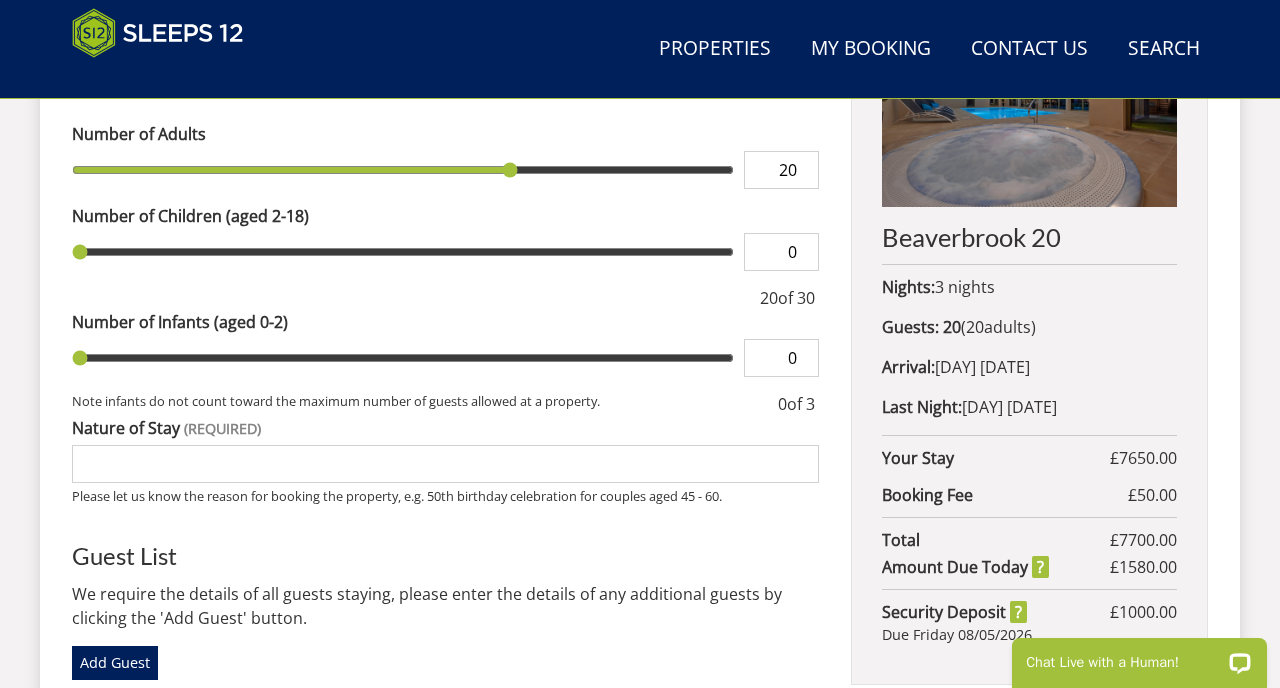 scroll, scrollTop: 867, scrollLeft: 0, axis: vertical 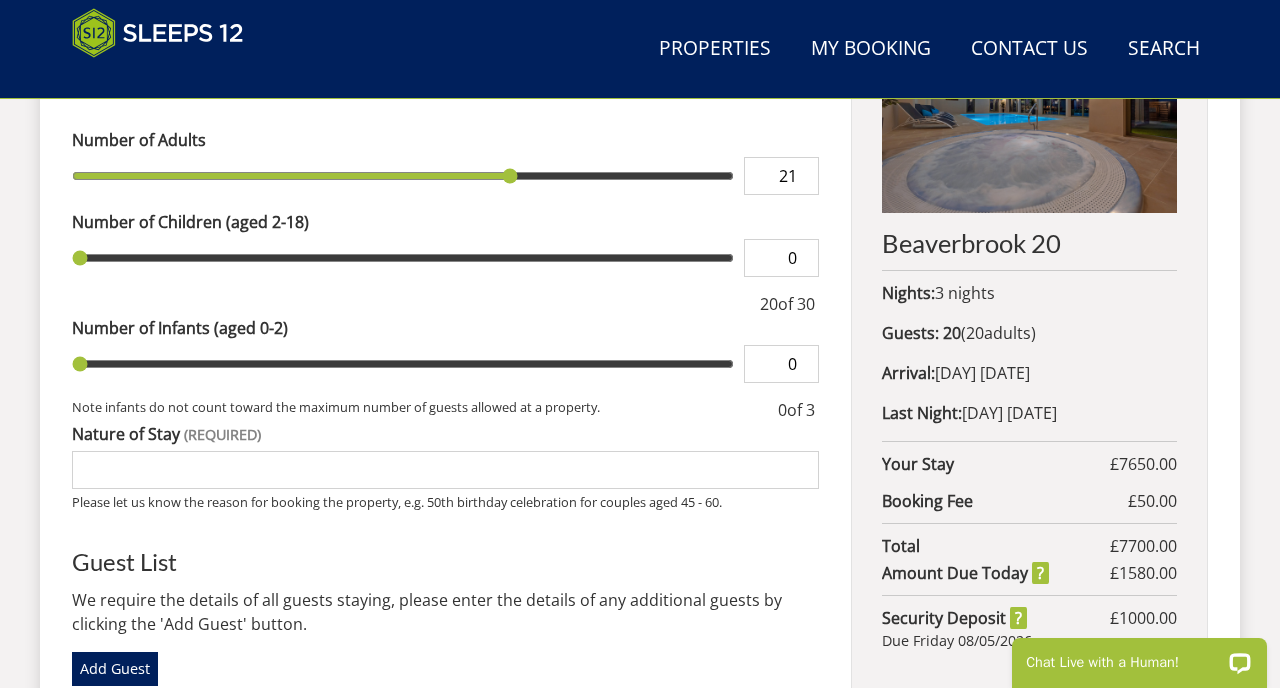 type on "21" 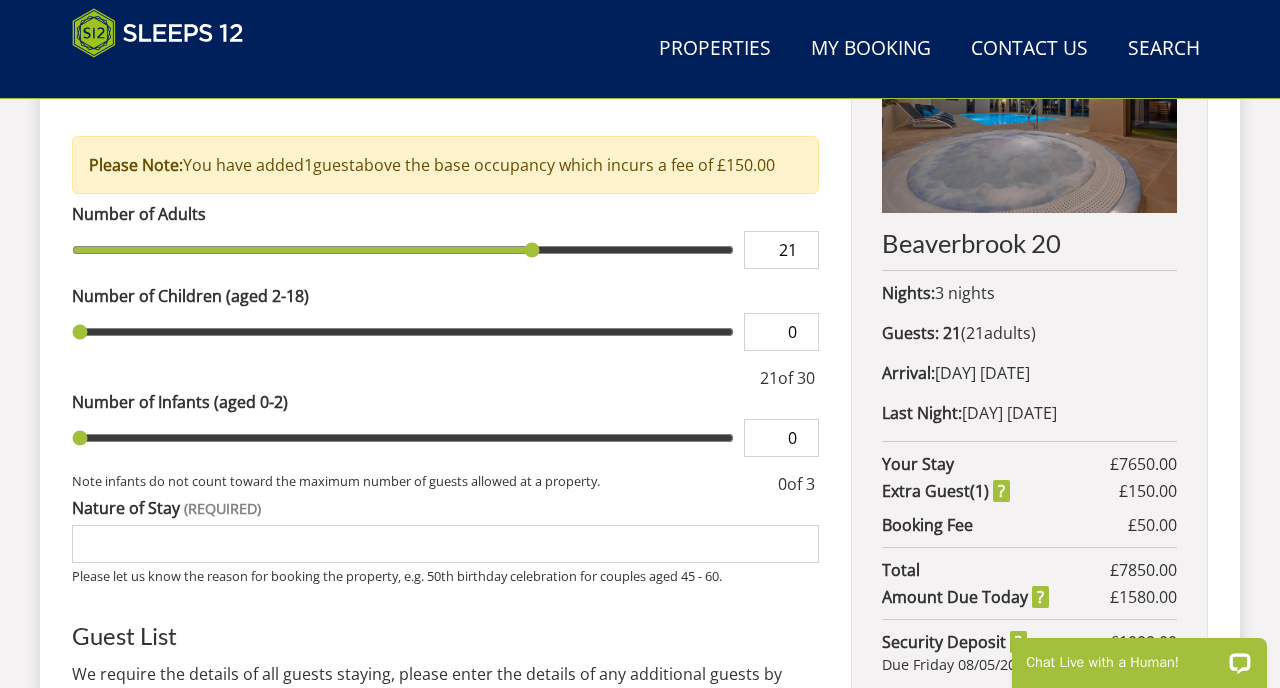 click on "Number of Adults" at bounding box center [445, 214] 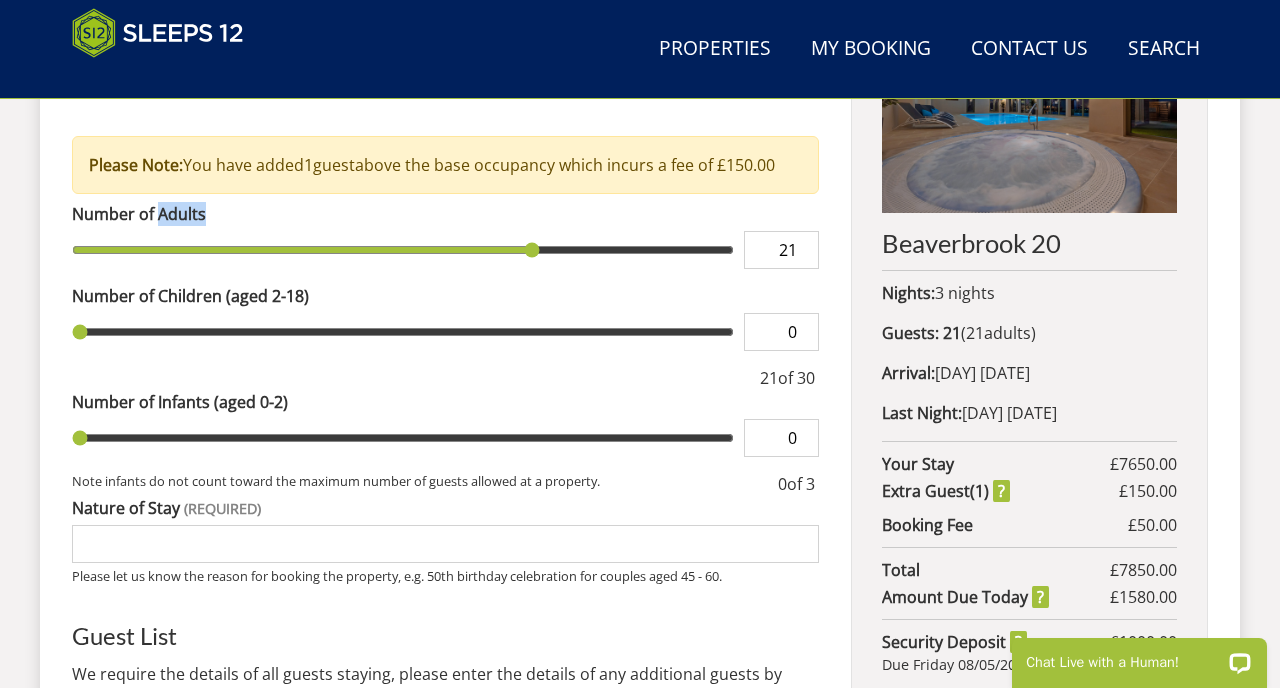 click on "Please Note:
You have added
1  guest s
above the base occupancy which incurs a fee of
£ 150.00" at bounding box center [445, 165] 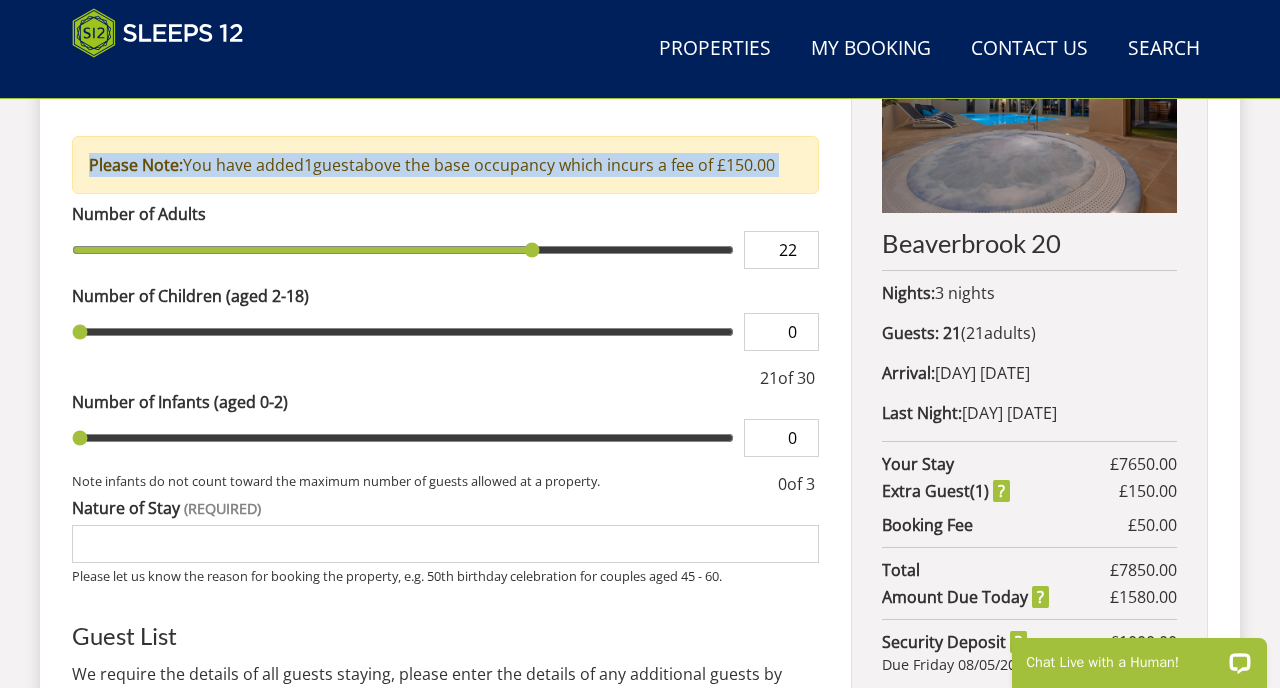 type on "22" 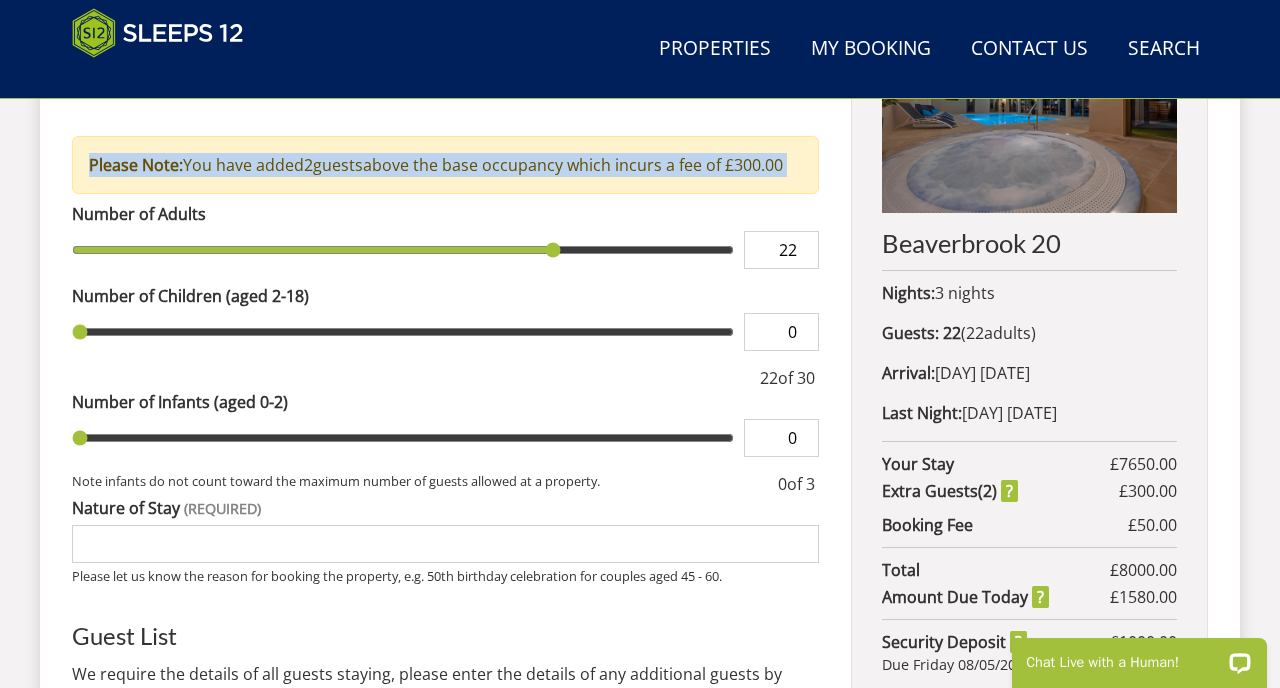 type on "23" 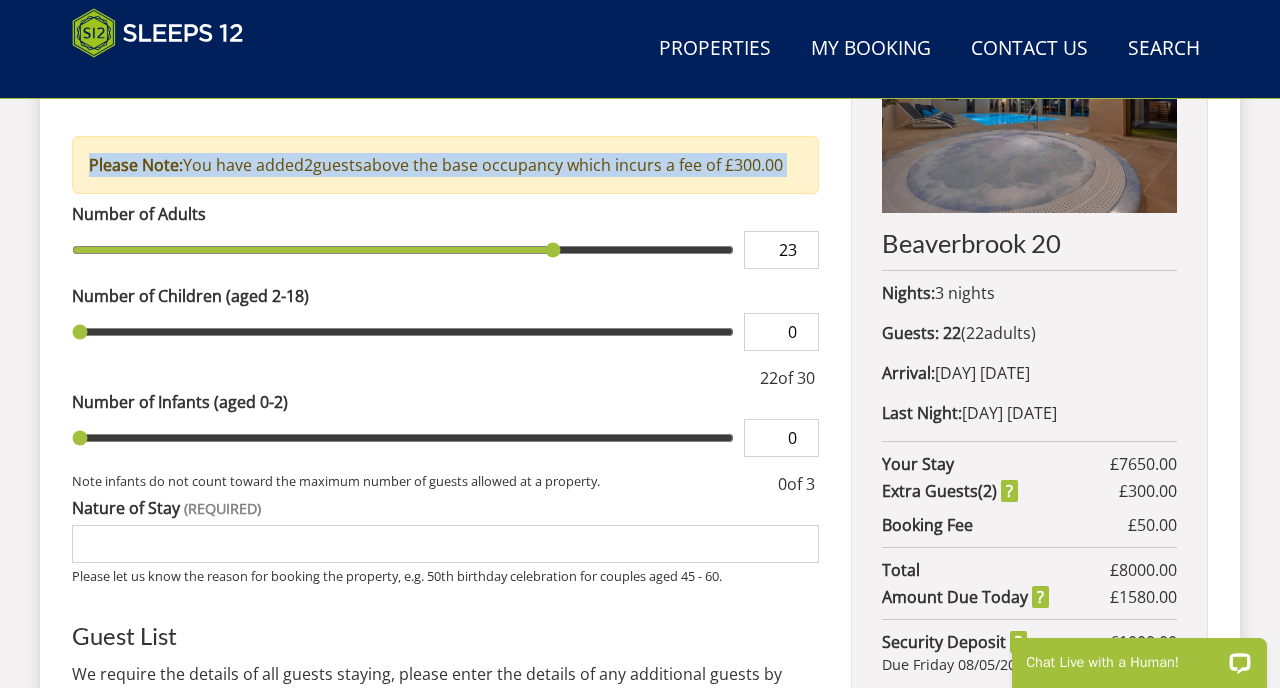 click on "23" at bounding box center [781, 250] 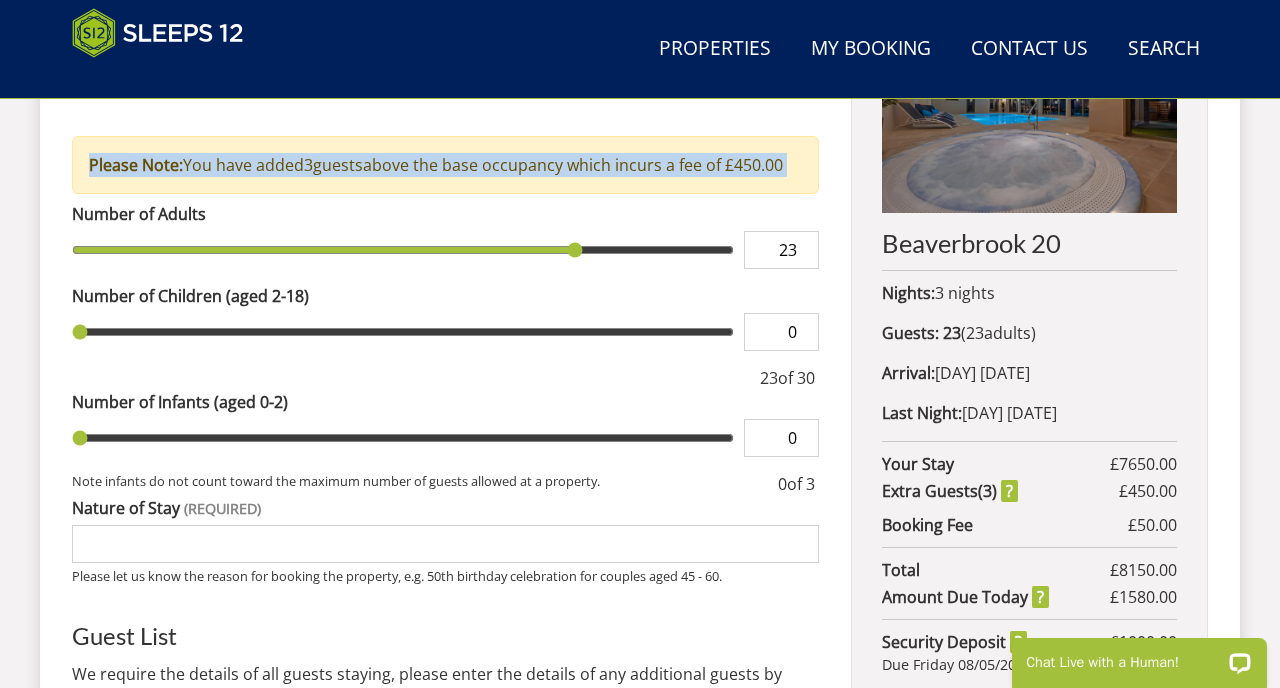 type on "24" 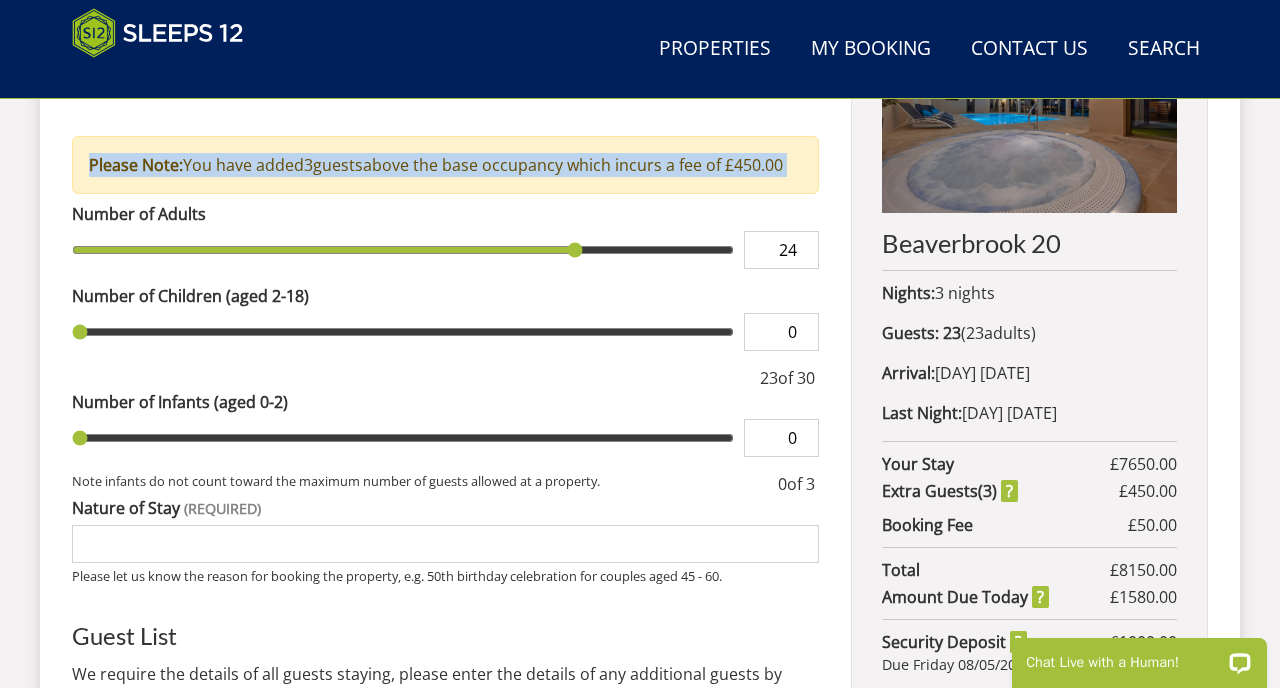 click on "24" at bounding box center (781, 250) 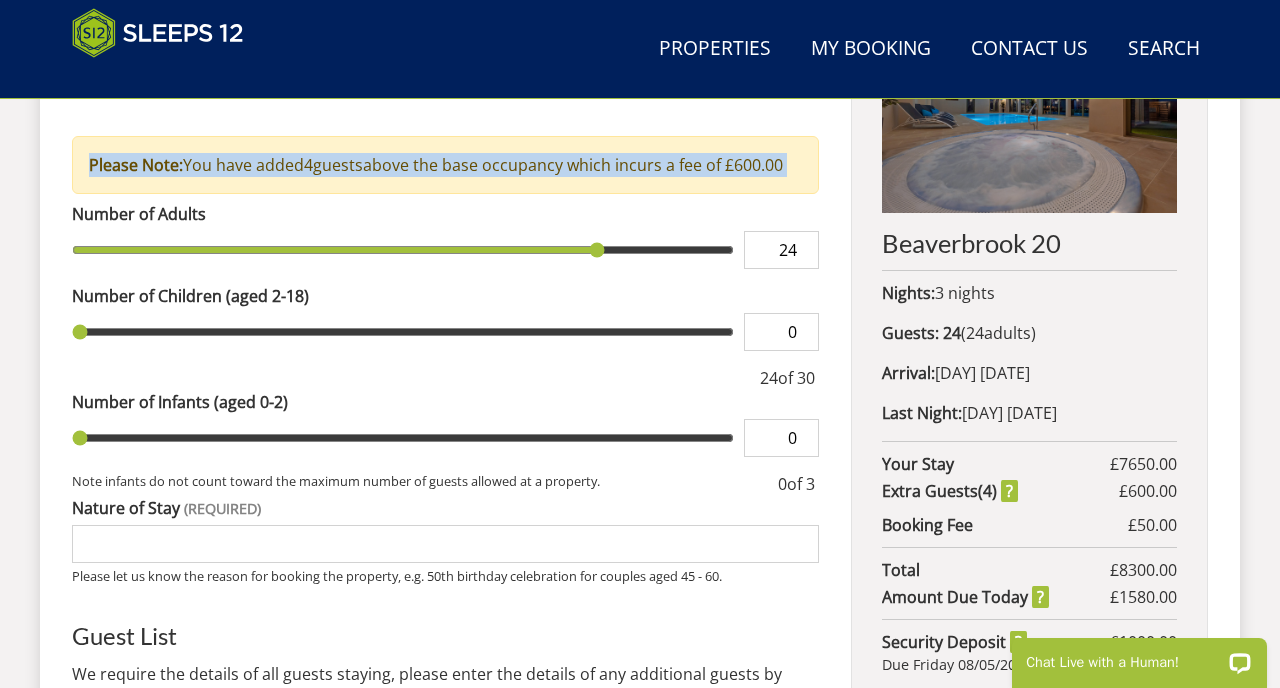 click on "Number of Children (aged 2-18)" at bounding box center (445, 296) 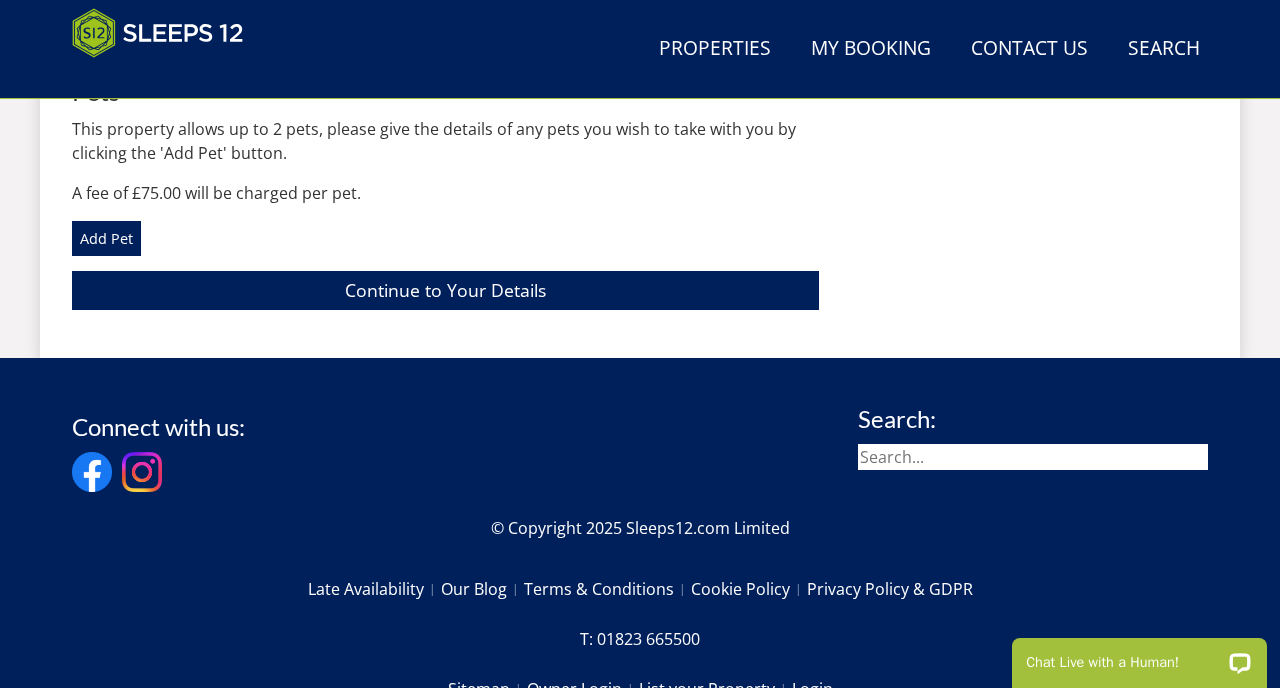 scroll, scrollTop: 1707, scrollLeft: 0, axis: vertical 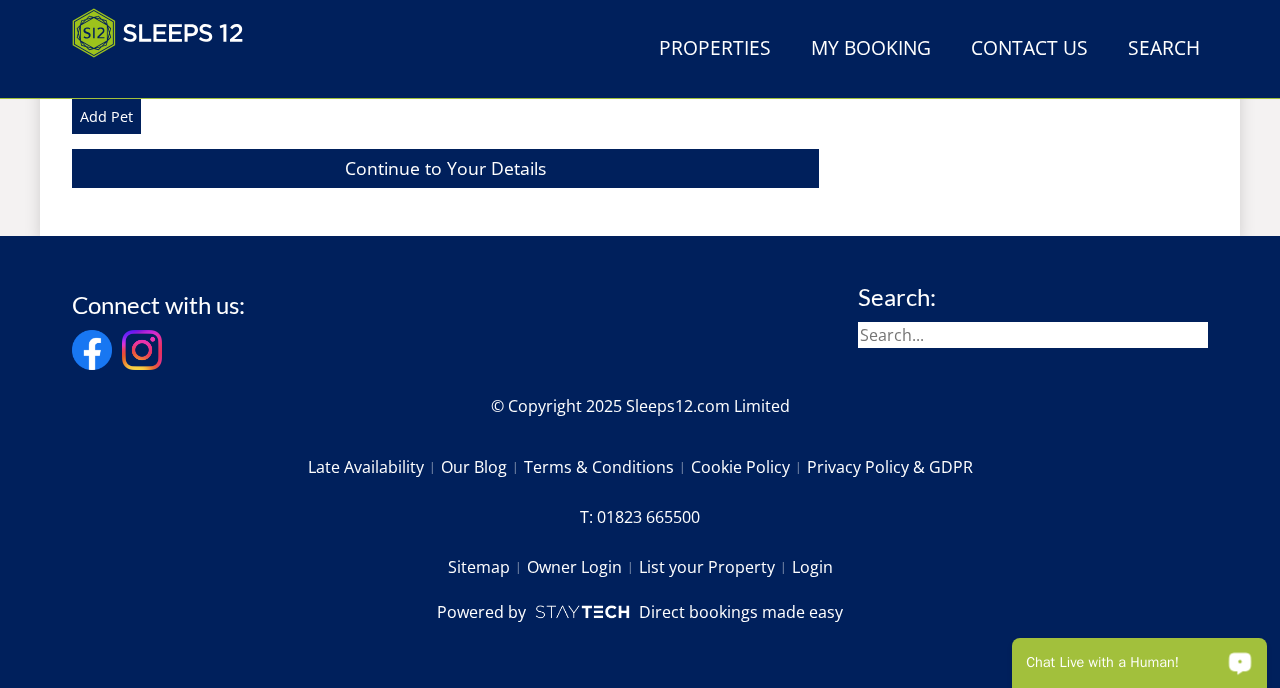 click on "Chat Live with a Human!" at bounding box center [1126, 663] 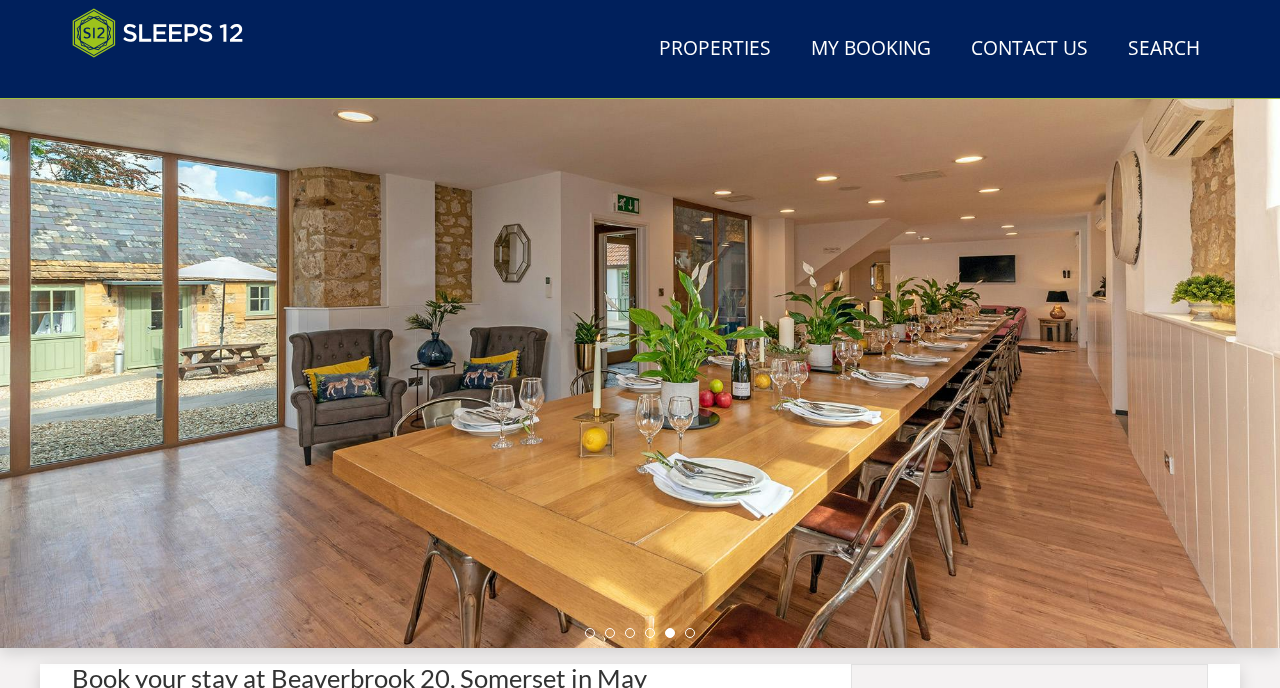 scroll, scrollTop: 191, scrollLeft: 0, axis: vertical 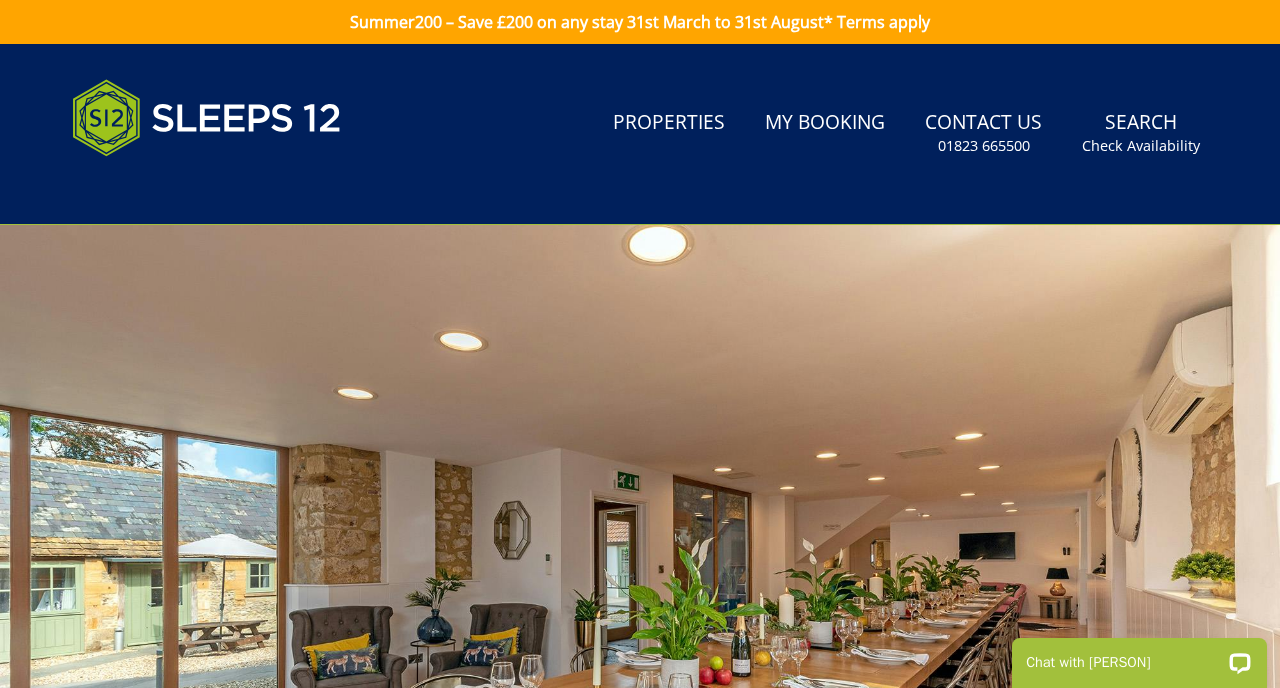 select on "24" 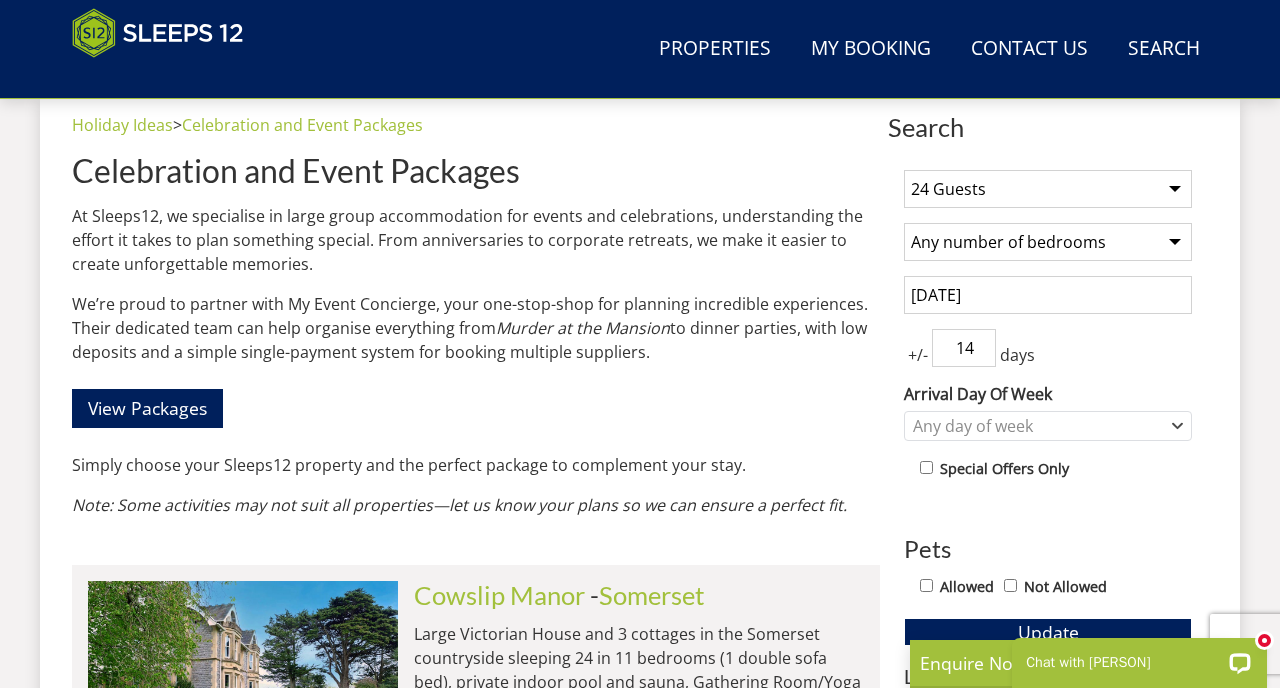 scroll, scrollTop: 765, scrollLeft: 0, axis: vertical 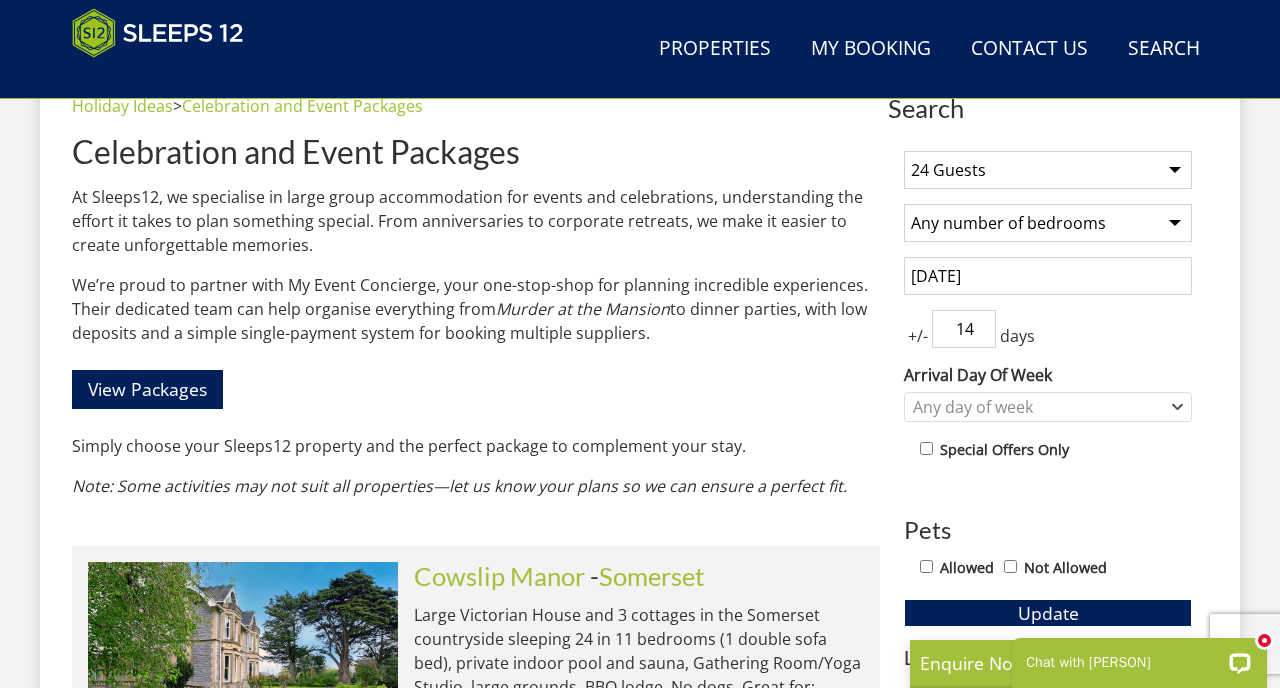 click on "[DATE]" at bounding box center [1048, 276] 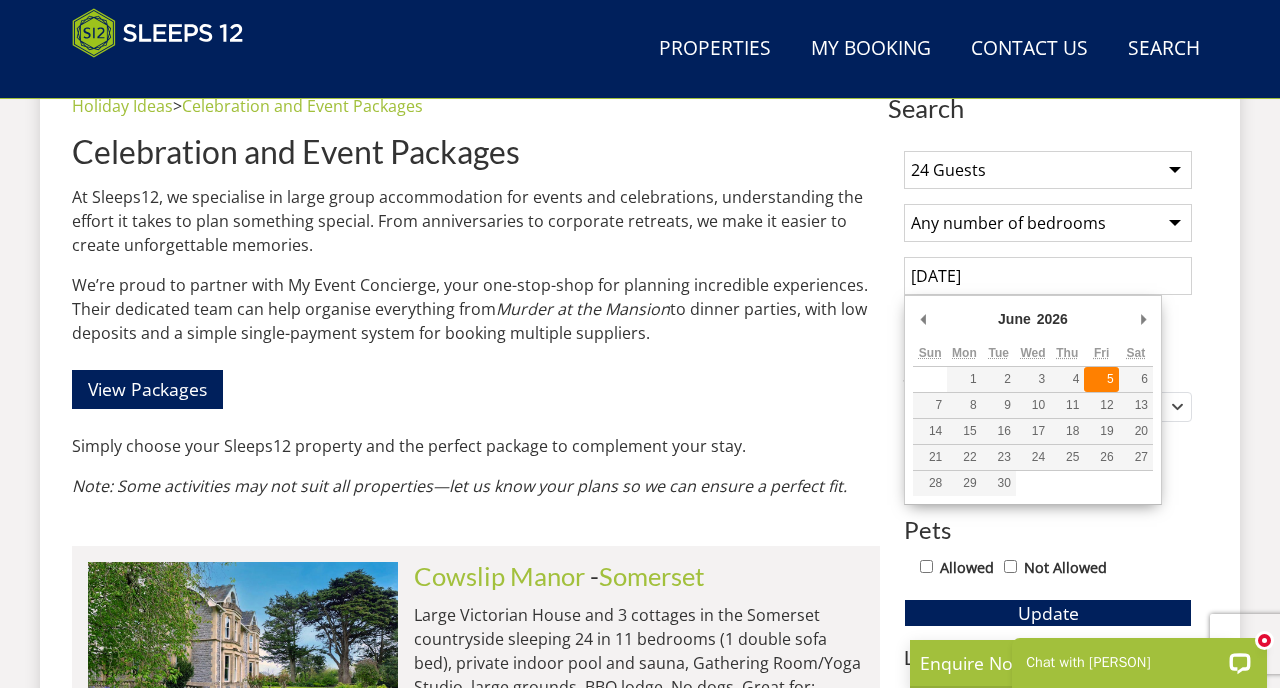 type on "05/06/2026" 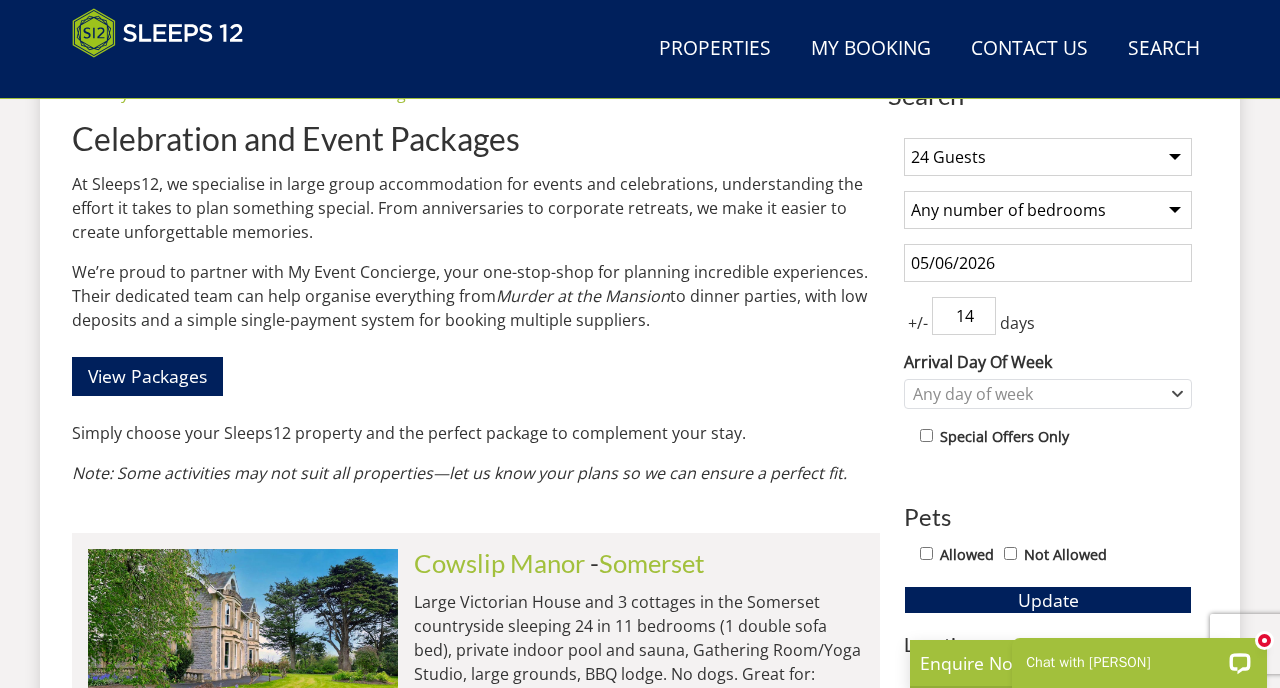scroll, scrollTop: 779, scrollLeft: 0, axis: vertical 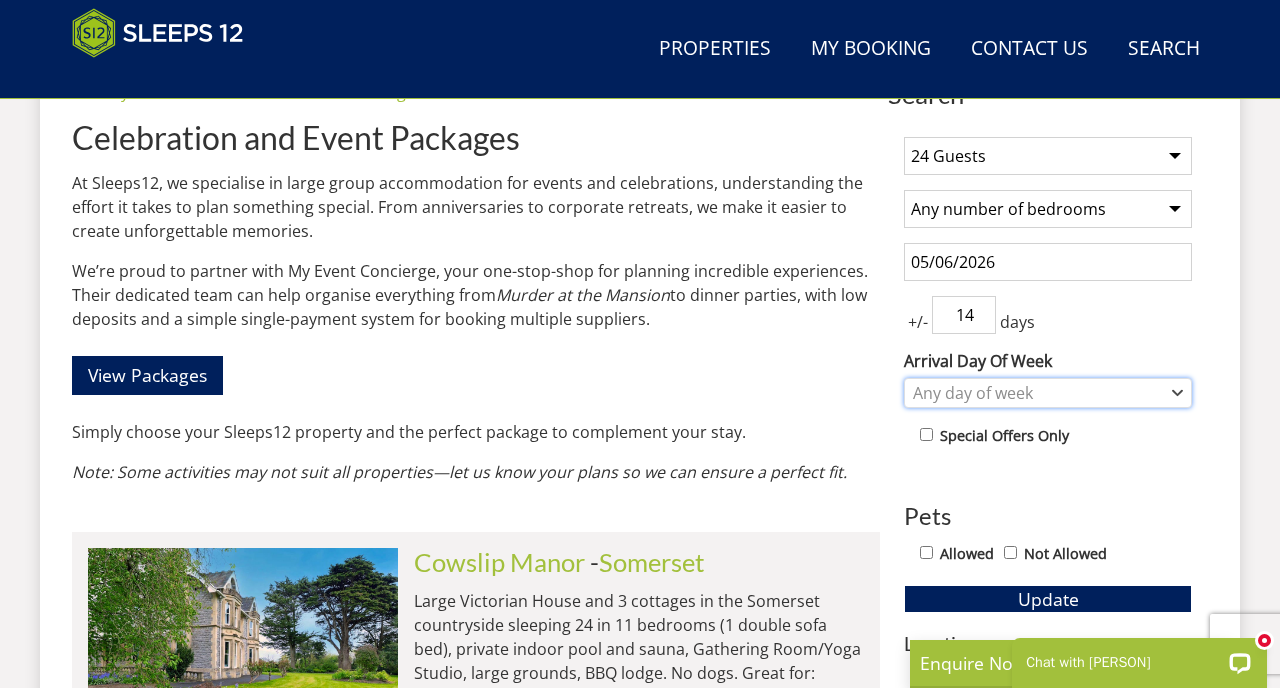 click on "Any day of week" at bounding box center (1037, 393) 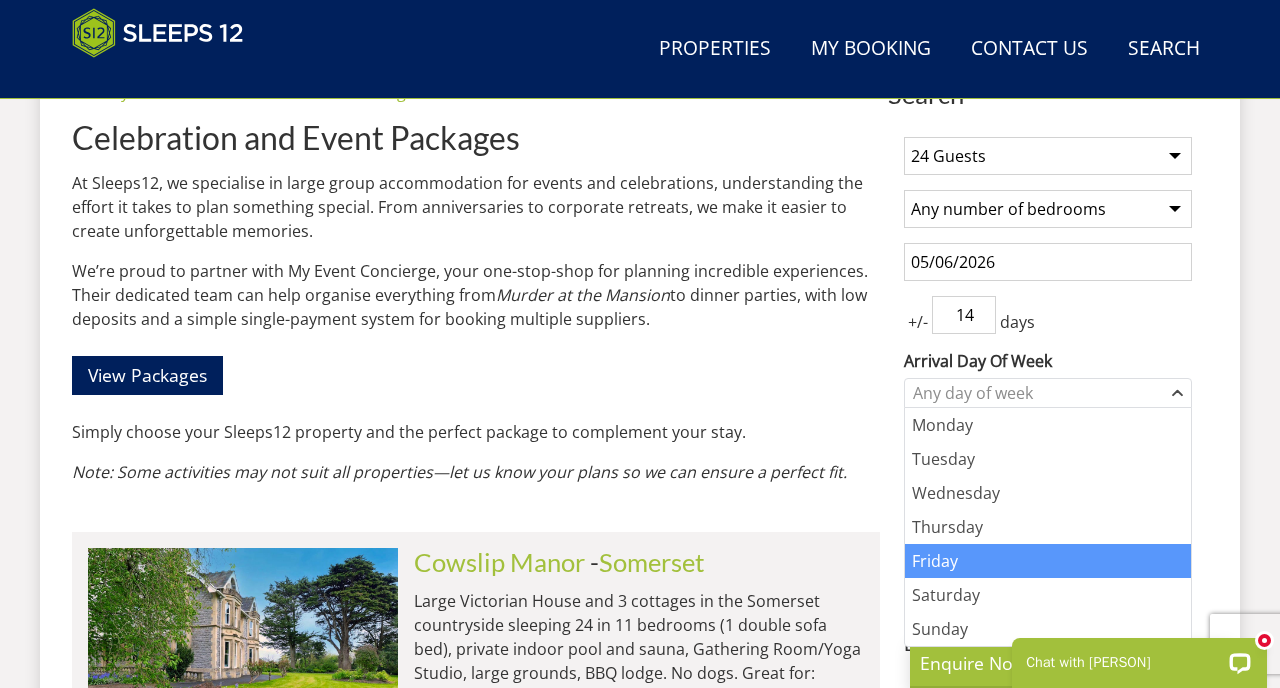 click on "Friday" at bounding box center (1048, 561) 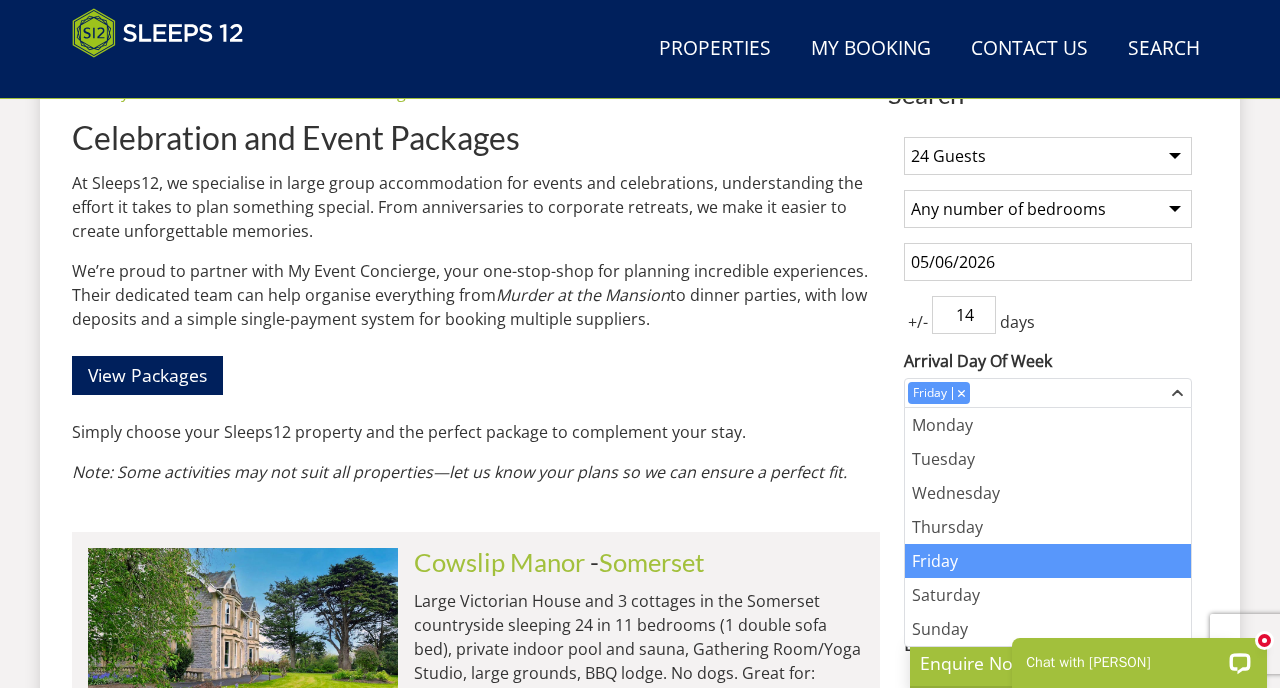 click on "Search
Search
1 Guest
2 Guests
3 Guests
4 Guests
5 Guests
6 Guests
7 Guests
8 Guests
9 Guests
10 Guests
11 Guests
12 Guests
13 Guests
14 Guests
15 Guests
16 Guests
17 Guests
18 Guests
19 Guests
20 Guests
21 Guests
22 Guests
23 Guests
24 Guests
25 Guests
26 Guests
27 Guests
28 Guests
29 Guests
30 Guests
31 Guests
32 Guests
Any number of bedrooms
4 Bedrooms
5 Bedrooms
6 Bedrooms
7 Bedrooms
8 Bedrooms
9 Bedrooms
10 Bedrooms
11 Bedrooms
12 Bedrooms
13 Bedrooms
14 Bedrooms
15 Bedrooms
16 Bedrooms
05/06/2026
+/-
14
days" at bounding box center [640, 5631] 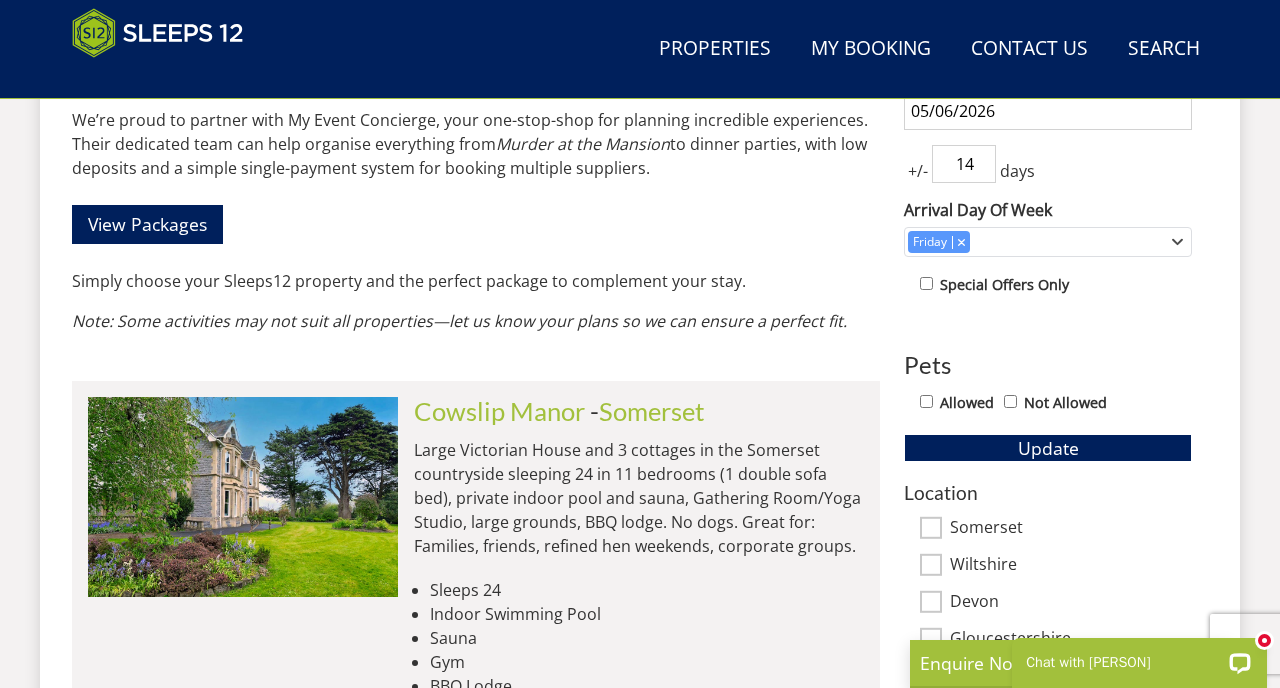 scroll, scrollTop: 959, scrollLeft: 0, axis: vertical 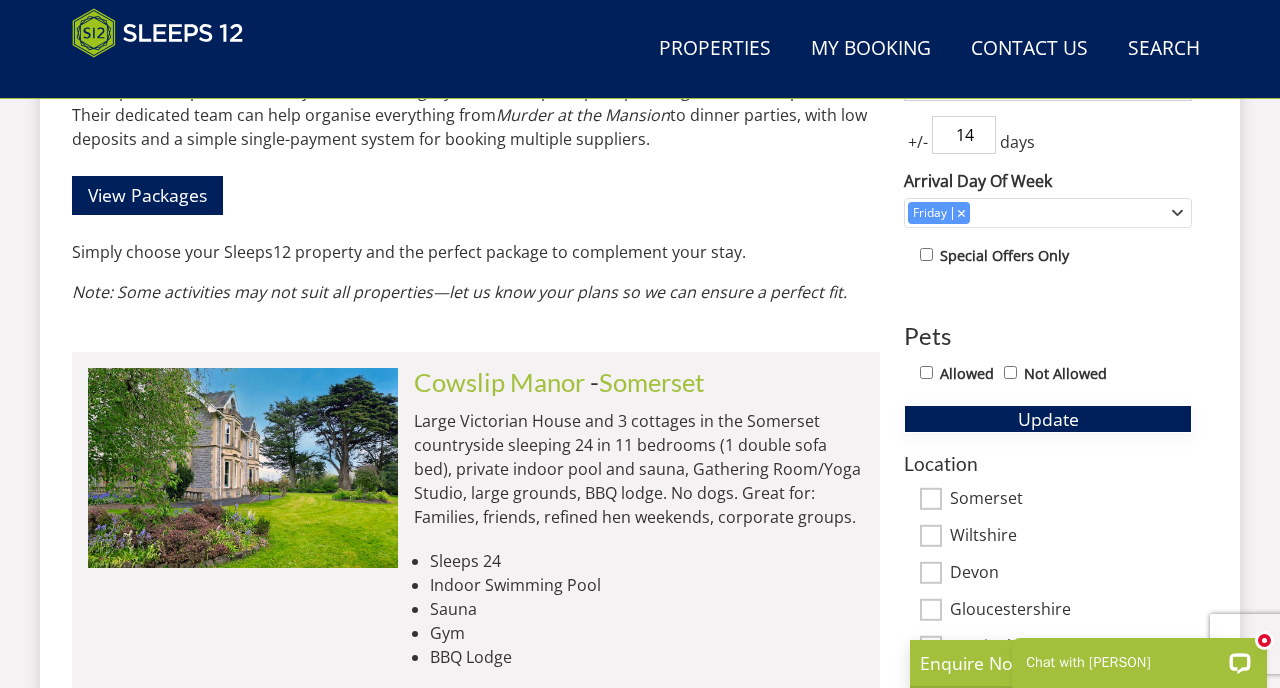 click on "Update" at bounding box center [1048, 419] 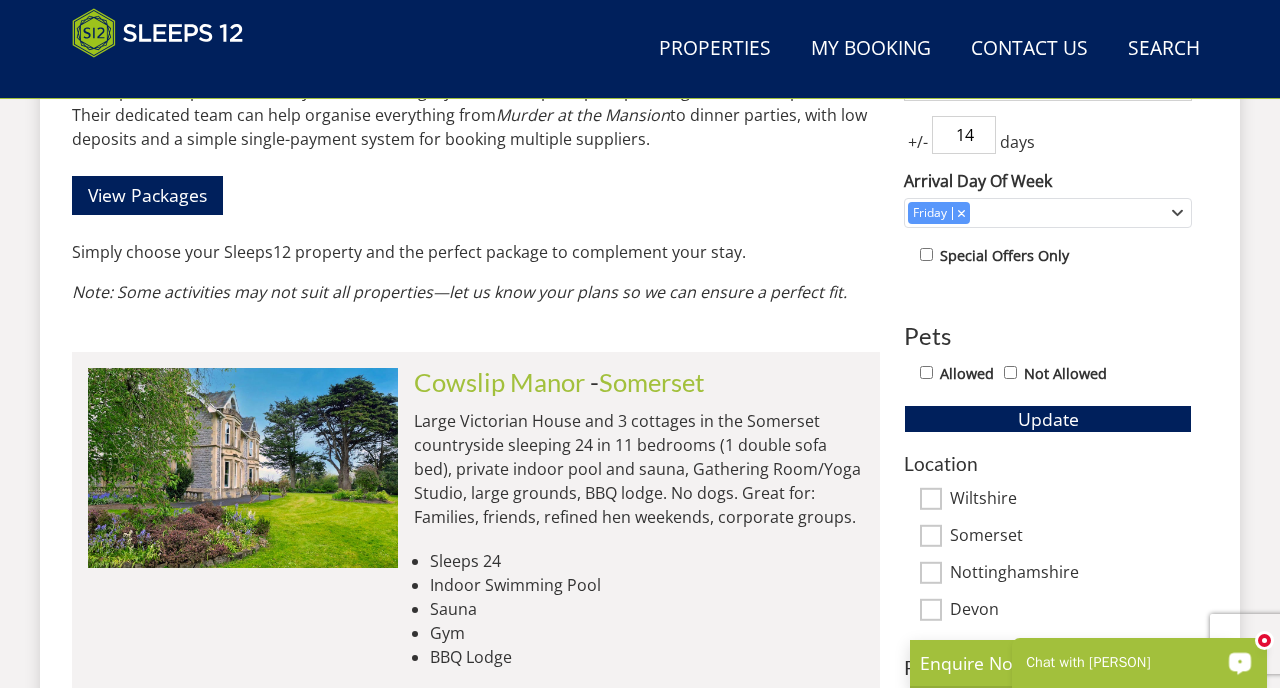 click on "Chat with [PERSON]" at bounding box center (1126, 663) 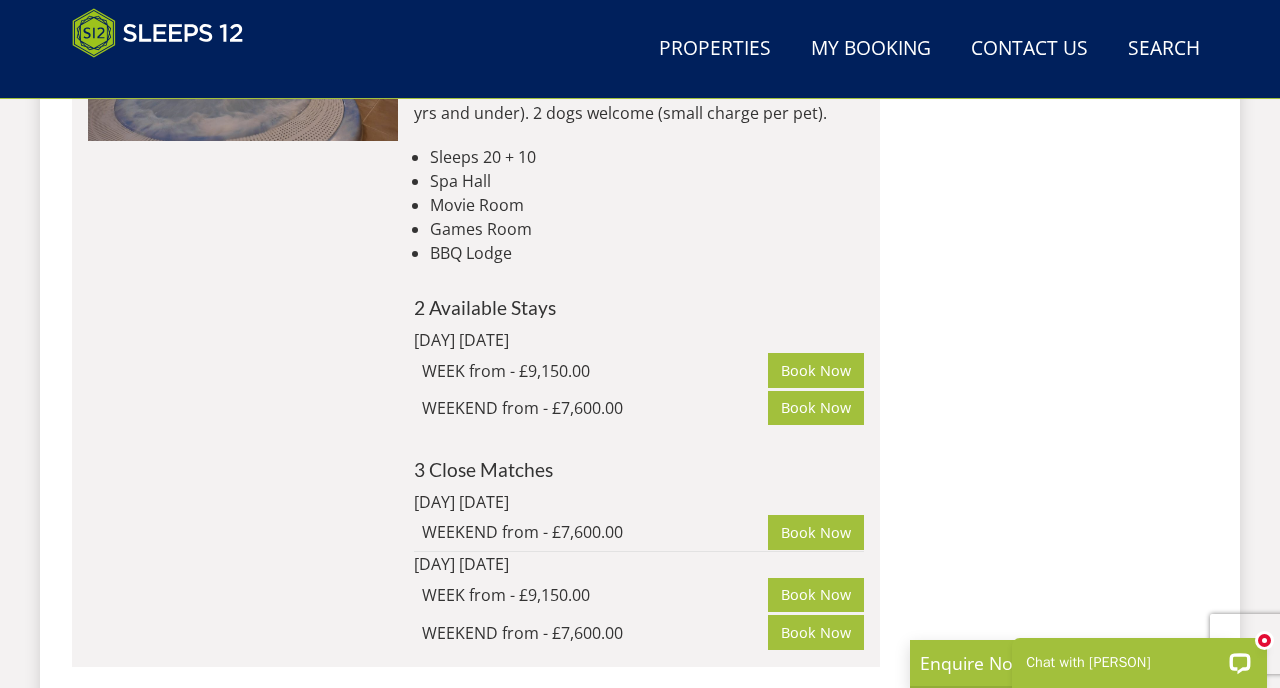 scroll, scrollTop: 4061, scrollLeft: 0, axis: vertical 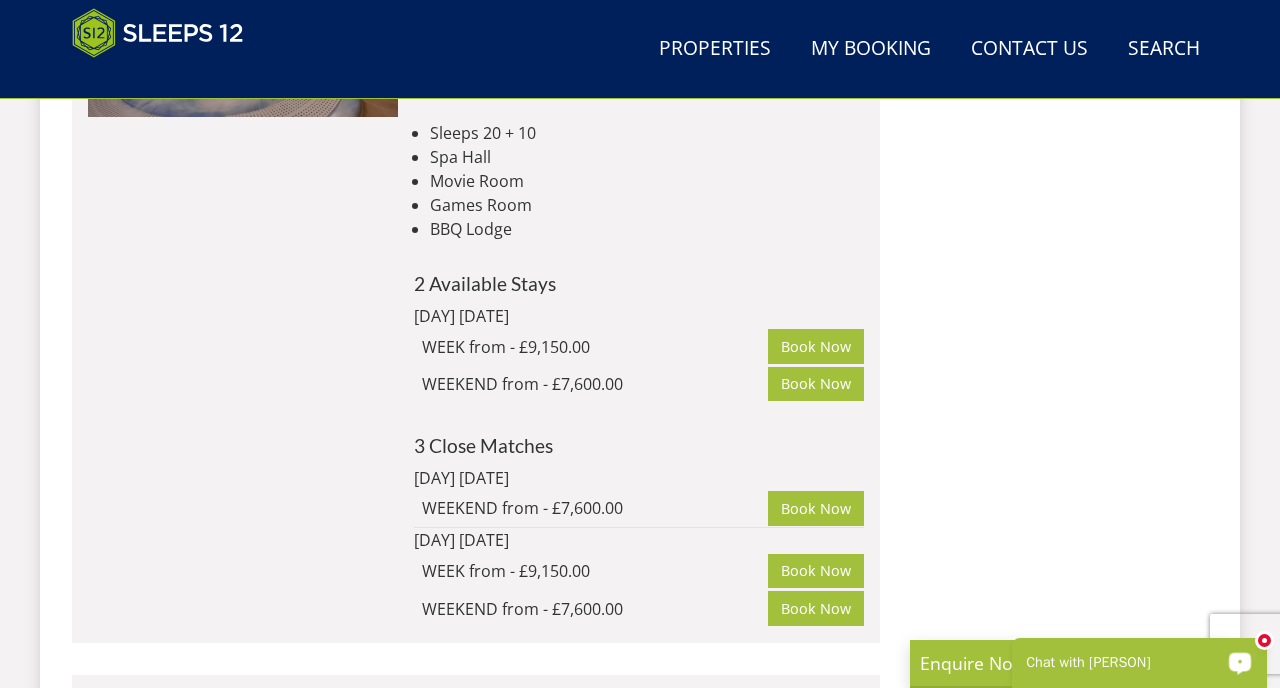 click on "Chat with [PERSON]" at bounding box center [1139, 663] 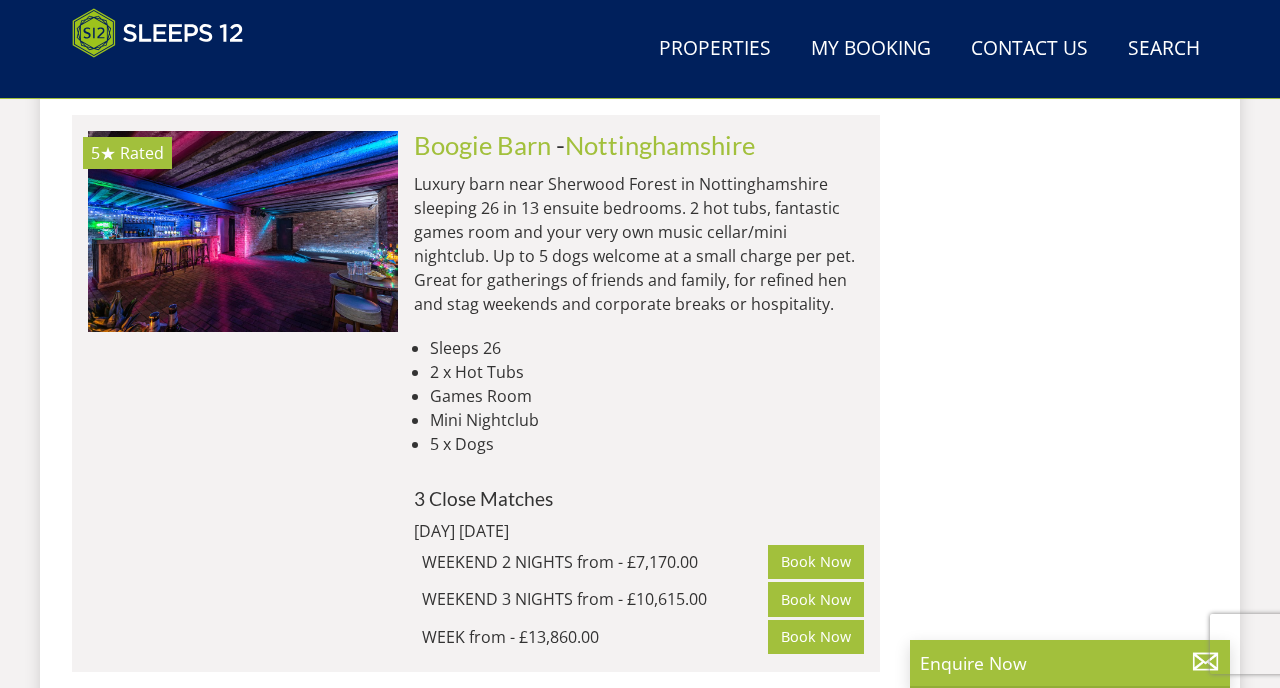 scroll, scrollTop: 4625, scrollLeft: 0, axis: vertical 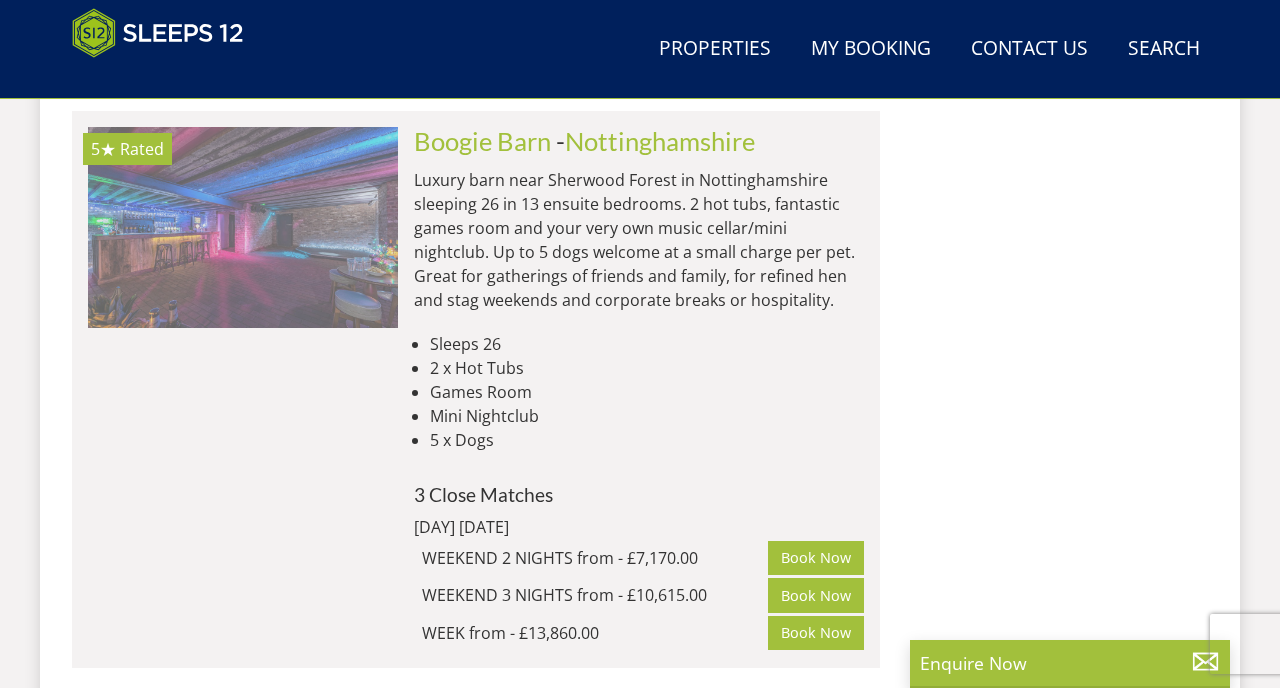 click at bounding box center [243, 227] 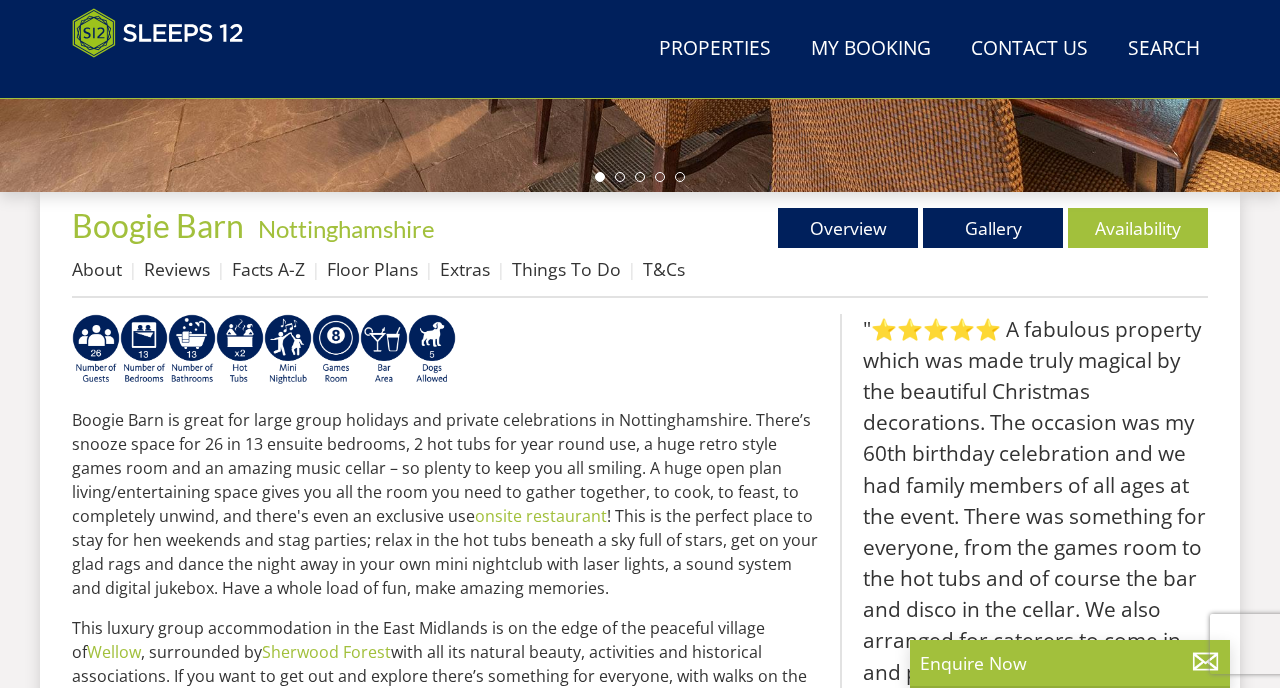 scroll, scrollTop: 556, scrollLeft: 0, axis: vertical 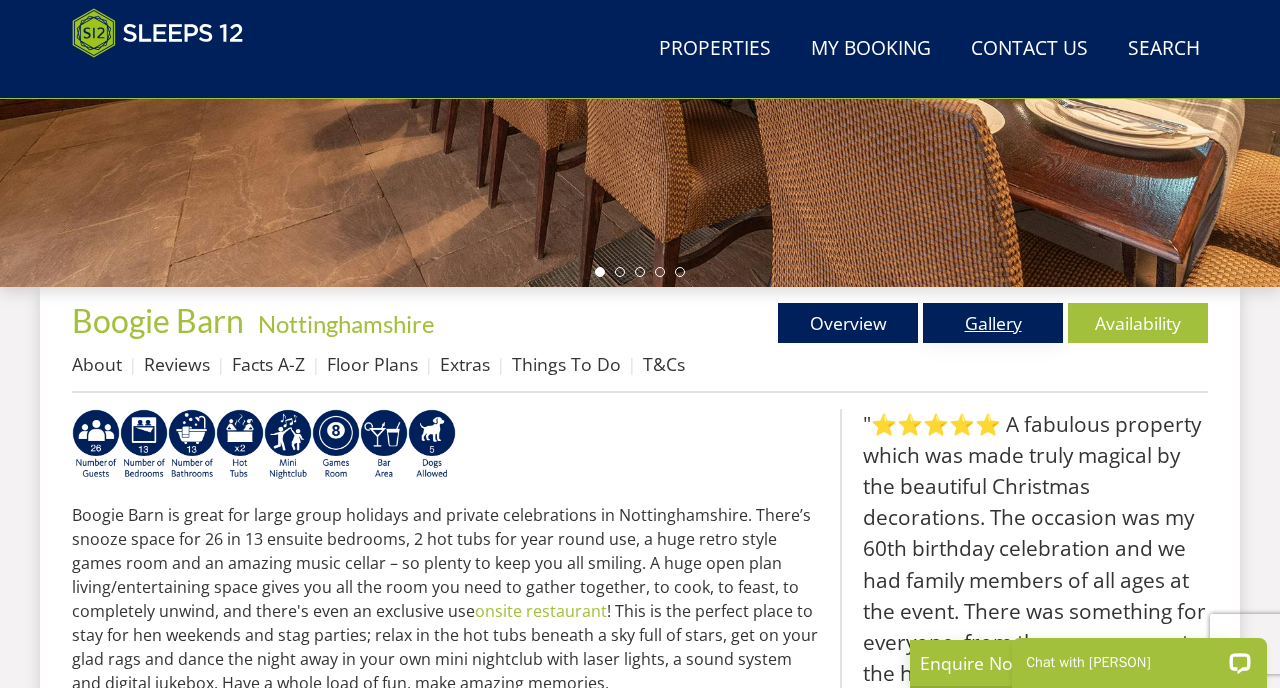 click on "Gallery" at bounding box center [993, 323] 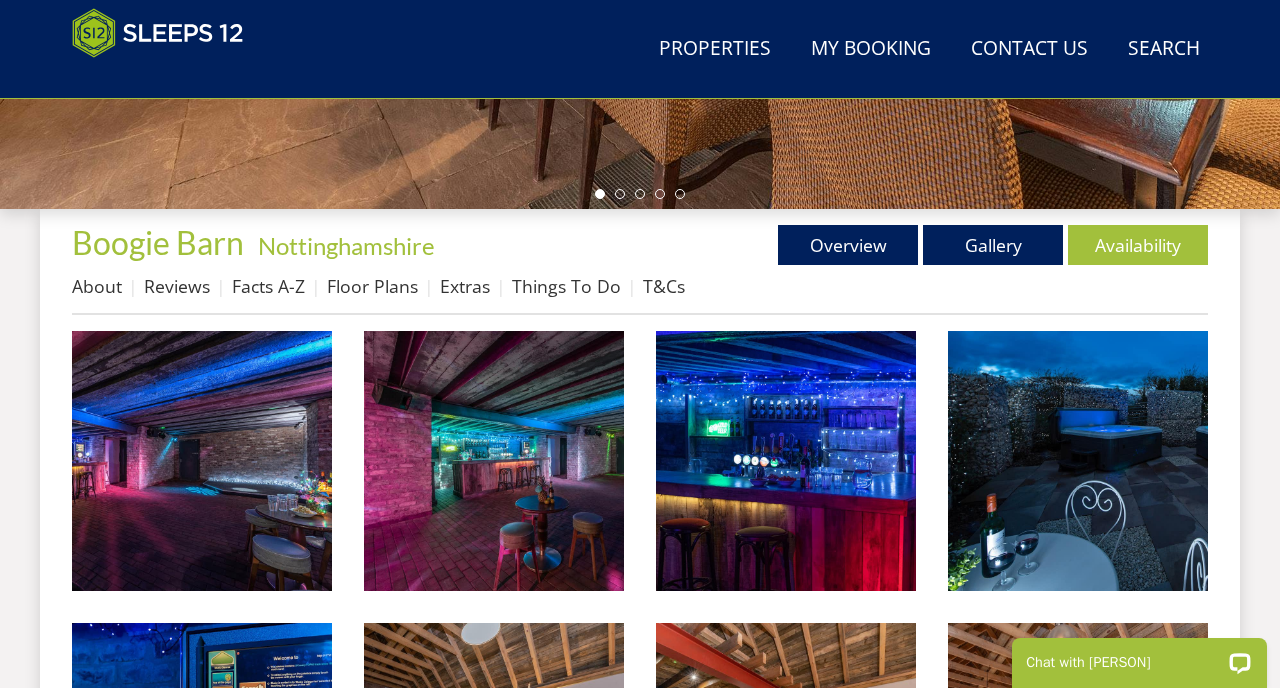 scroll, scrollTop: 639, scrollLeft: 0, axis: vertical 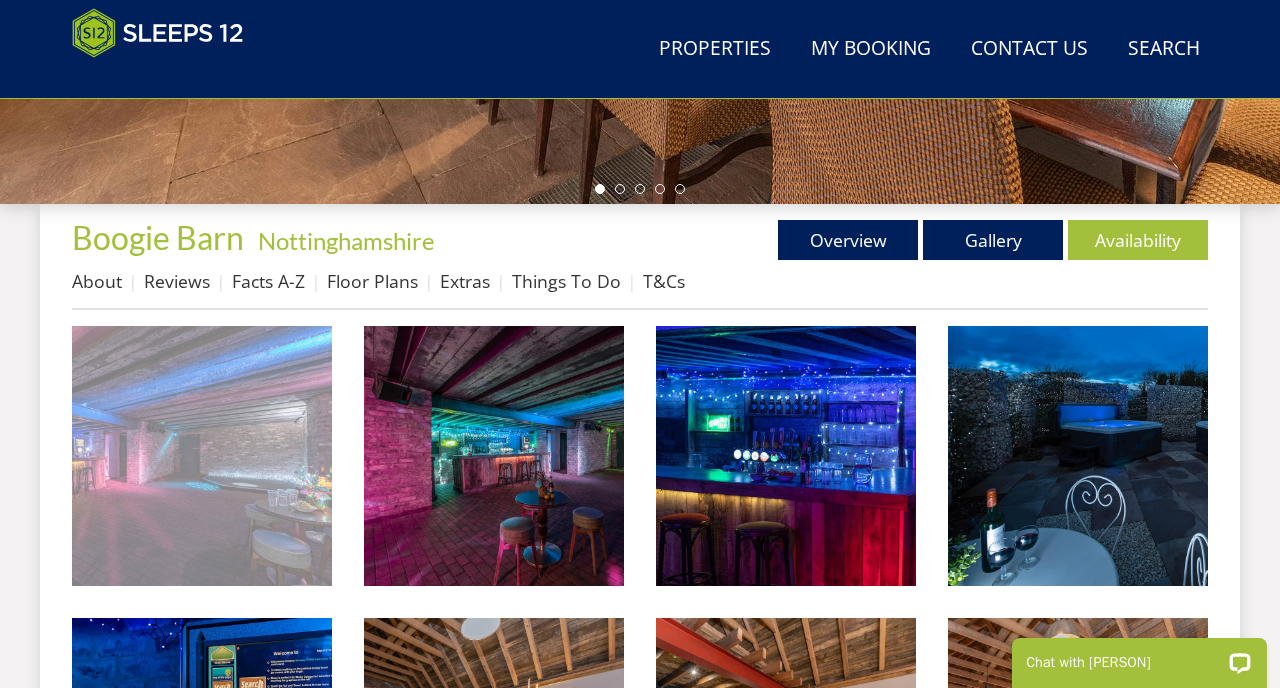 click at bounding box center [202, 456] 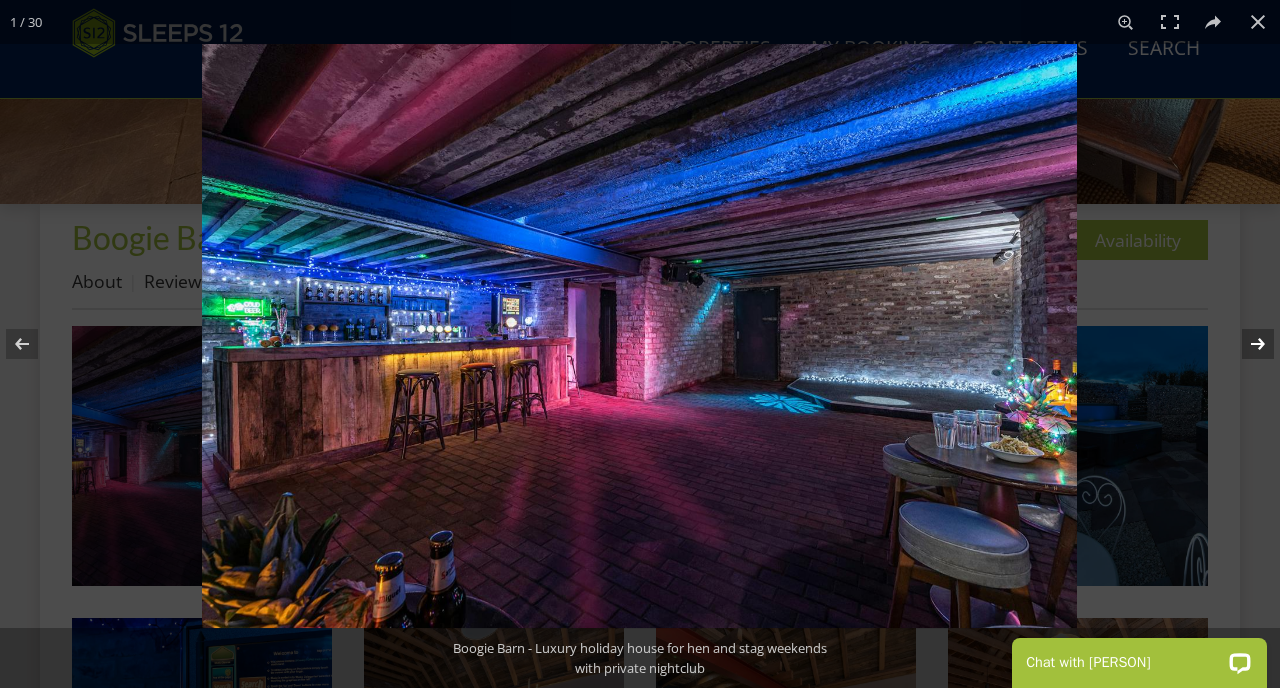 click at bounding box center (1245, 344) 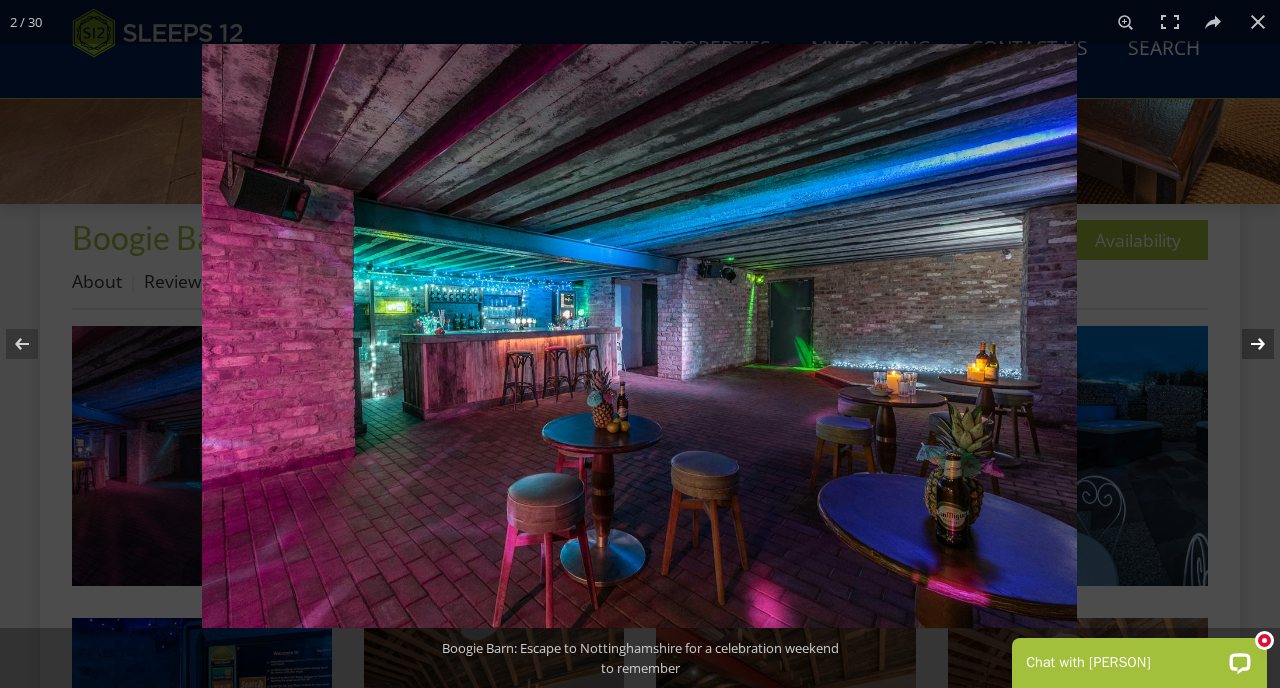 click at bounding box center [1245, 344] 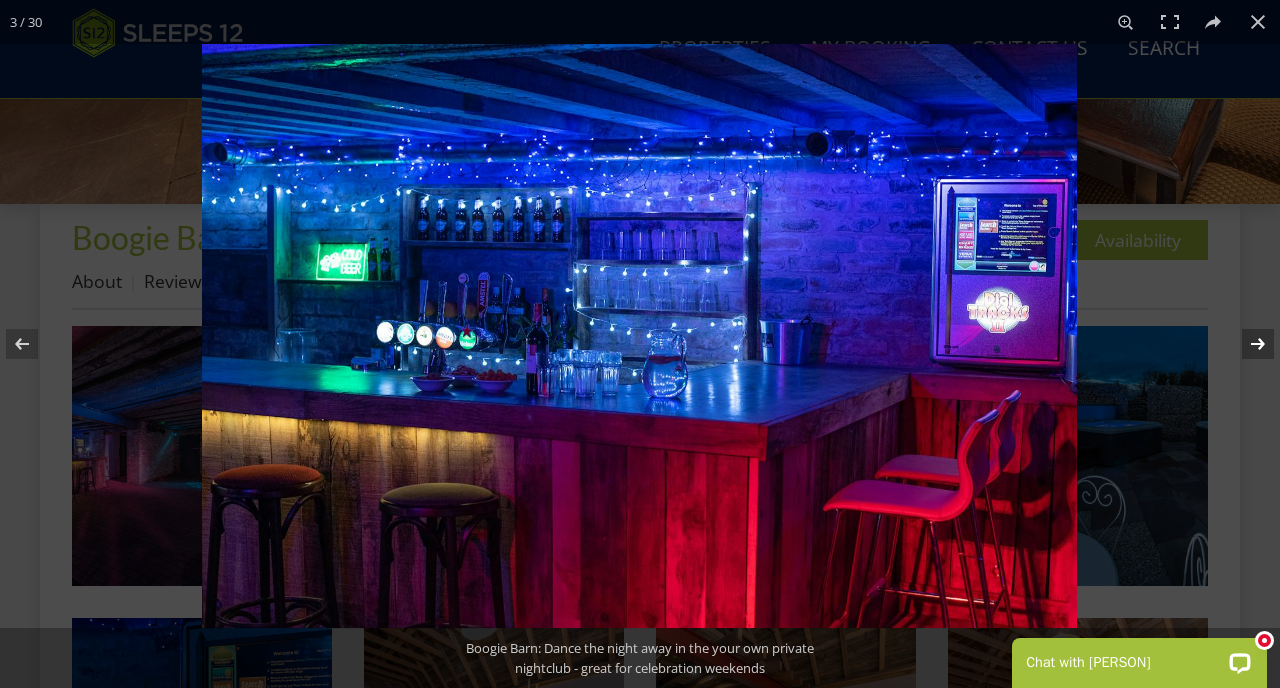 click at bounding box center (1245, 344) 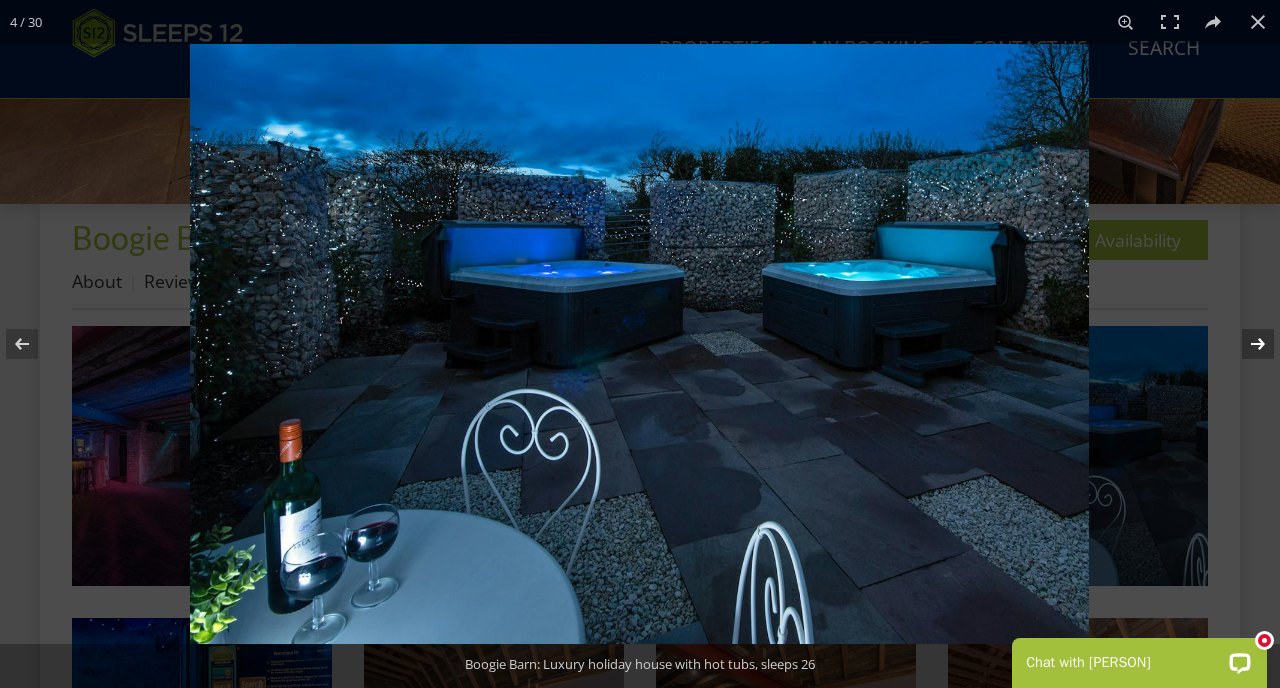 click at bounding box center (1245, 344) 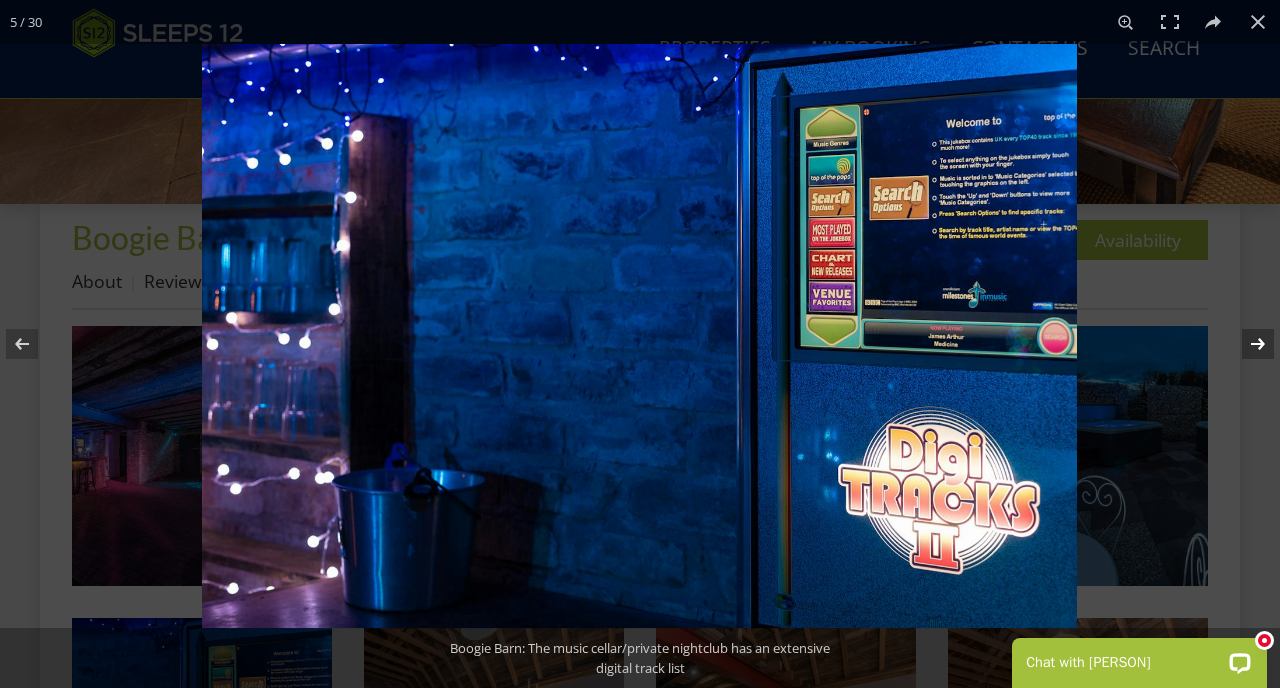 click at bounding box center (1245, 344) 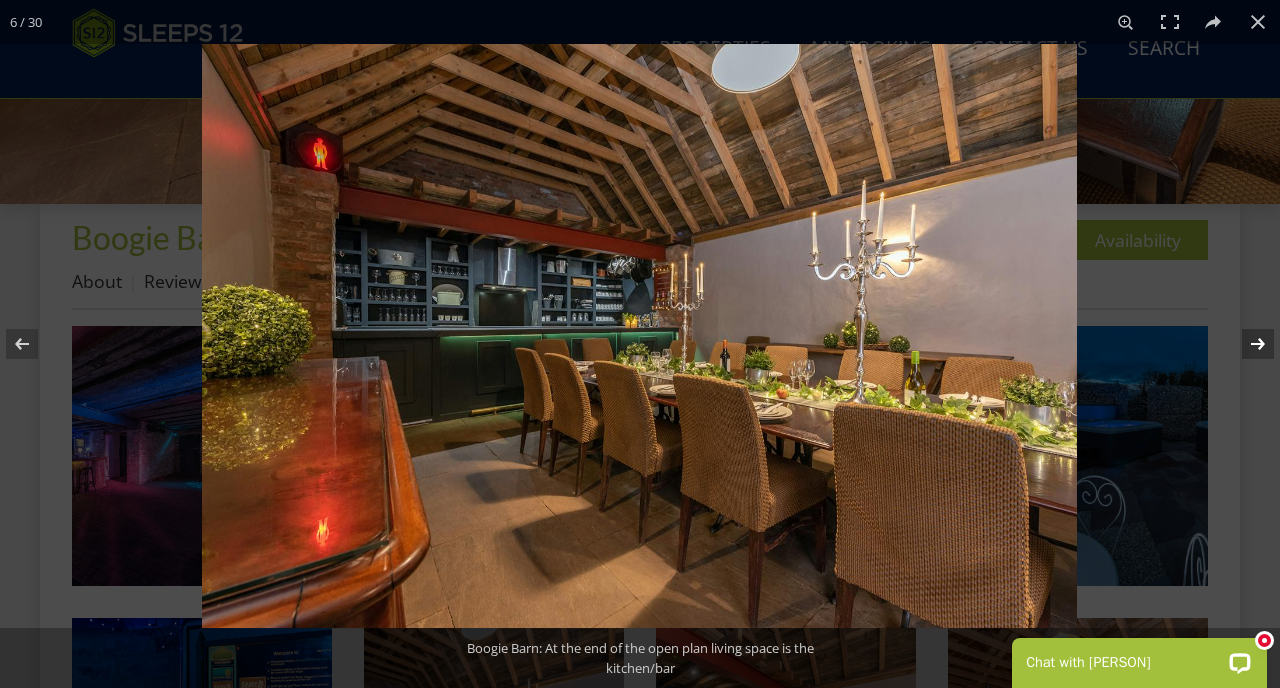 click at bounding box center [1245, 344] 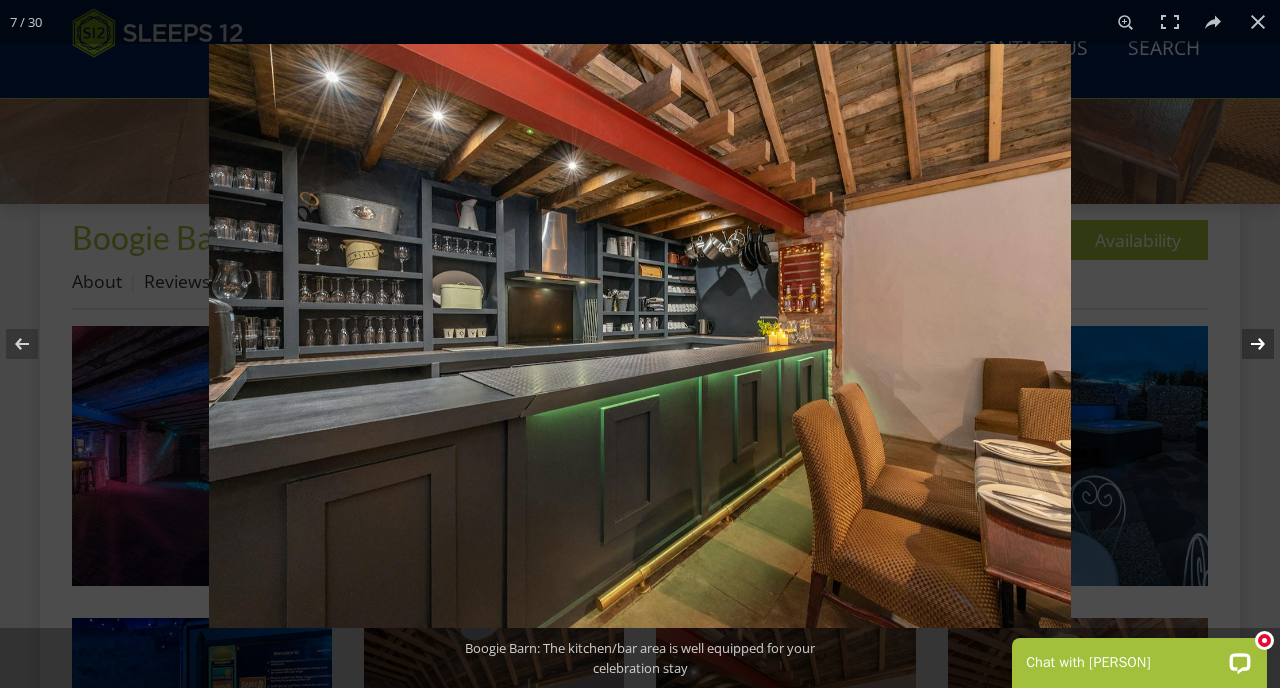 click at bounding box center [1245, 344] 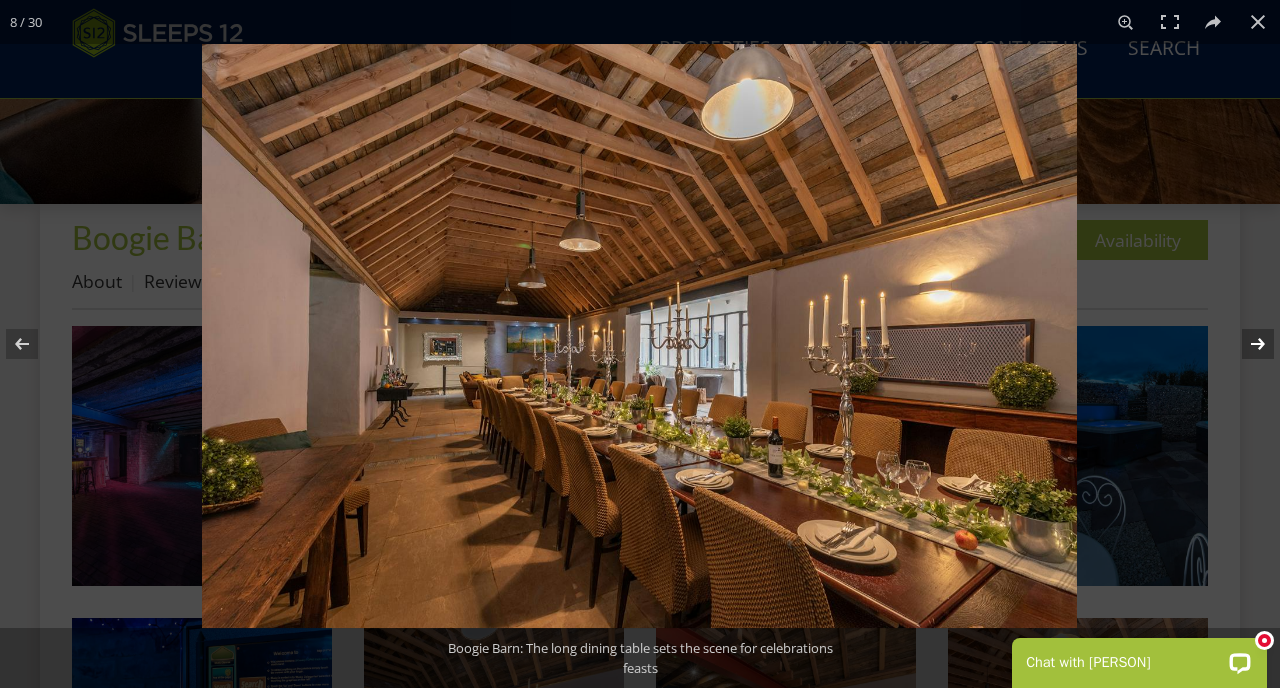 click at bounding box center [1245, 344] 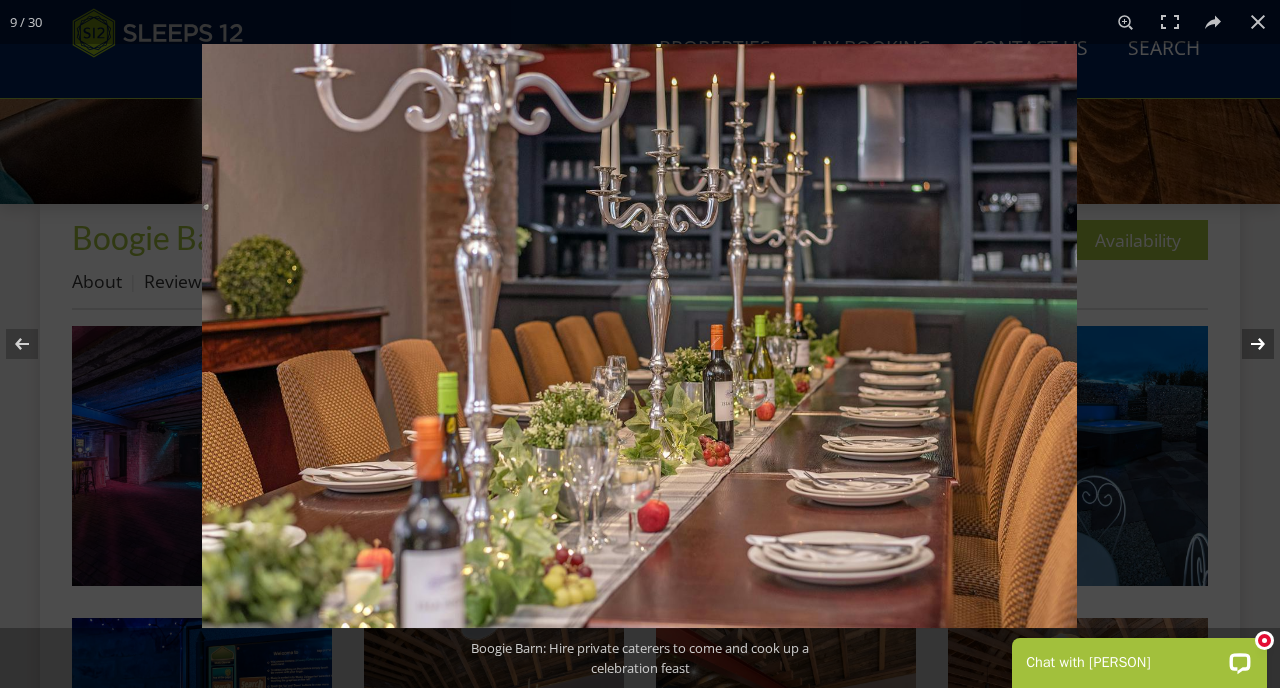 click at bounding box center [1245, 344] 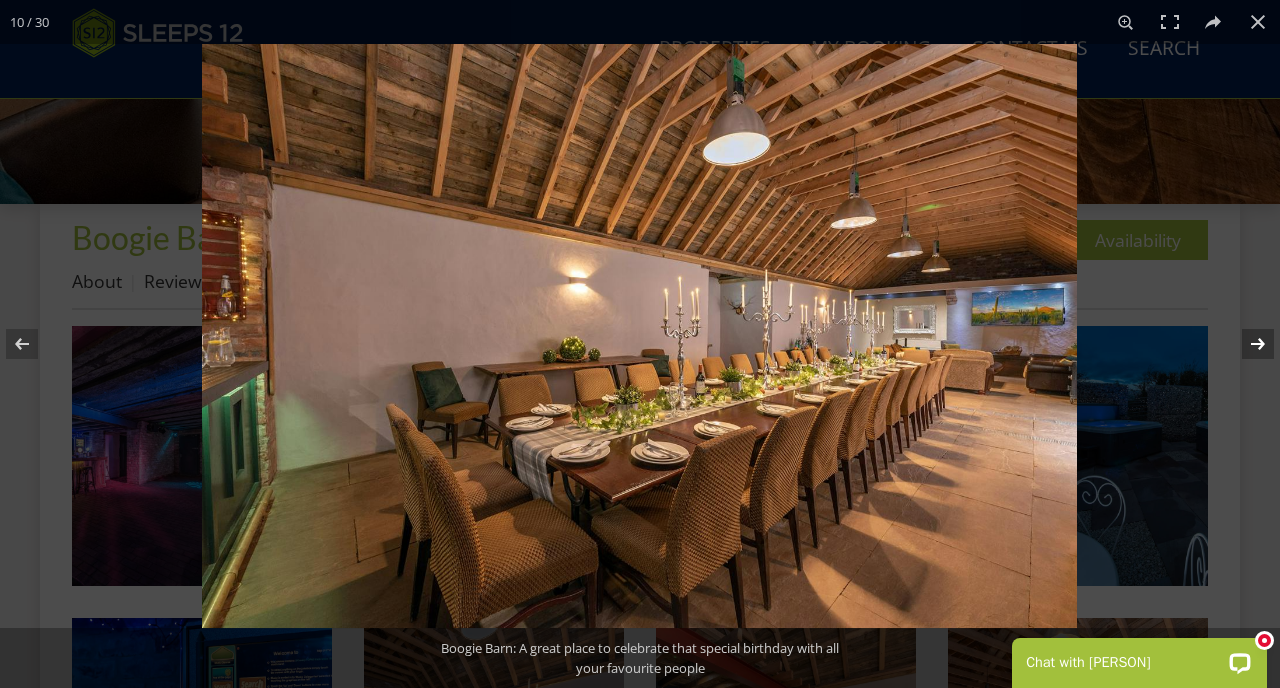 click at bounding box center (1245, 344) 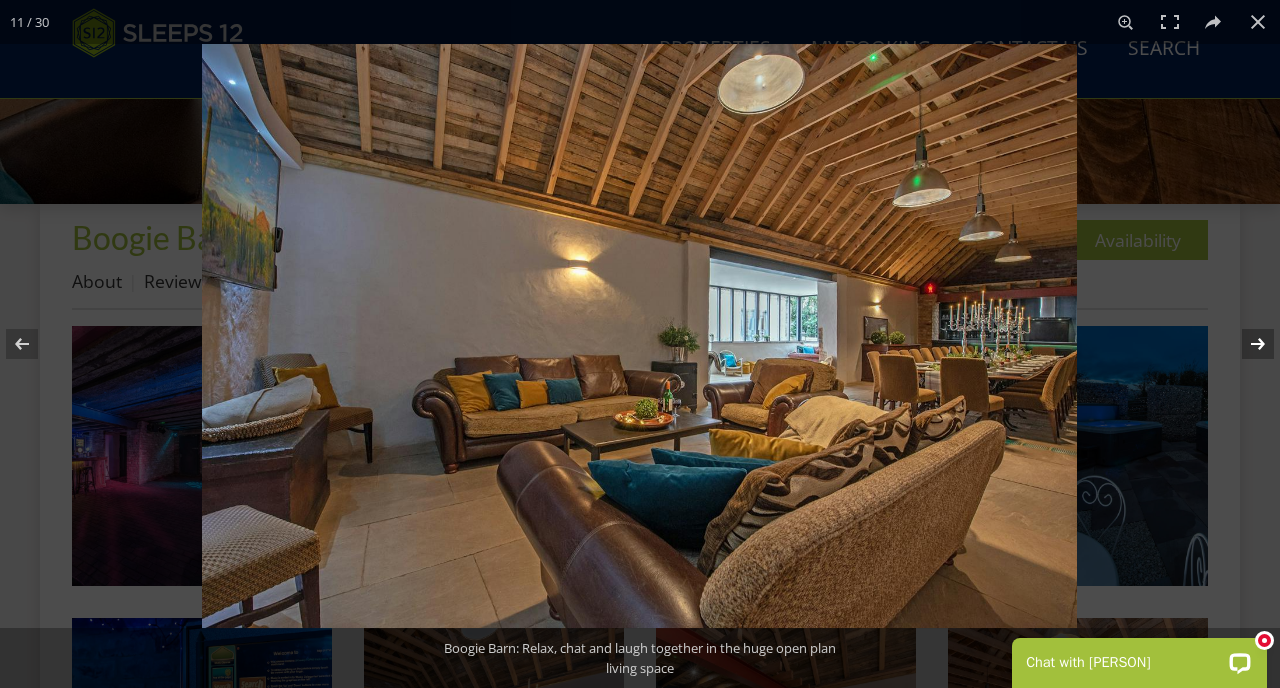 click at bounding box center (1245, 344) 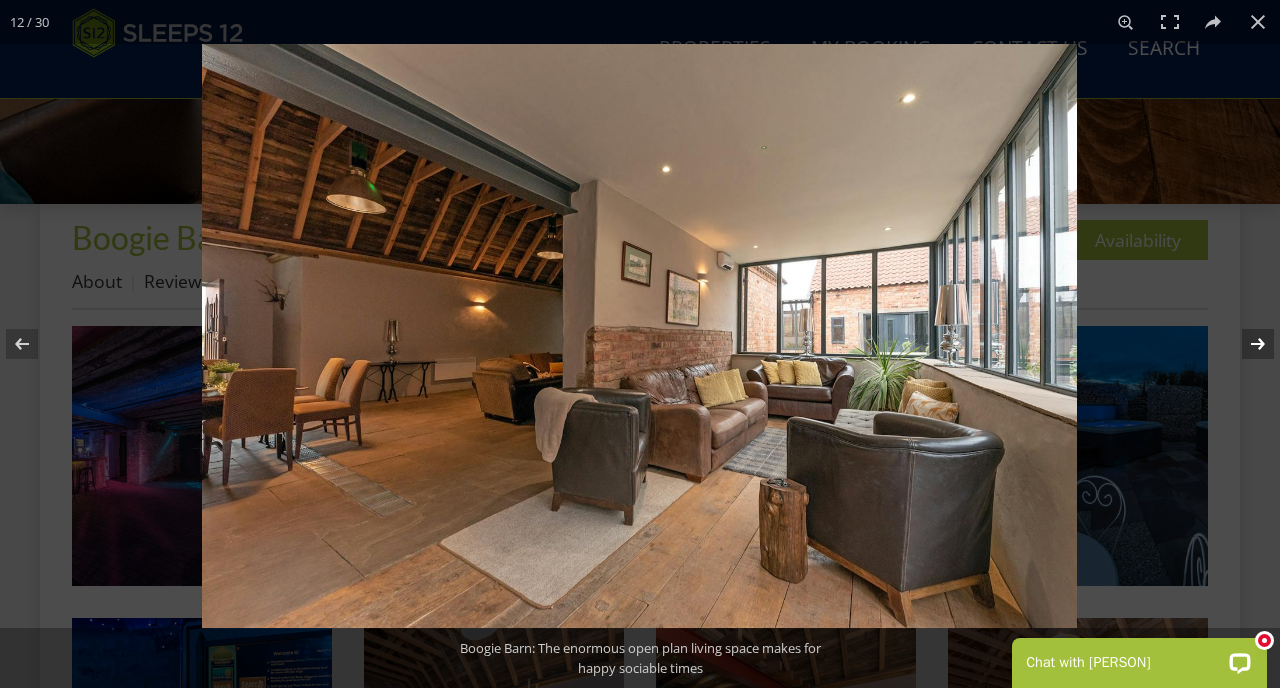 click at bounding box center [1245, 344] 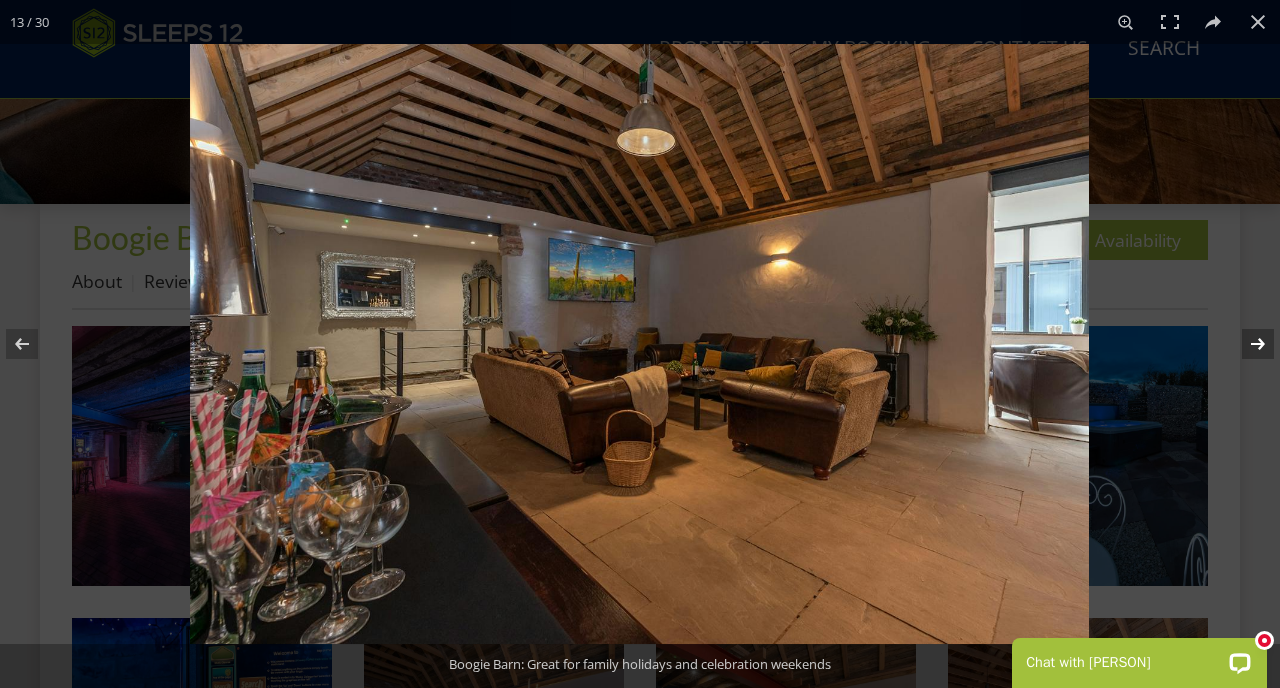 click at bounding box center (1245, 344) 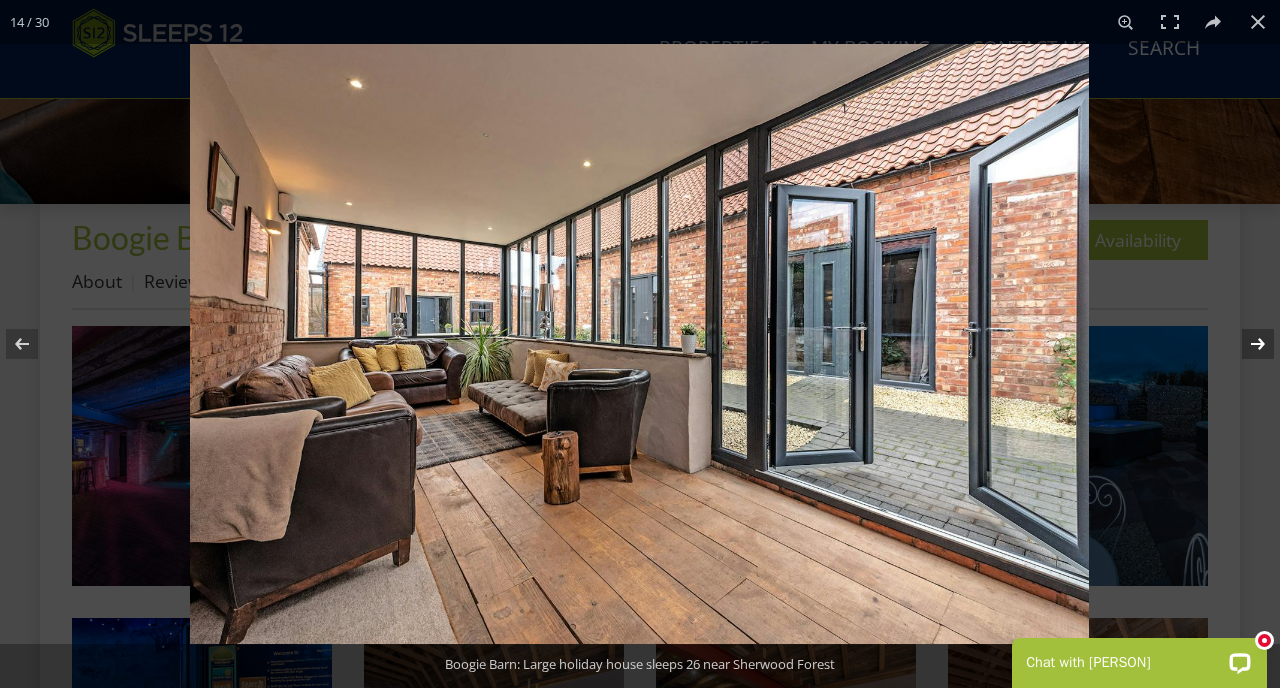 click at bounding box center [1245, 344] 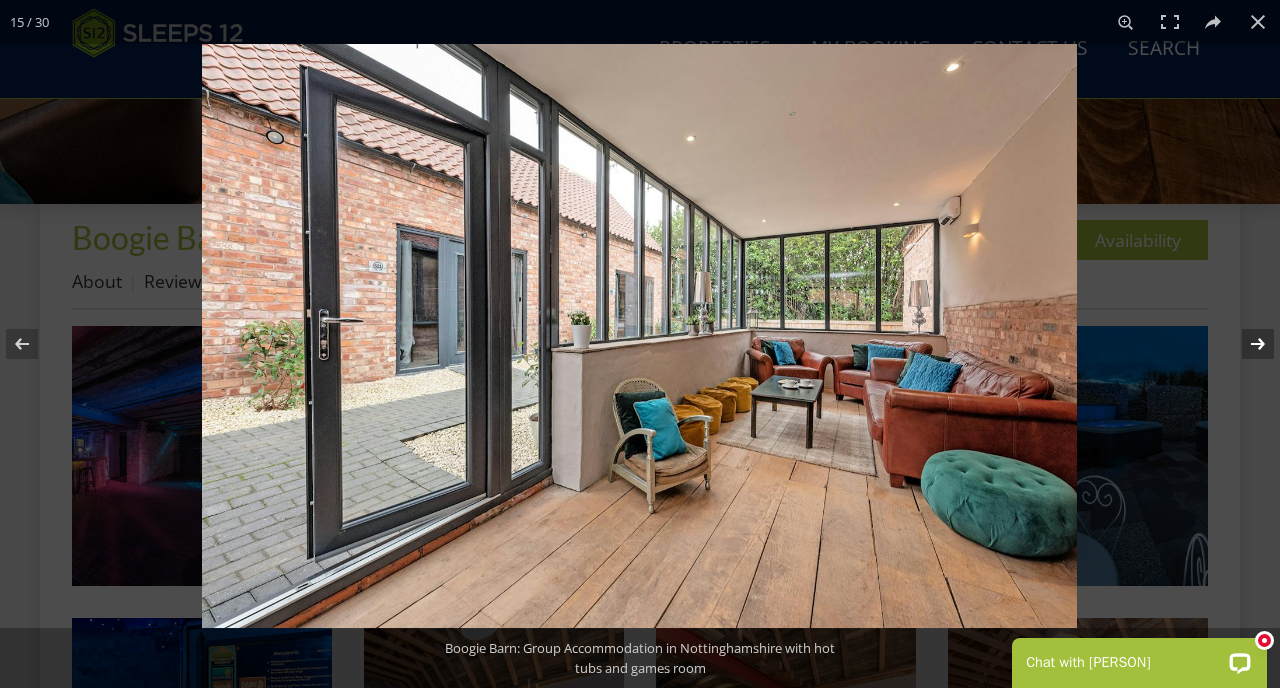 click at bounding box center (1245, 344) 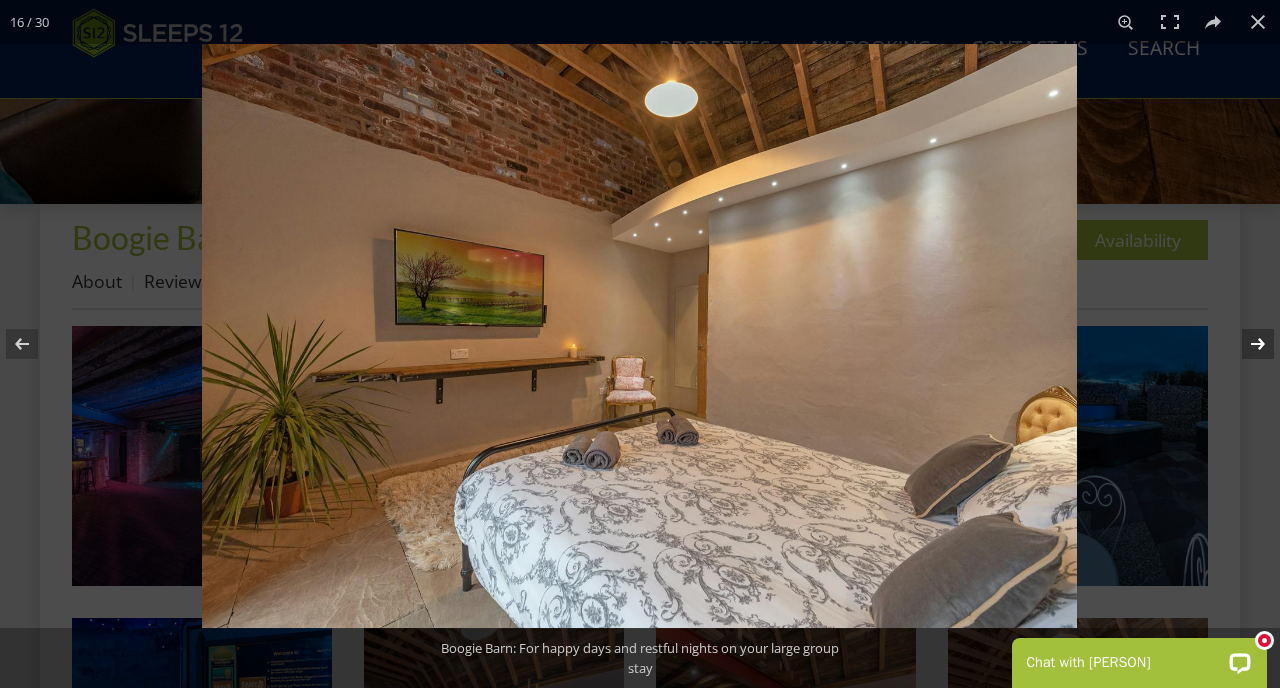 click at bounding box center (1245, 344) 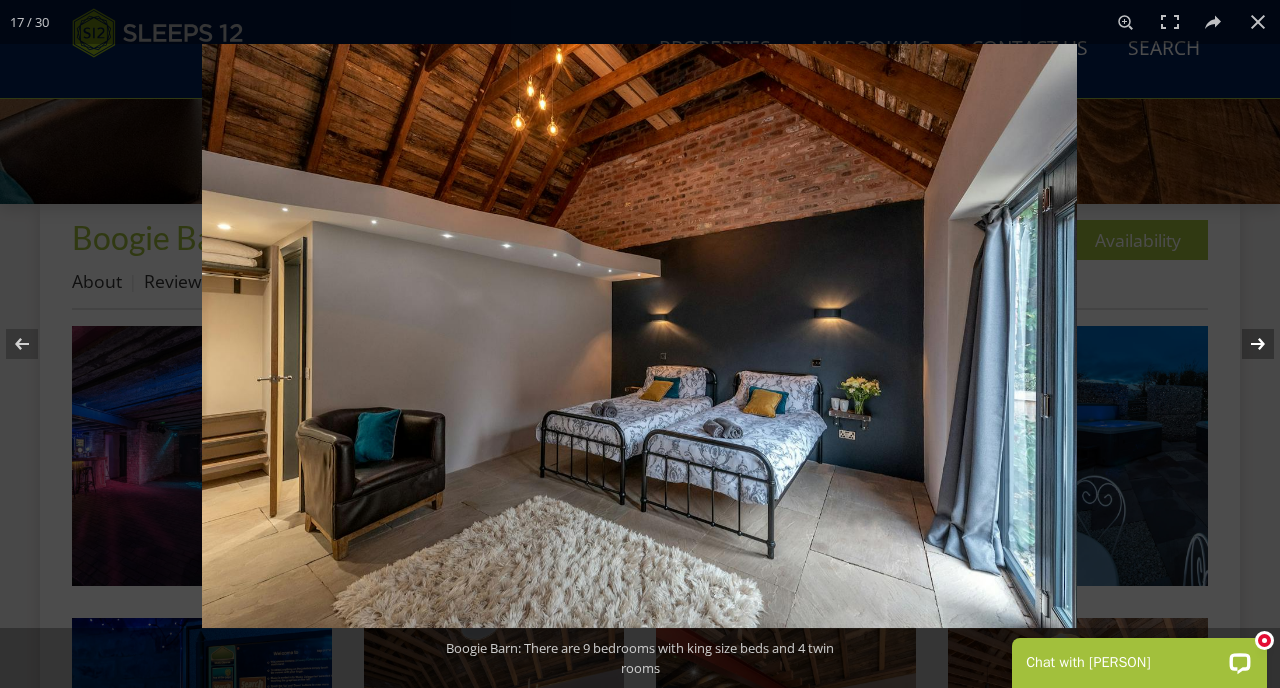 click at bounding box center (1245, 344) 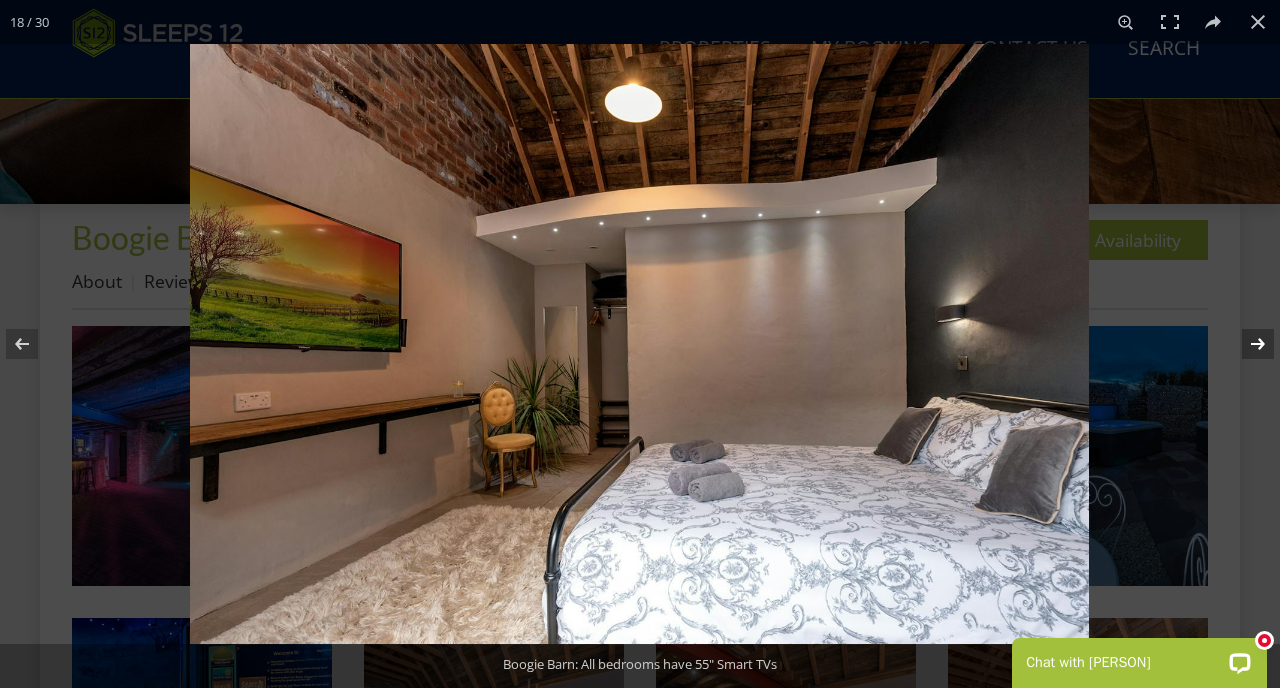 click at bounding box center (1245, 344) 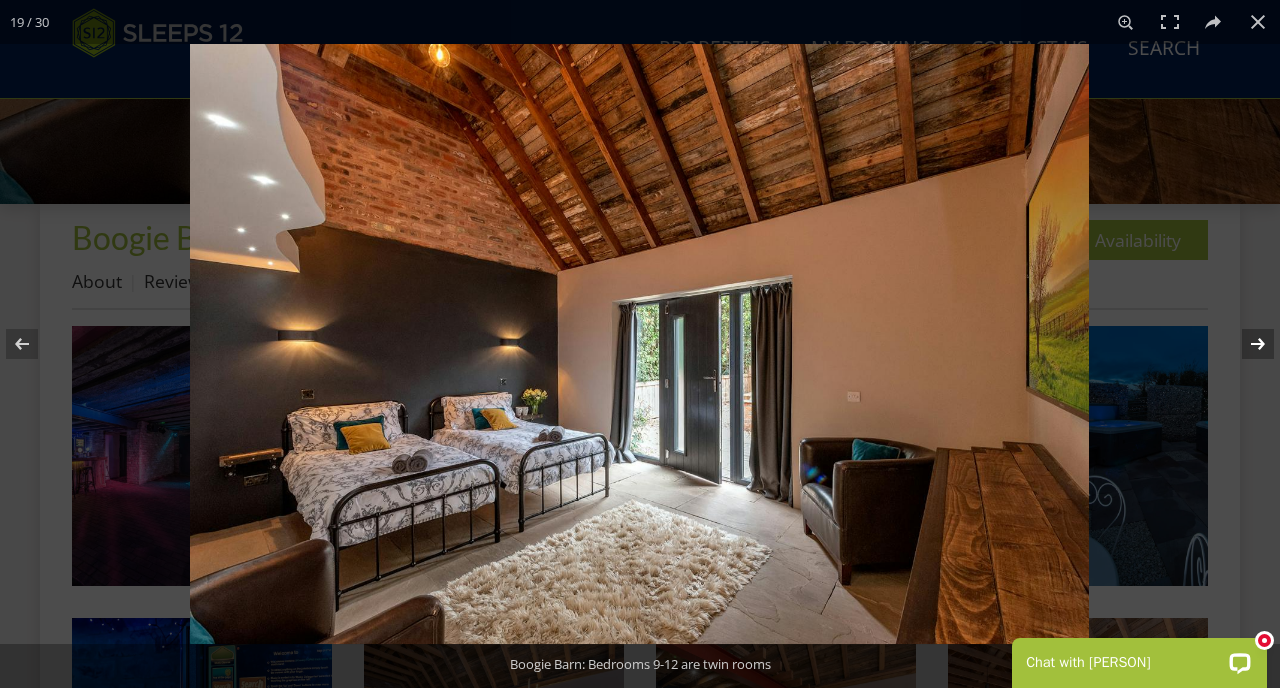 click at bounding box center [1245, 344] 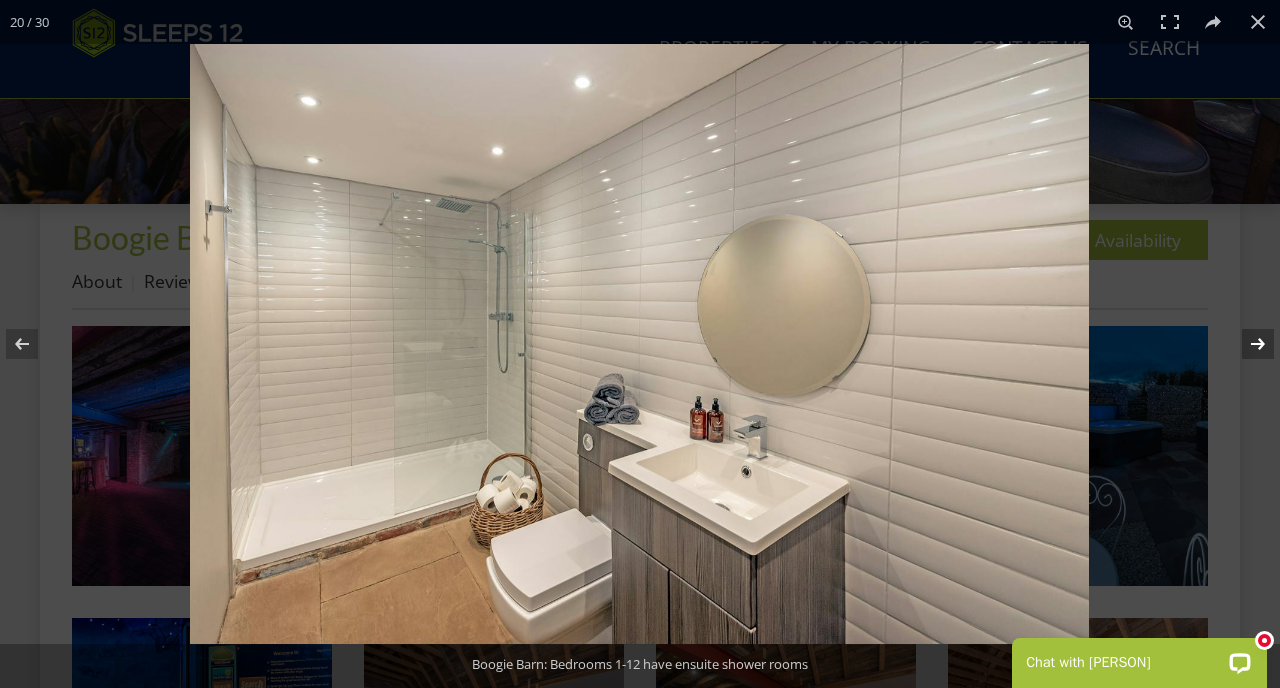 click at bounding box center (1245, 344) 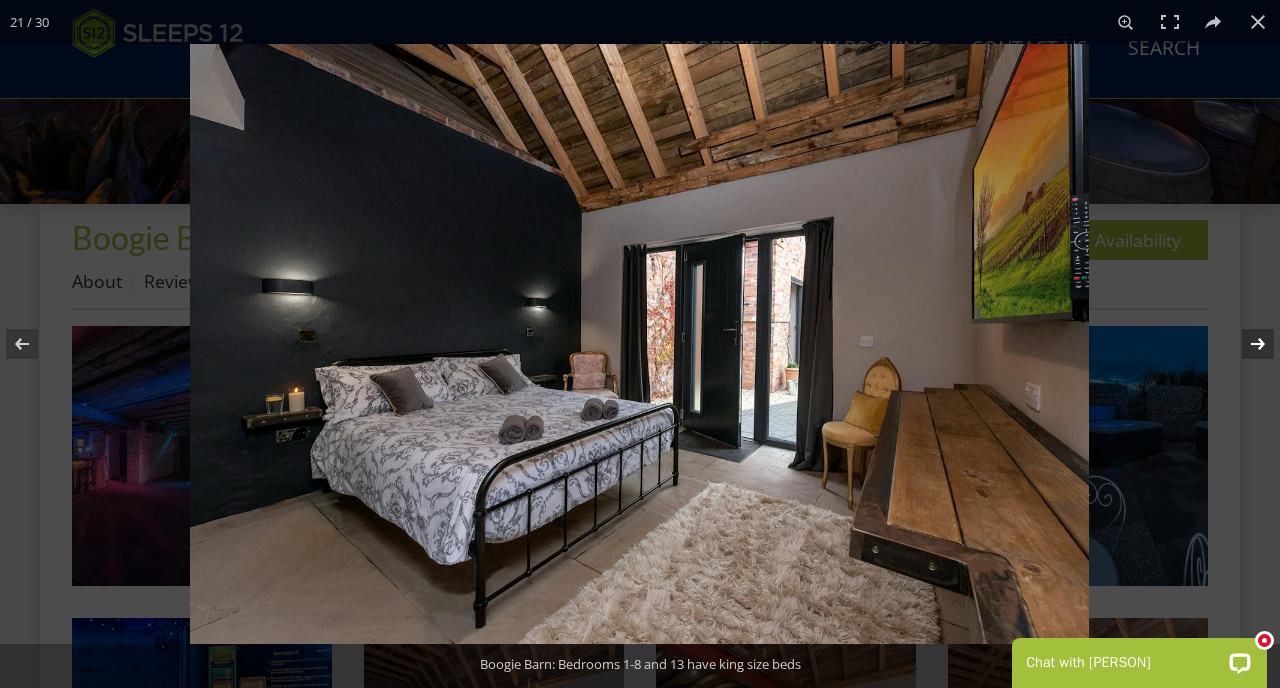 click at bounding box center (1245, 344) 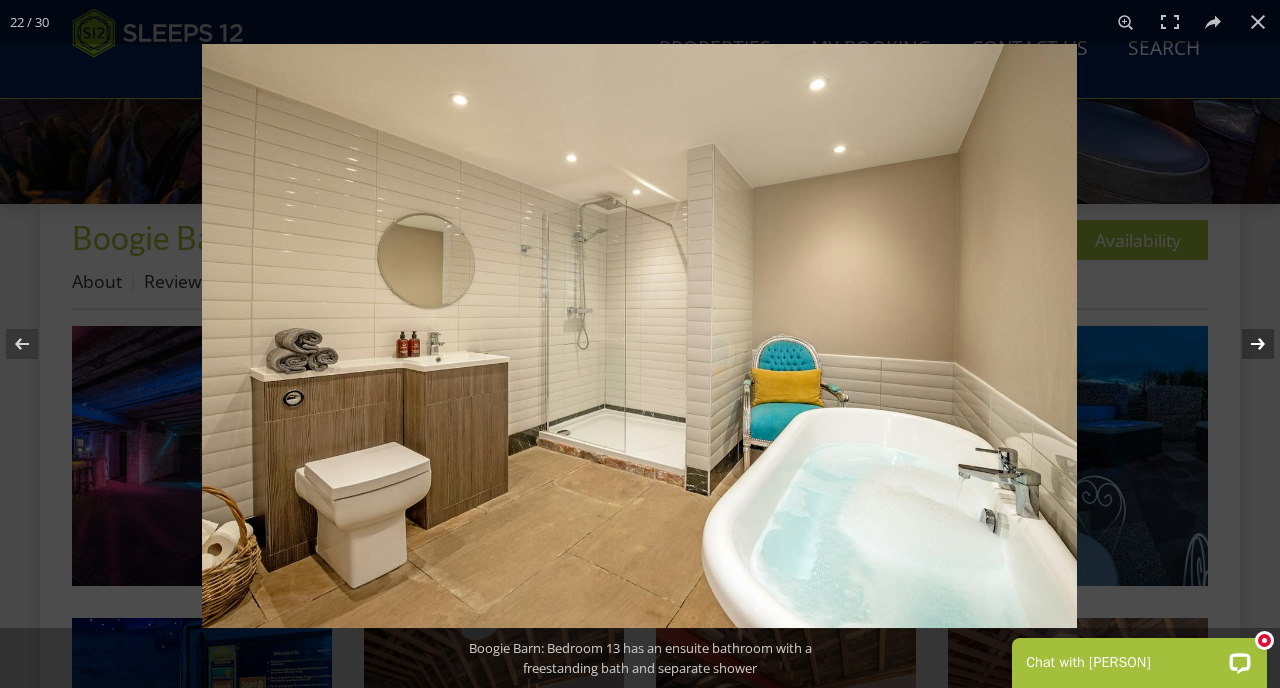 click at bounding box center (1245, 344) 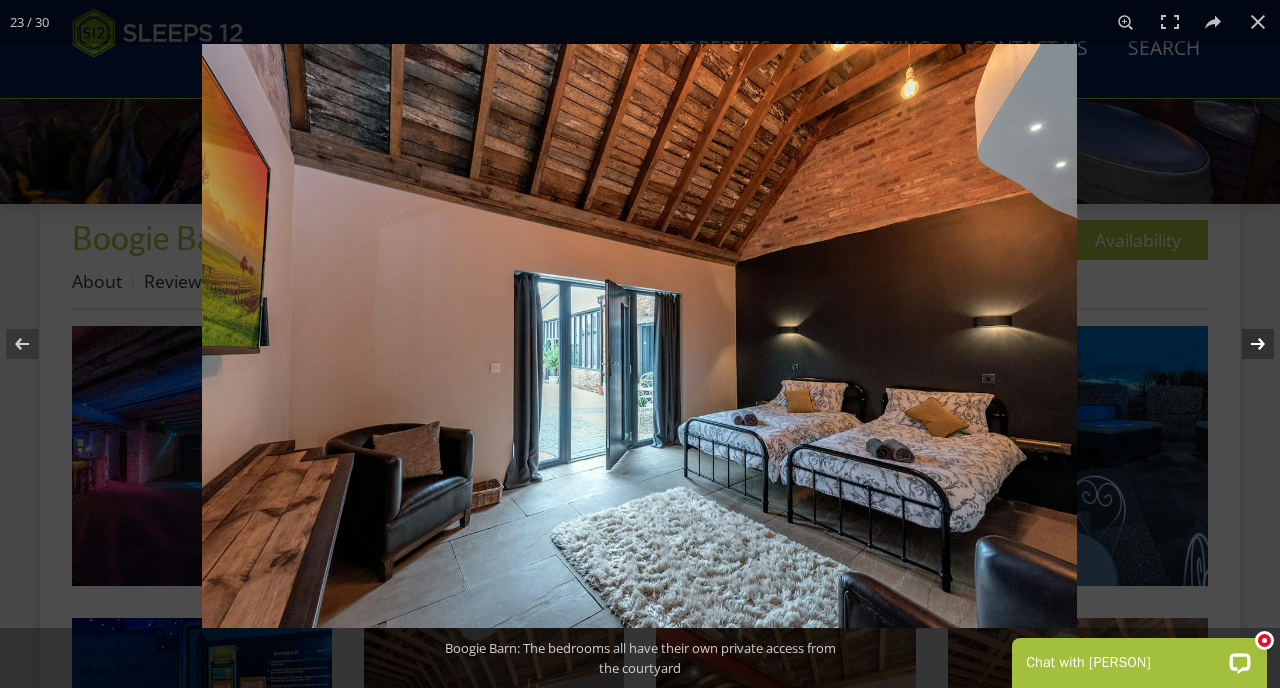 click at bounding box center [1245, 344] 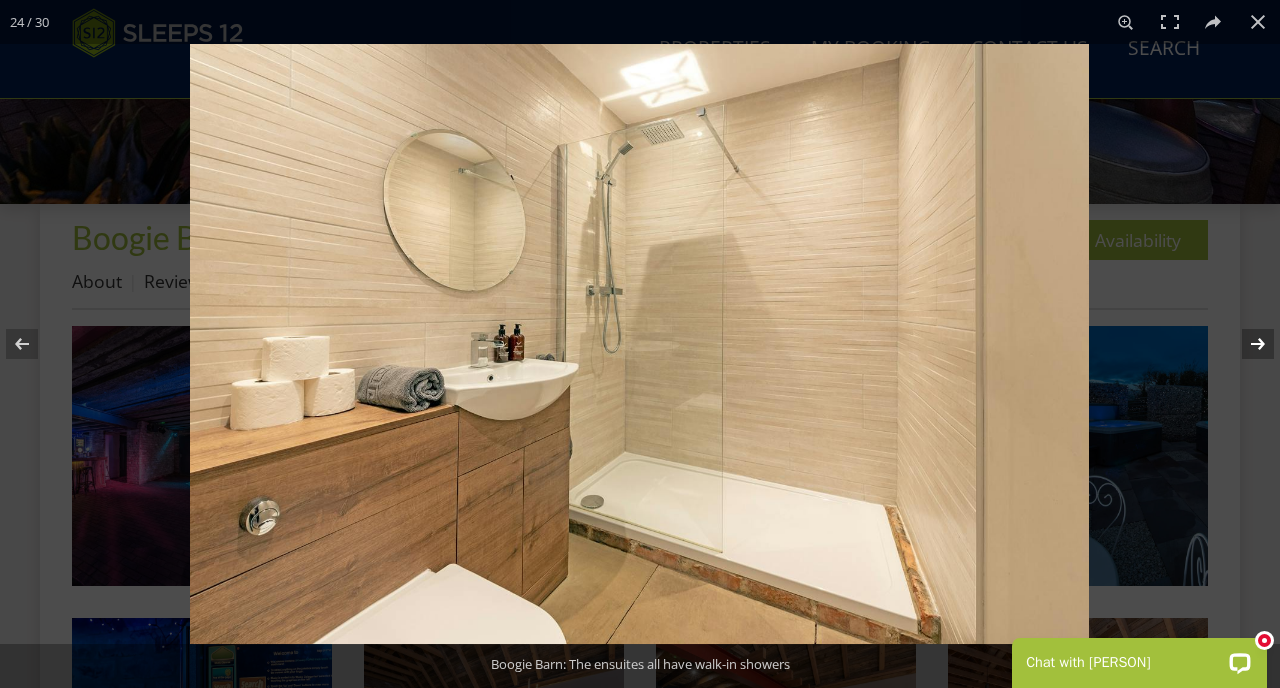 click at bounding box center [1245, 344] 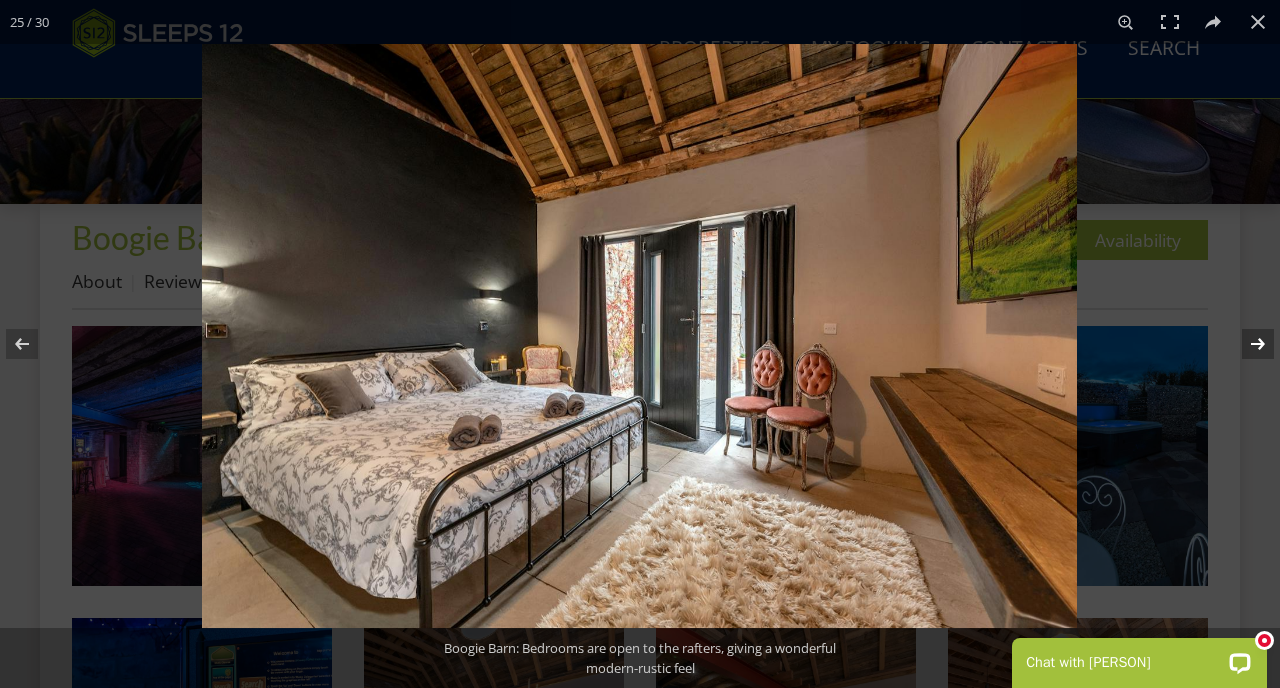 click at bounding box center (1245, 344) 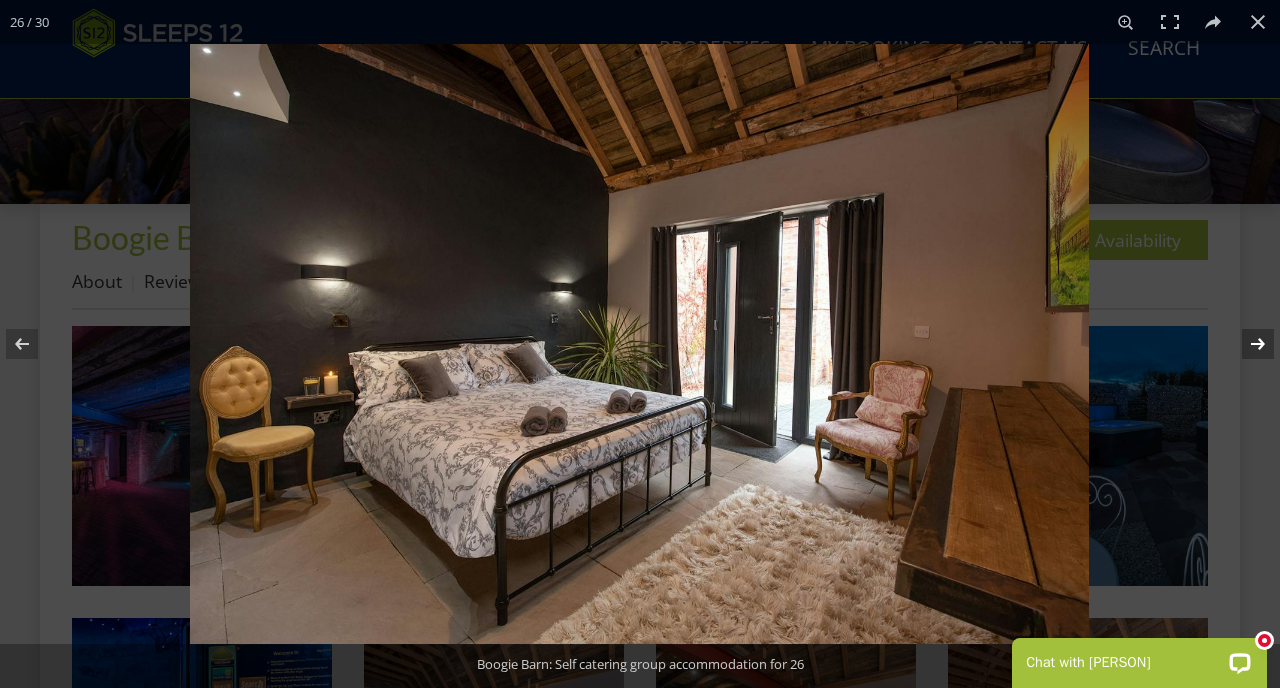click at bounding box center [1245, 344] 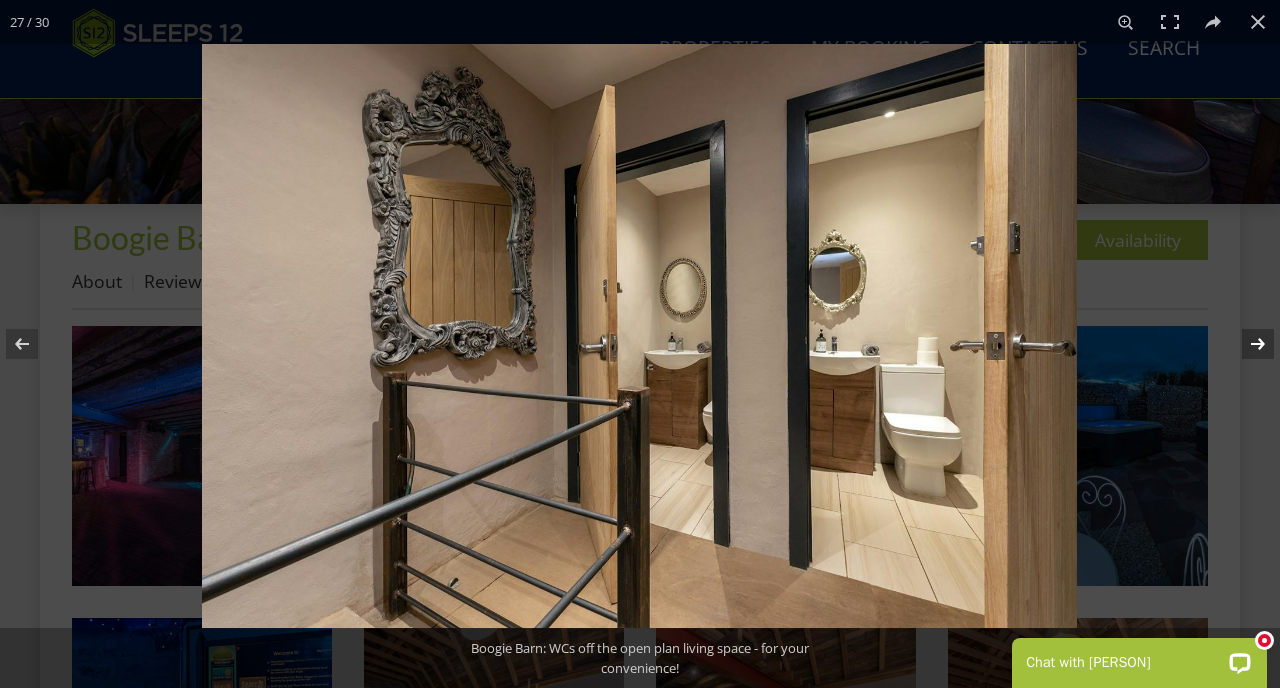 click at bounding box center [1245, 344] 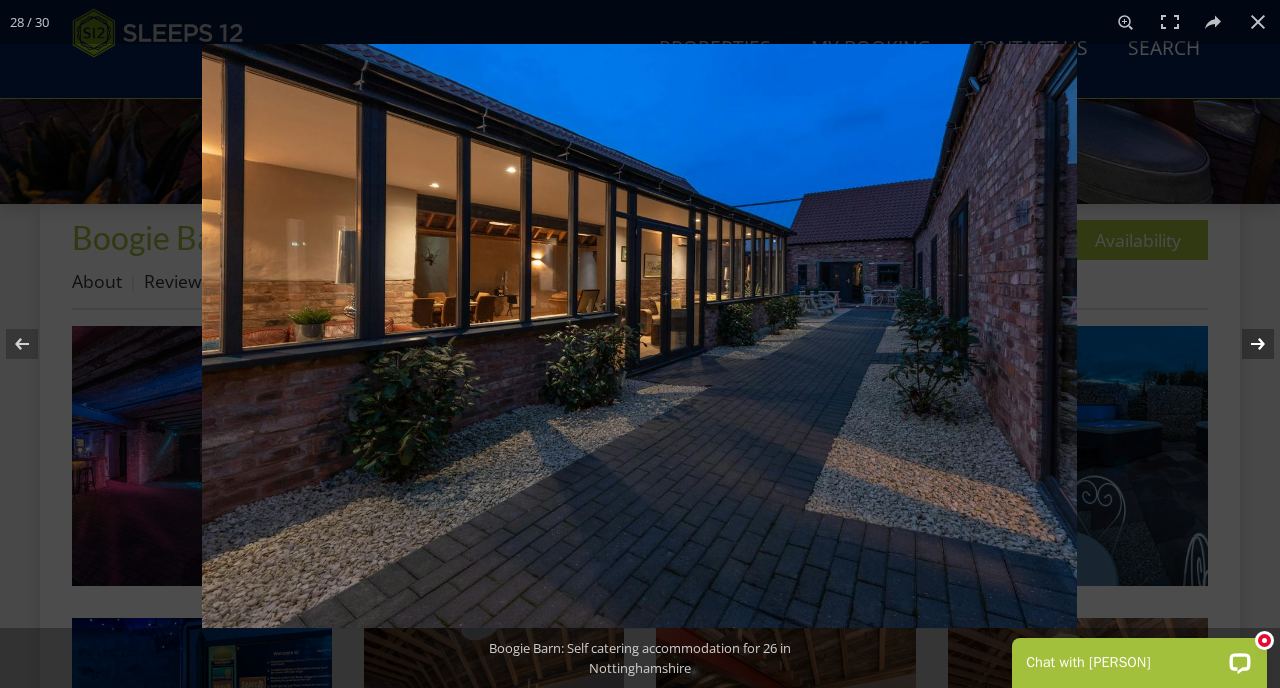 click at bounding box center [1245, 344] 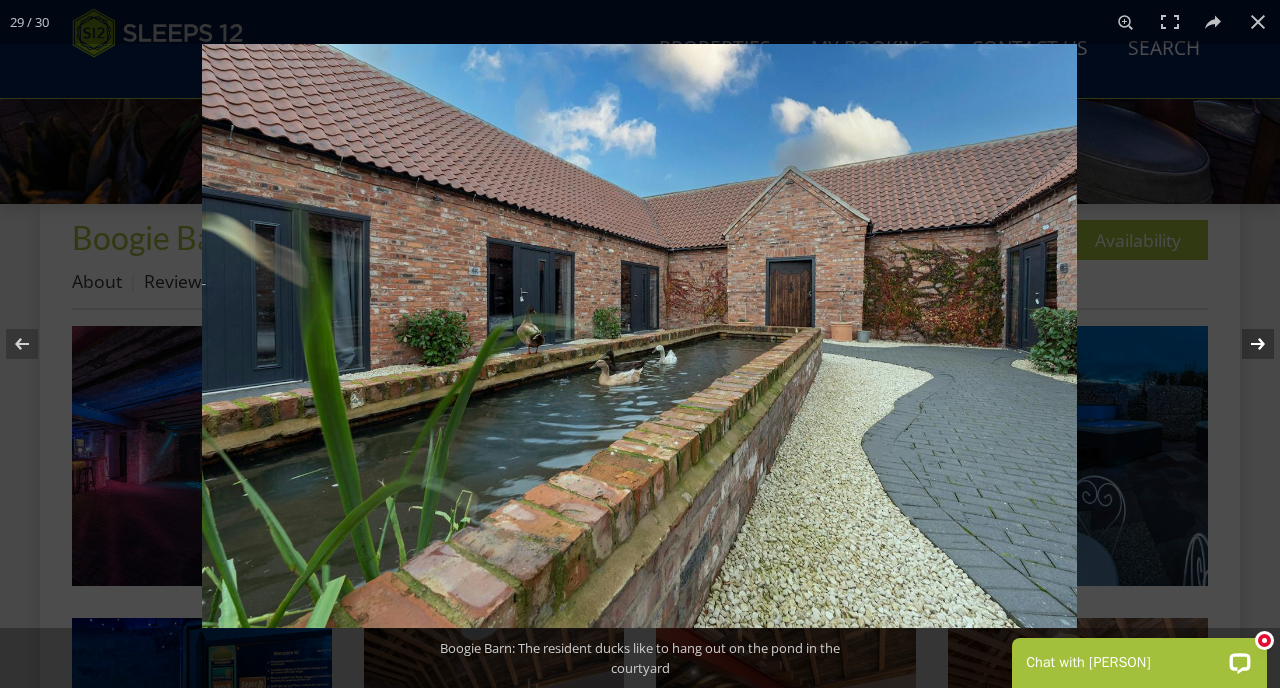 click at bounding box center (1245, 344) 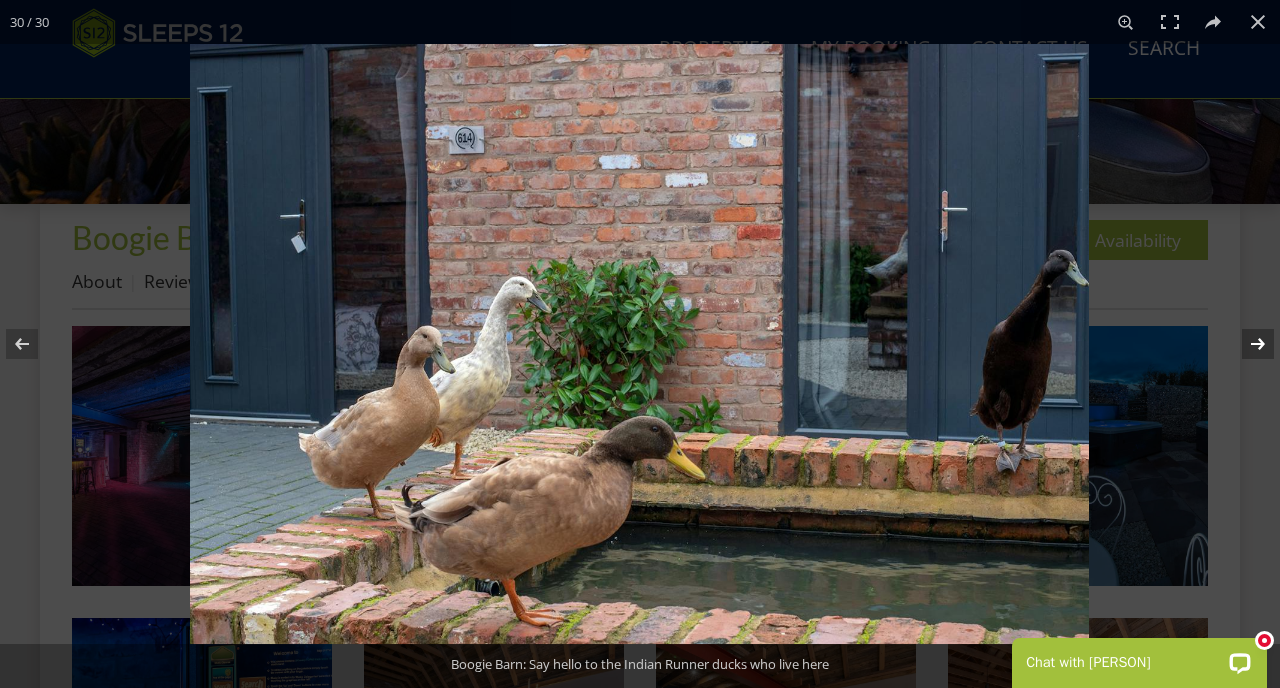 click at bounding box center [1245, 344] 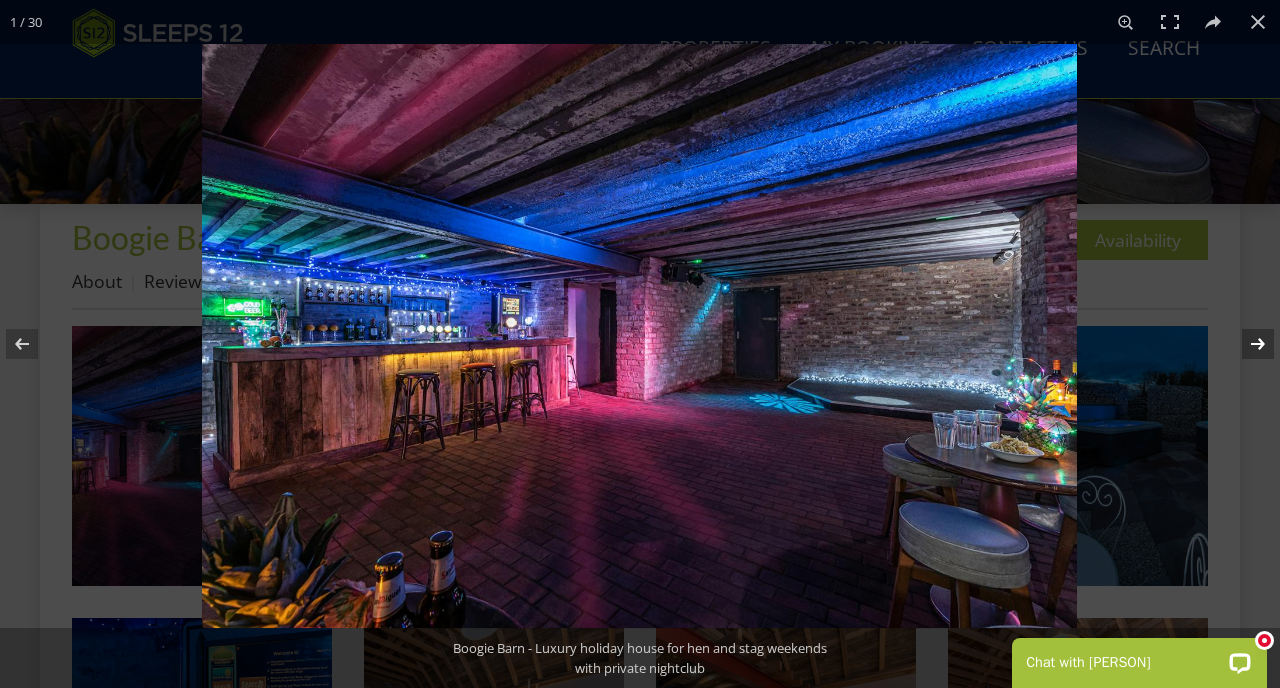 click at bounding box center (1245, 344) 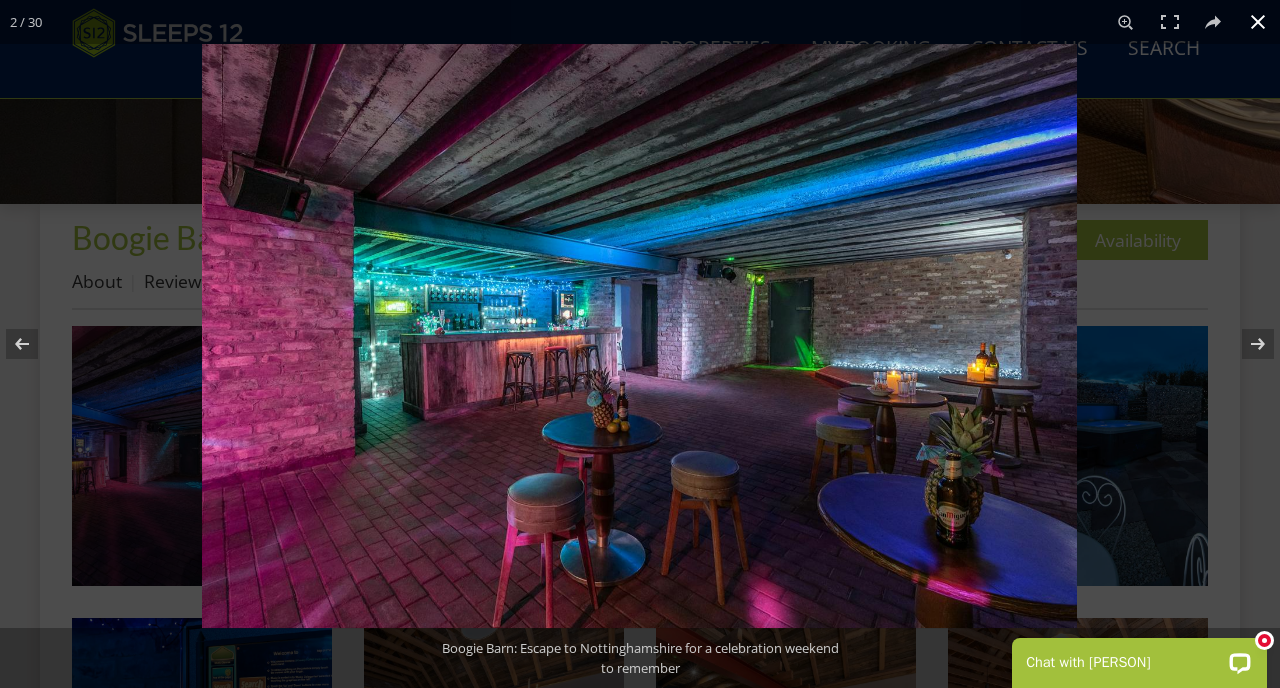 click at bounding box center (842, 388) 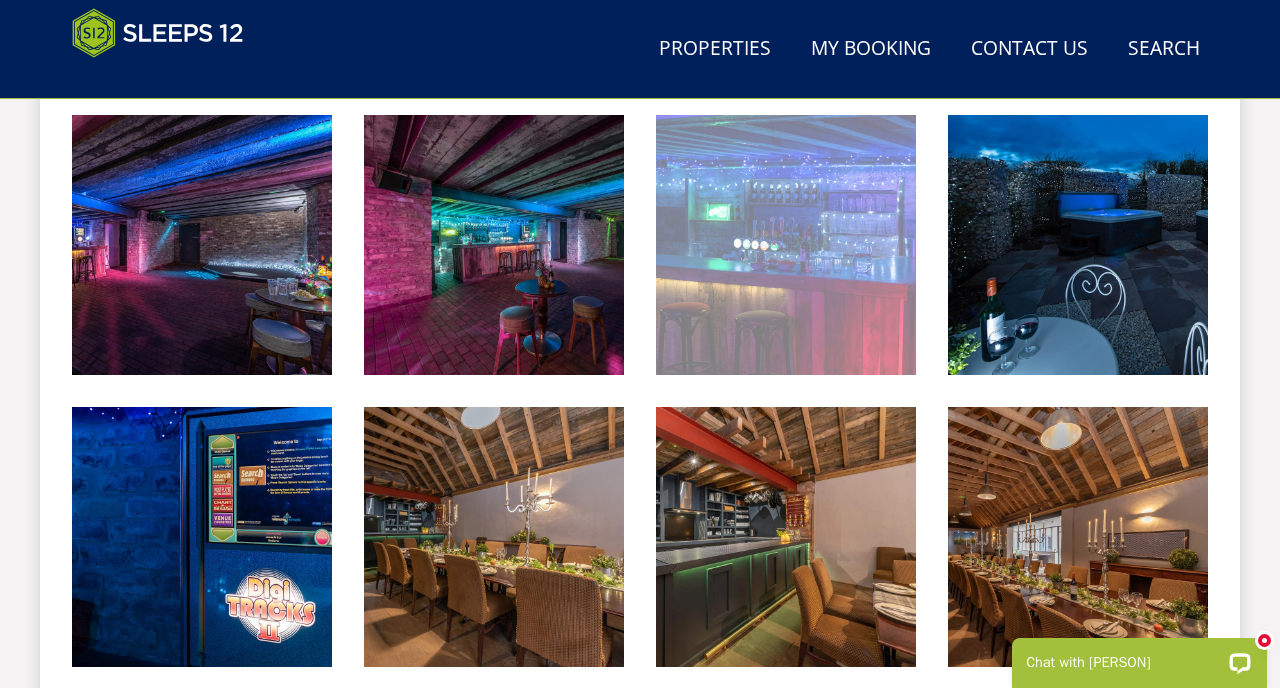 scroll, scrollTop: 971, scrollLeft: 0, axis: vertical 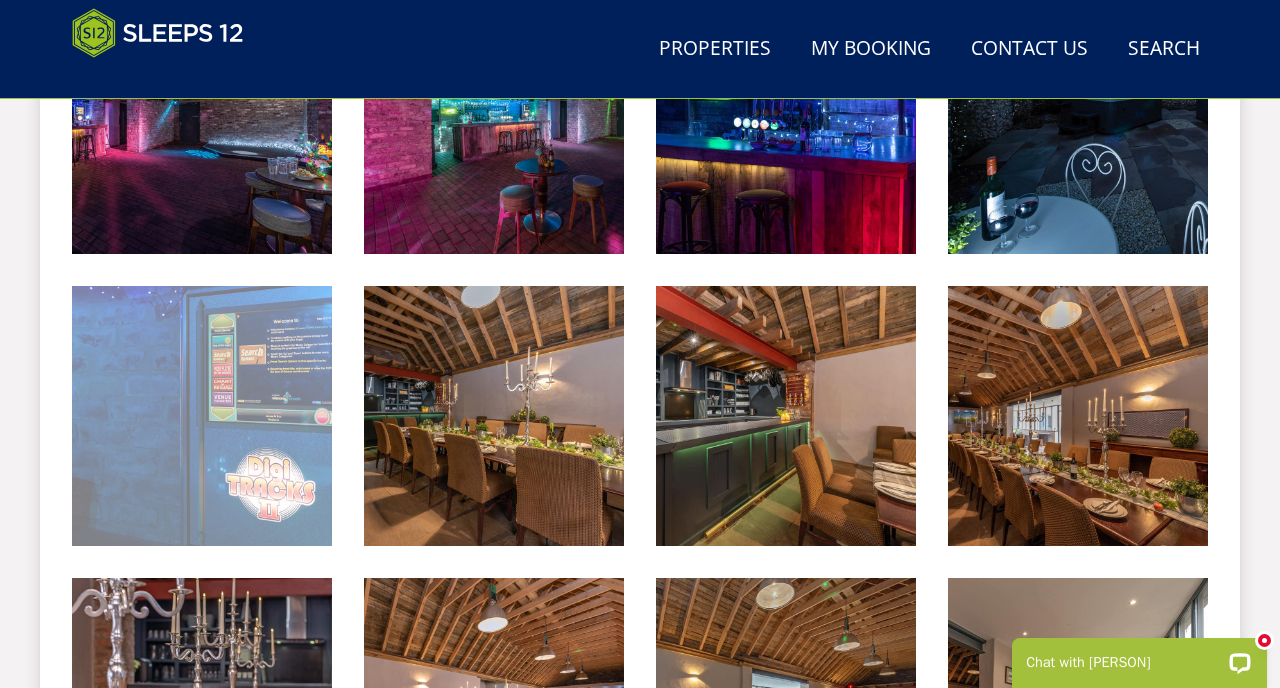 click at bounding box center (202, 416) 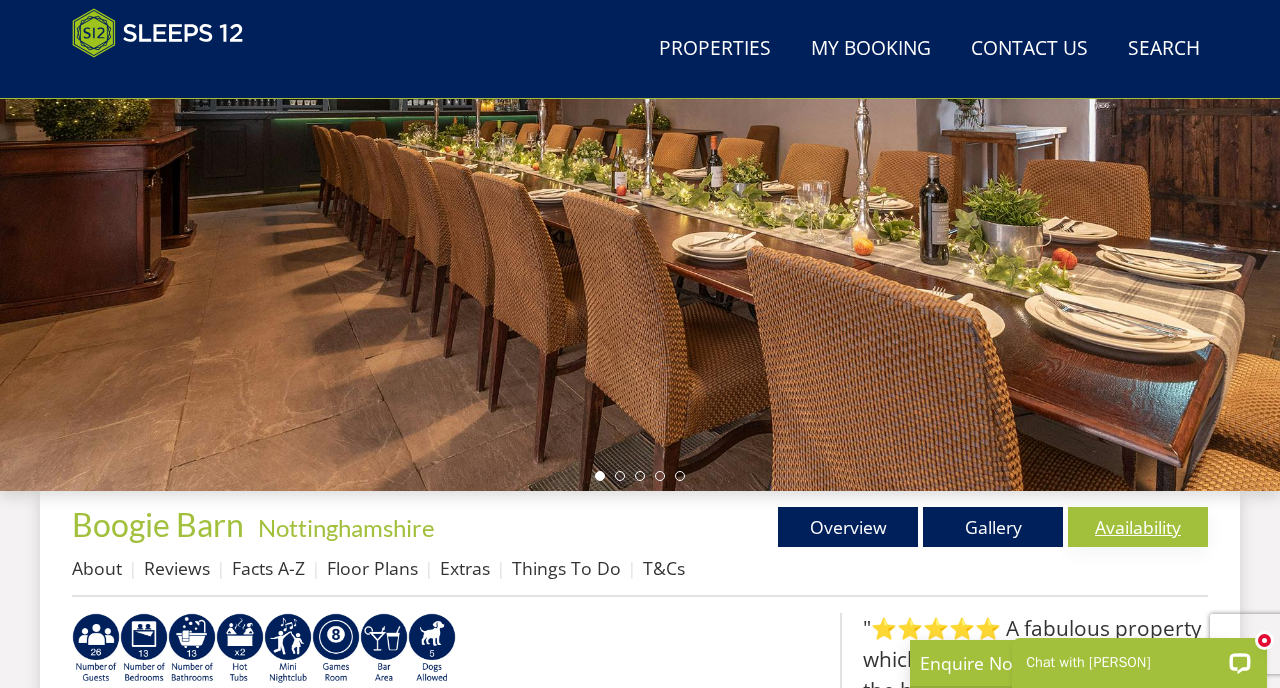 scroll, scrollTop: 318, scrollLeft: 0, axis: vertical 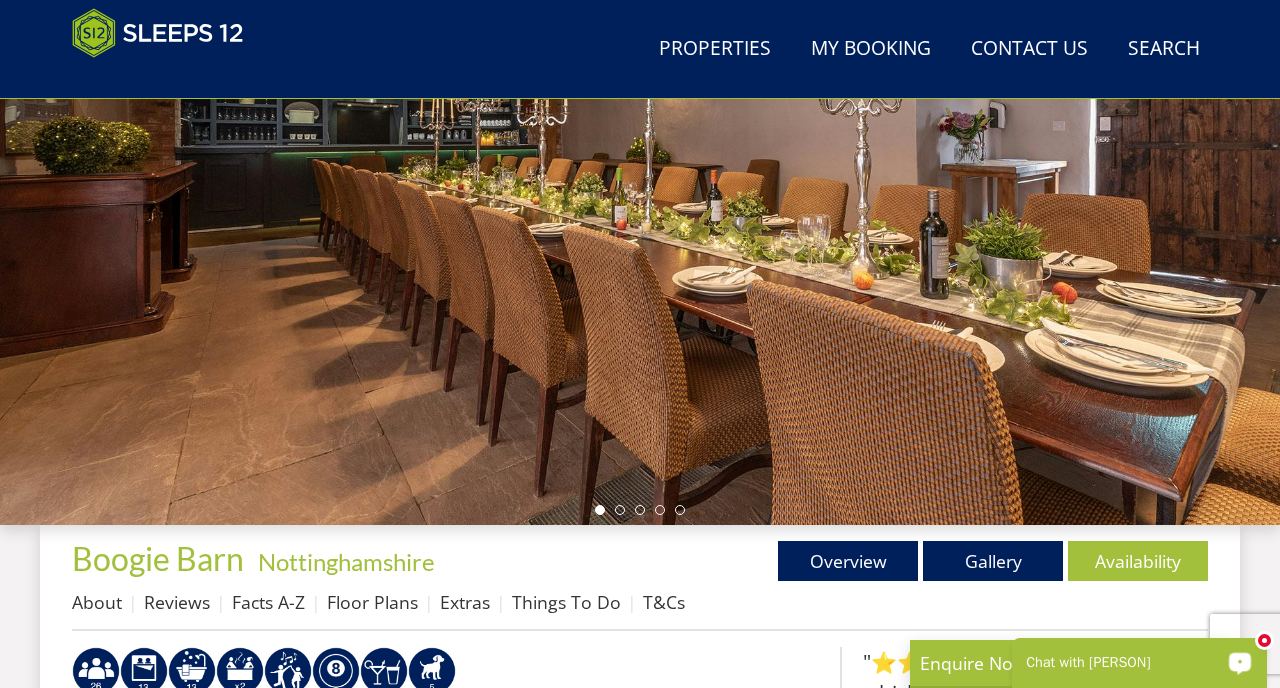 click on "Chat with [PERSON]" at bounding box center [1139, 663] 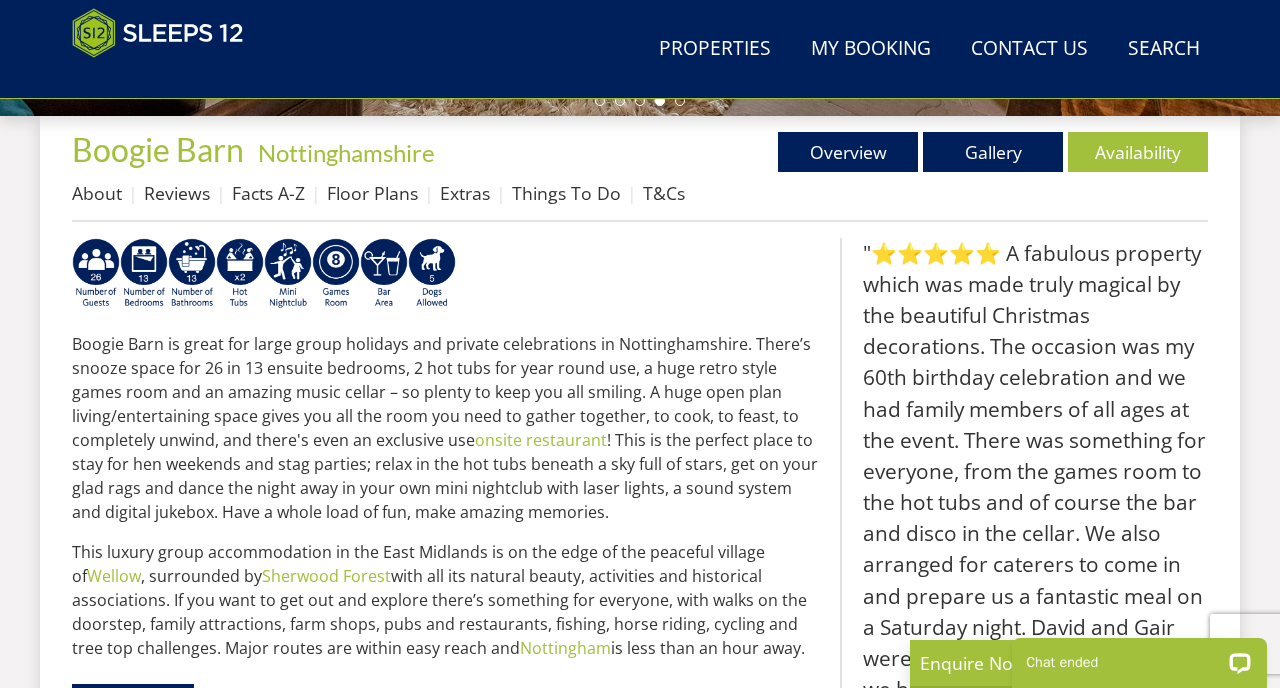 scroll, scrollTop: 732, scrollLeft: 0, axis: vertical 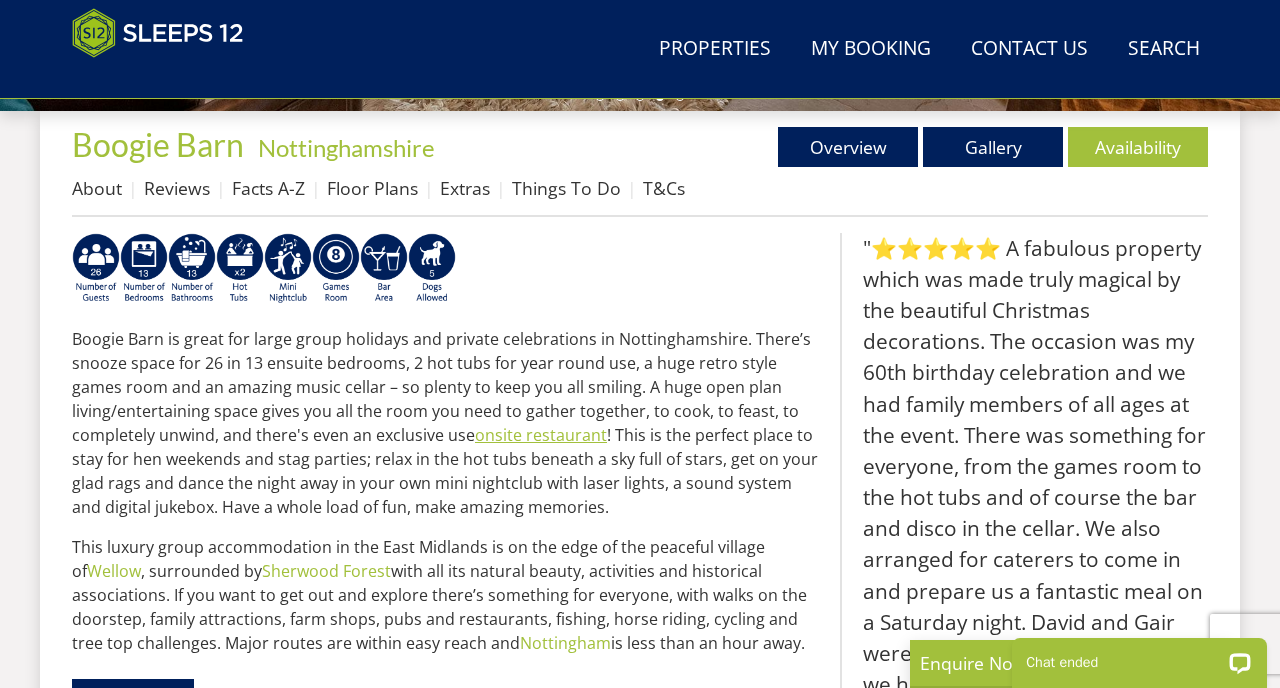 click on "onsite restaurant" at bounding box center (541, 435) 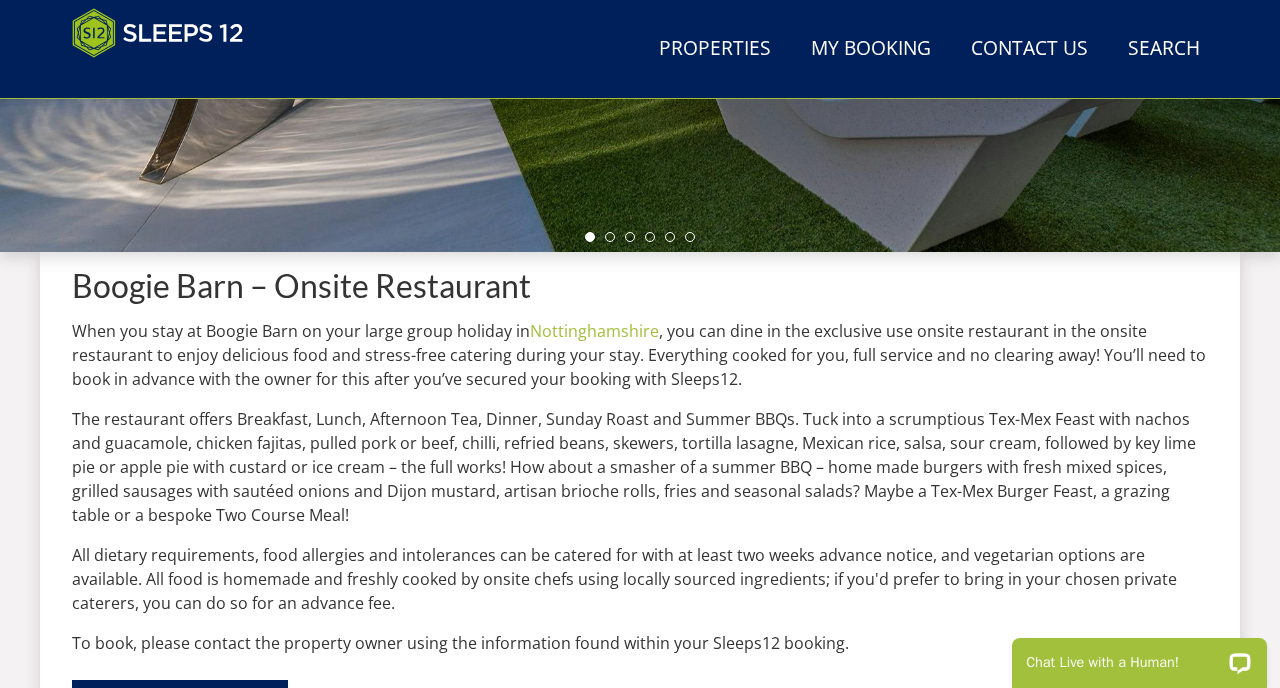 scroll, scrollTop: 422, scrollLeft: 0, axis: vertical 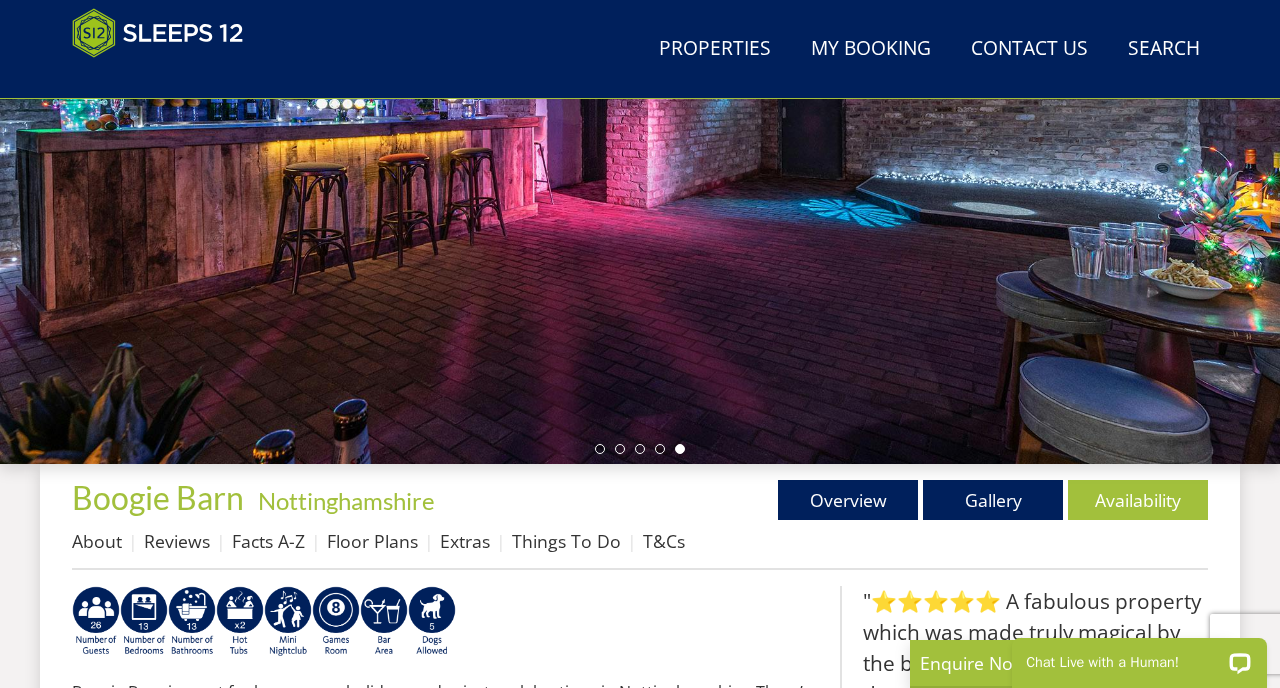 select on "24" 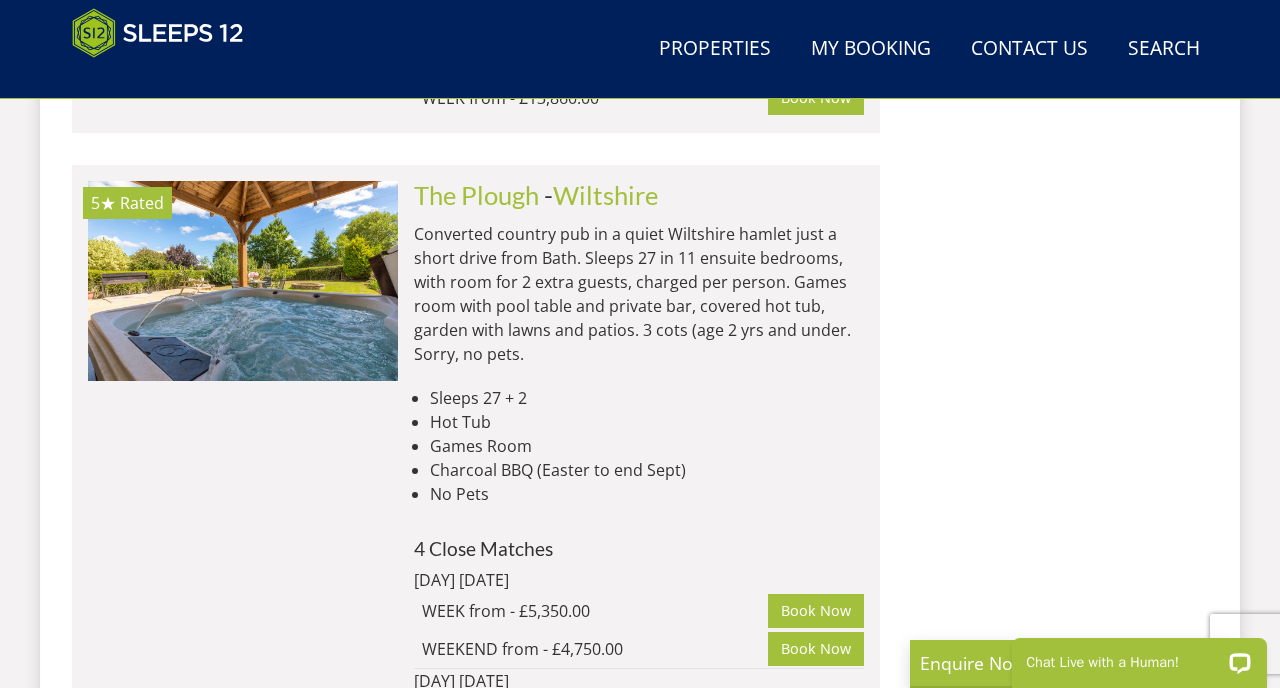 scroll, scrollTop: 5161, scrollLeft: 0, axis: vertical 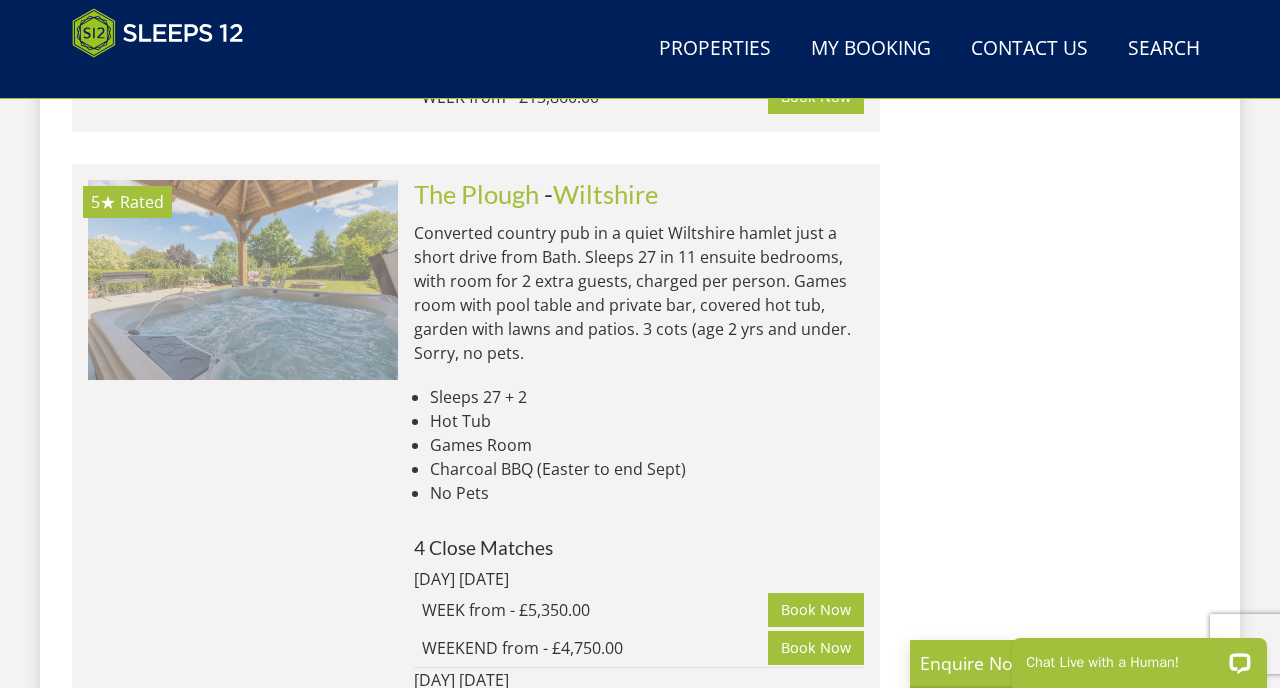 click at bounding box center (243, 280) 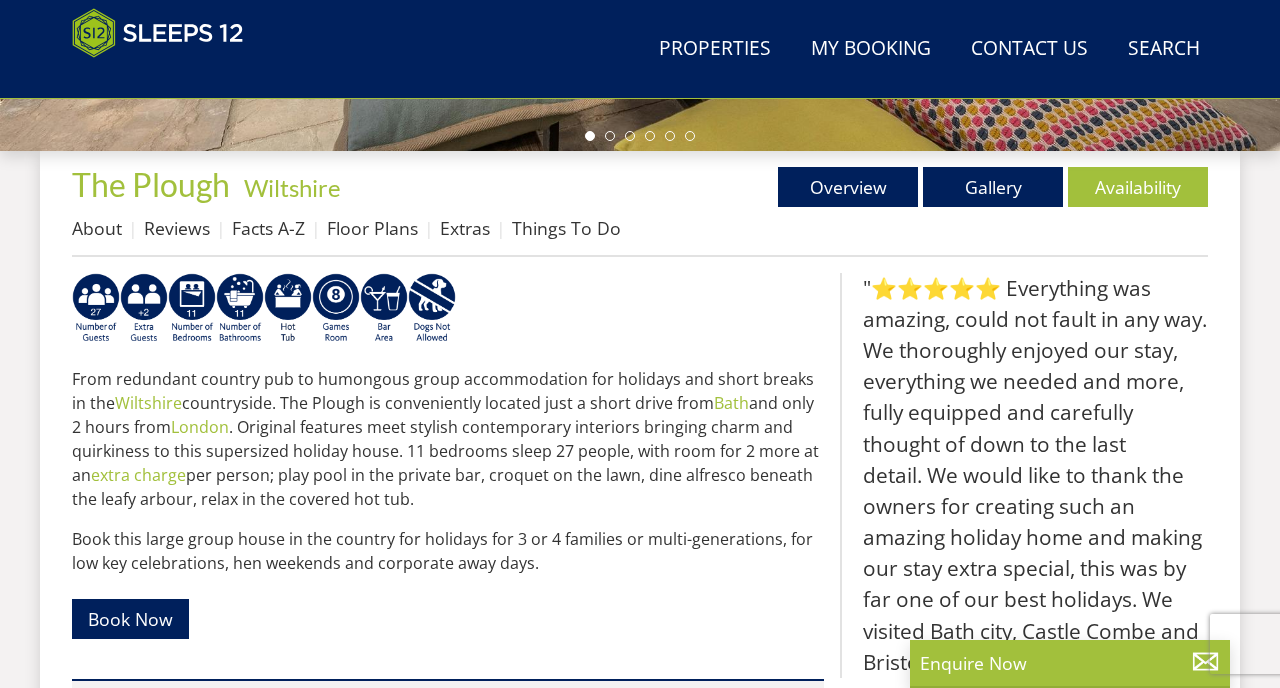 scroll, scrollTop: 705, scrollLeft: 0, axis: vertical 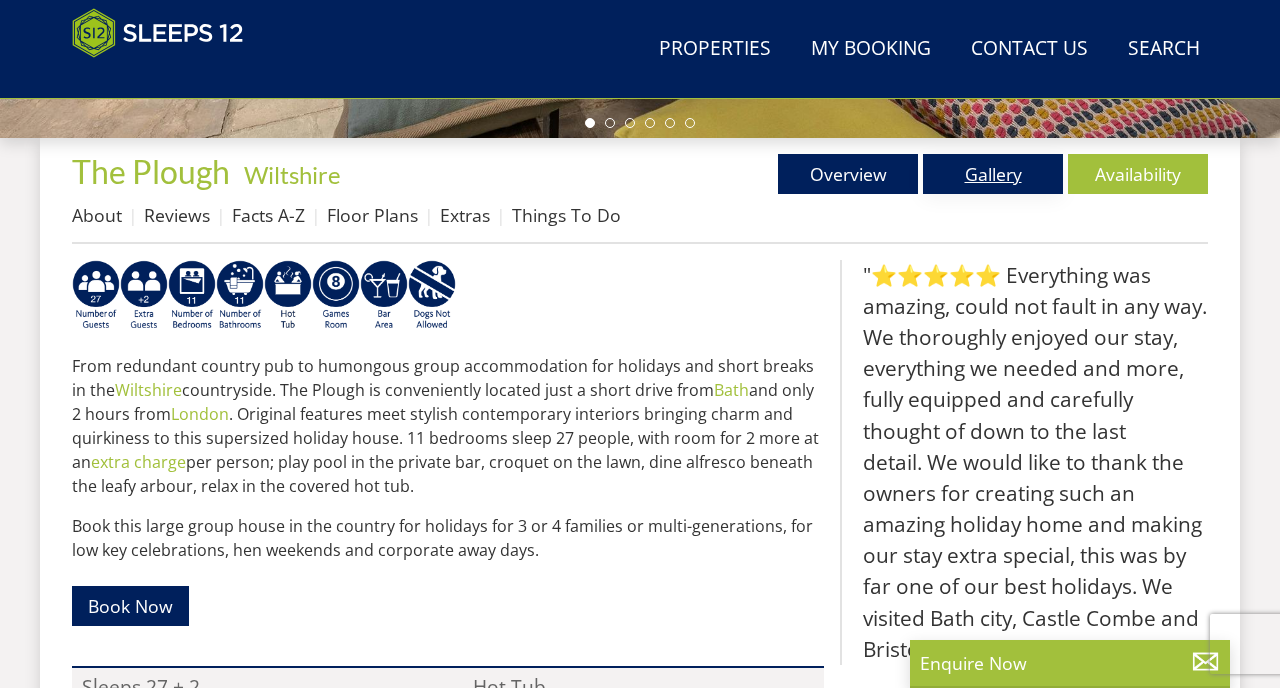 click on "Gallery" at bounding box center [993, 174] 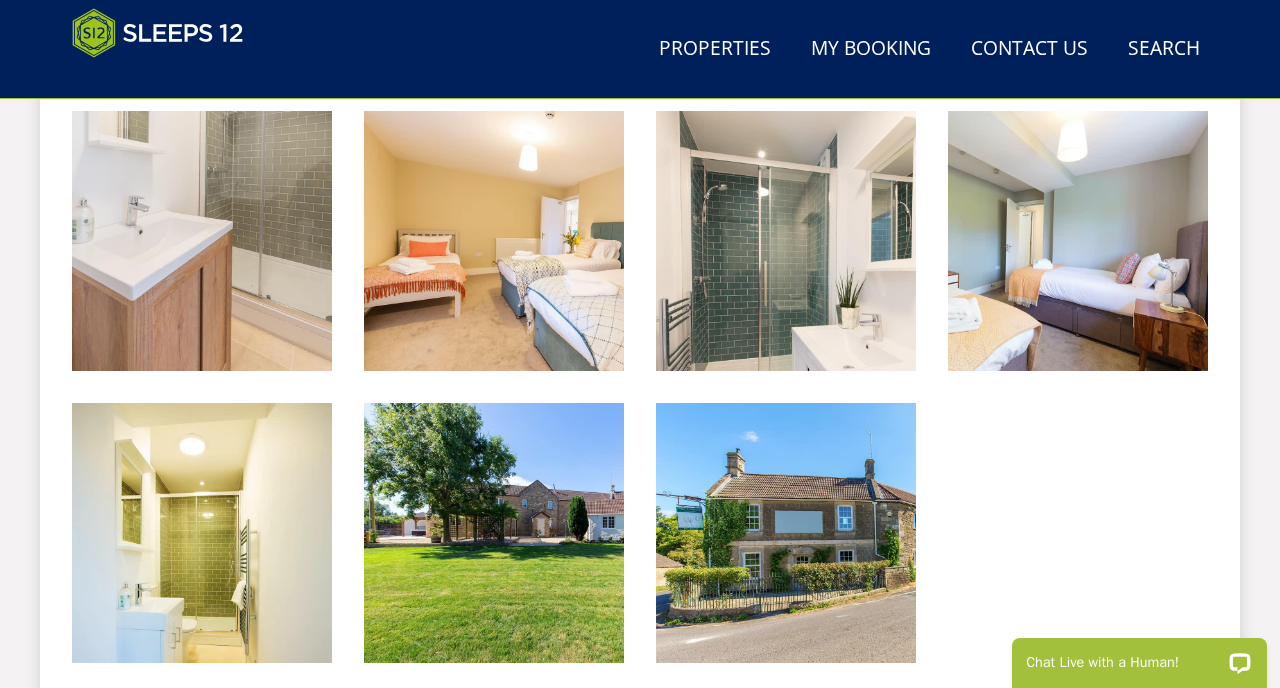 scroll, scrollTop: 3291, scrollLeft: 0, axis: vertical 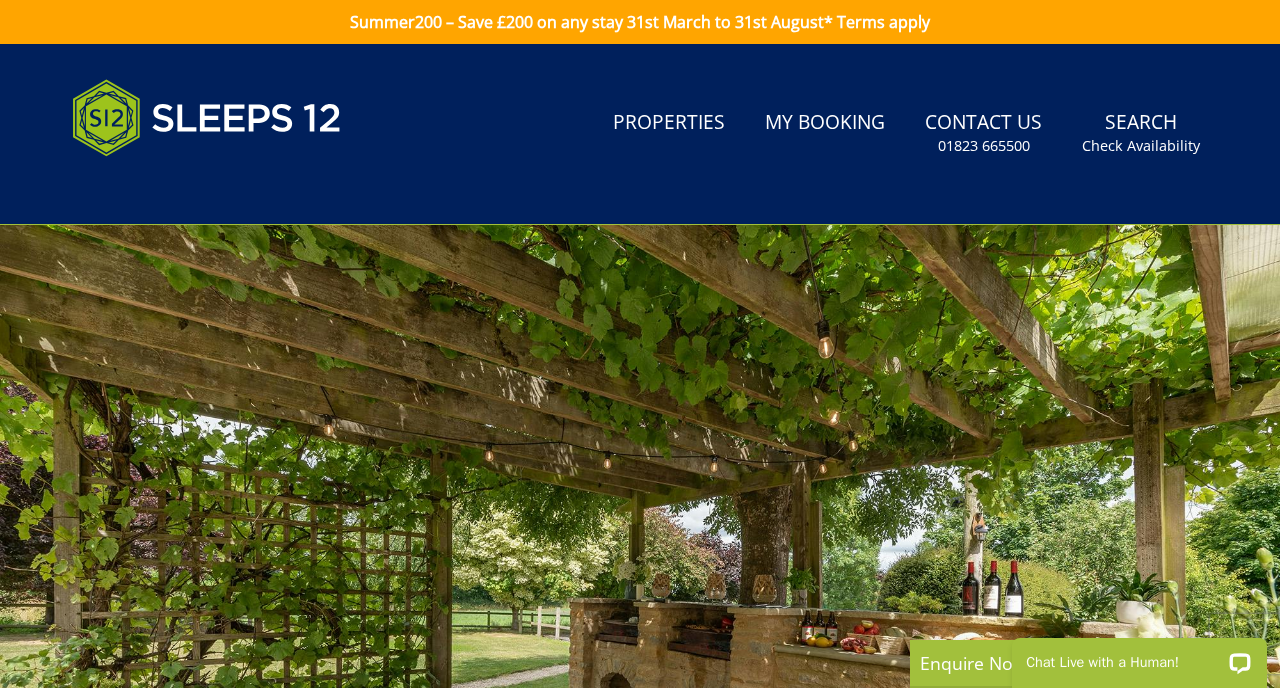select on "24" 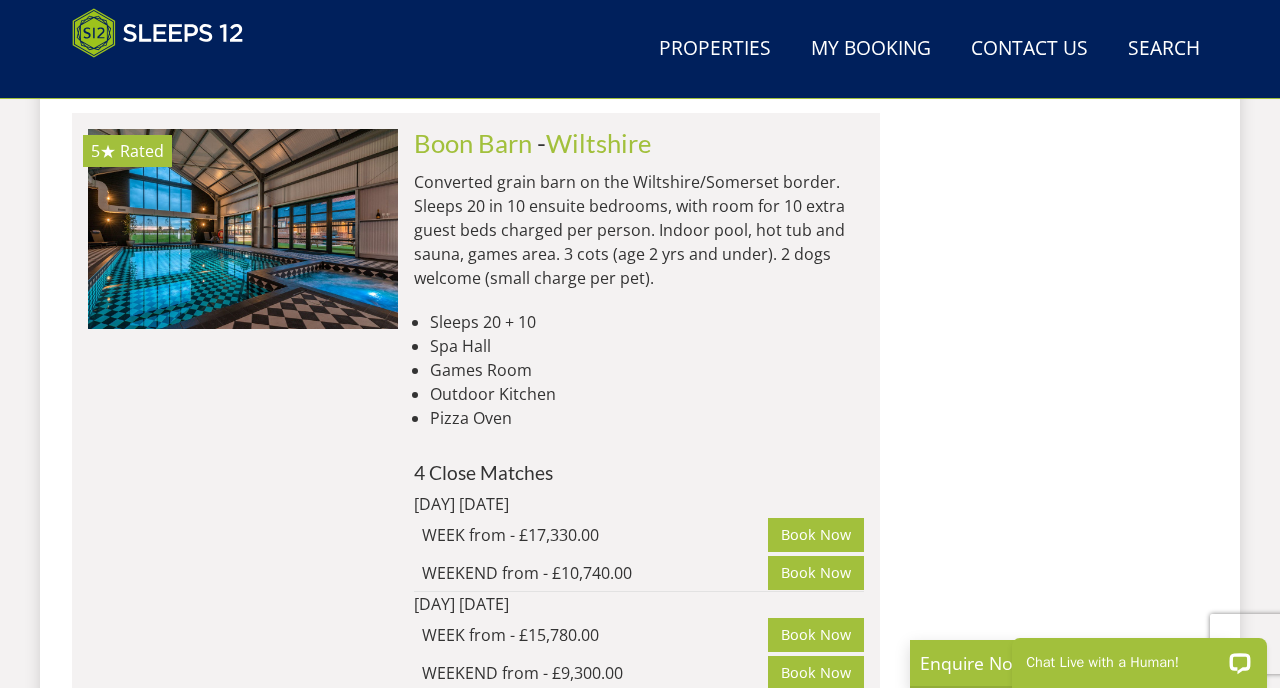 scroll, scrollTop: 5817, scrollLeft: 0, axis: vertical 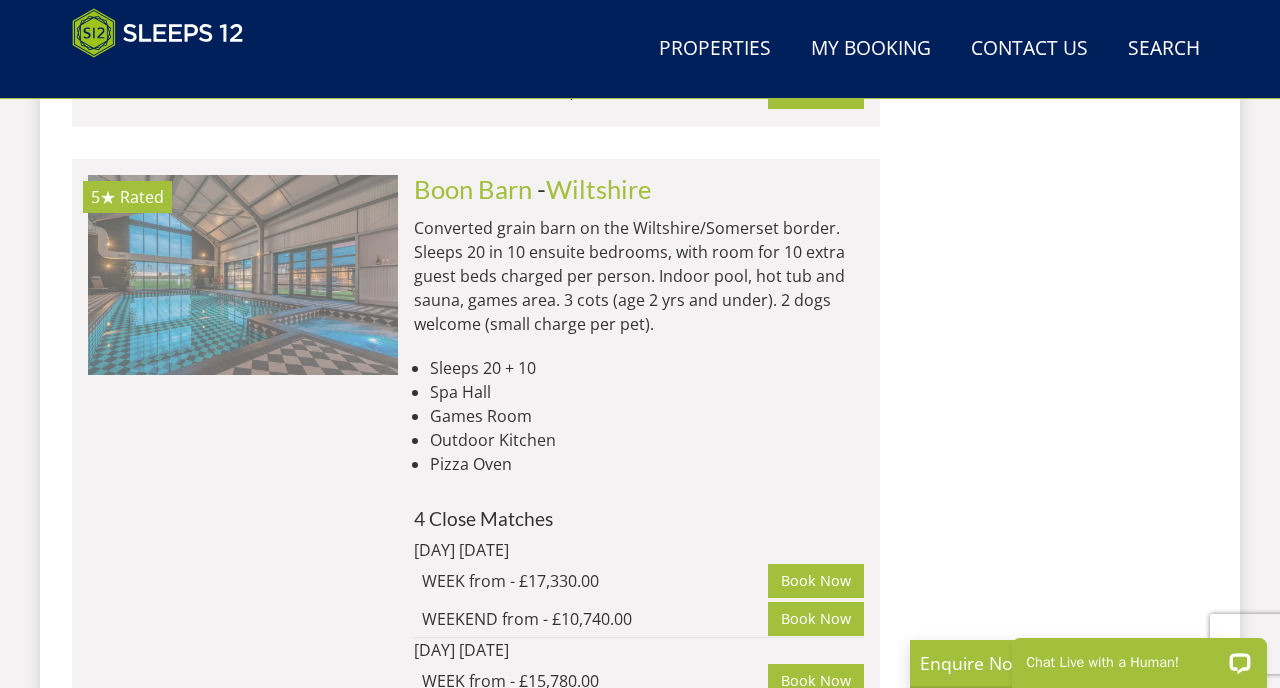 click at bounding box center [243, 275] 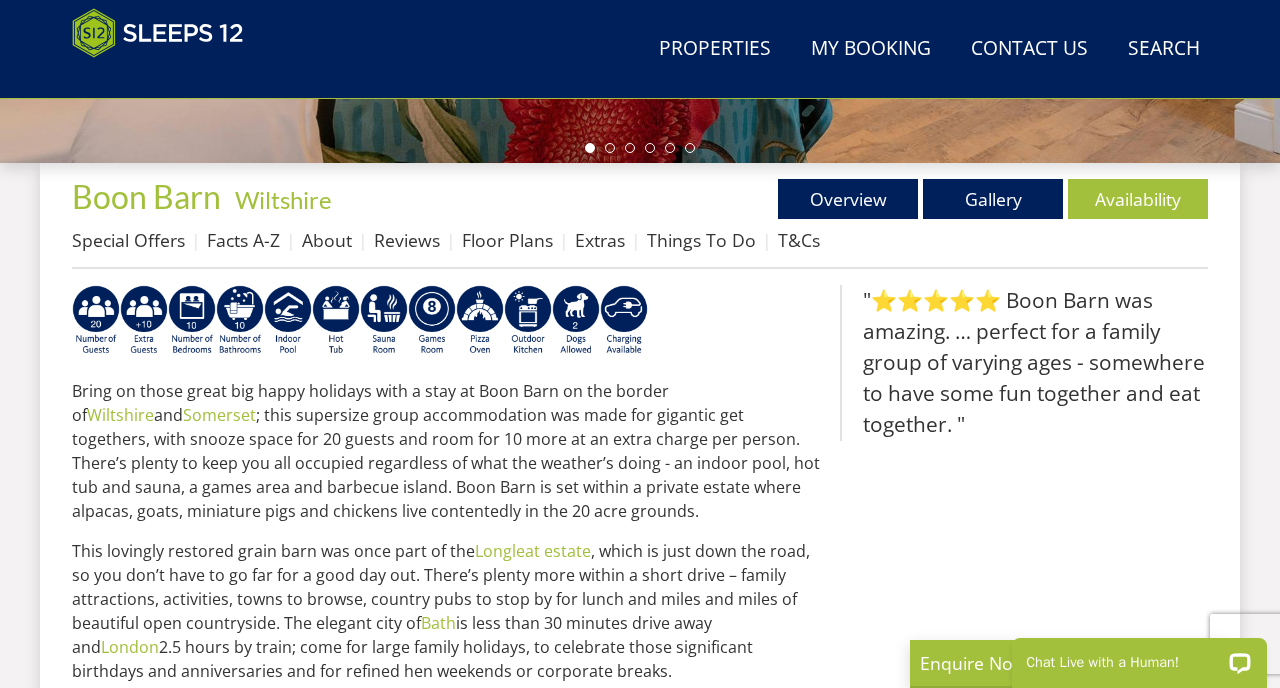 scroll, scrollTop: 485, scrollLeft: 0, axis: vertical 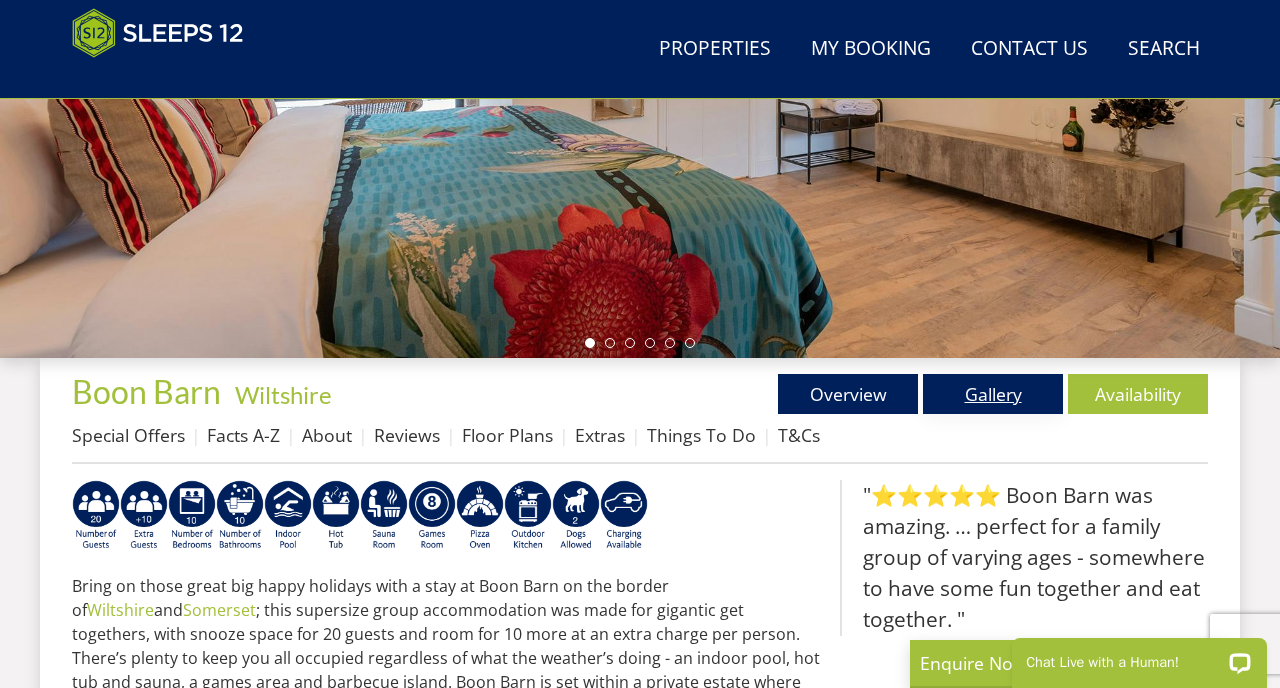 click on "Gallery" at bounding box center [993, 394] 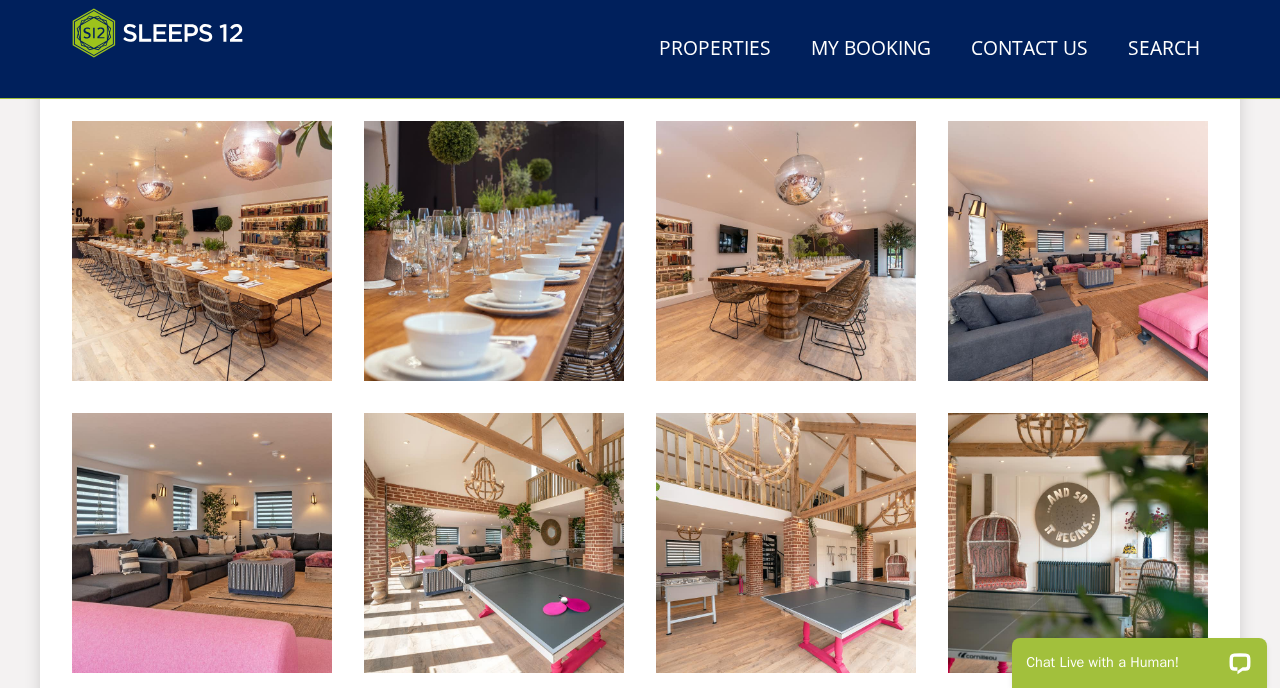 scroll, scrollTop: 1770, scrollLeft: 0, axis: vertical 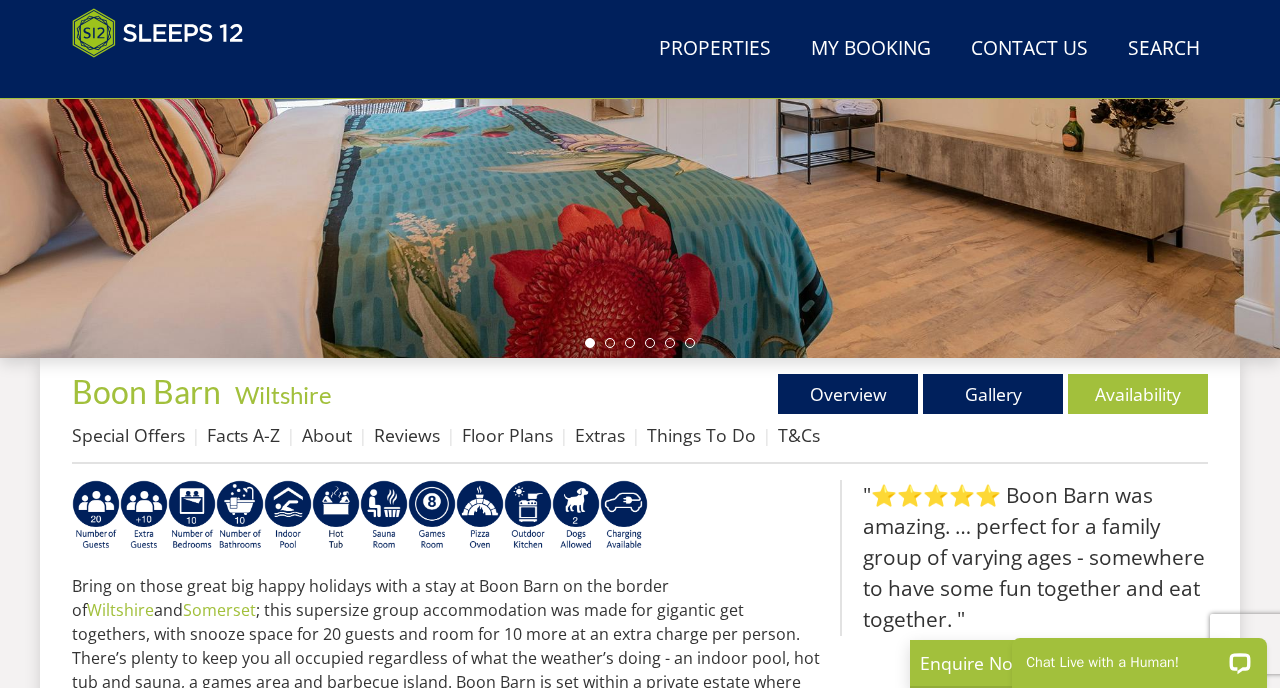 select on "24" 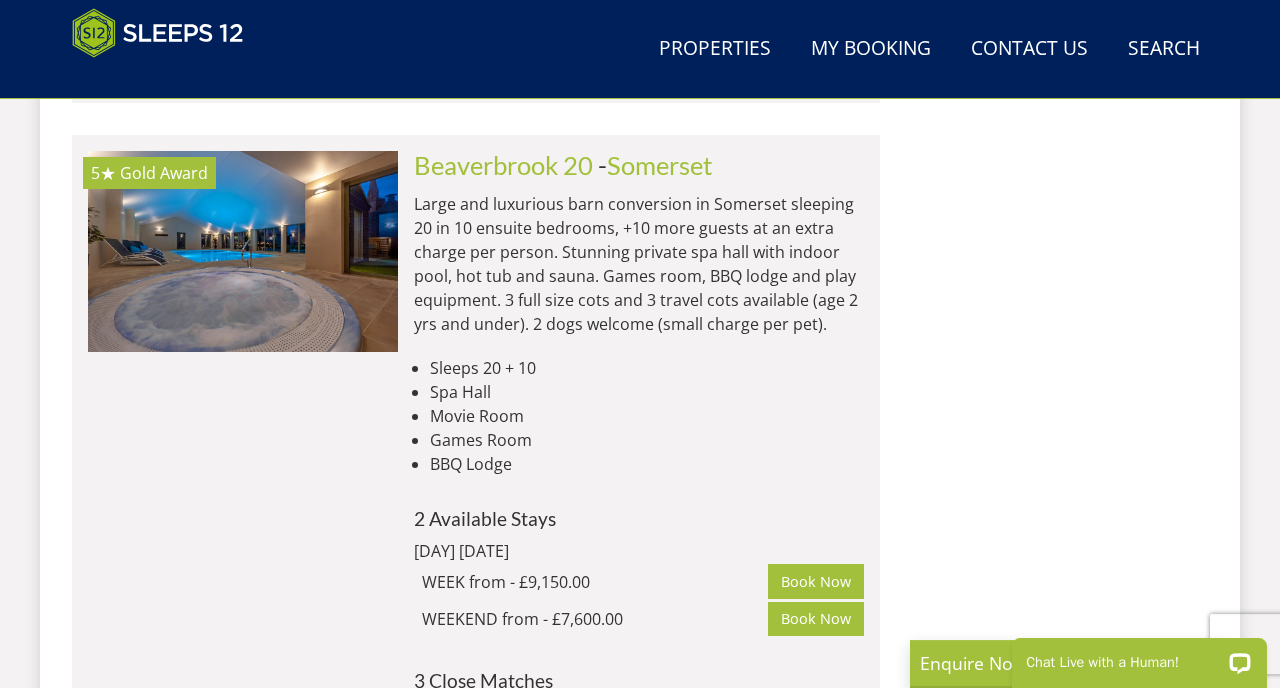 scroll, scrollTop: 3789, scrollLeft: 0, axis: vertical 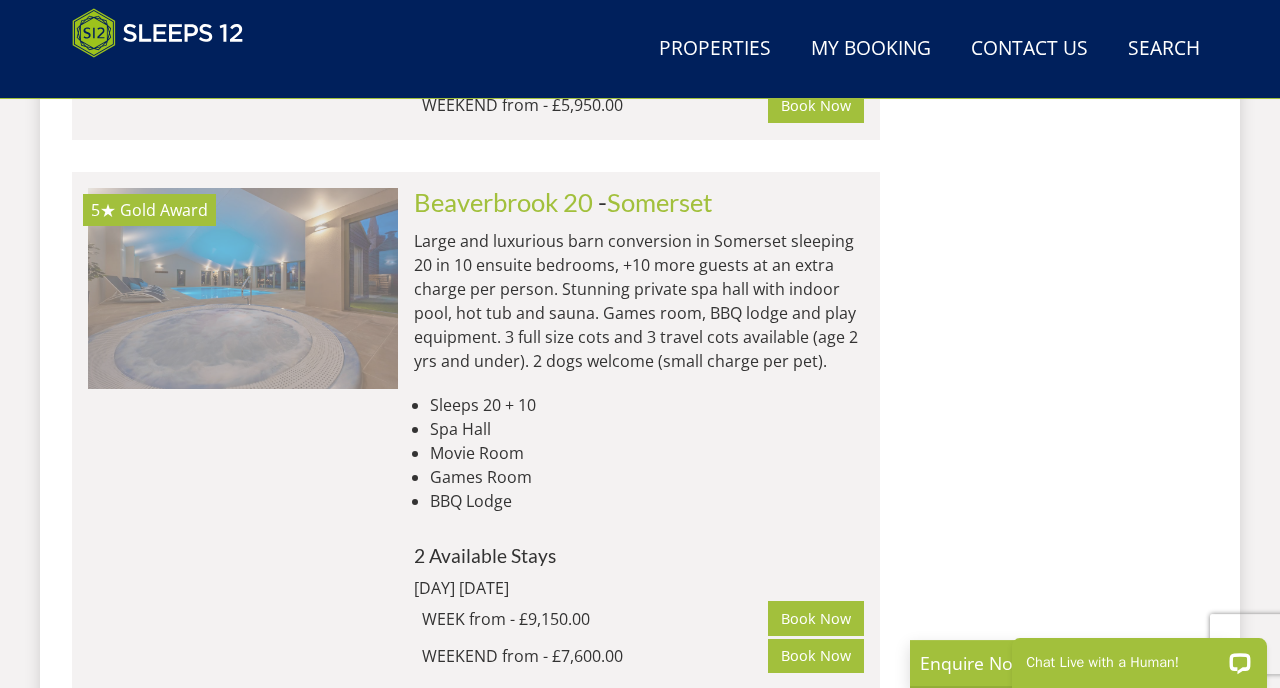click at bounding box center [243, 288] 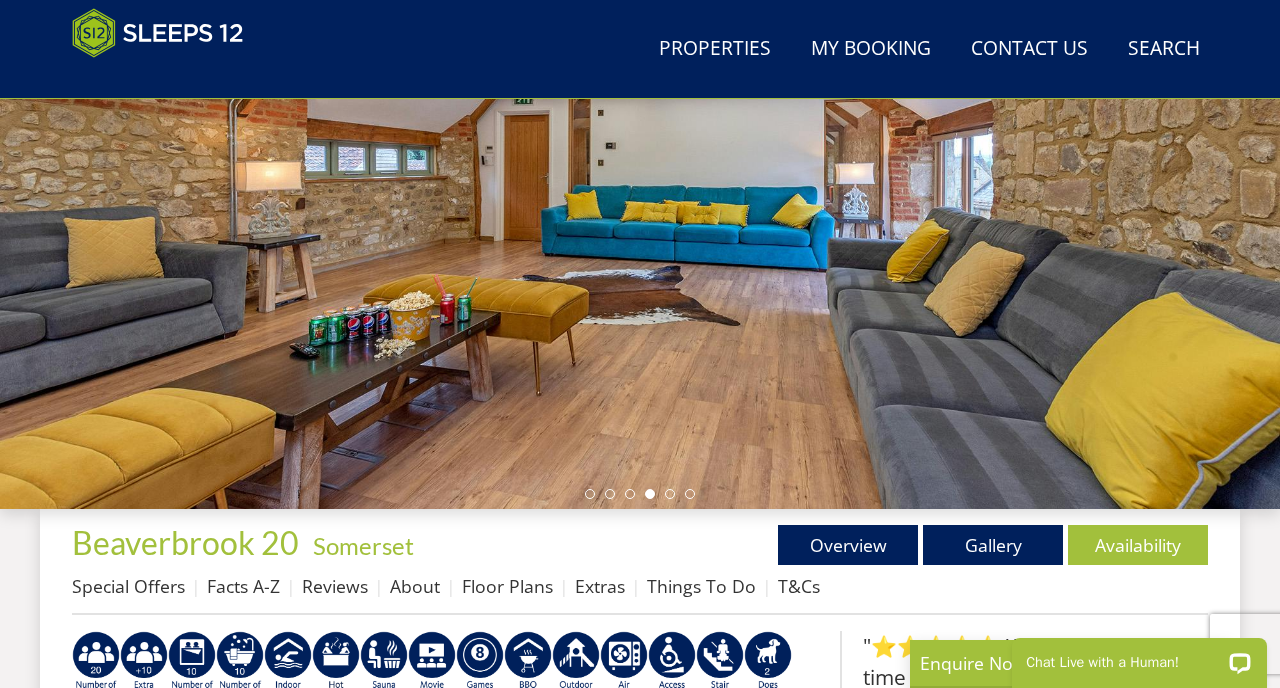 scroll, scrollTop: 332, scrollLeft: 0, axis: vertical 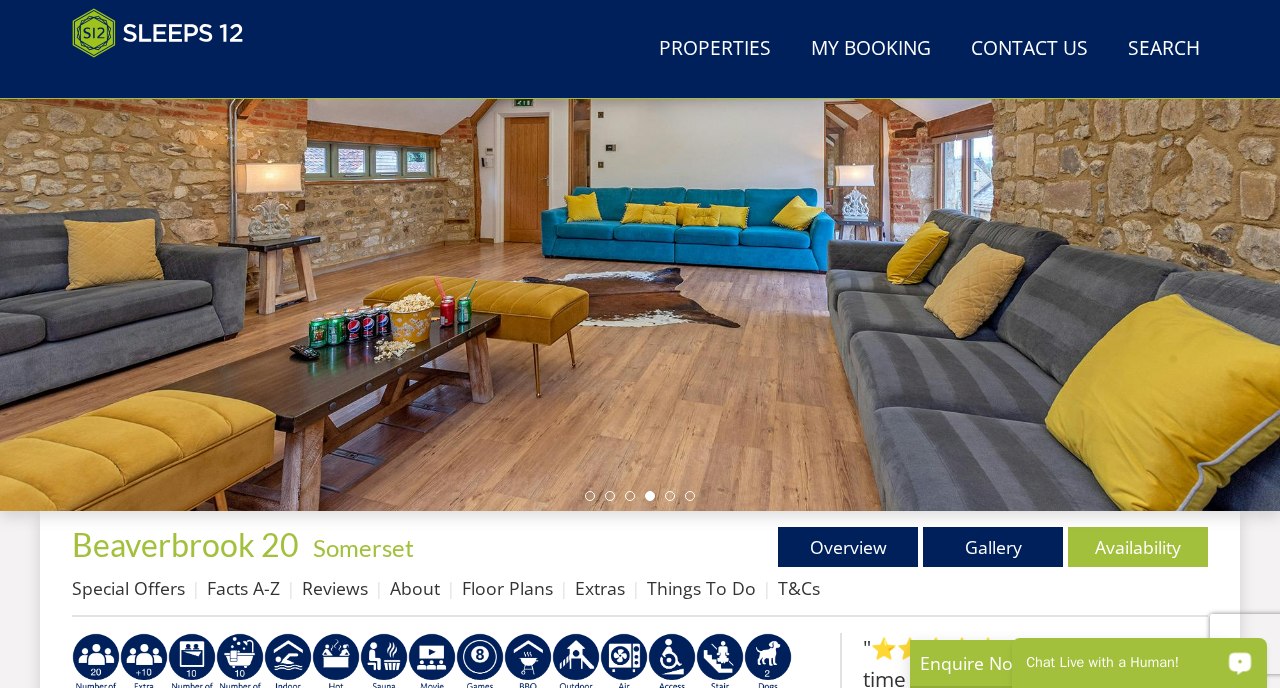 click on "Chat Live with a Human!" at bounding box center [1126, 663] 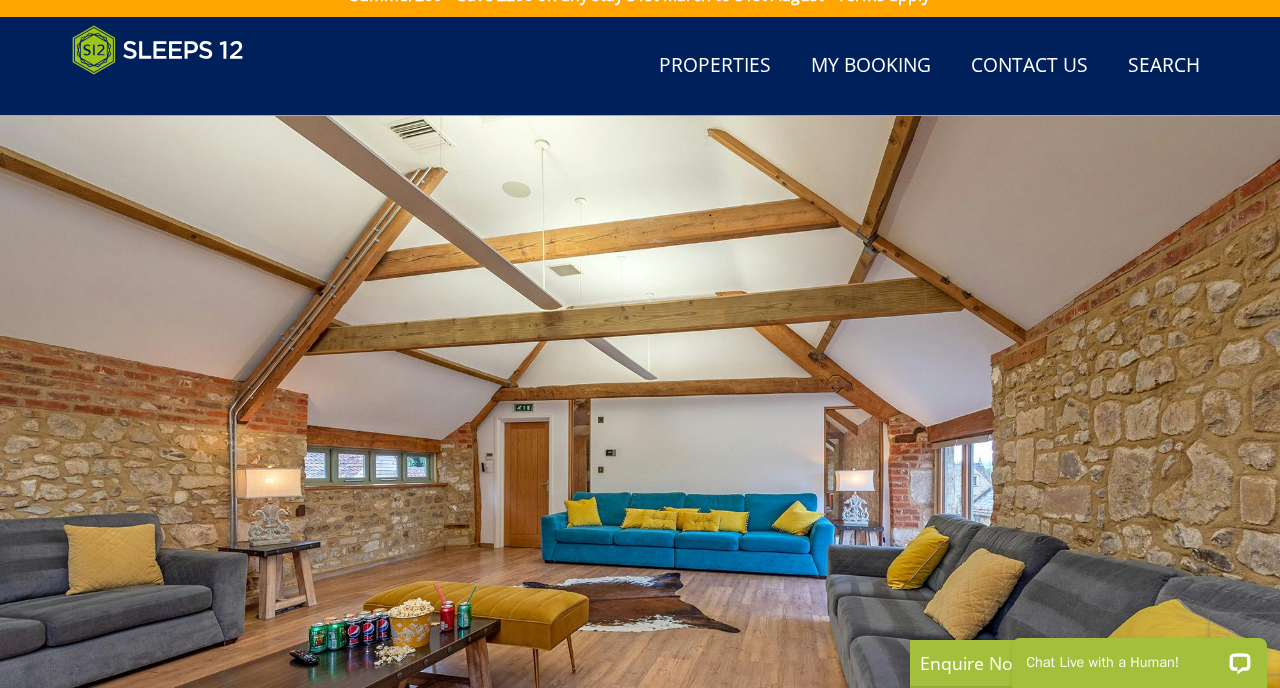 scroll, scrollTop: 0, scrollLeft: 0, axis: both 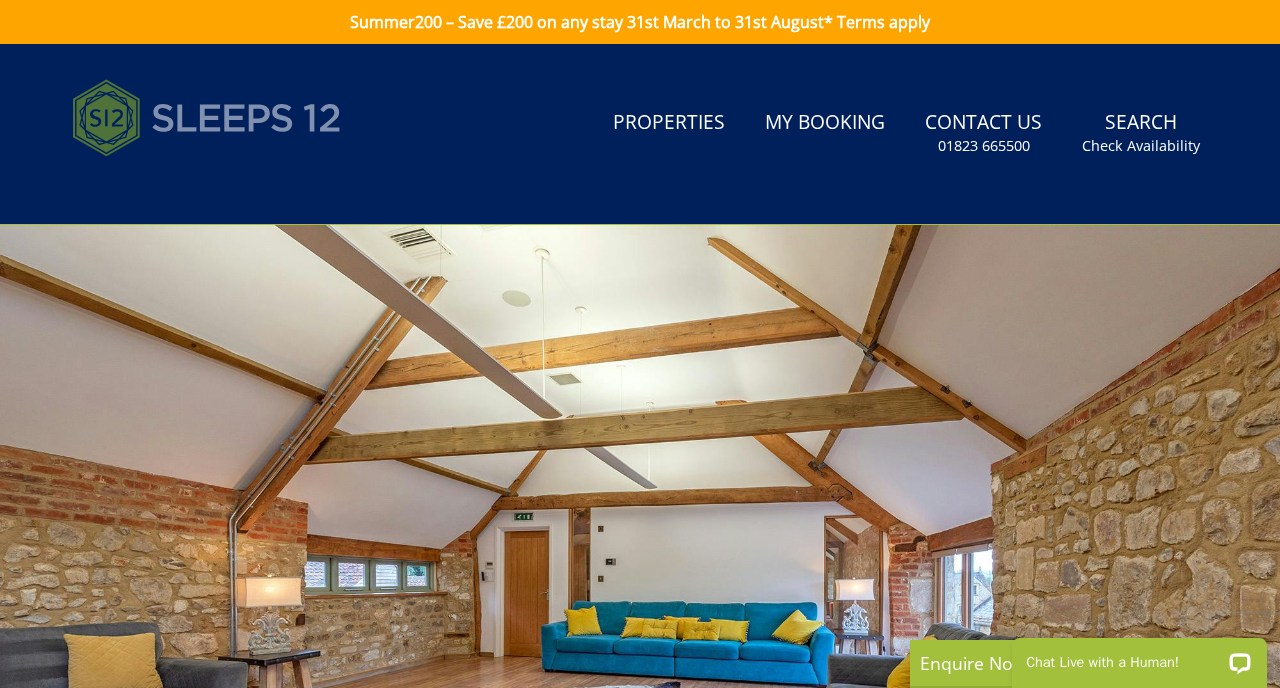 click at bounding box center [207, 118] 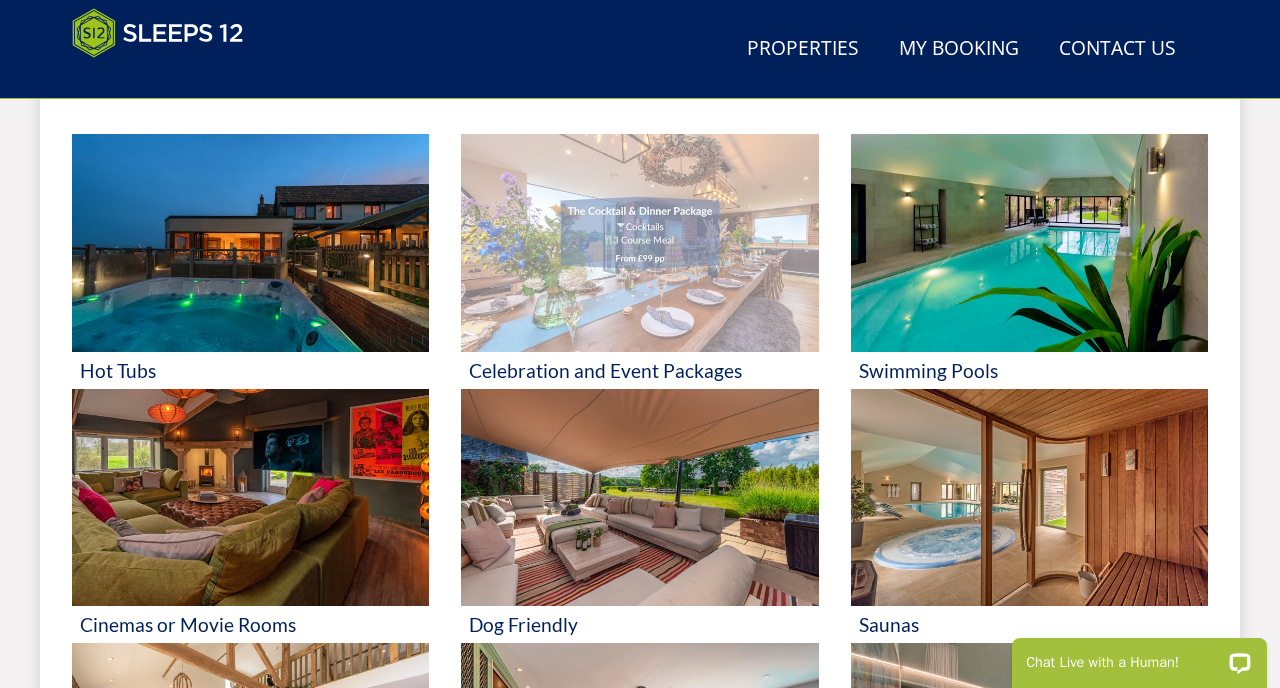 scroll, scrollTop: 0, scrollLeft: 0, axis: both 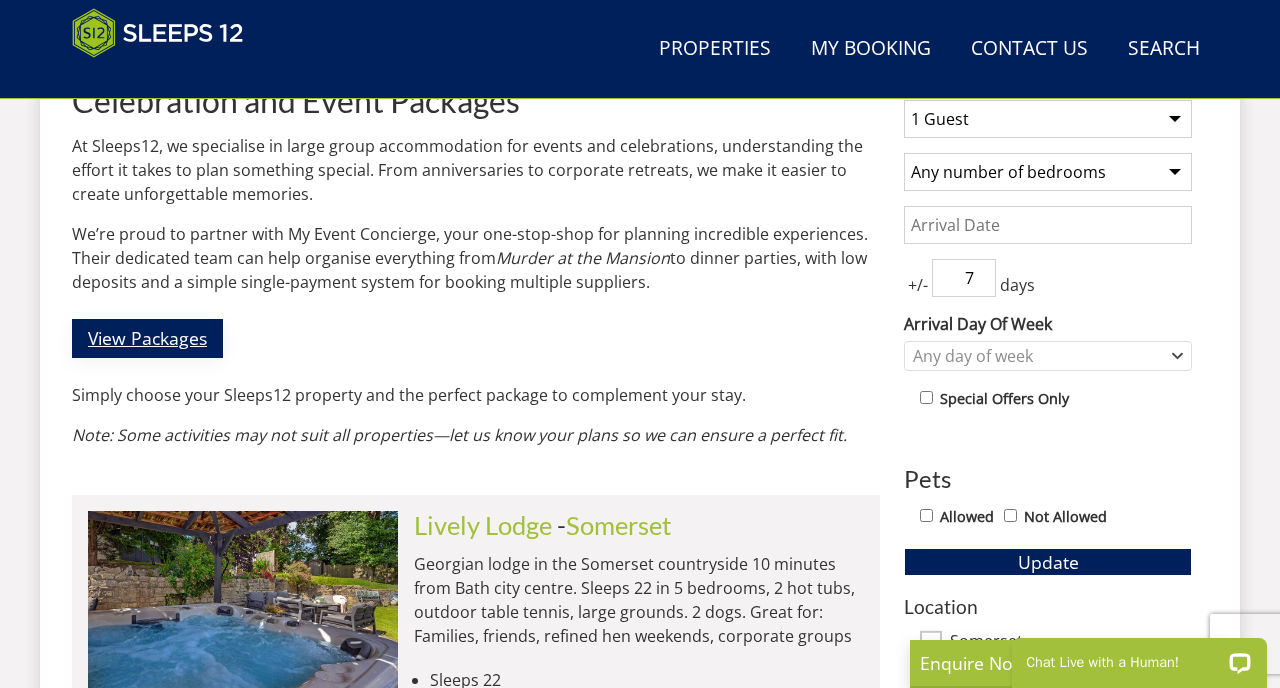 click on "View Packages" at bounding box center [147, 338] 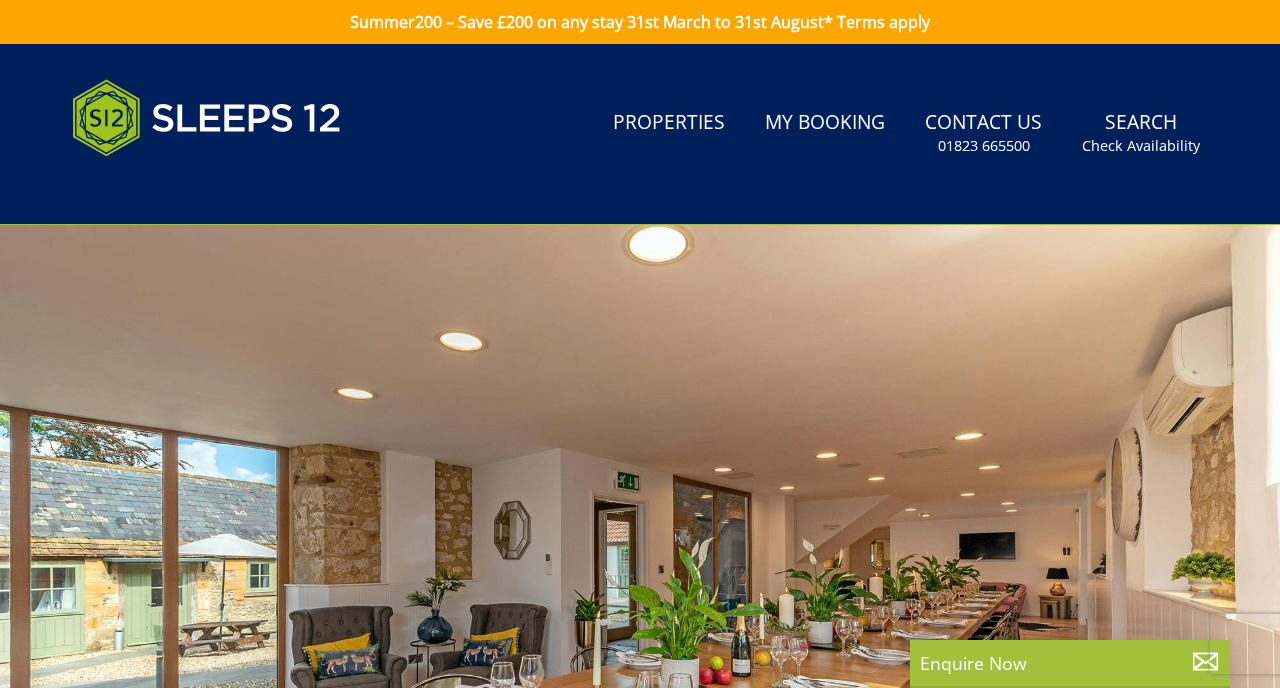 scroll, scrollTop: 0, scrollLeft: 0, axis: both 